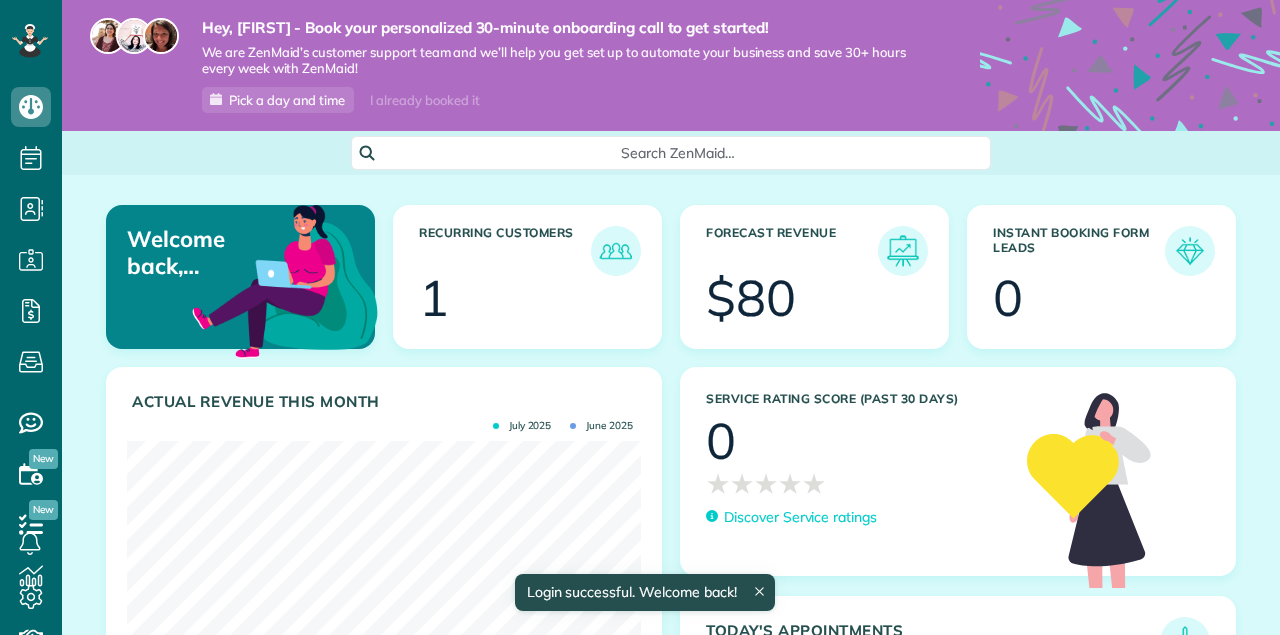 scroll, scrollTop: 0, scrollLeft: 0, axis: both 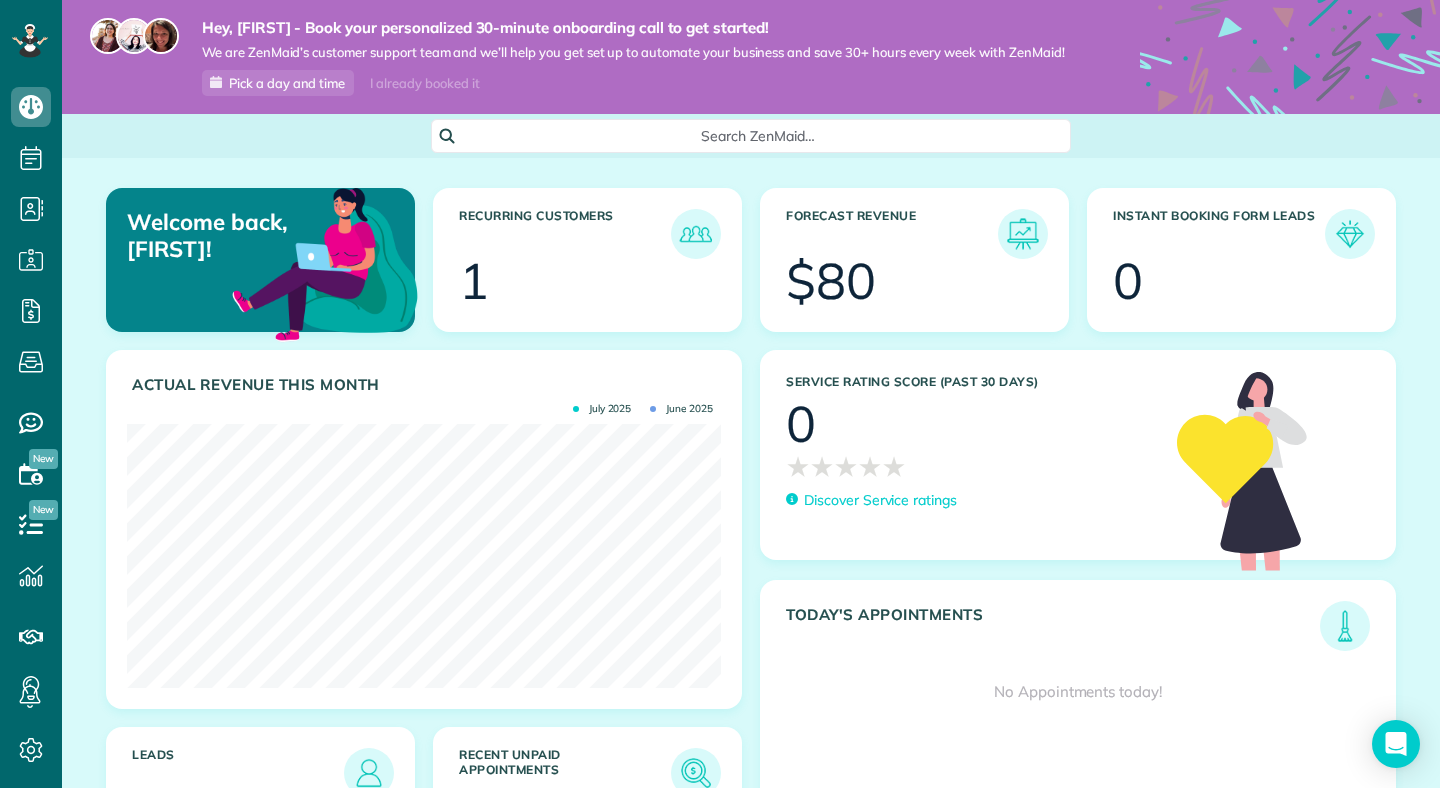 click on "Search ZenMaid…" at bounding box center [758, 136] 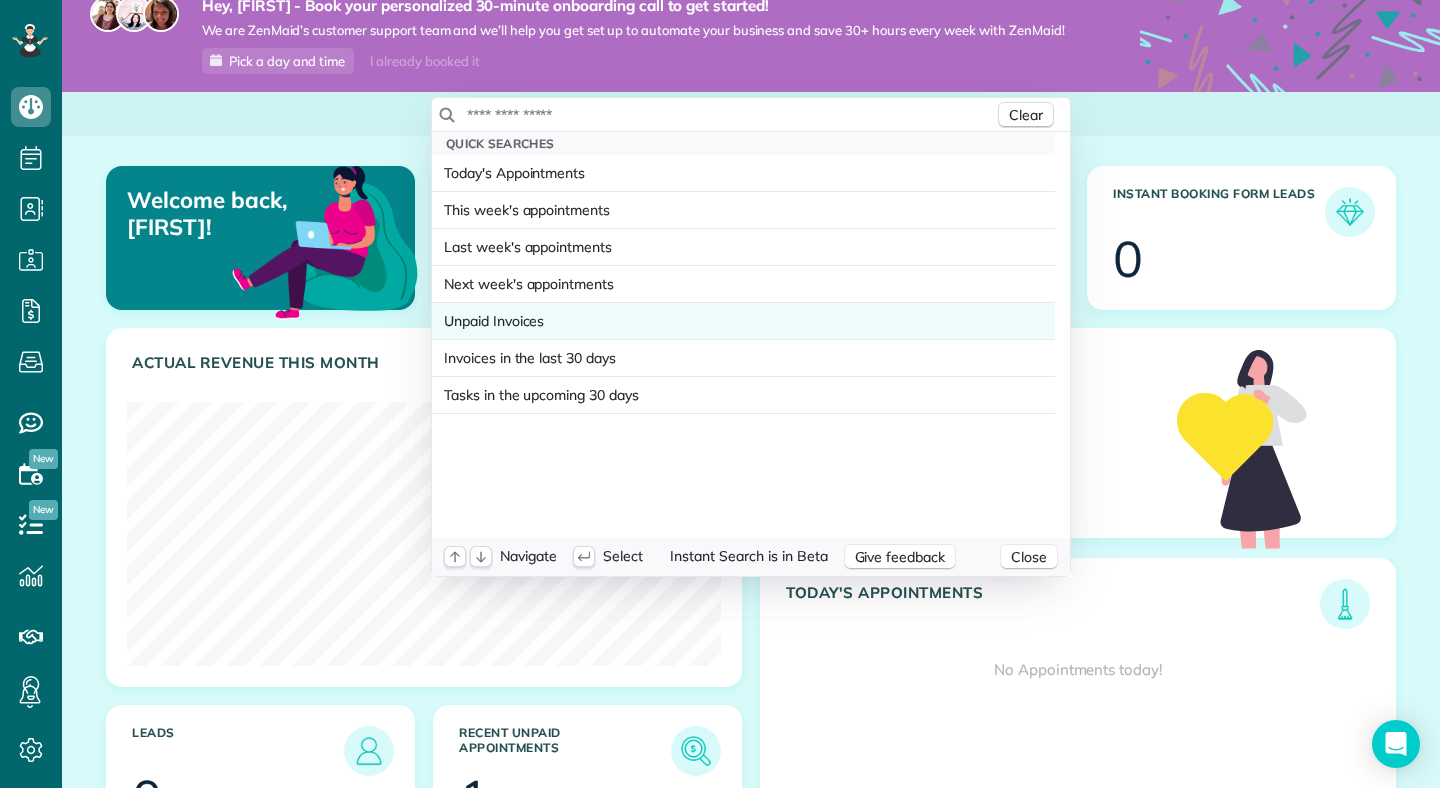scroll, scrollTop: 0, scrollLeft: 0, axis: both 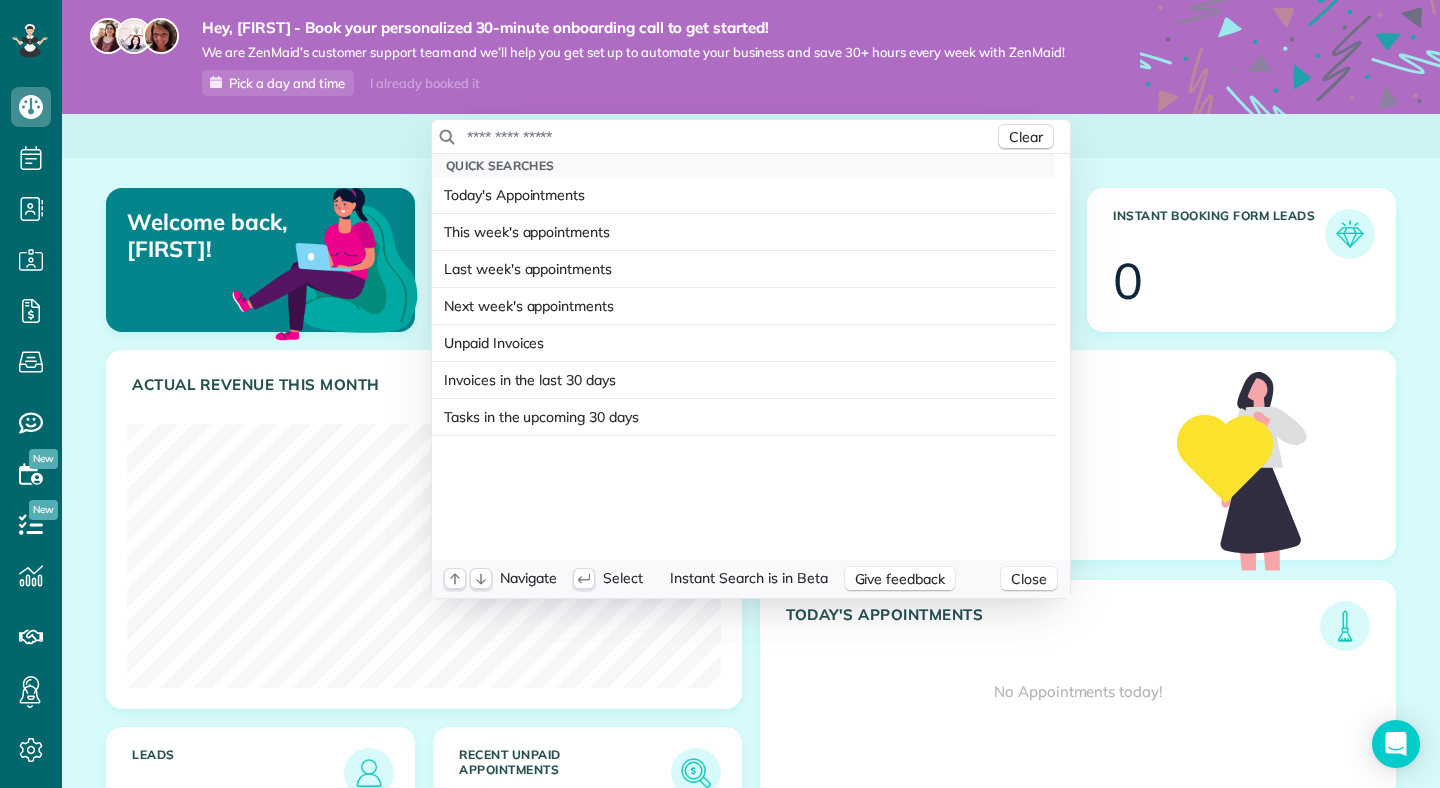 click at bounding box center [730, 137] 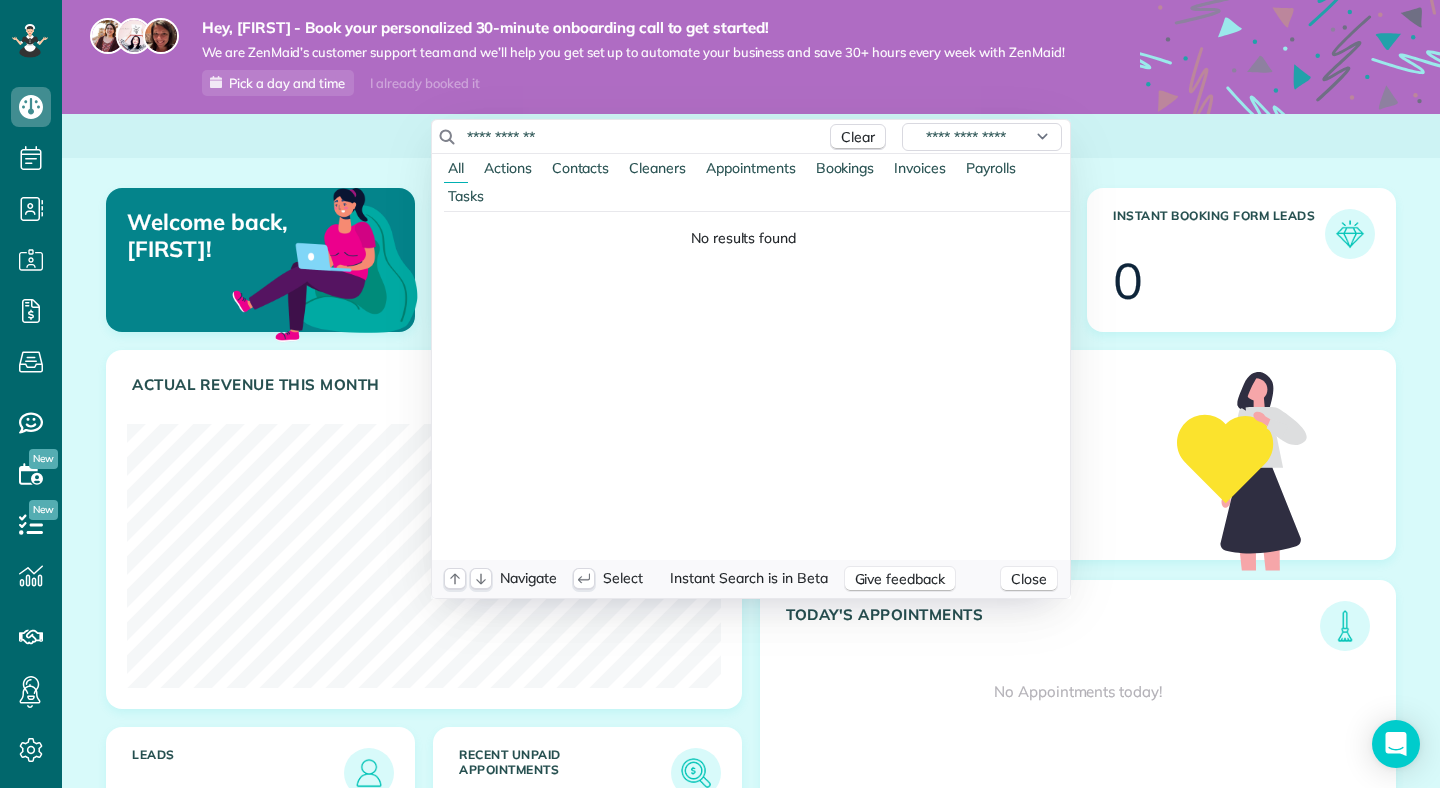 click on "**********" at bounding box center [642, 137] 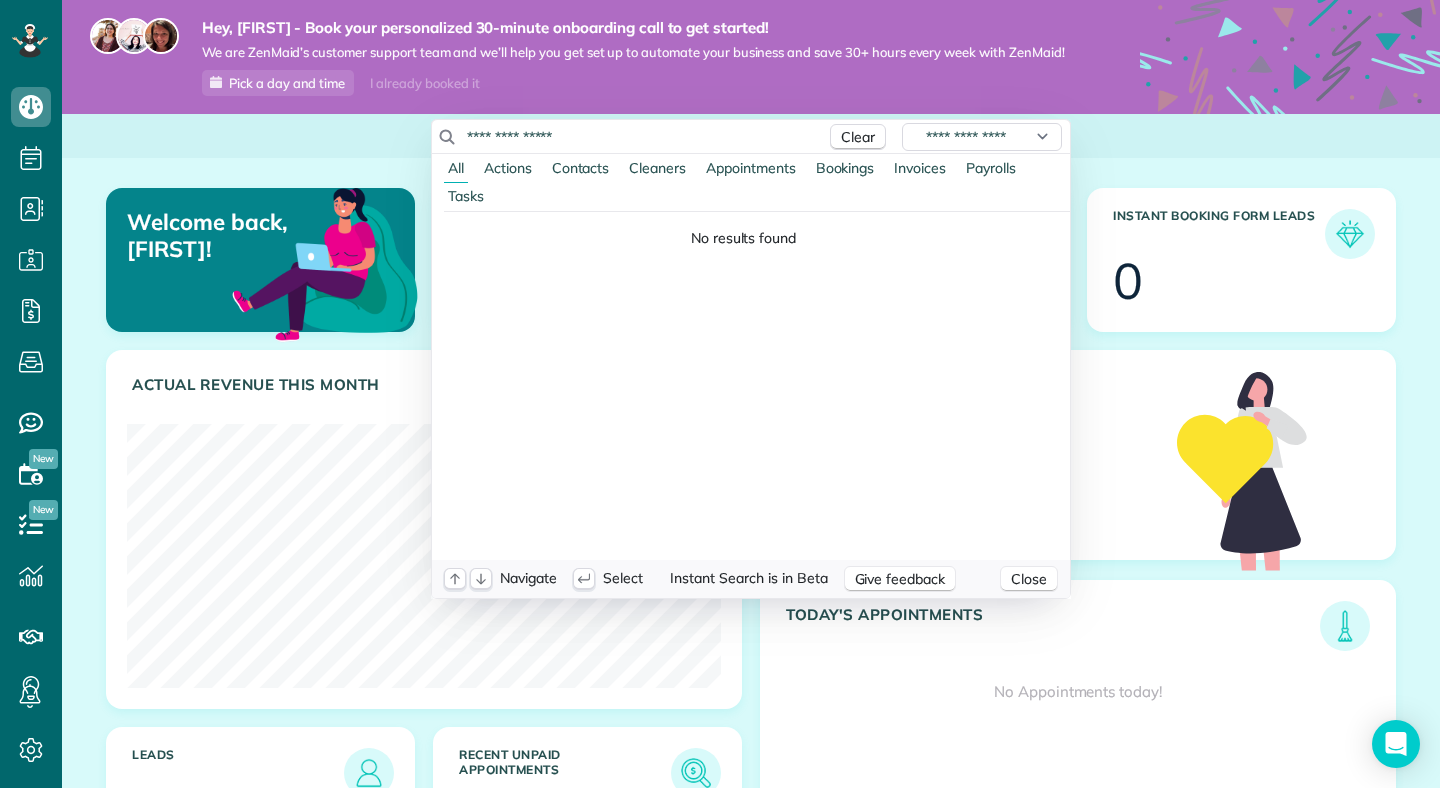 type on "**********" 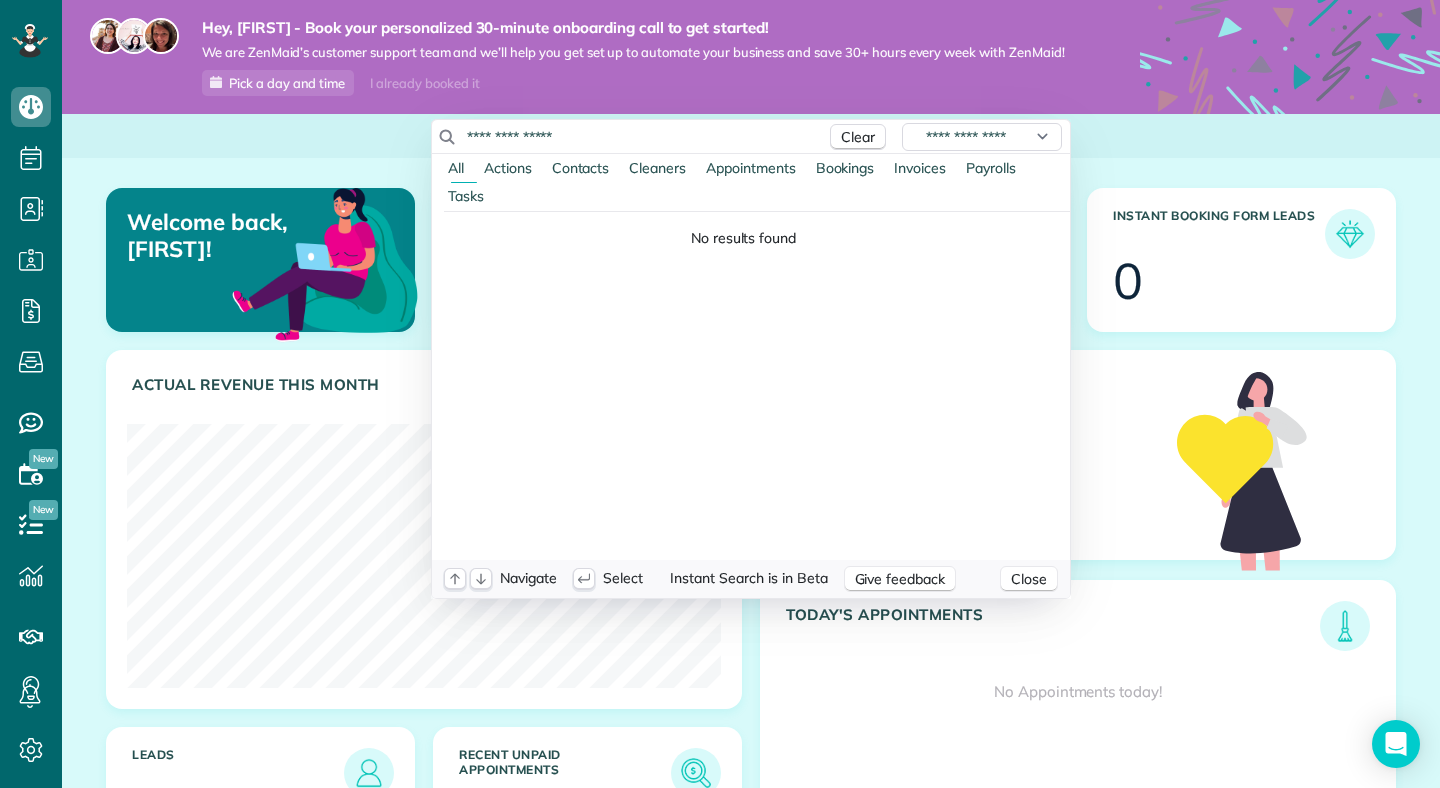 click on "Bookings" at bounding box center (845, 168) 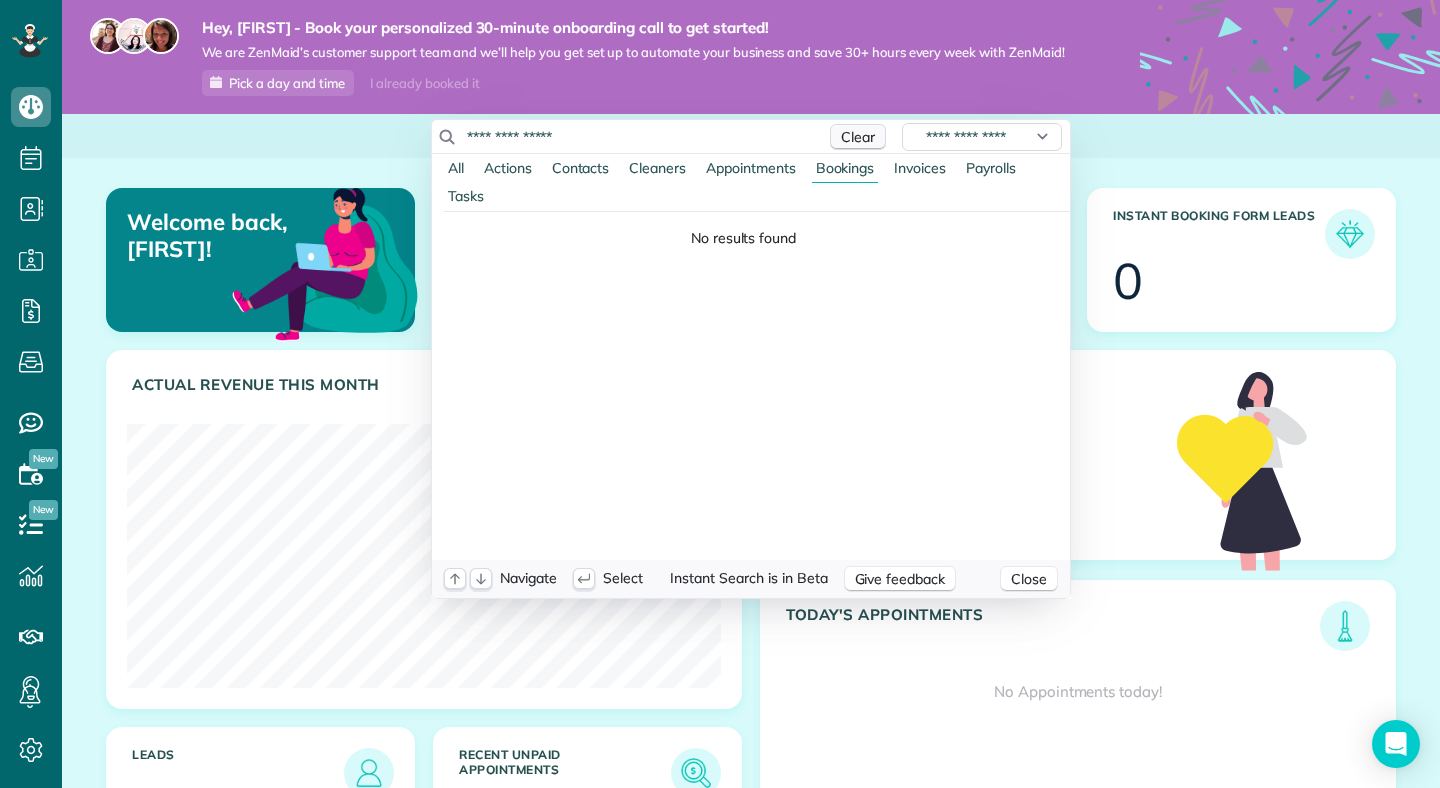 click on "Clear" at bounding box center [858, 137] 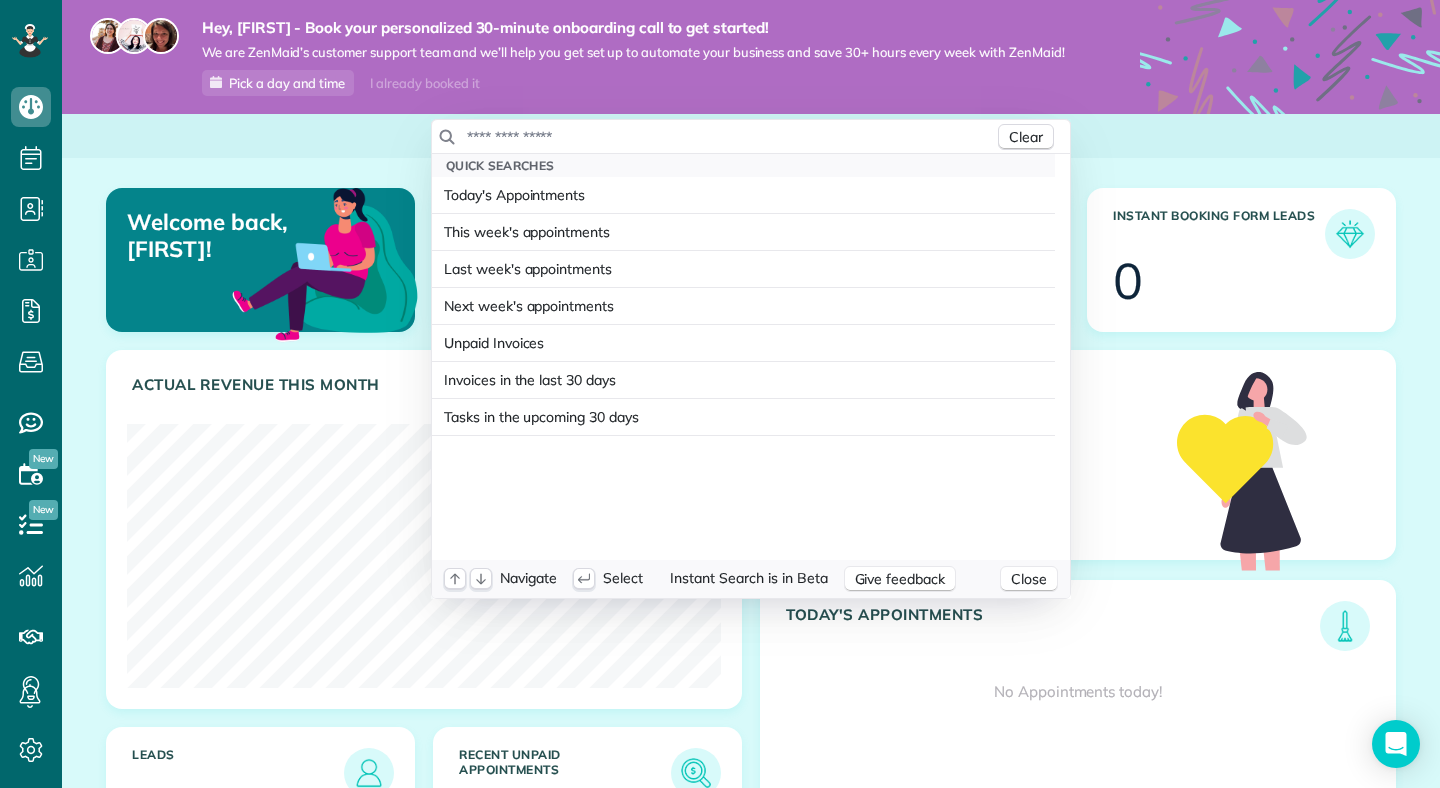 click on "Dashboard
Scheduling
Calendar View
List View
Dispatch View - Weekly scheduling (Beta)" at bounding box center (720, 394) 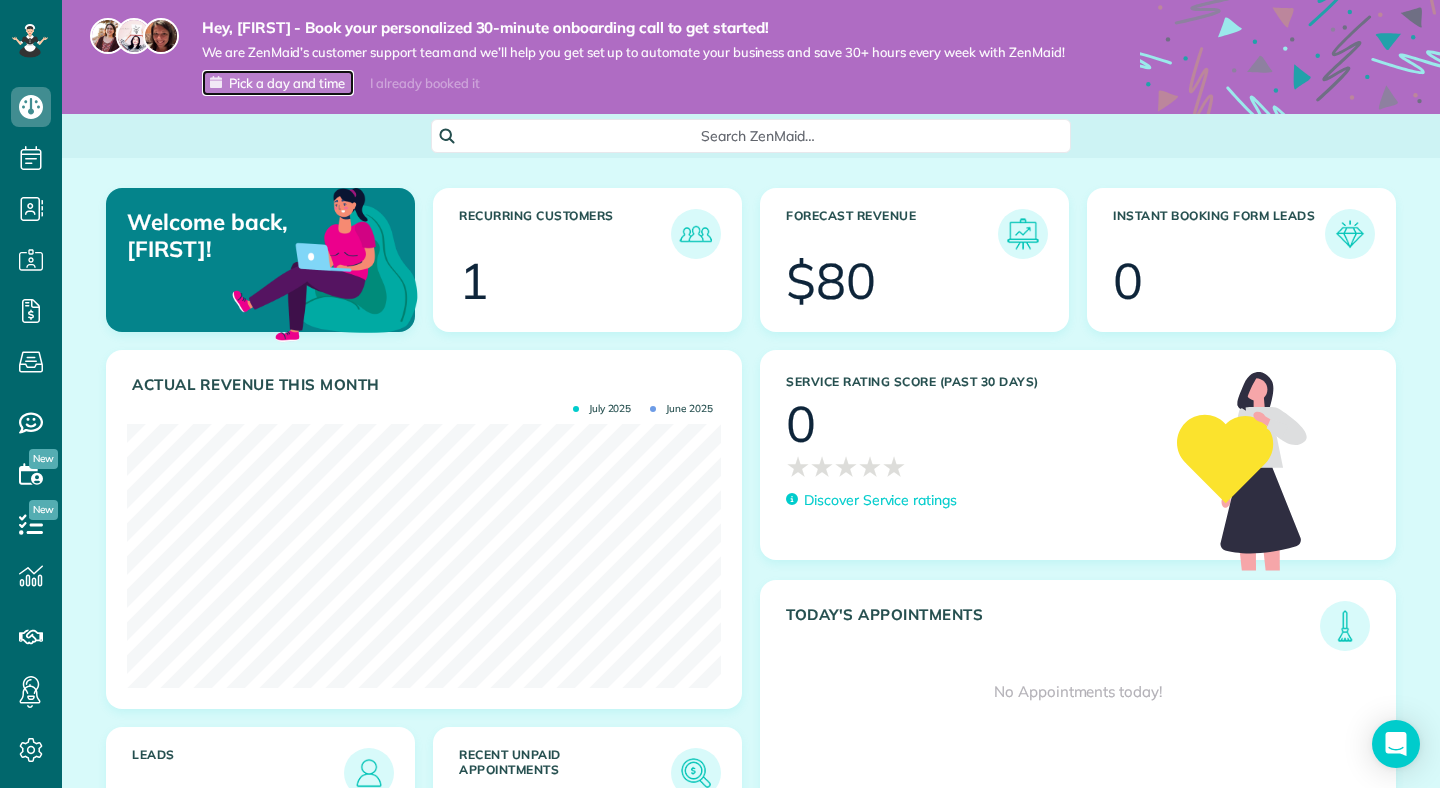 click on "Pick a day and time" at bounding box center [287, 83] 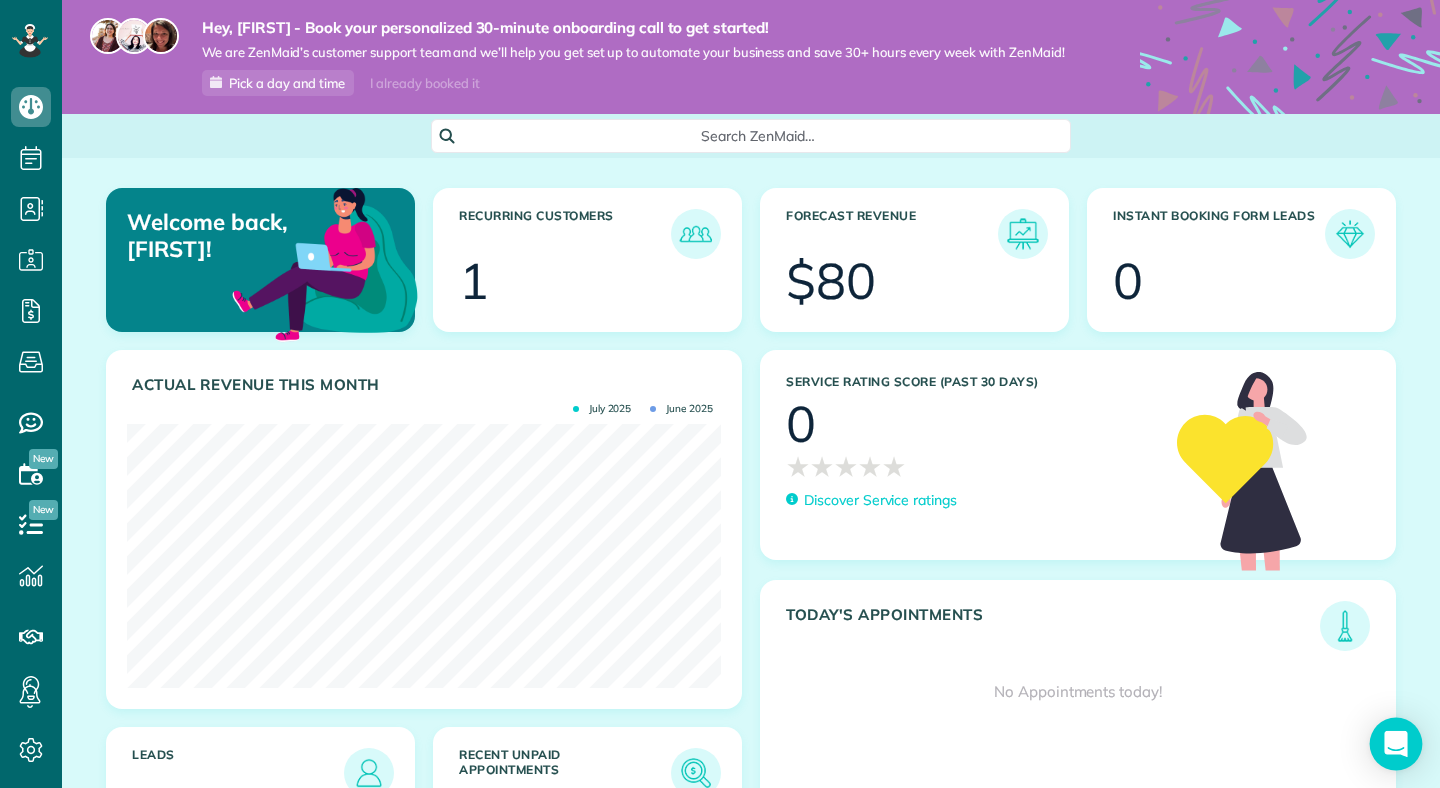 click at bounding box center (1396, 744) 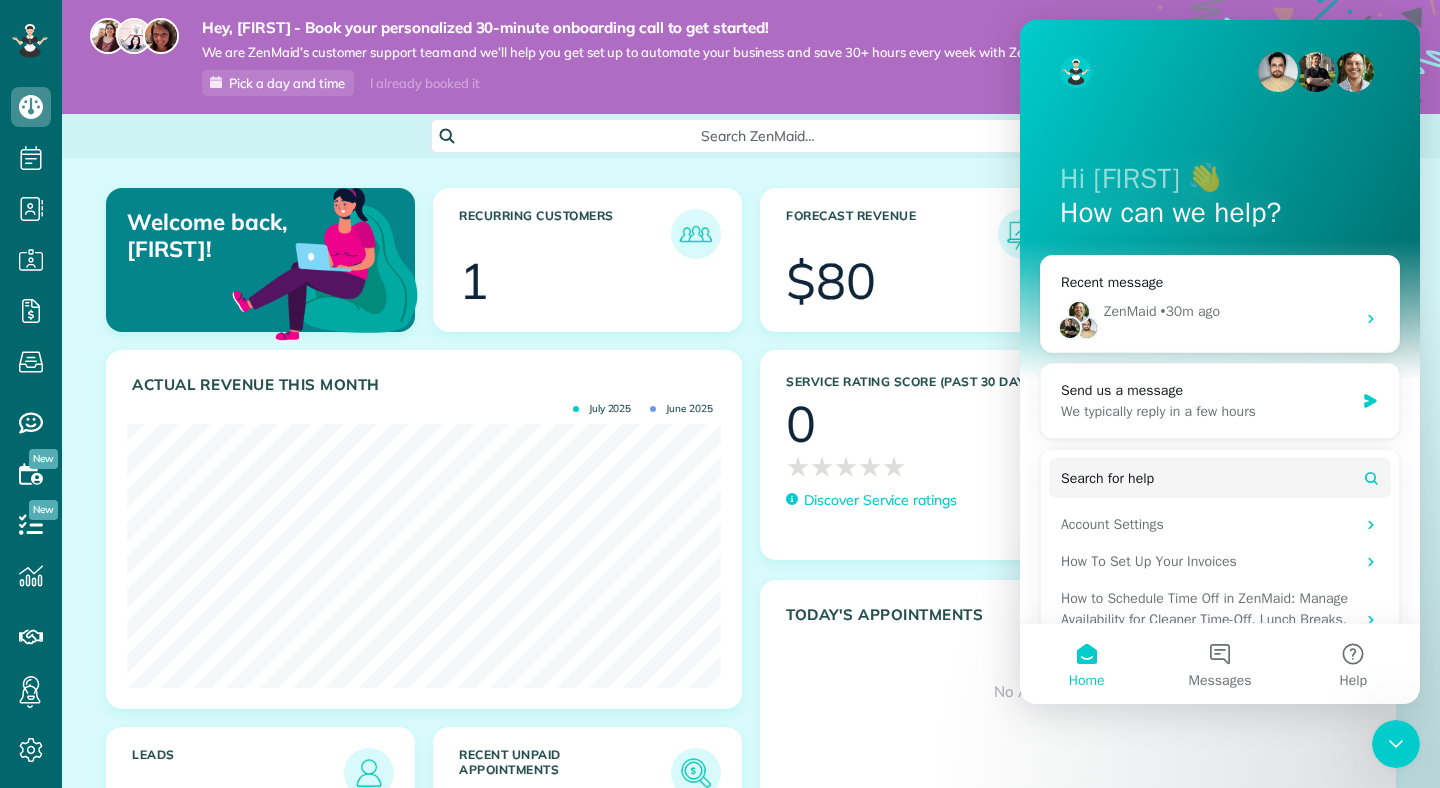 scroll, scrollTop: 0, scrollLeft: 0, axis: both 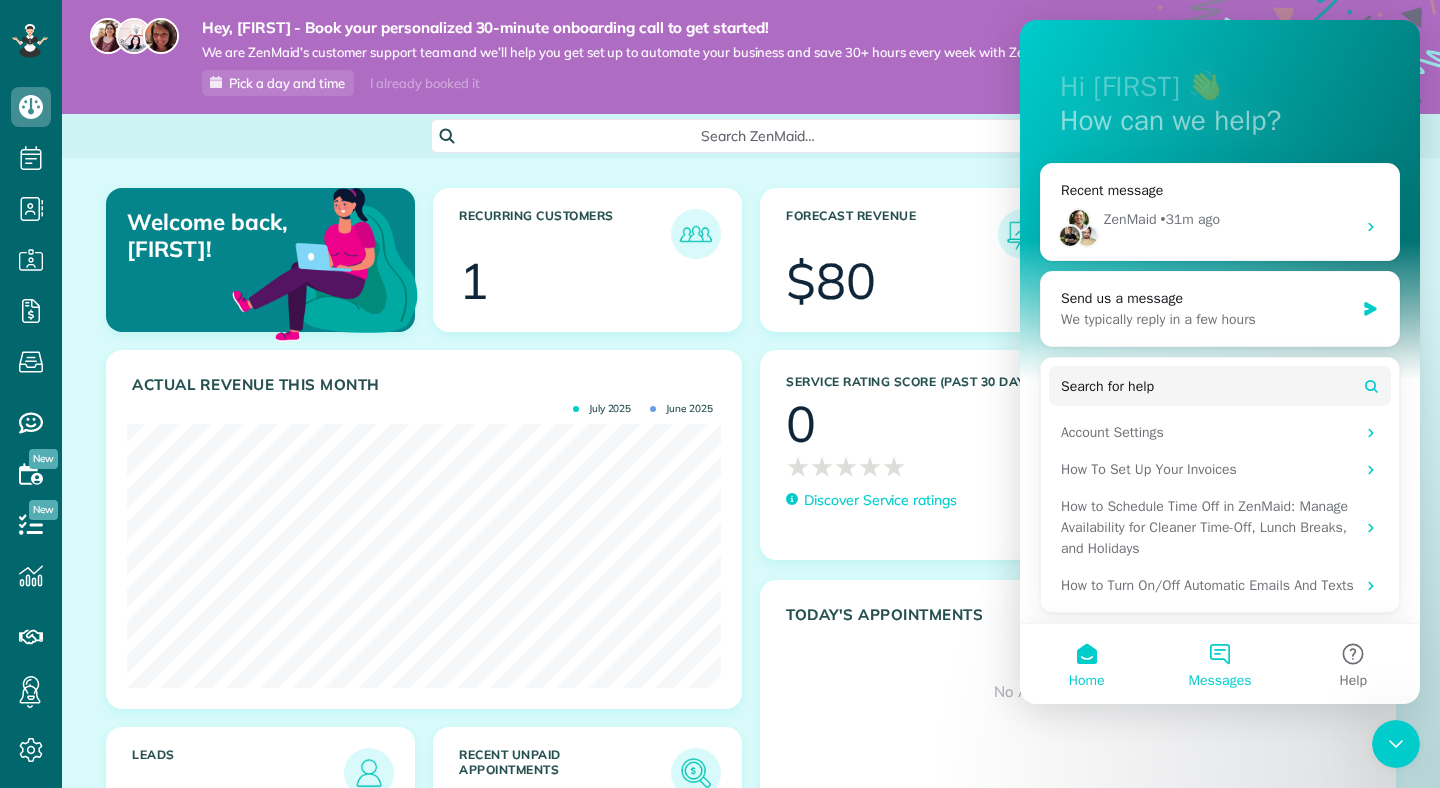 click on "Messages" at bounding box center (1219, 664) 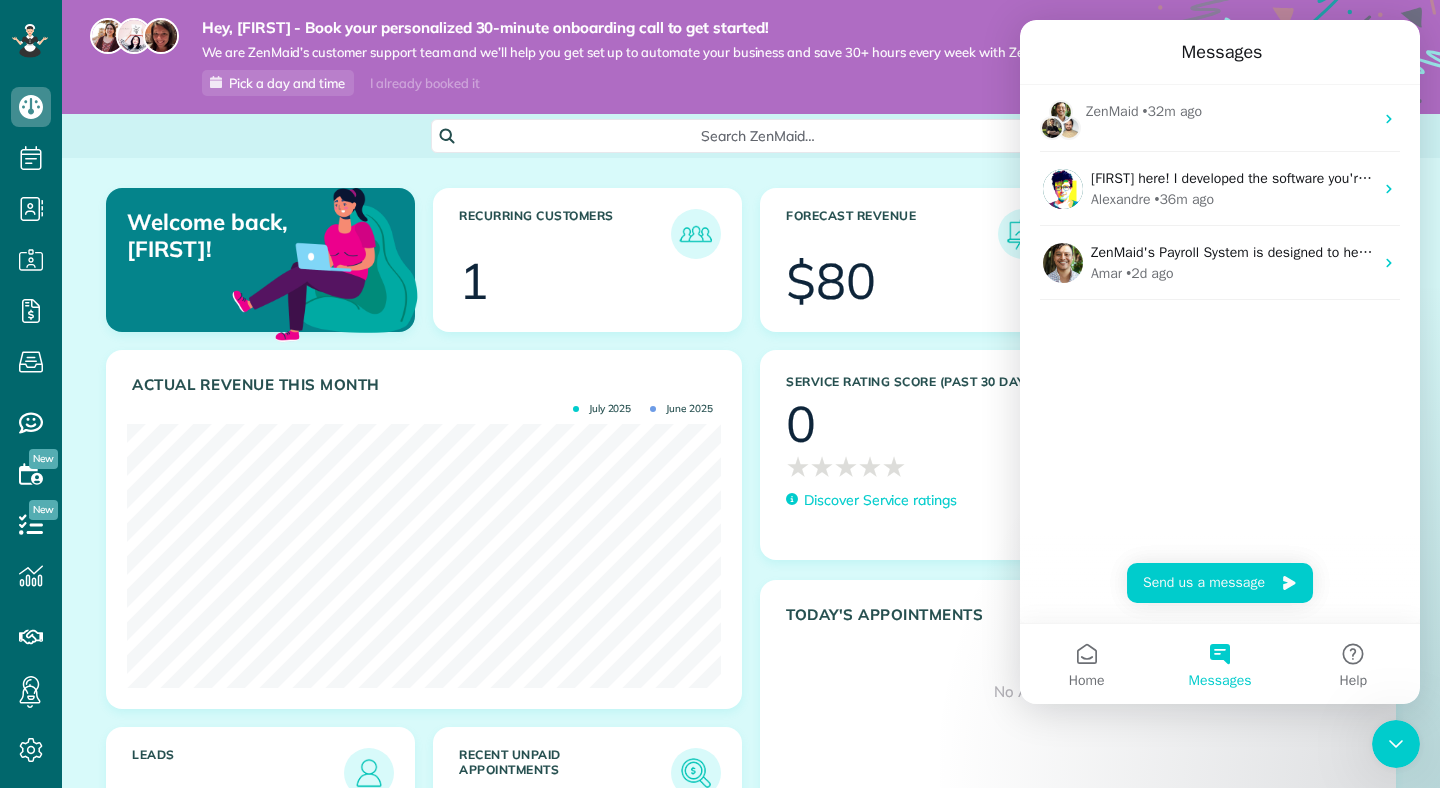 scroll, scrollTop: 114, scrollLeft: 0, axis: vertical 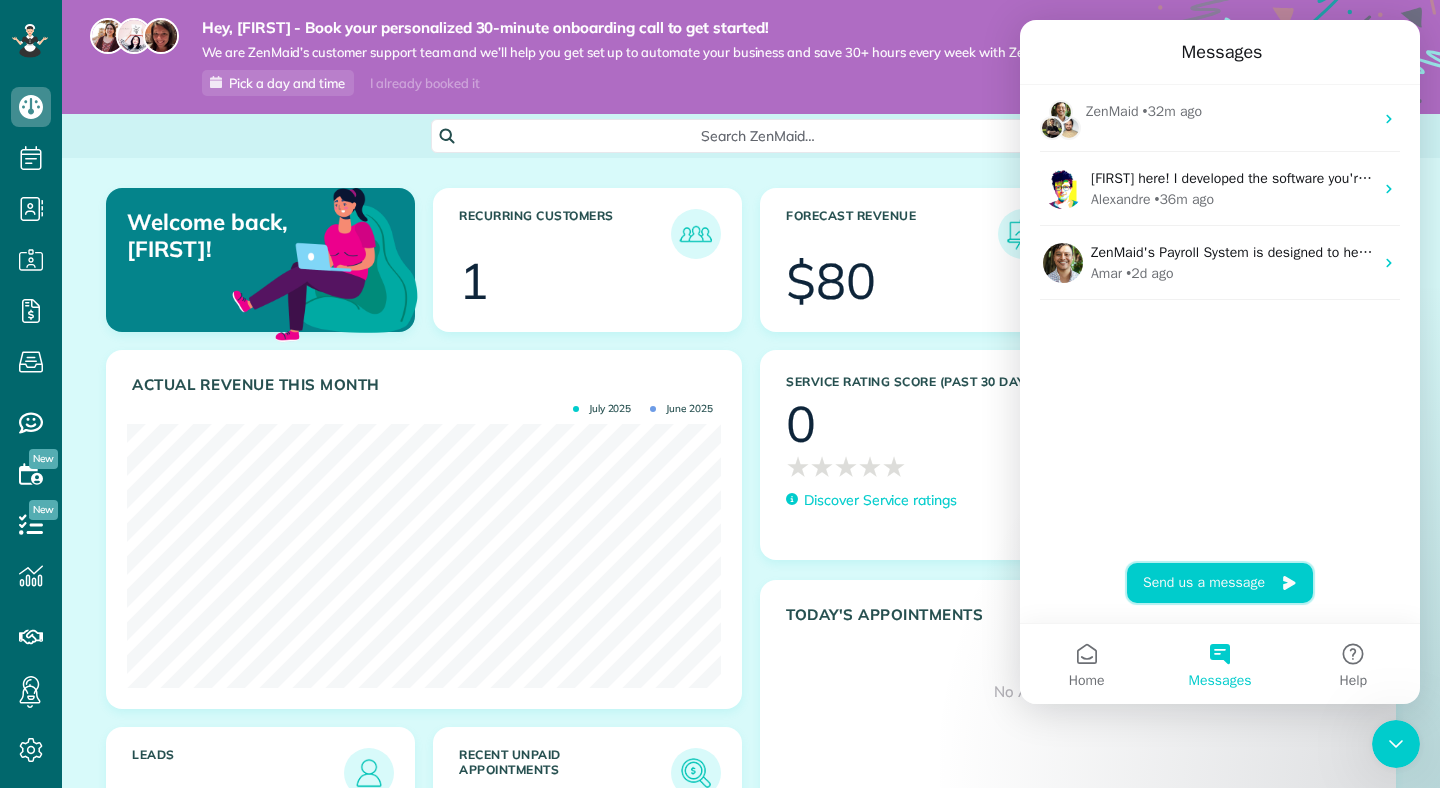 click on "Send us a message" at bounding box center (1220, 583) 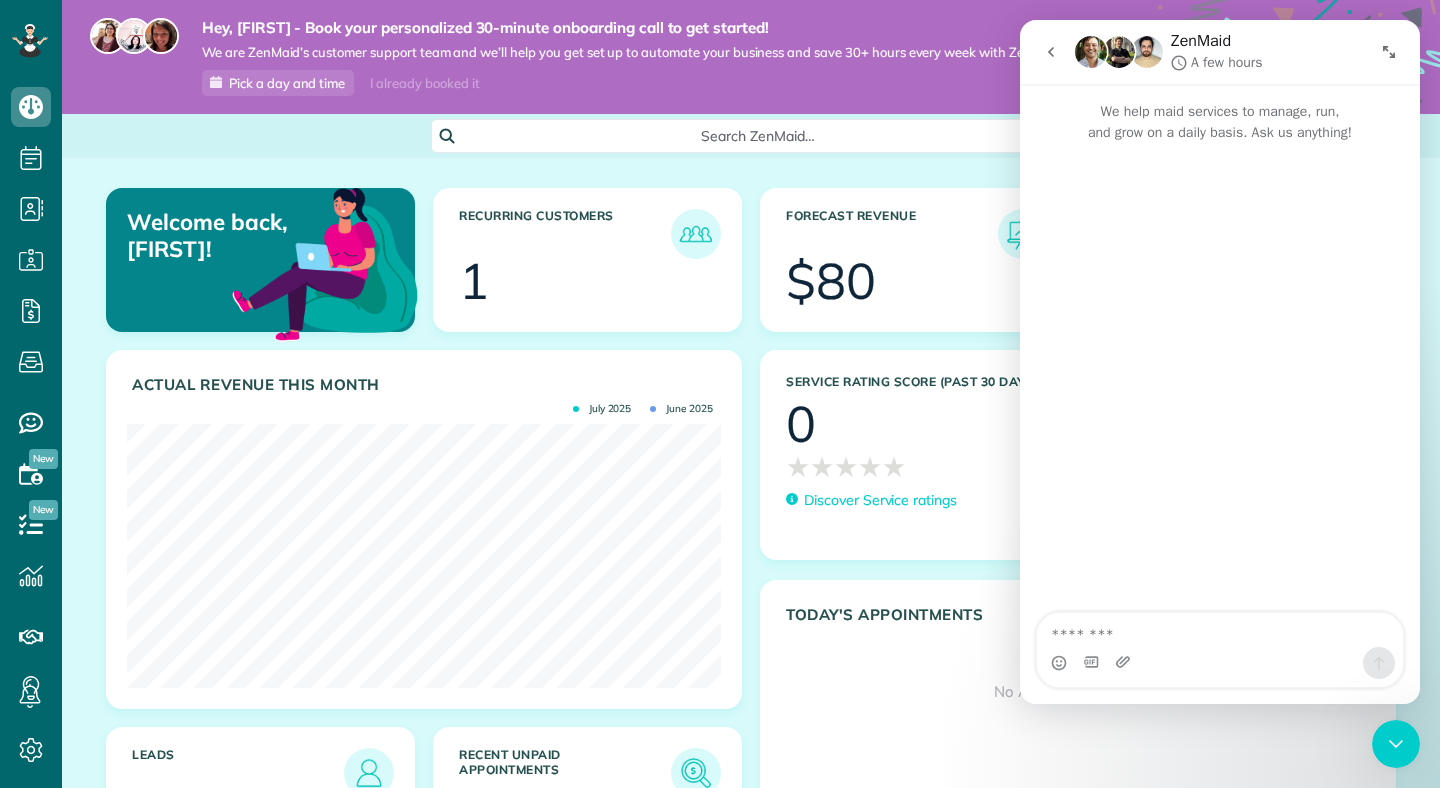 click at bounding box center [1220, 630] 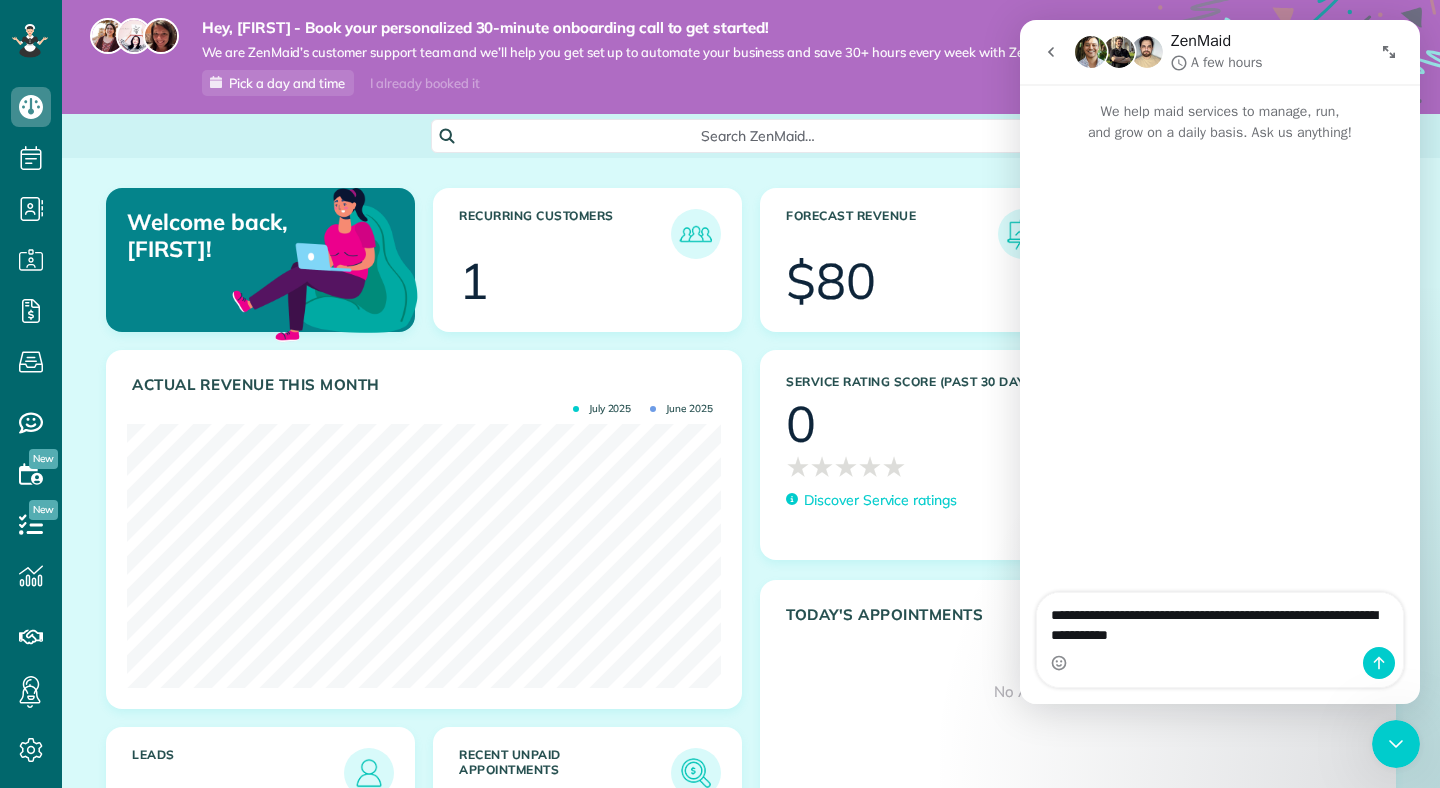 type on "**********" 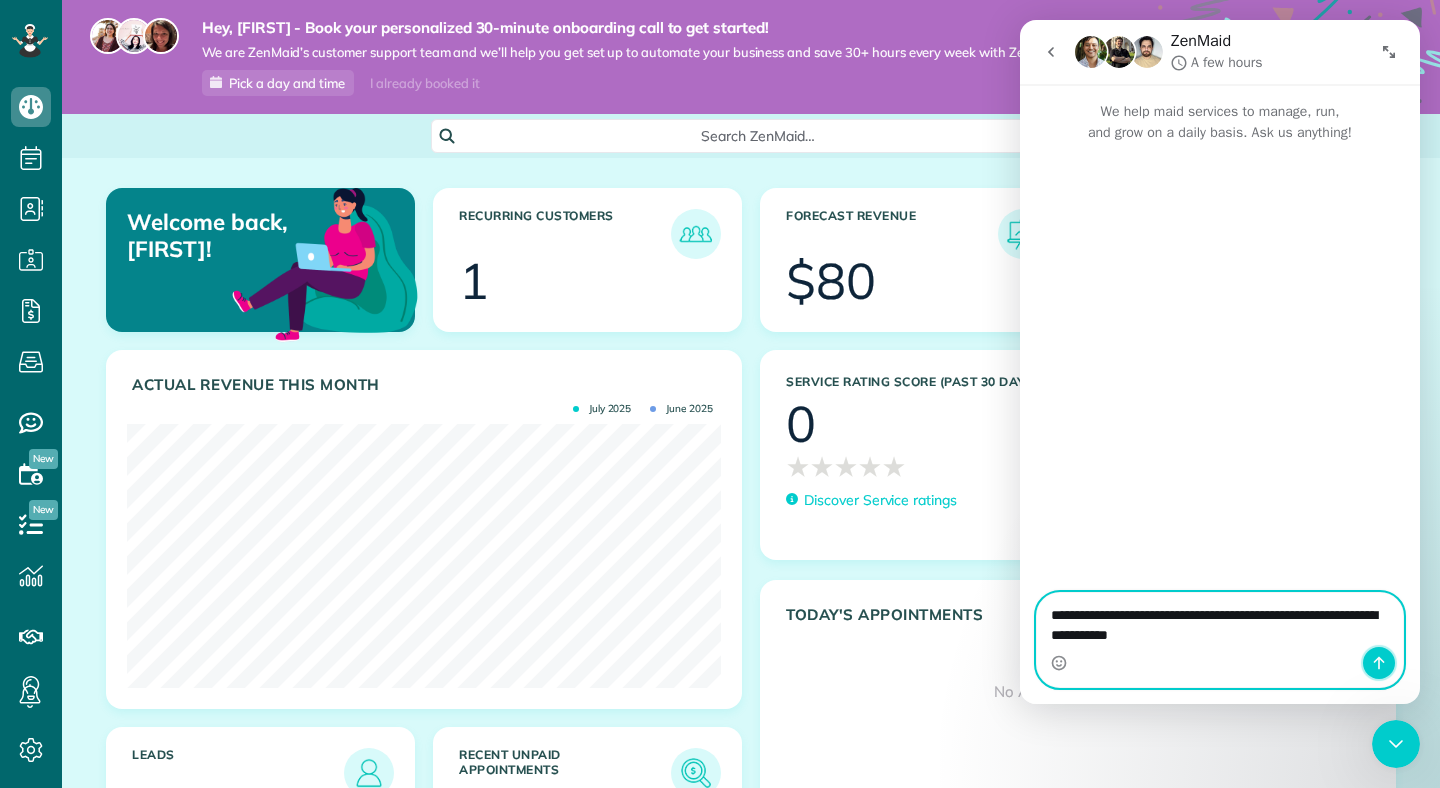 click at bounding box center (1379, 663) 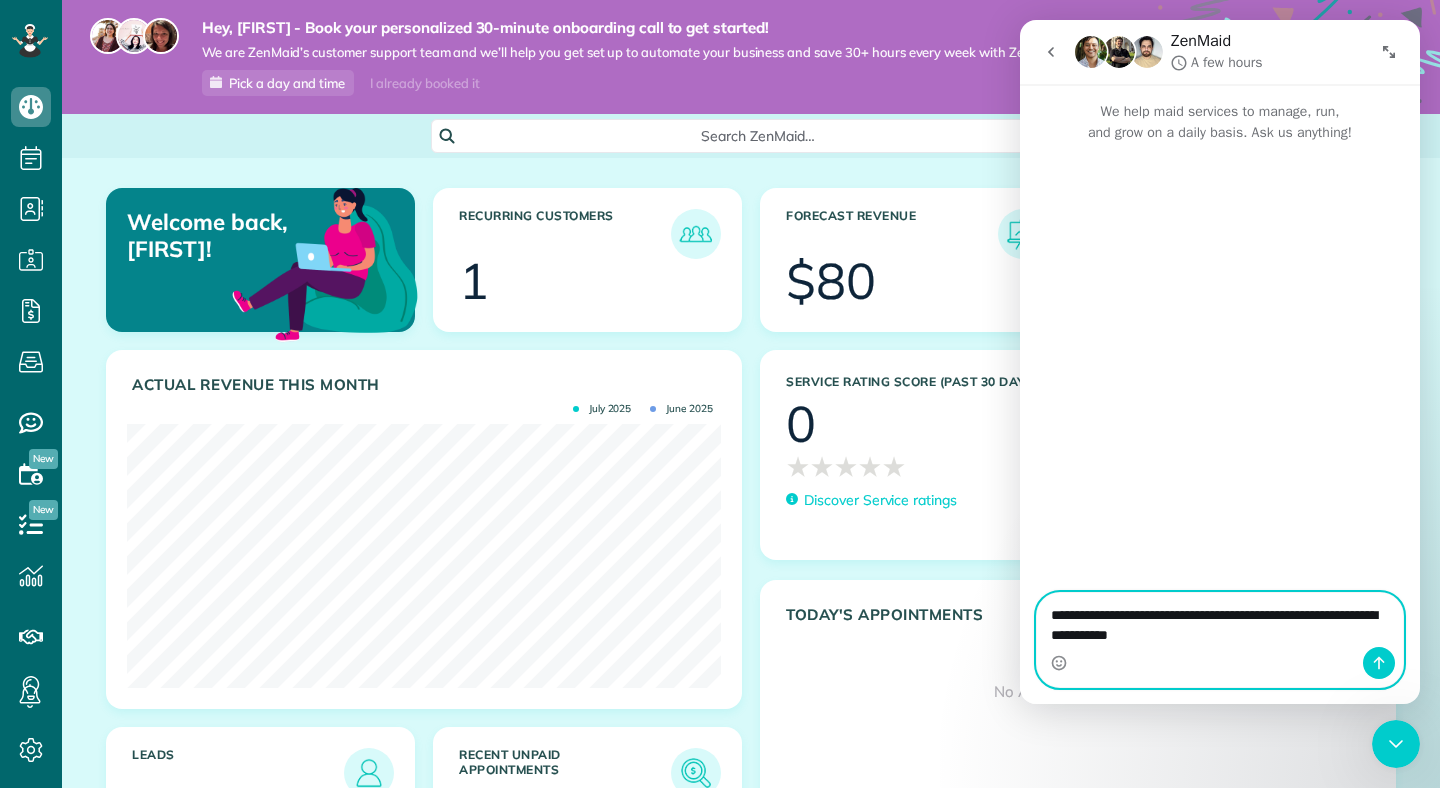type 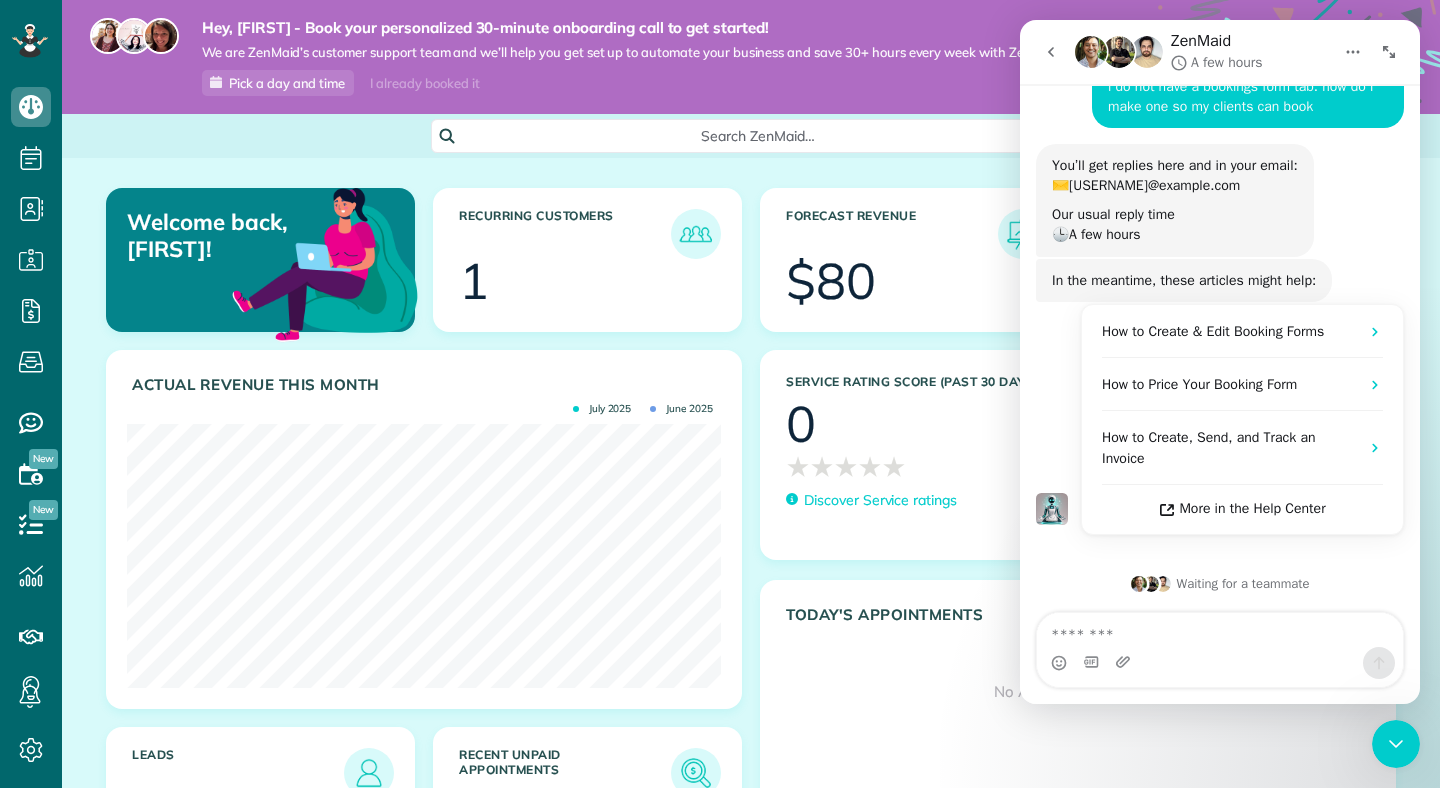 scroll, scrollTop: 103, scrollLeft: 0, axis: vertical 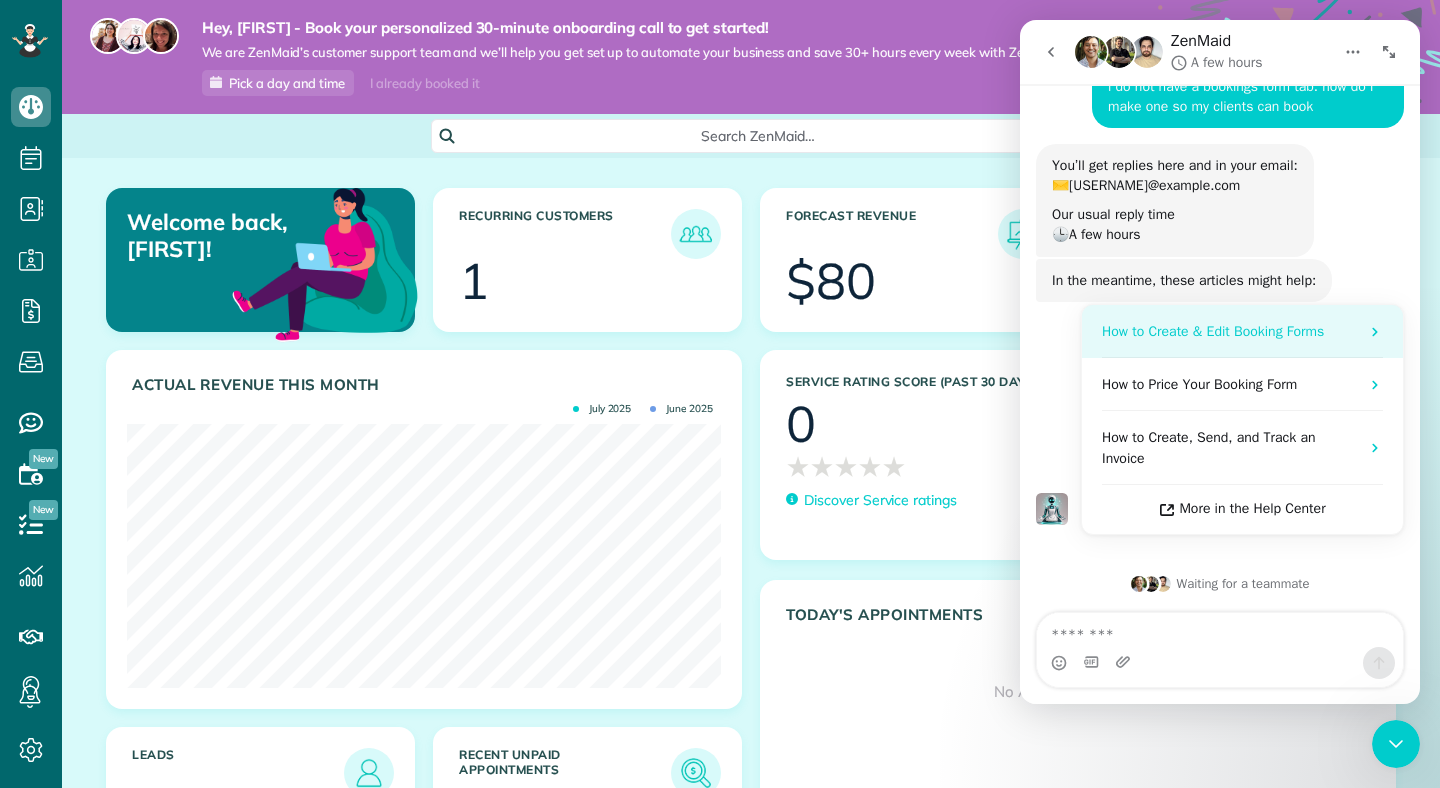 click on "How to Create & Edit Booking Forms" at bounding box center (1213, 331) 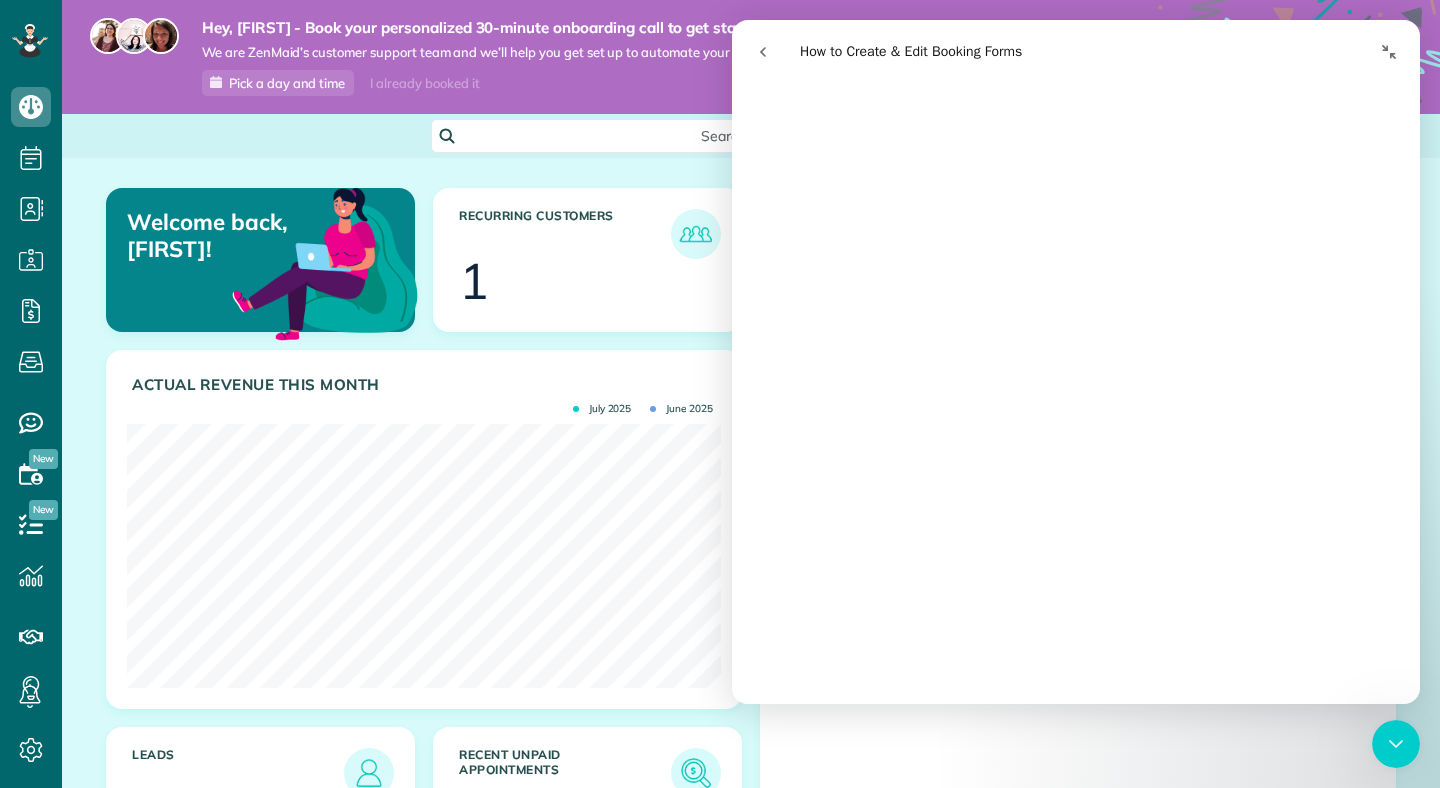 scroll, scrollTop: 975, scrollLeft: 0, axis: vertical 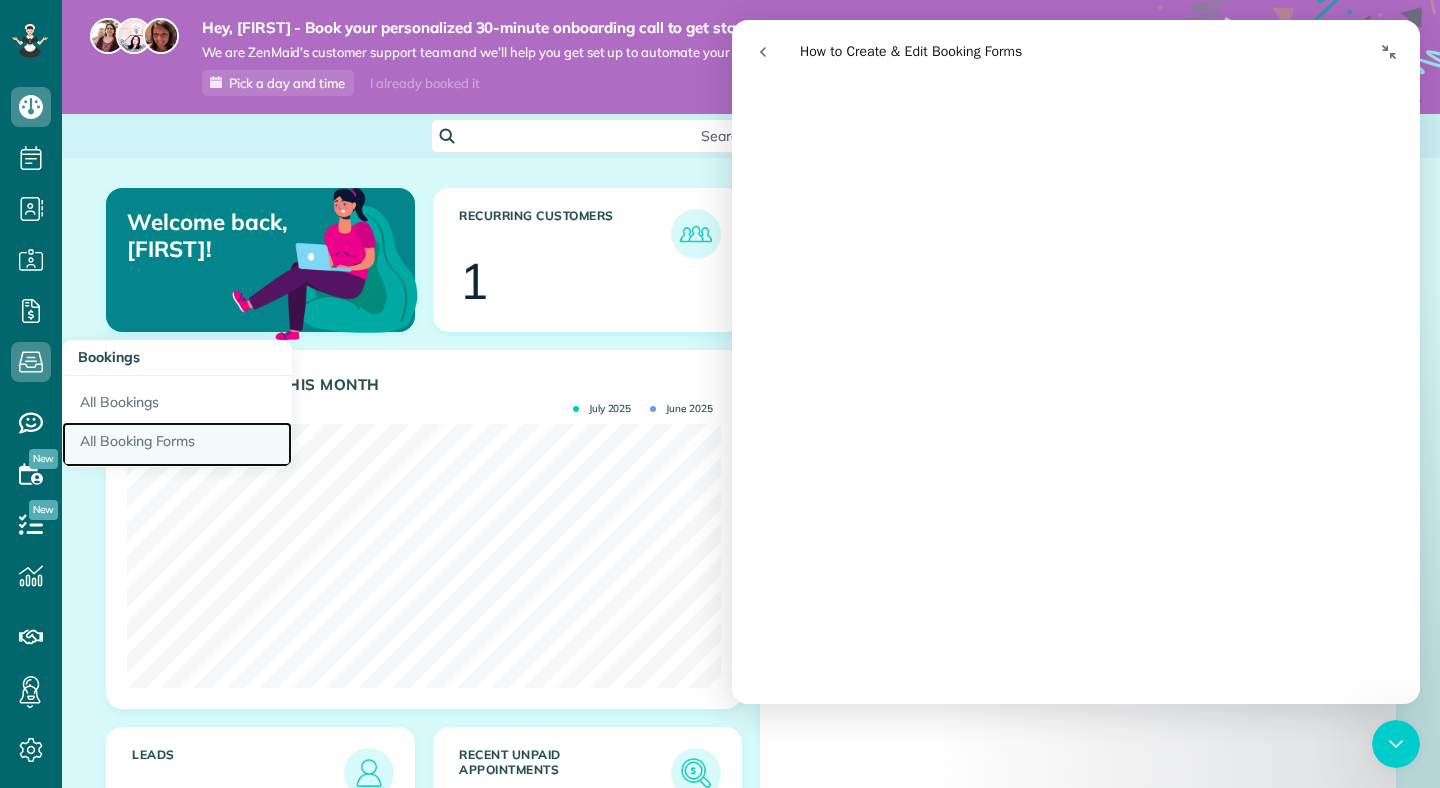 click on "All Booking Forms" at bounding box center [177, 445] 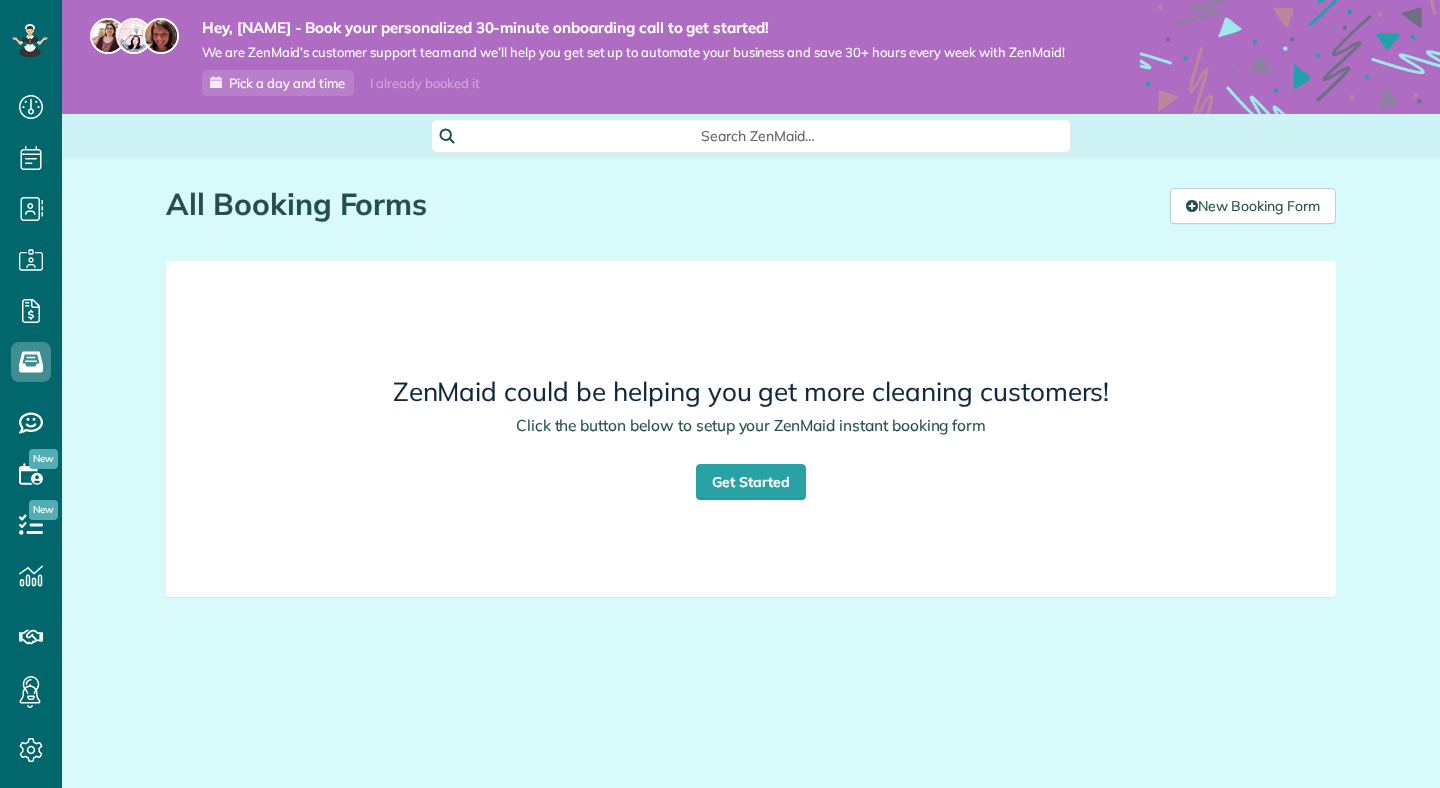 scroll, scrollTop: 0, scrollLeft: 0, axis: both 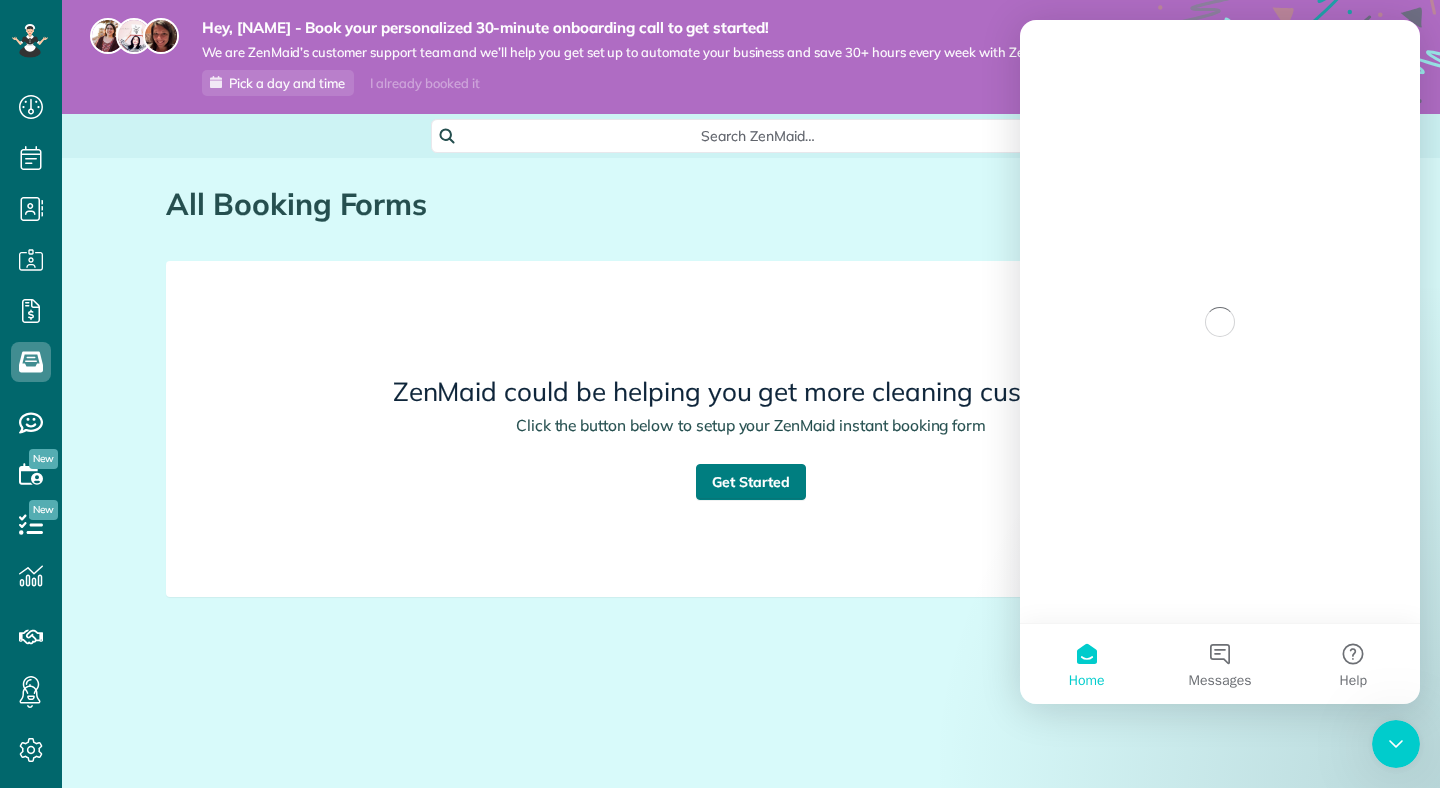 click on "Get Started" at bounding box center [751, 482] 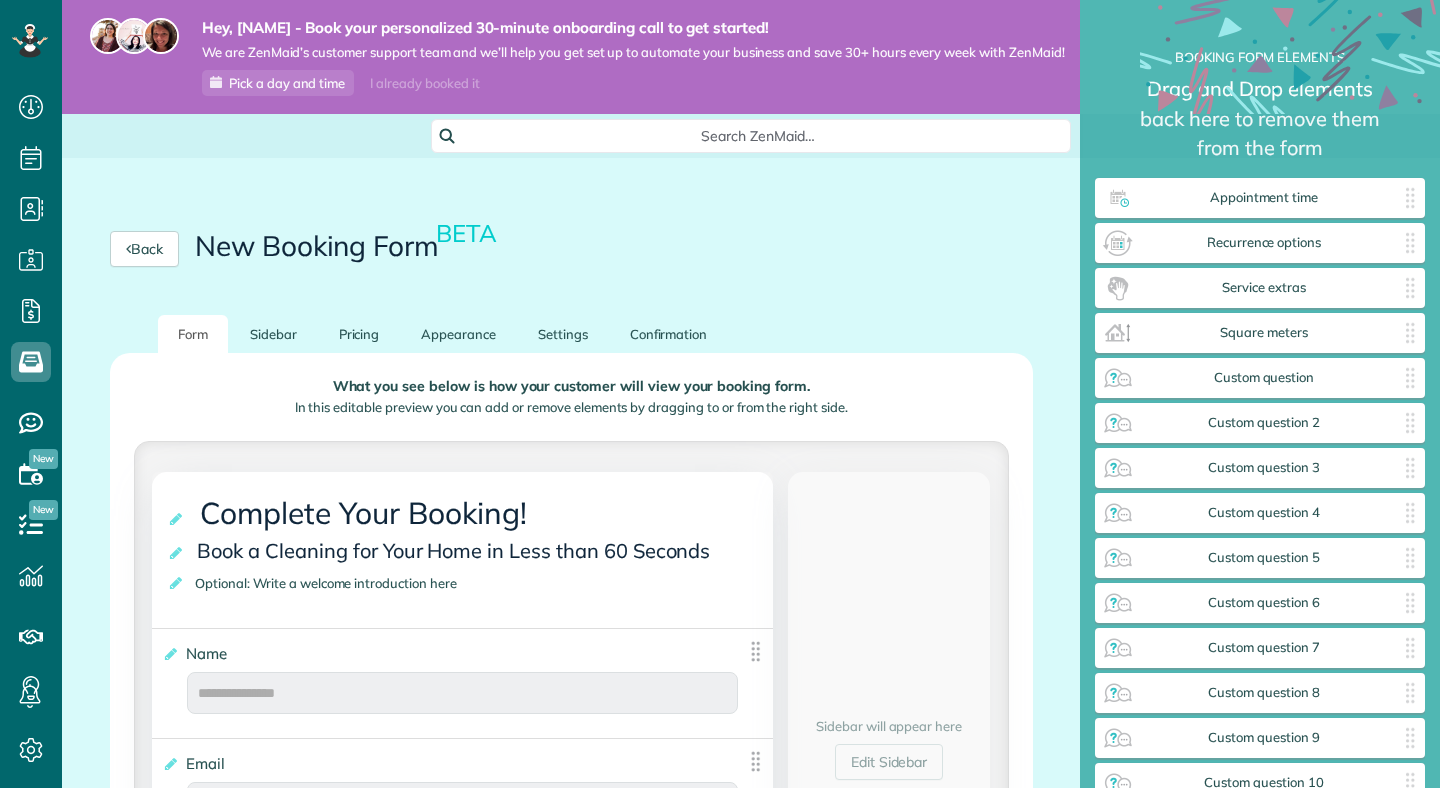 scroll, scrollTop: 0, scrollLeft: 0, axis: both 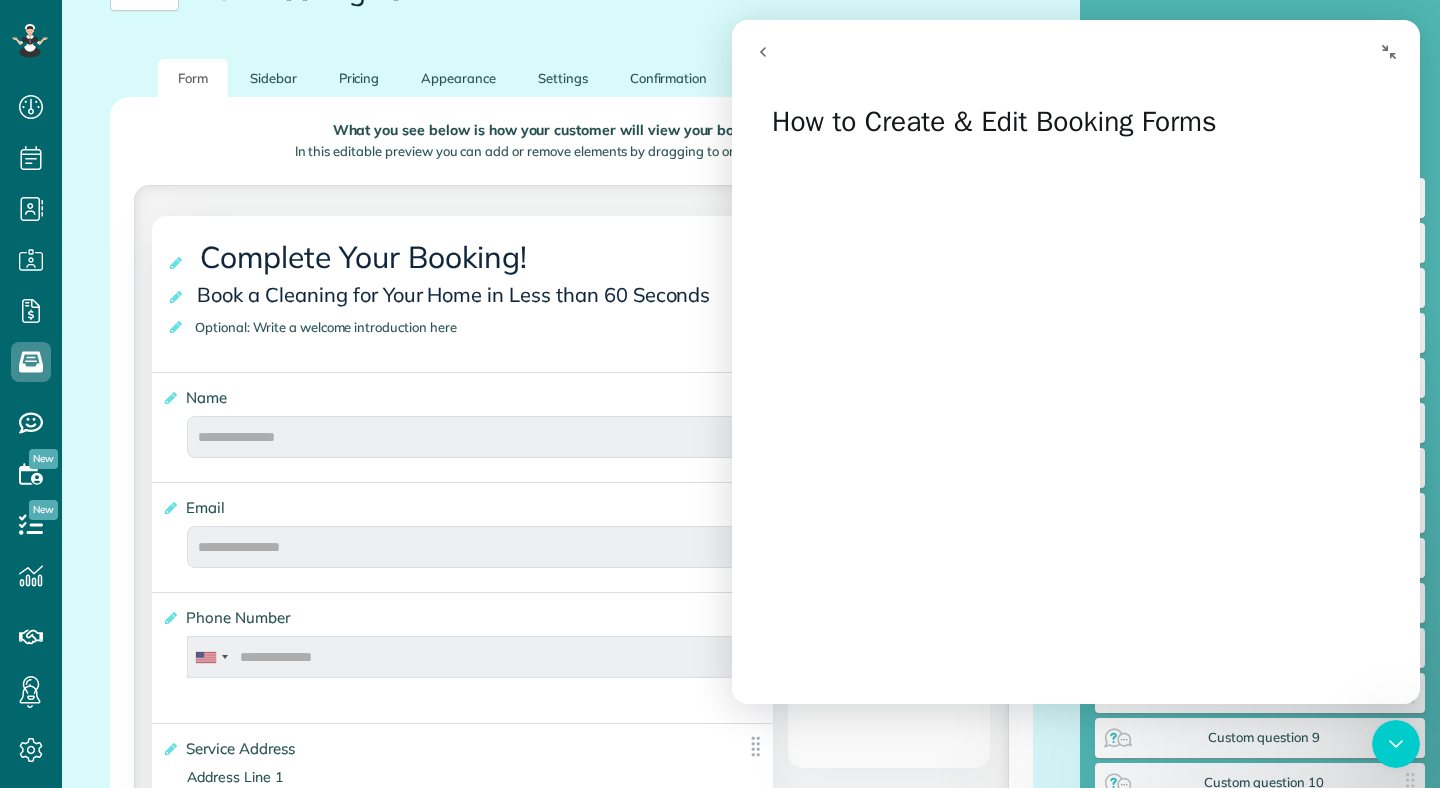 click 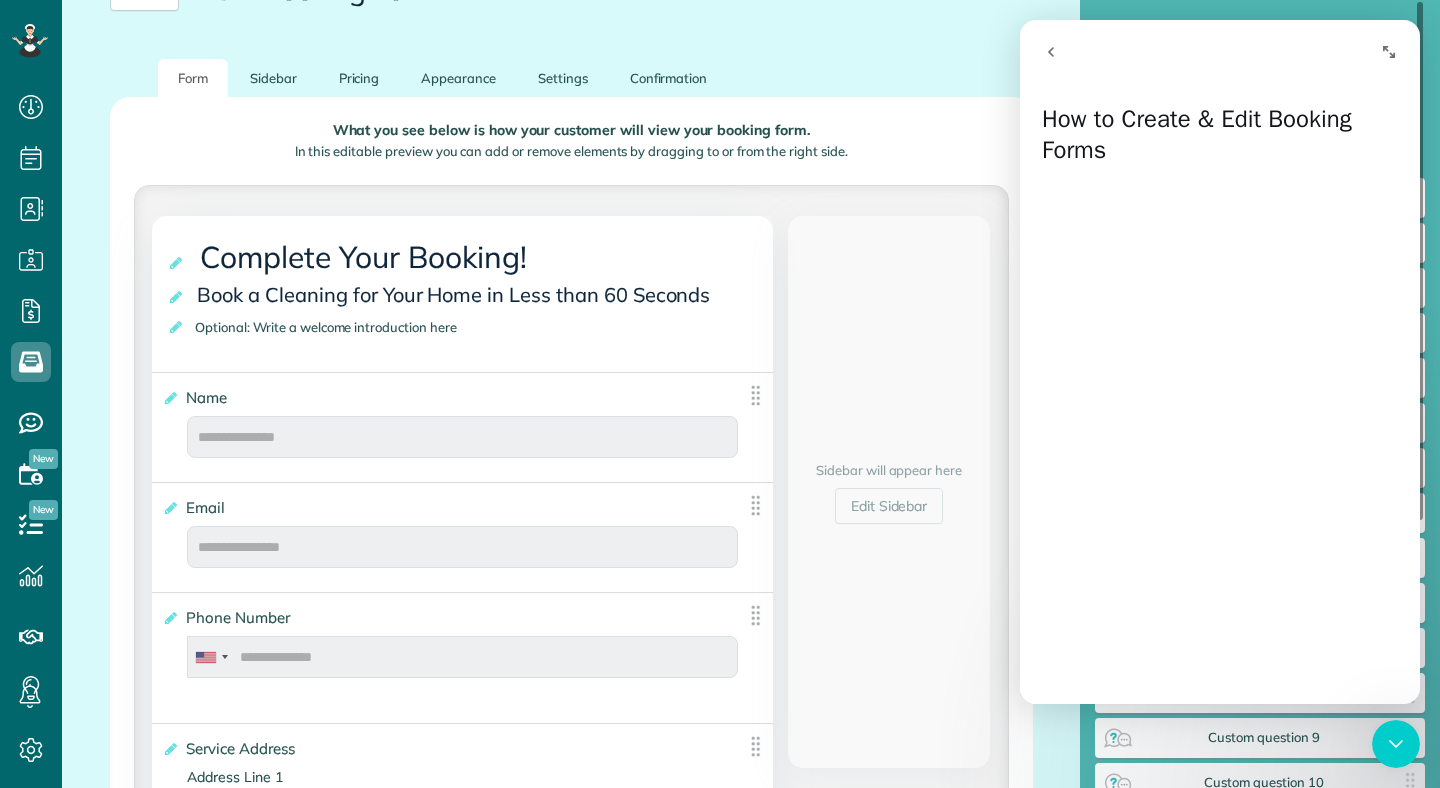 click 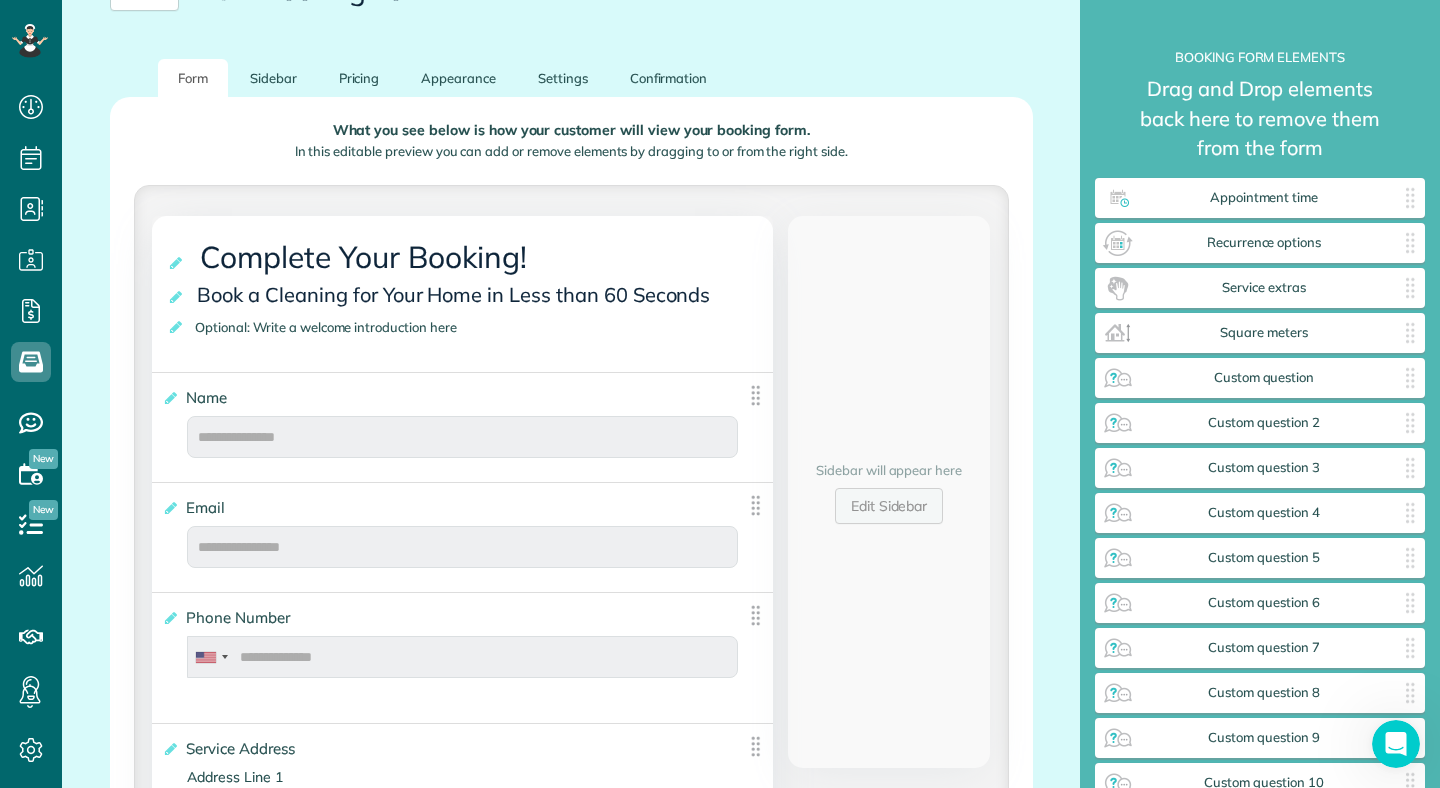scroll, scrollTop: 0, scrollLeft: 0, axis: both 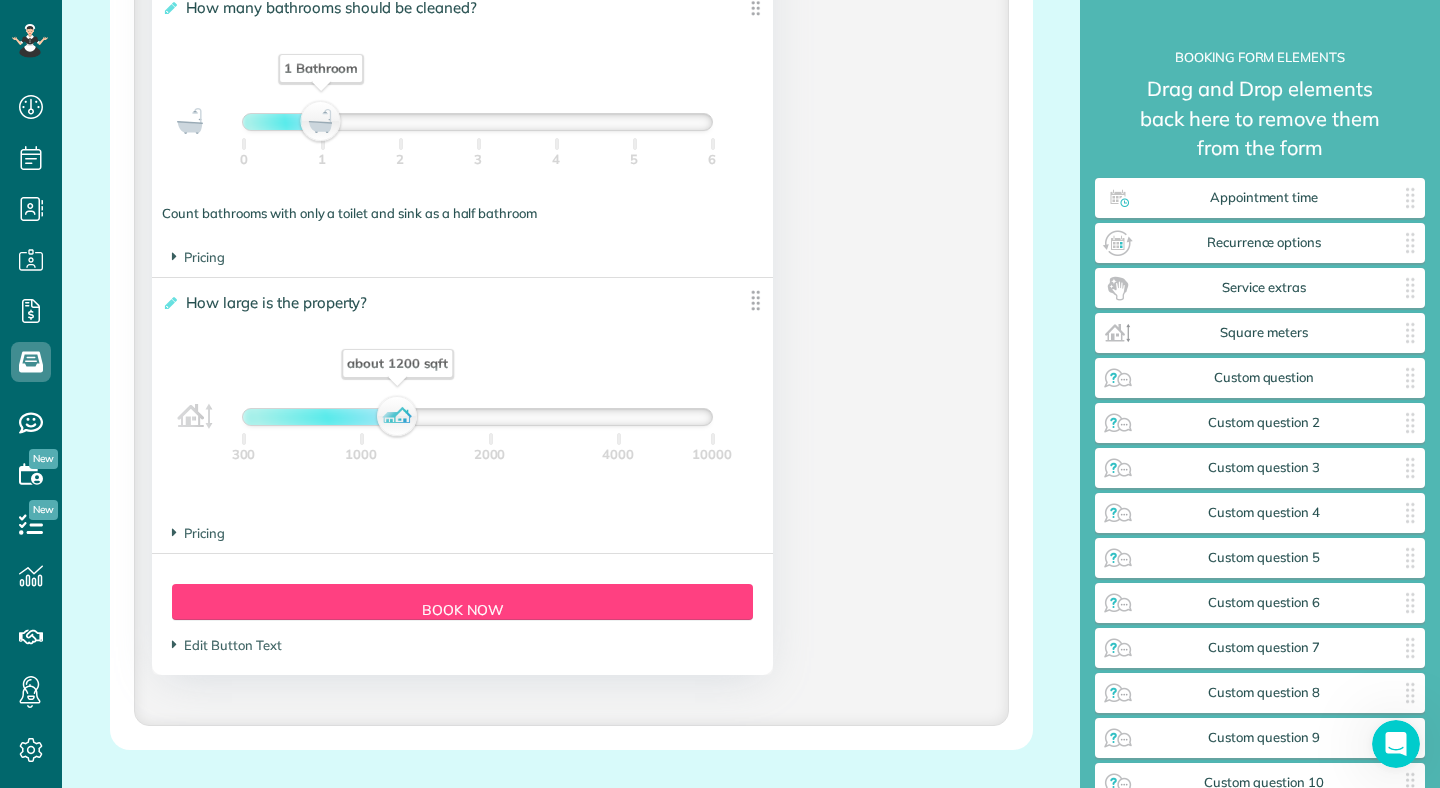 click on "300 1000 2000 4000 10000" at bounding box center (477, 465) 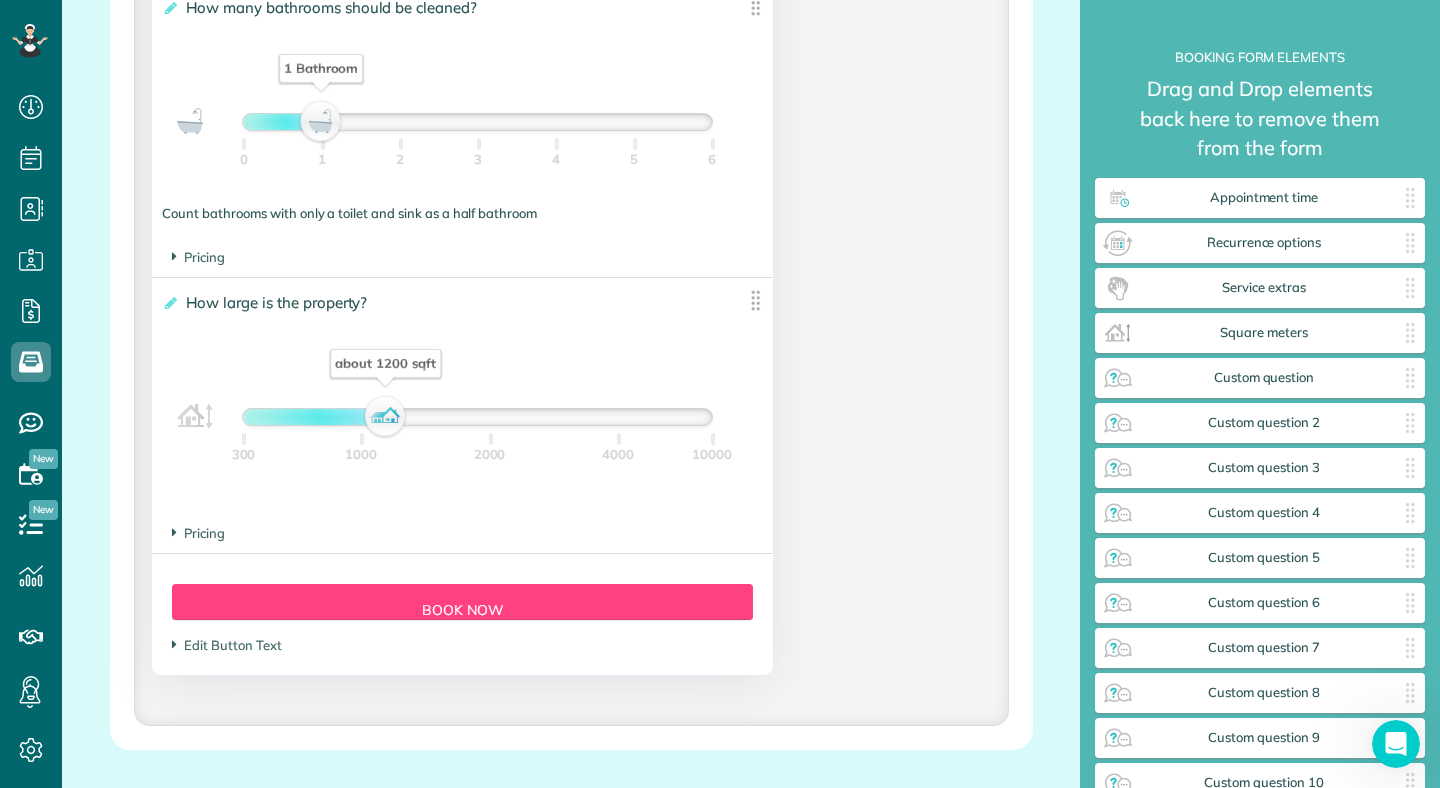 drag, startPoint x: 388, startPoint y: 408, endPoint x: 376, endPoint y: 422, distance: 18.439089 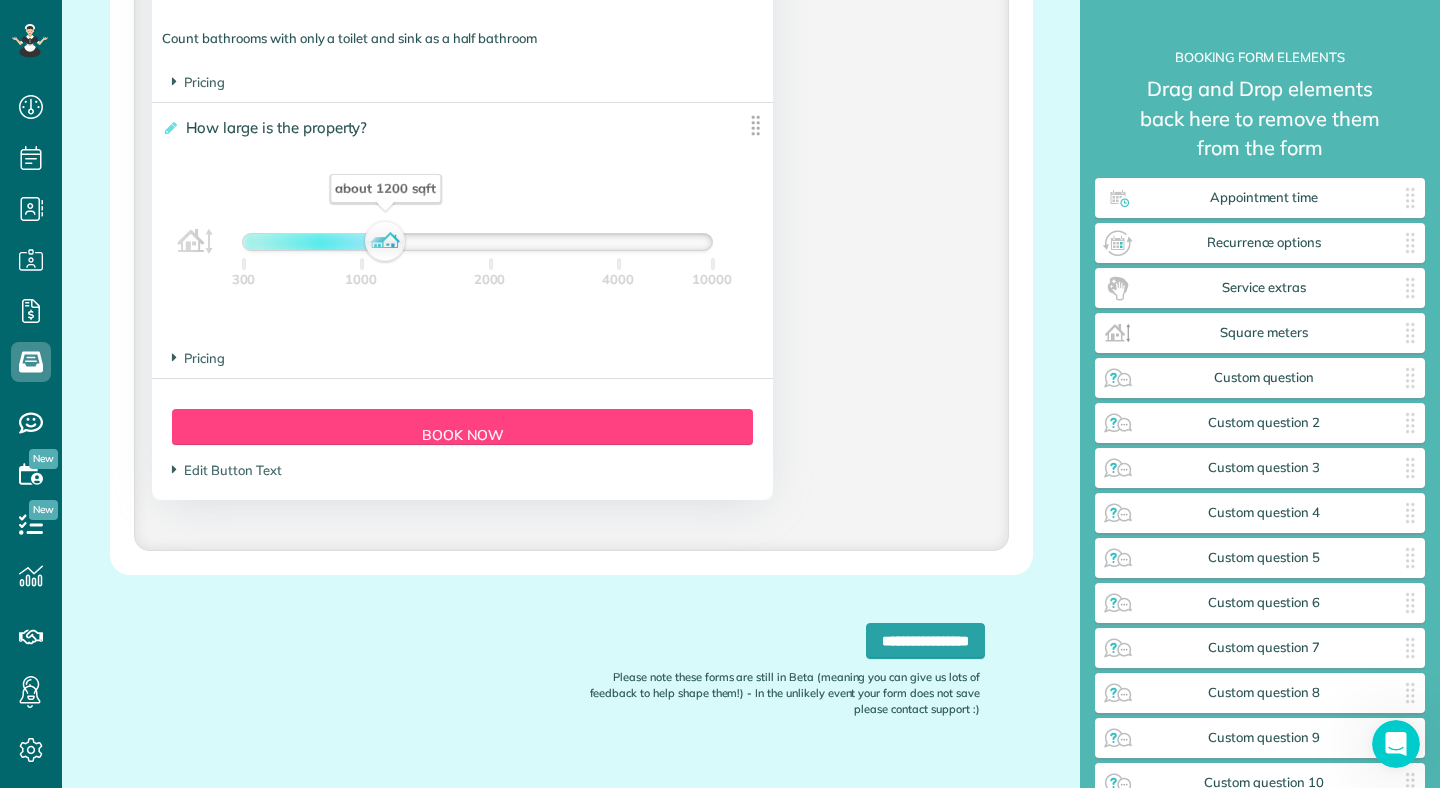 scroll, scrollTop: 1912, scrollLeft: 0, axis: vertical 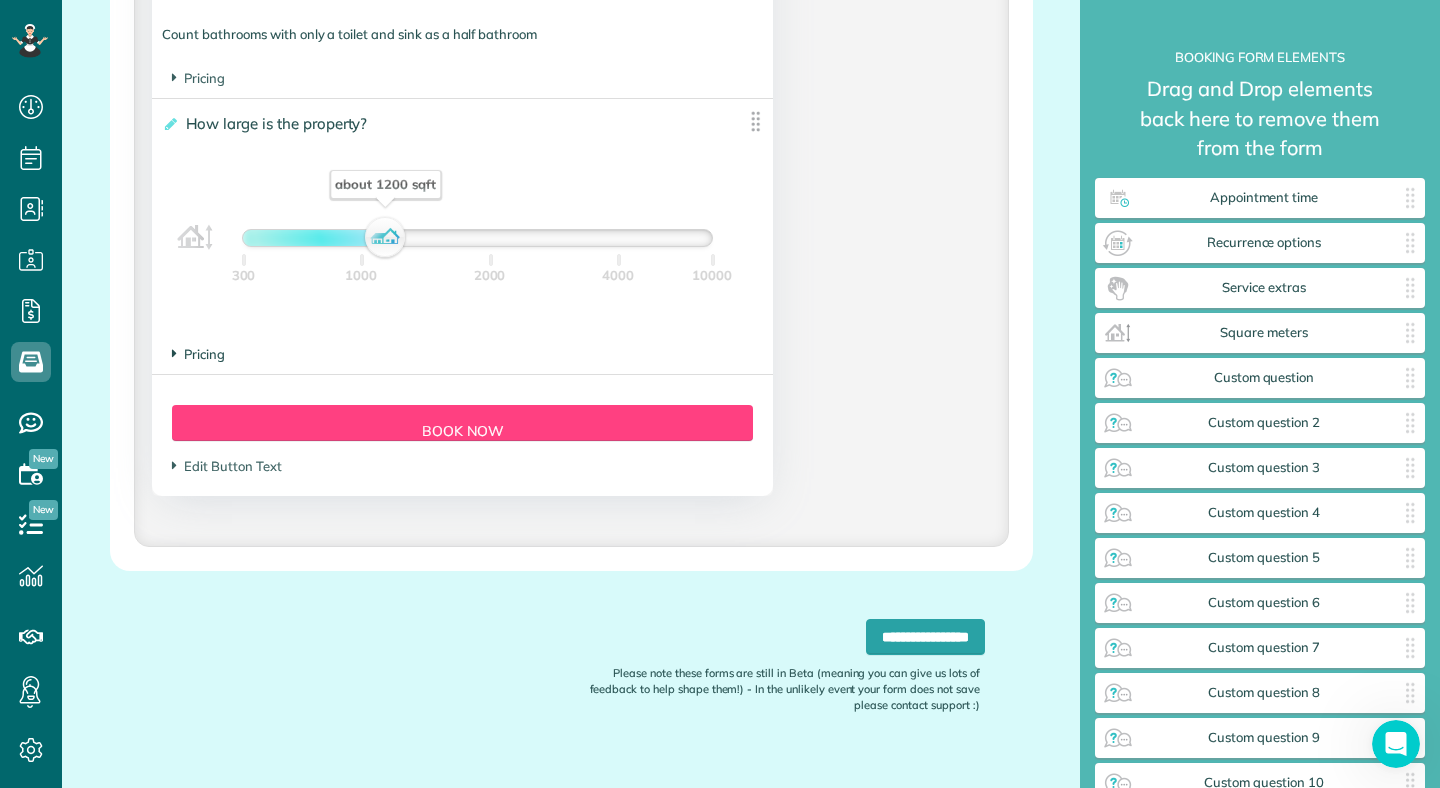 click at bounding box center [174, 353] 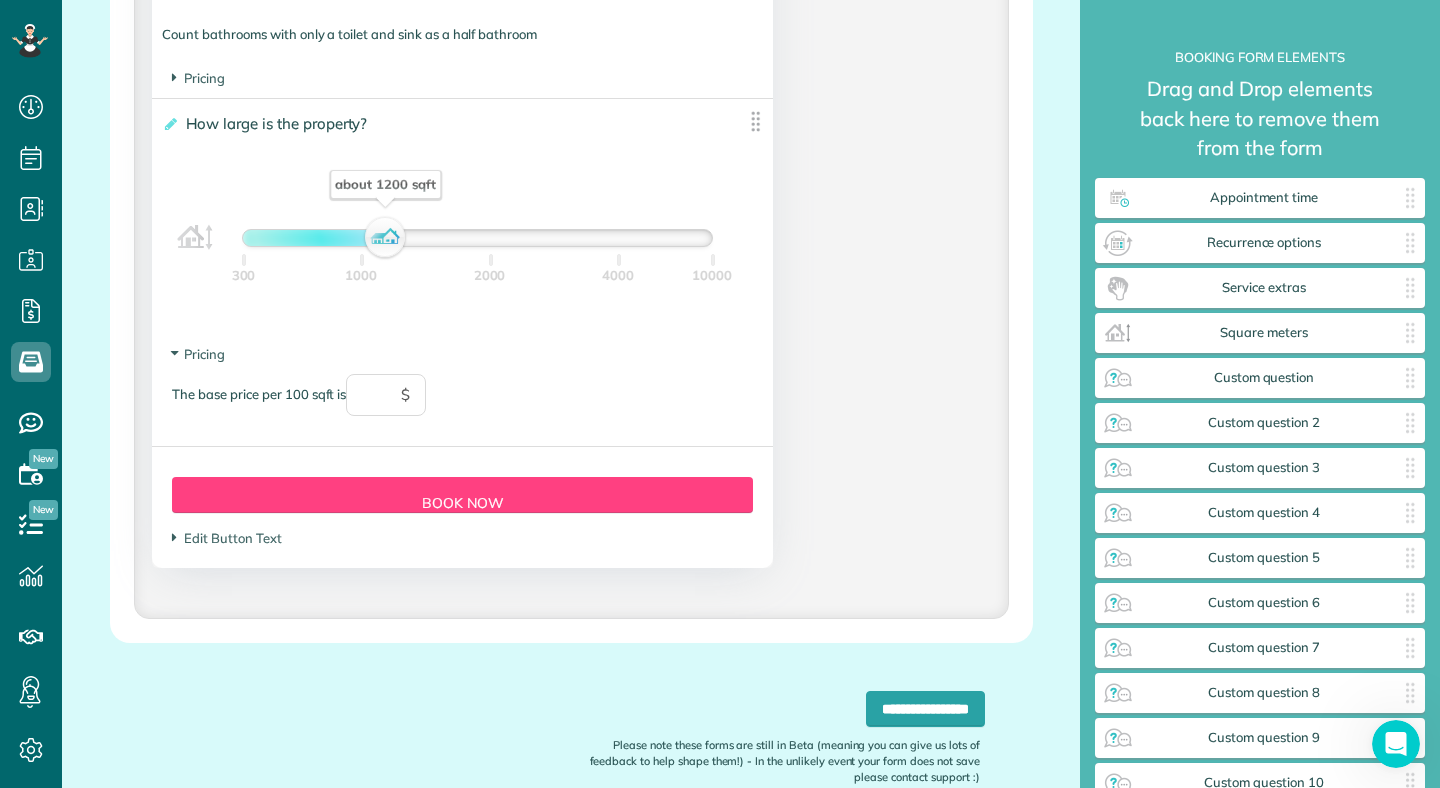 click on "$" at bounding box center (405, 395) 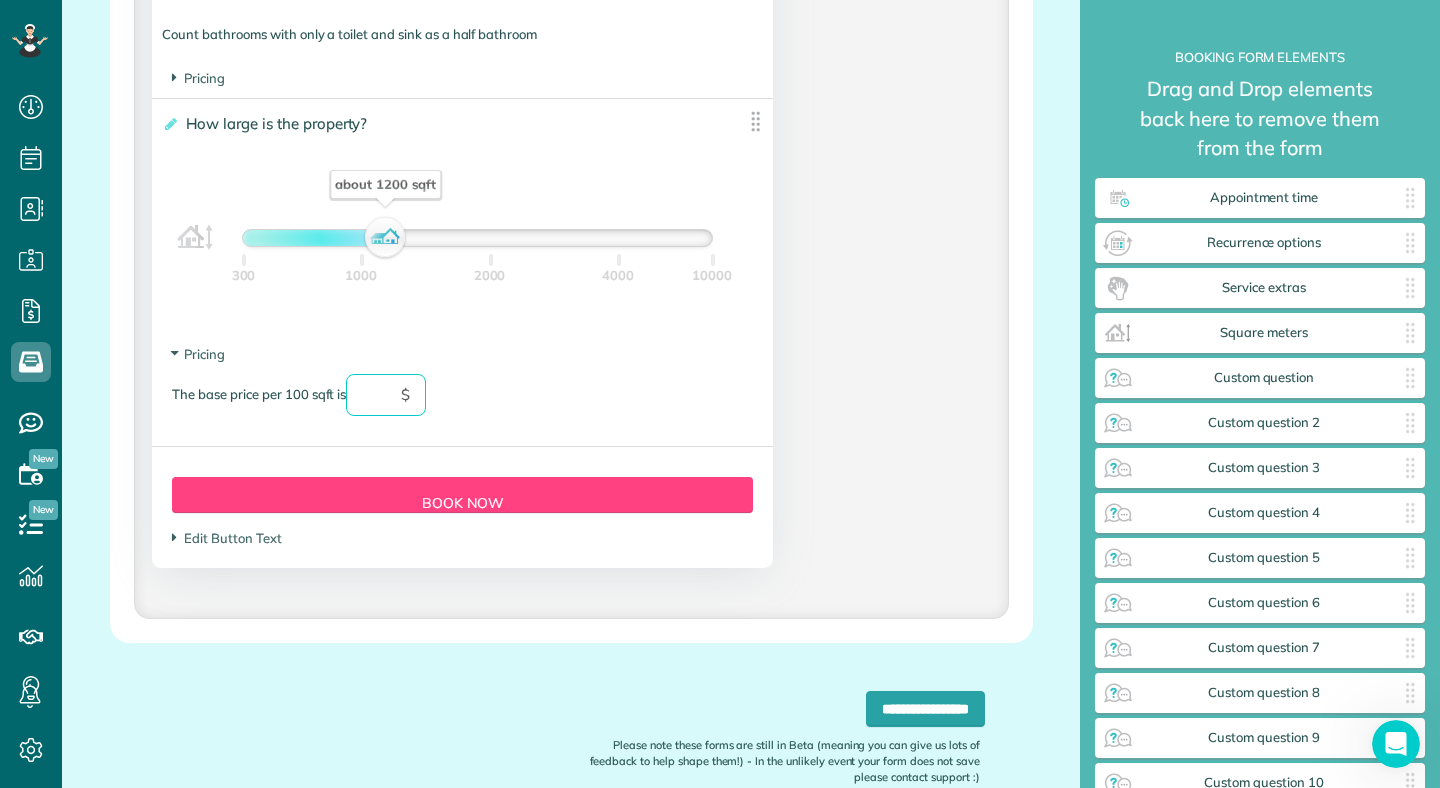 click at bounding box center (386, 395) 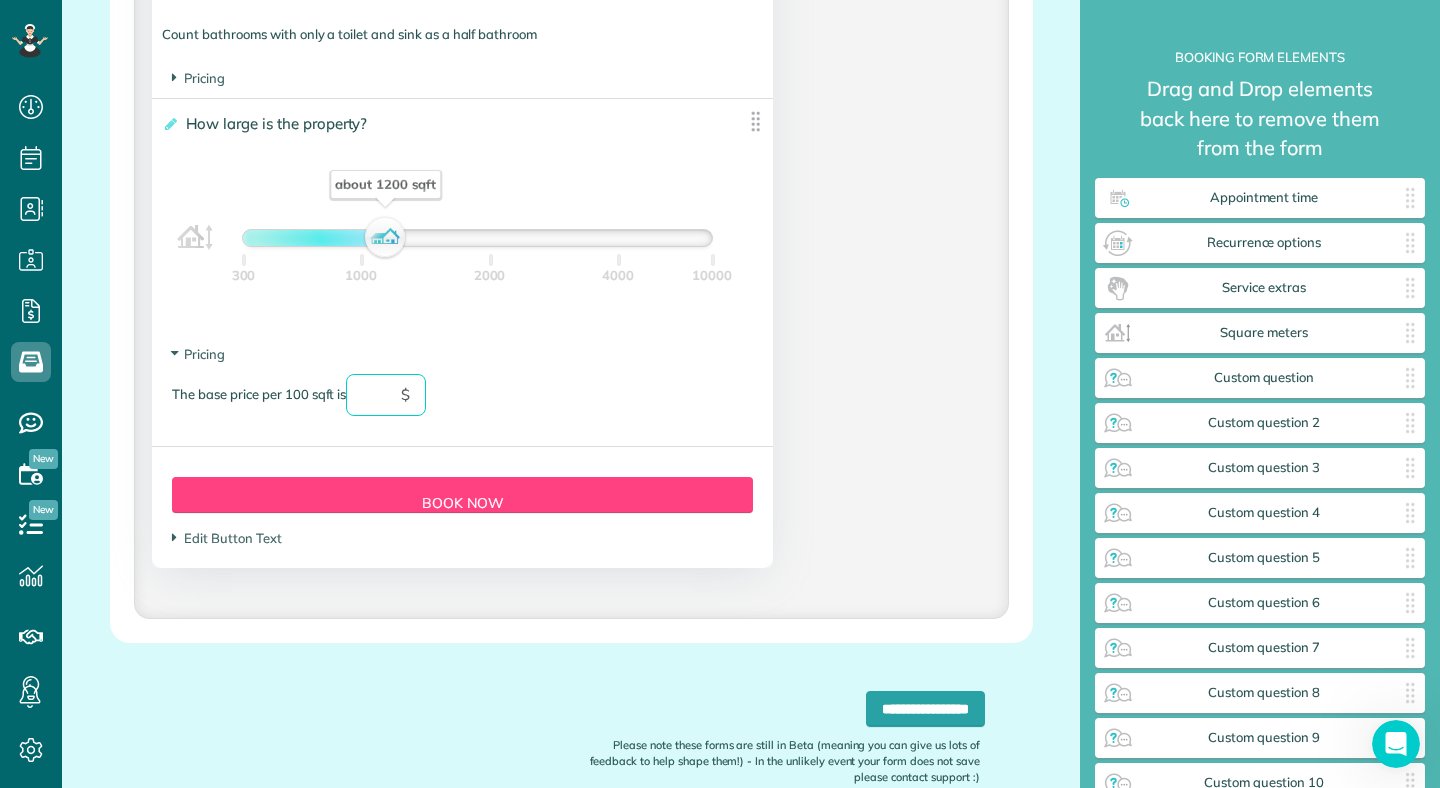 scroll, scrollTop: 2022, scrollLeft: 0, axis: vertical 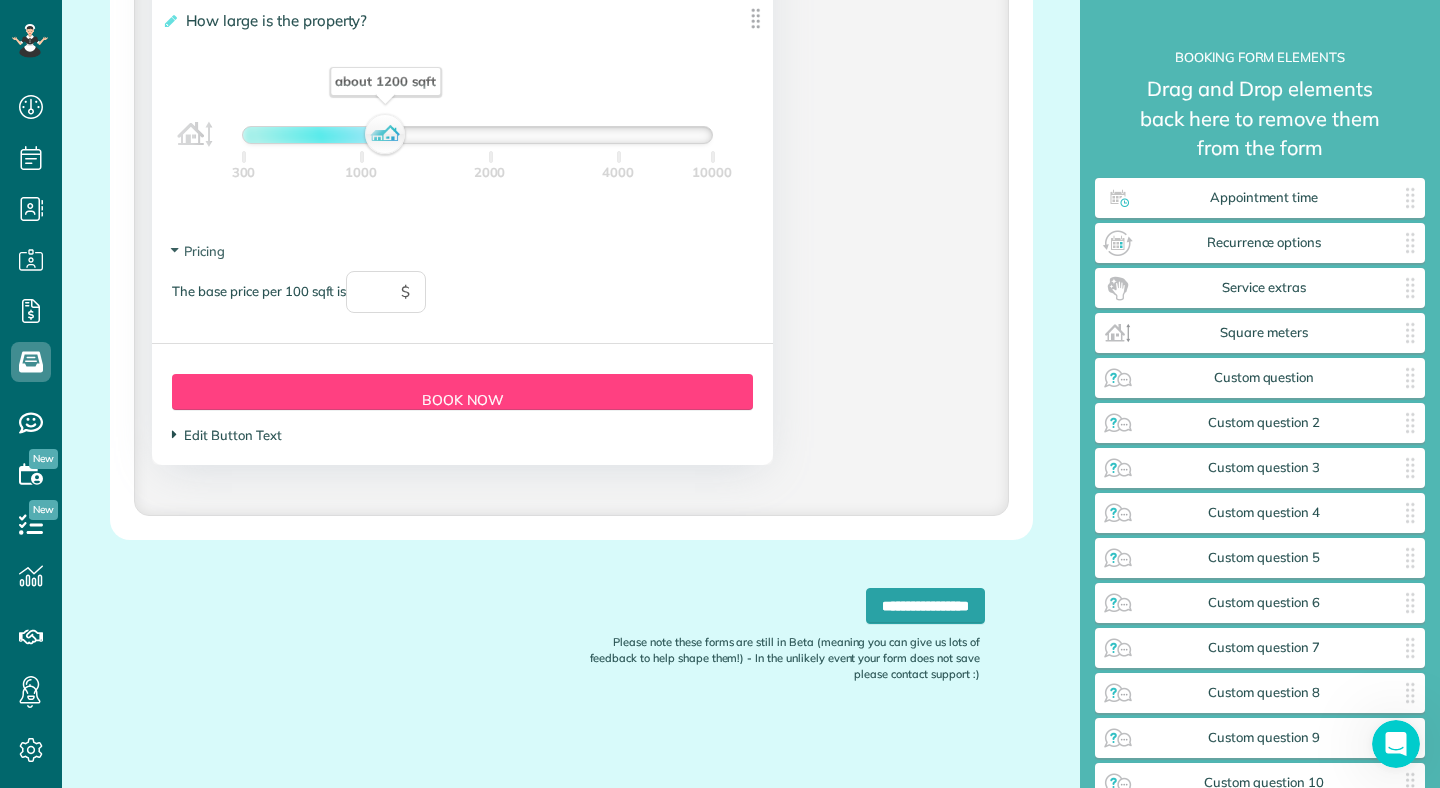 click on "Edit Button Text" at bounding box center (226, 435) 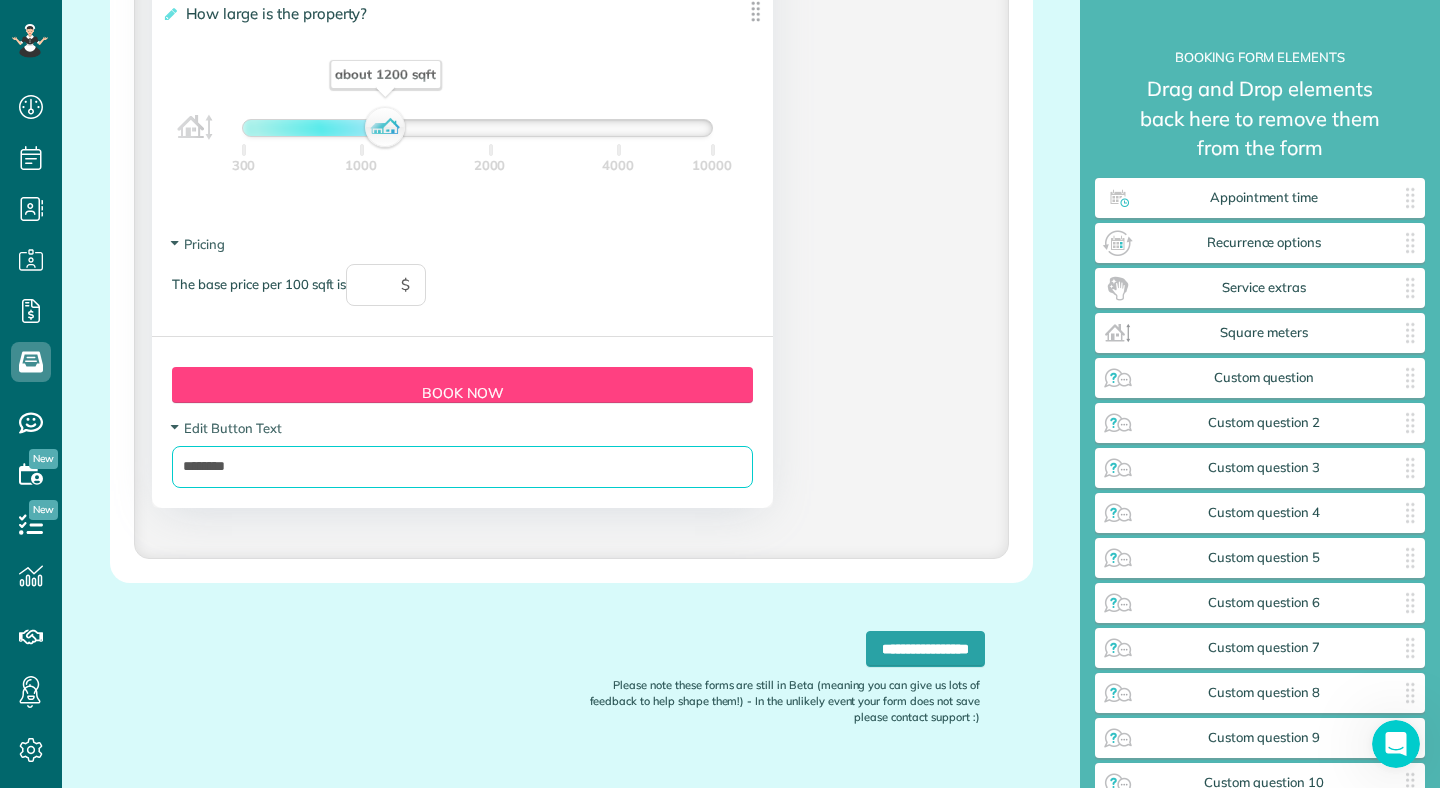 click on "********" at bounding box center [462, 467] 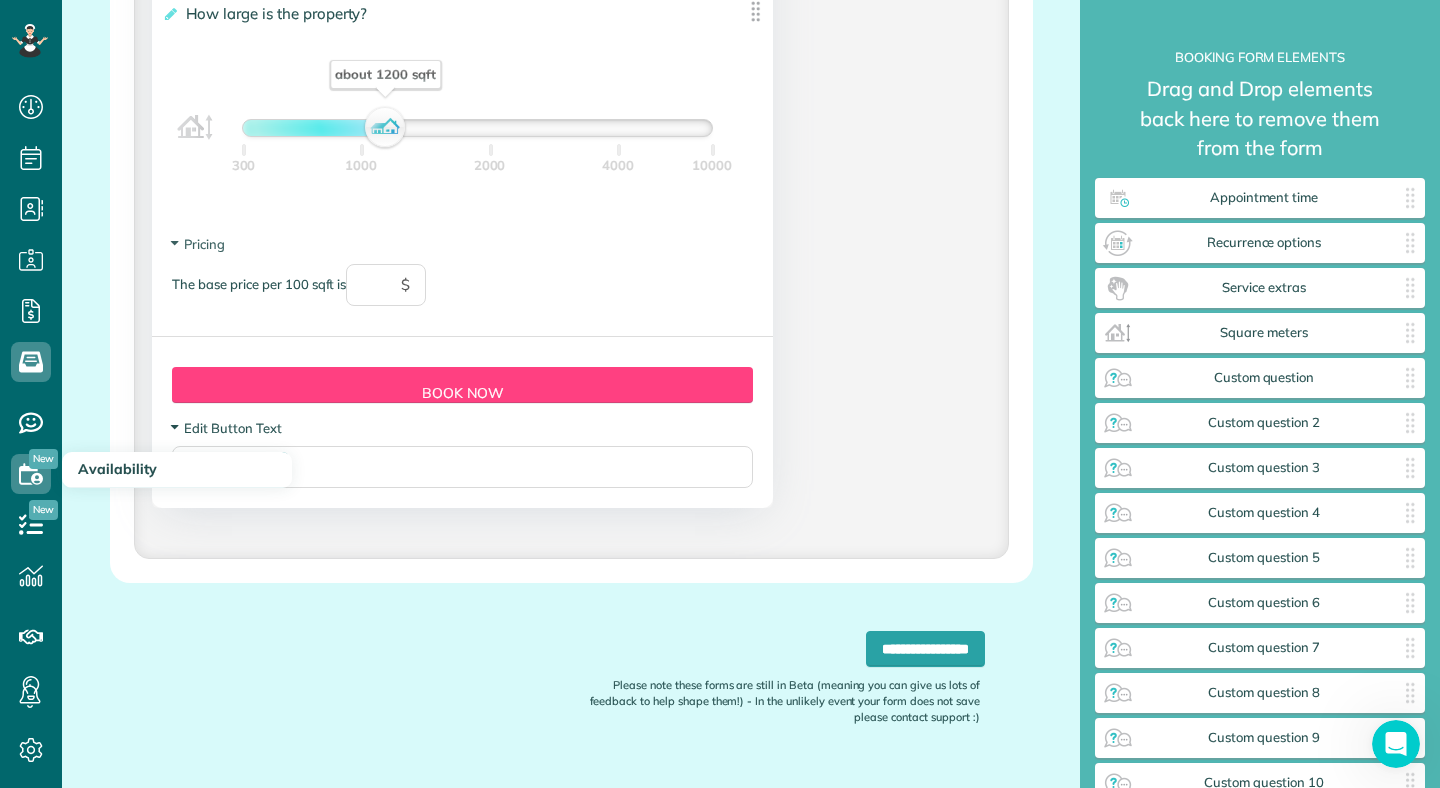 click on "Edit Button Text" at bounding box center [226, 428] 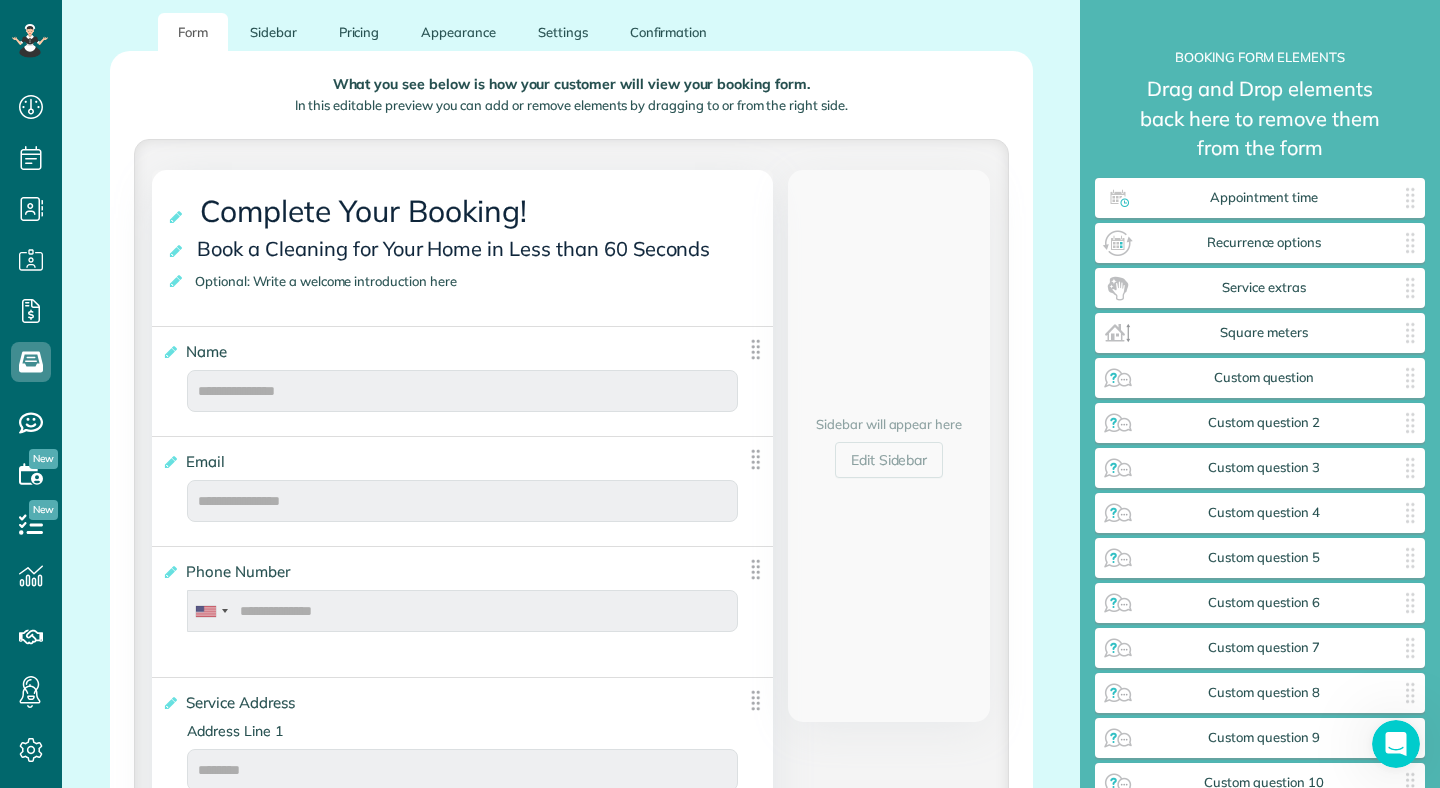 scroll, scrollTop: 297, scrollLeft: 0, axis: vertical 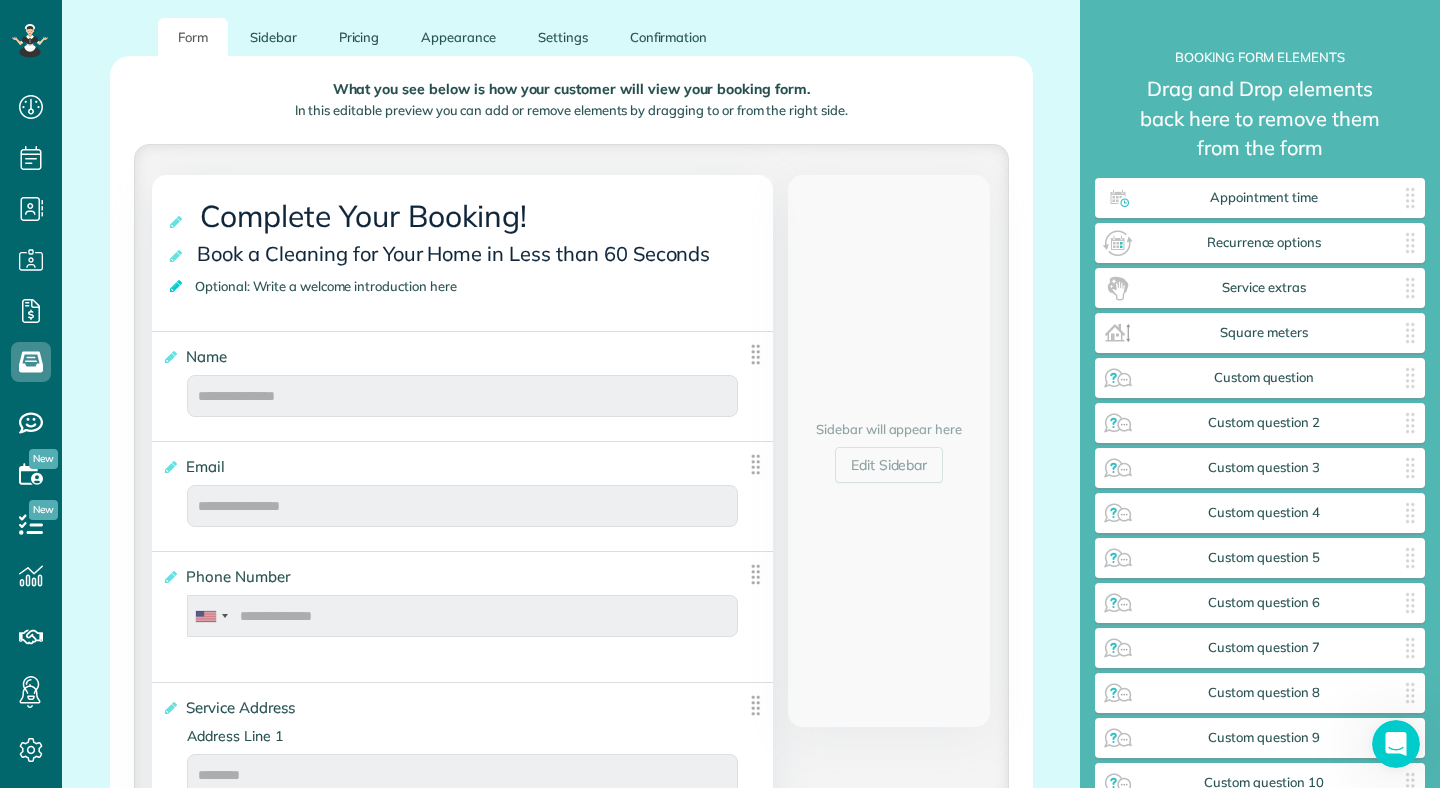 click at bounding box center (177, 286) 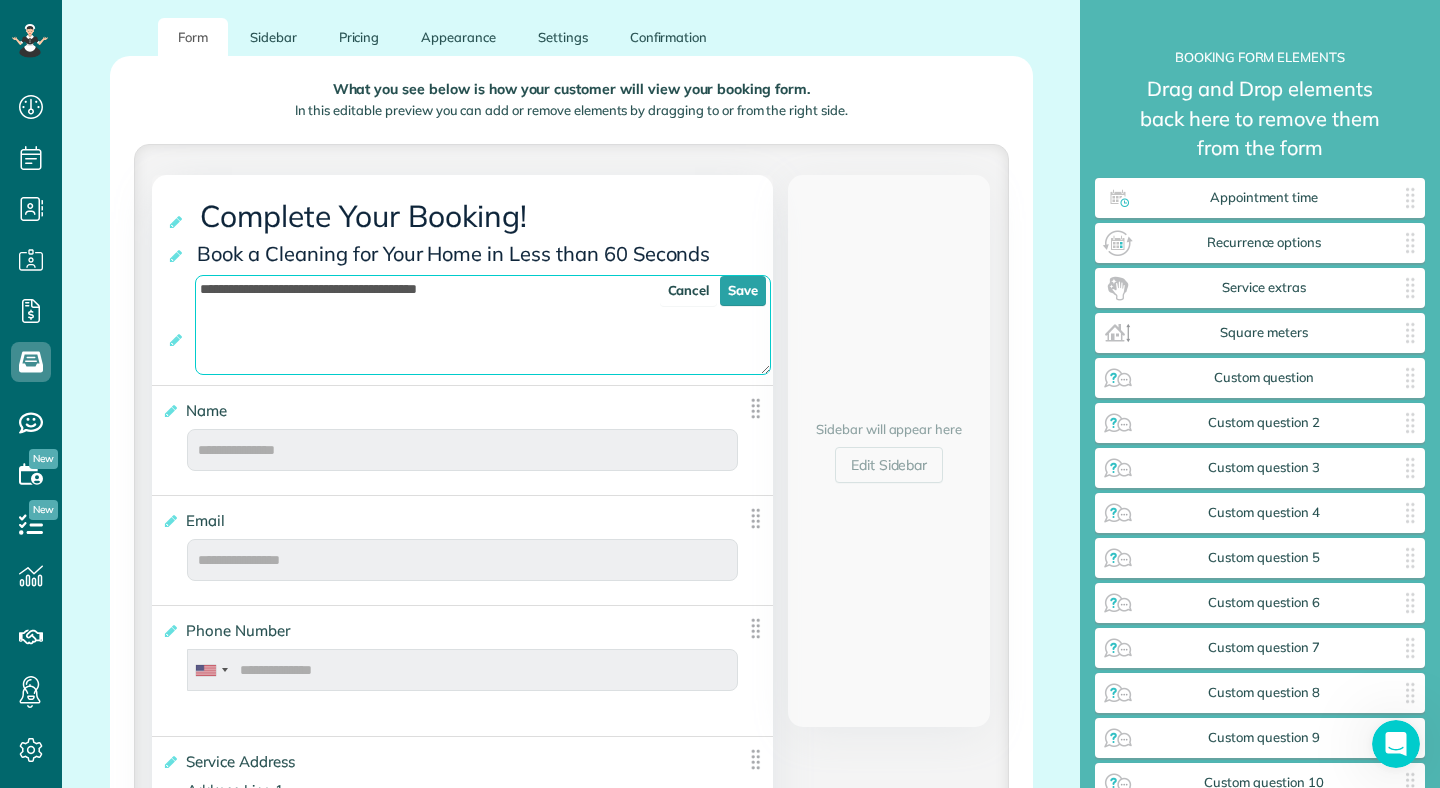 click on "**********" at bounding box center (483, 325) 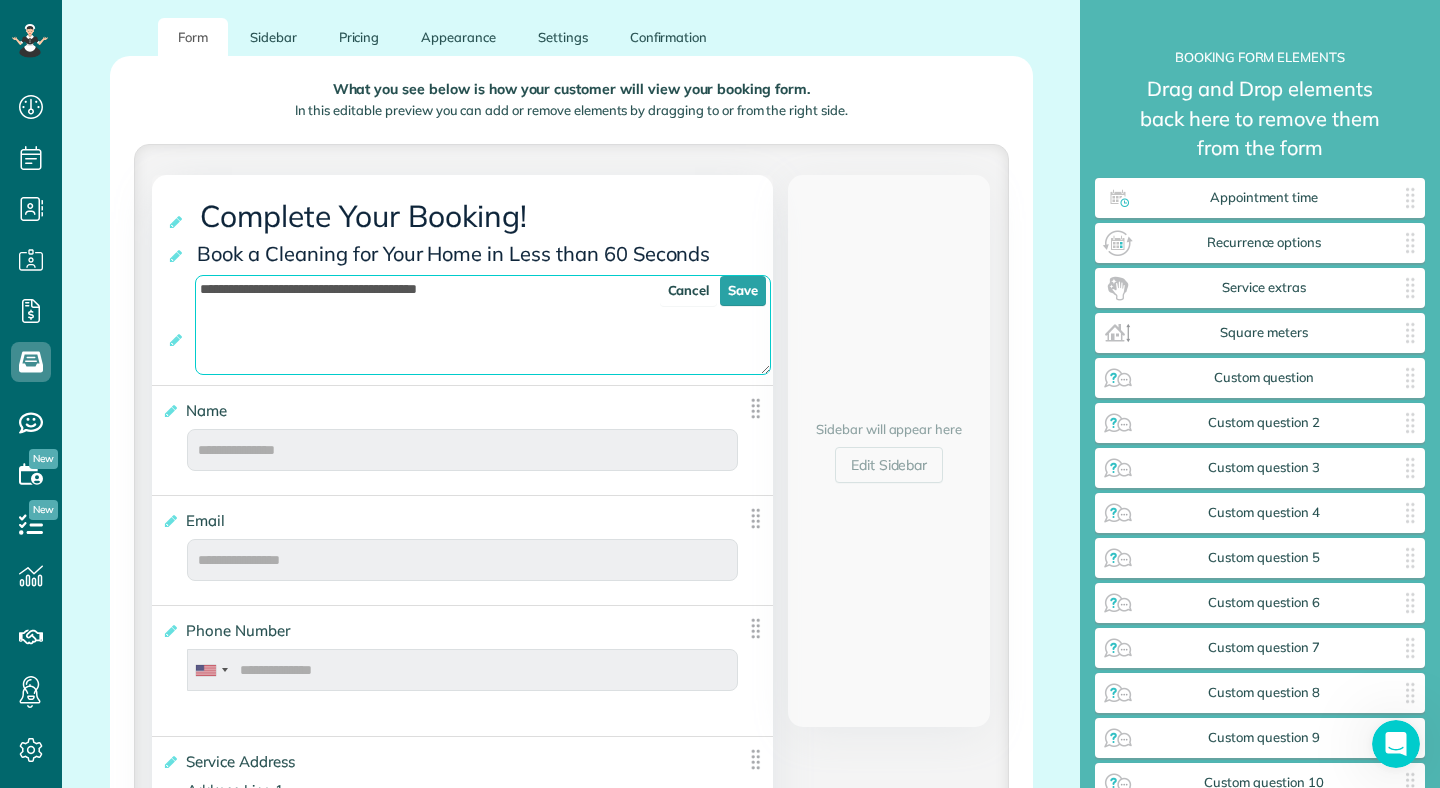 click on "**********" at bounding box center (483, 325) 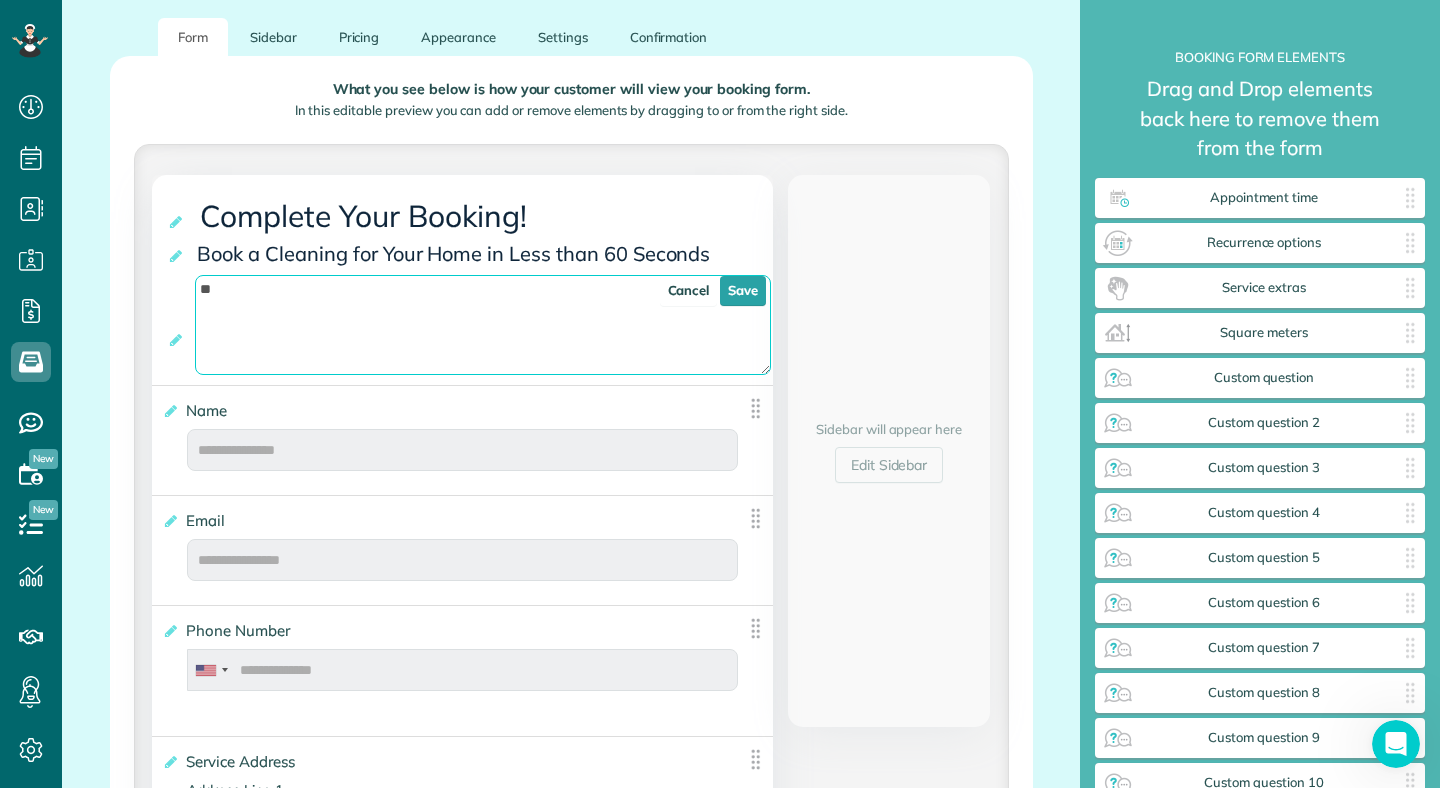 type on "*" 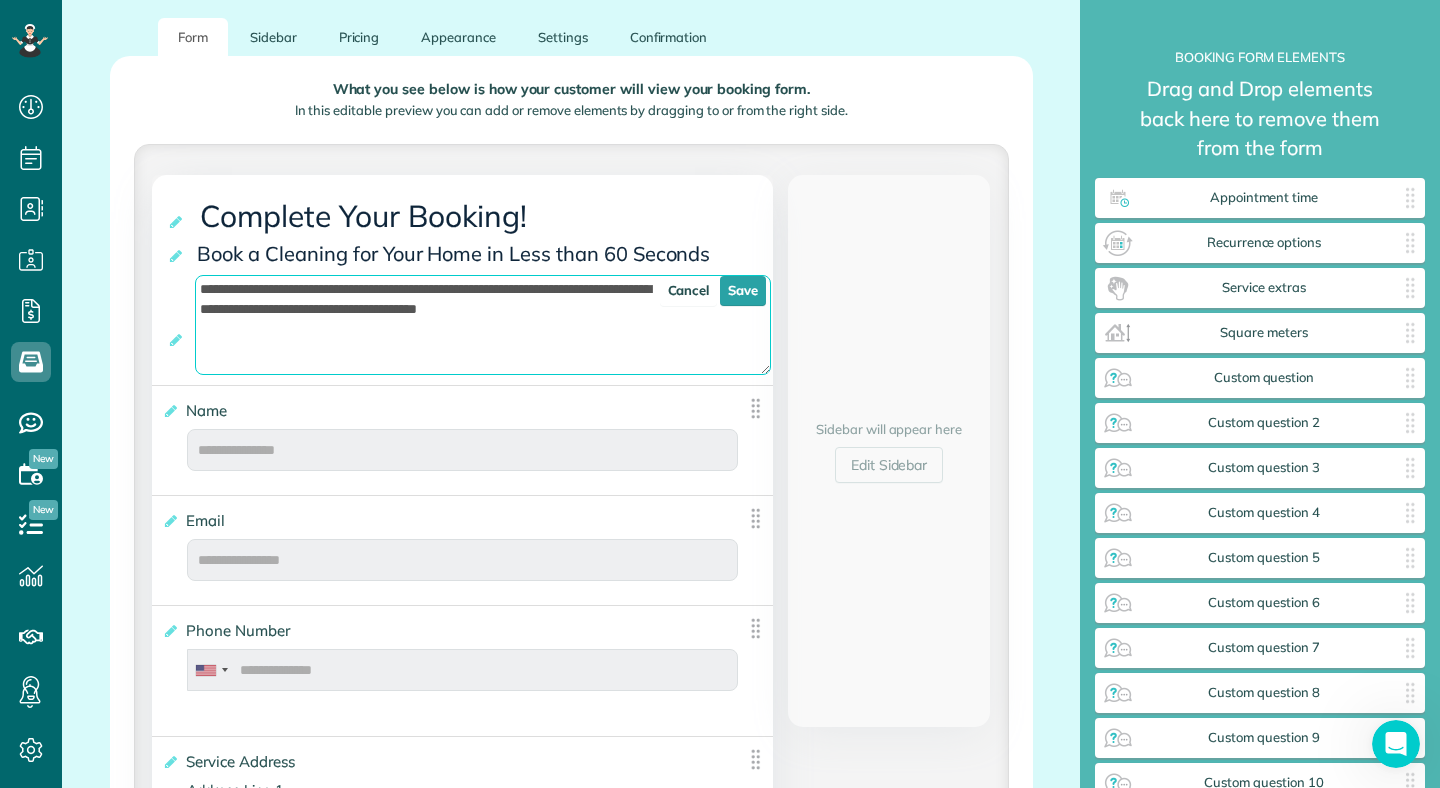 click on "**********" at bounding box center [483, 325] 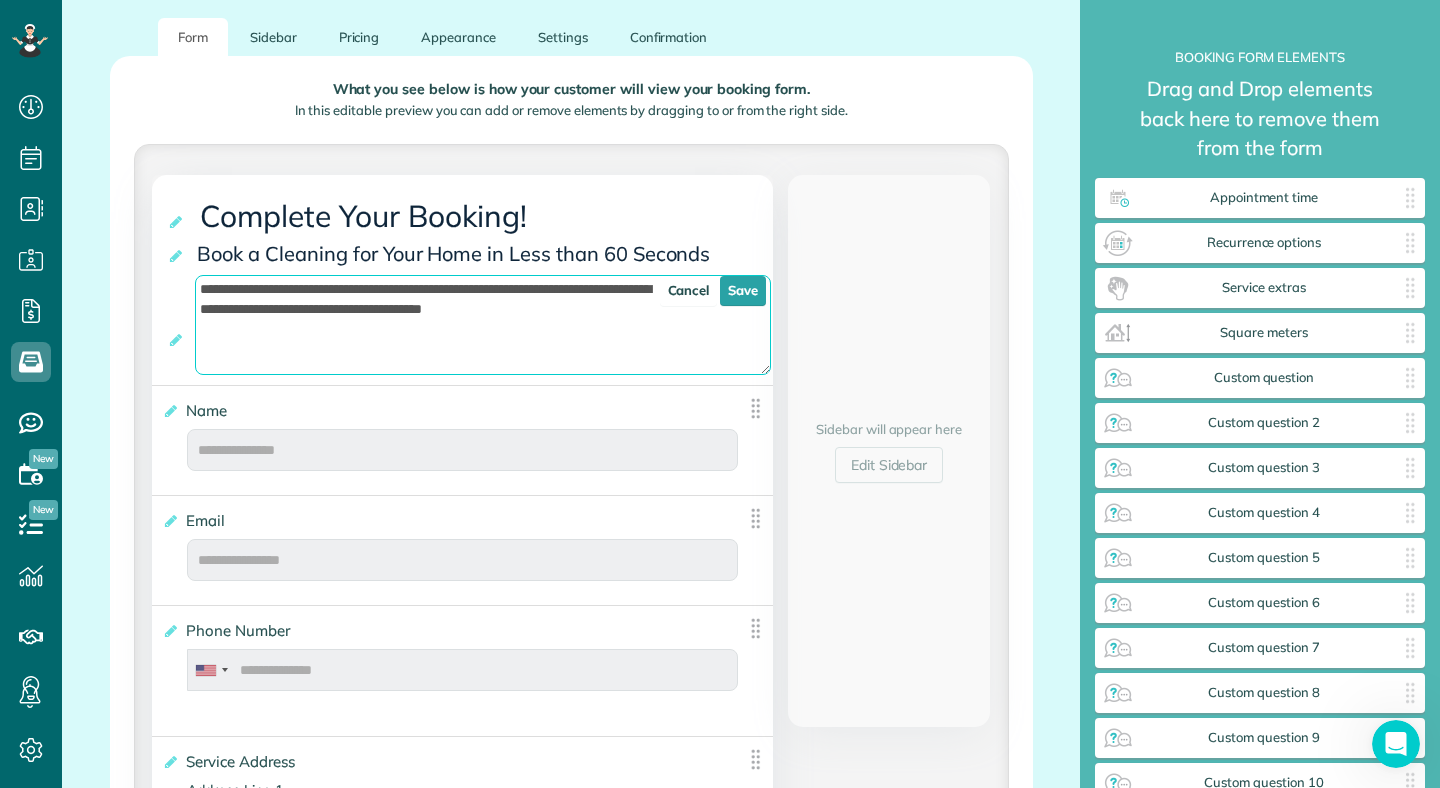 click on "**********" at bounding box center [483, 325] 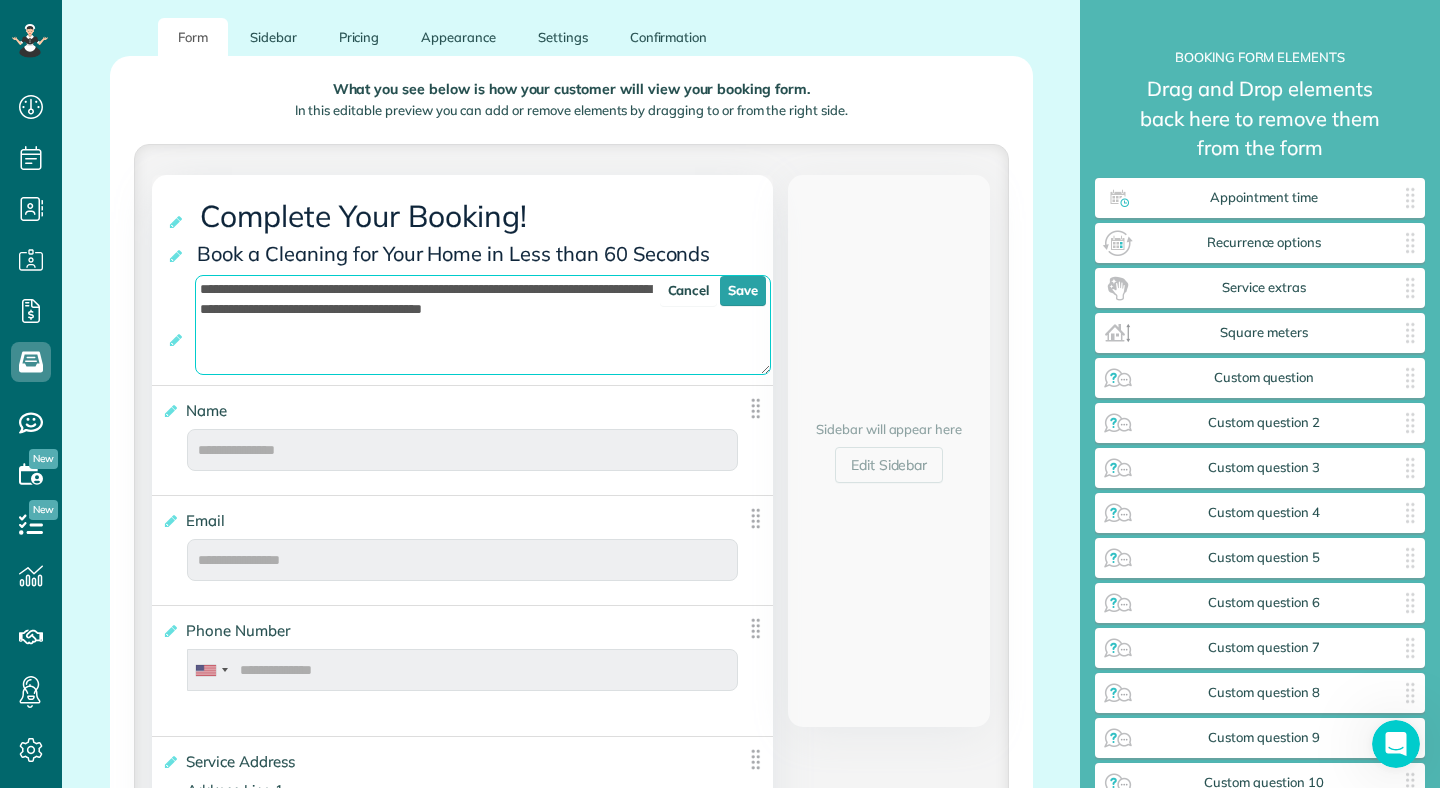 click on "**********" at bounding box center [483, 325] 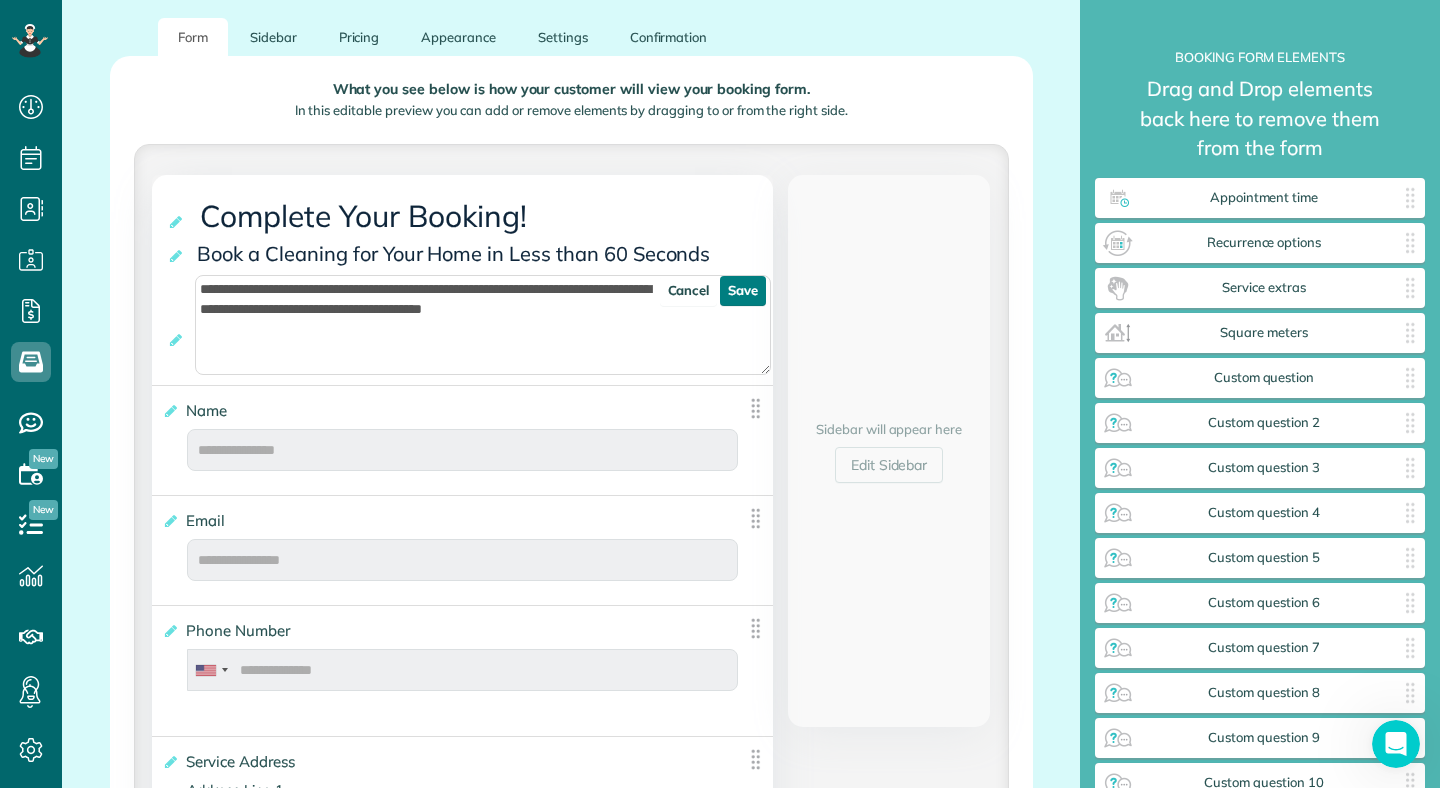 click on "Save" at bounding box center (743, 291) 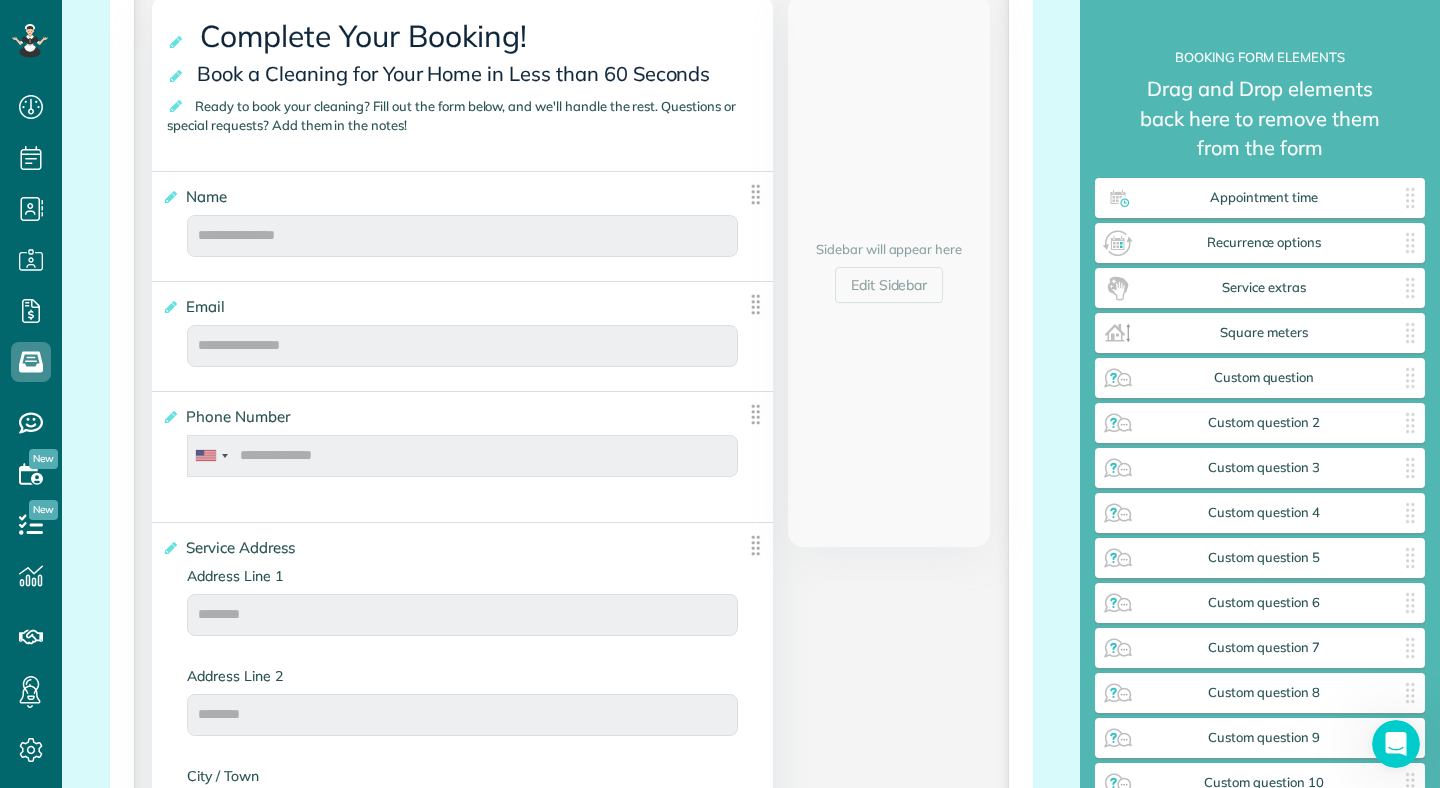 scroll, scrollTop: 478, scrollLeft: 0, axis: vertical 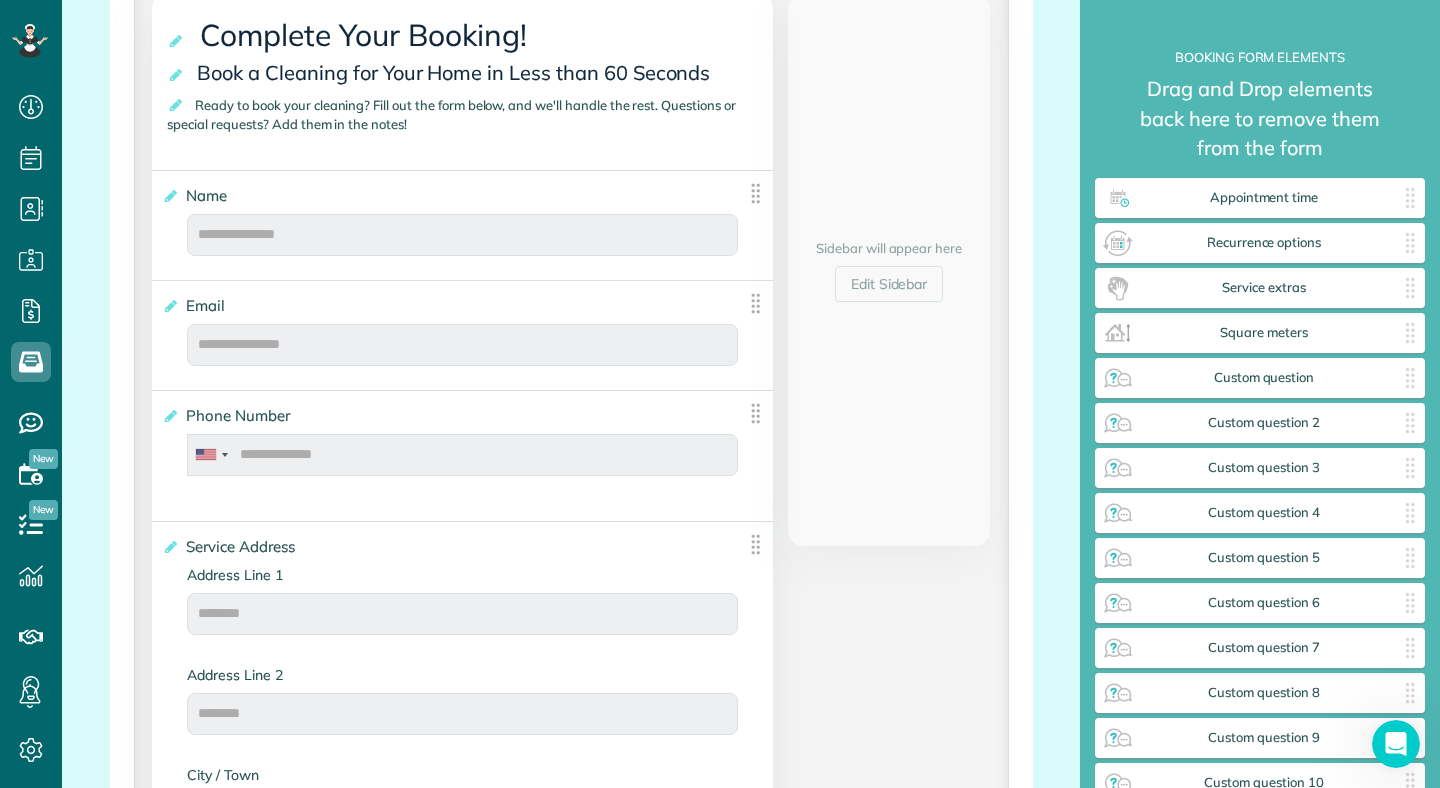 click at bounding box center (755, 303) 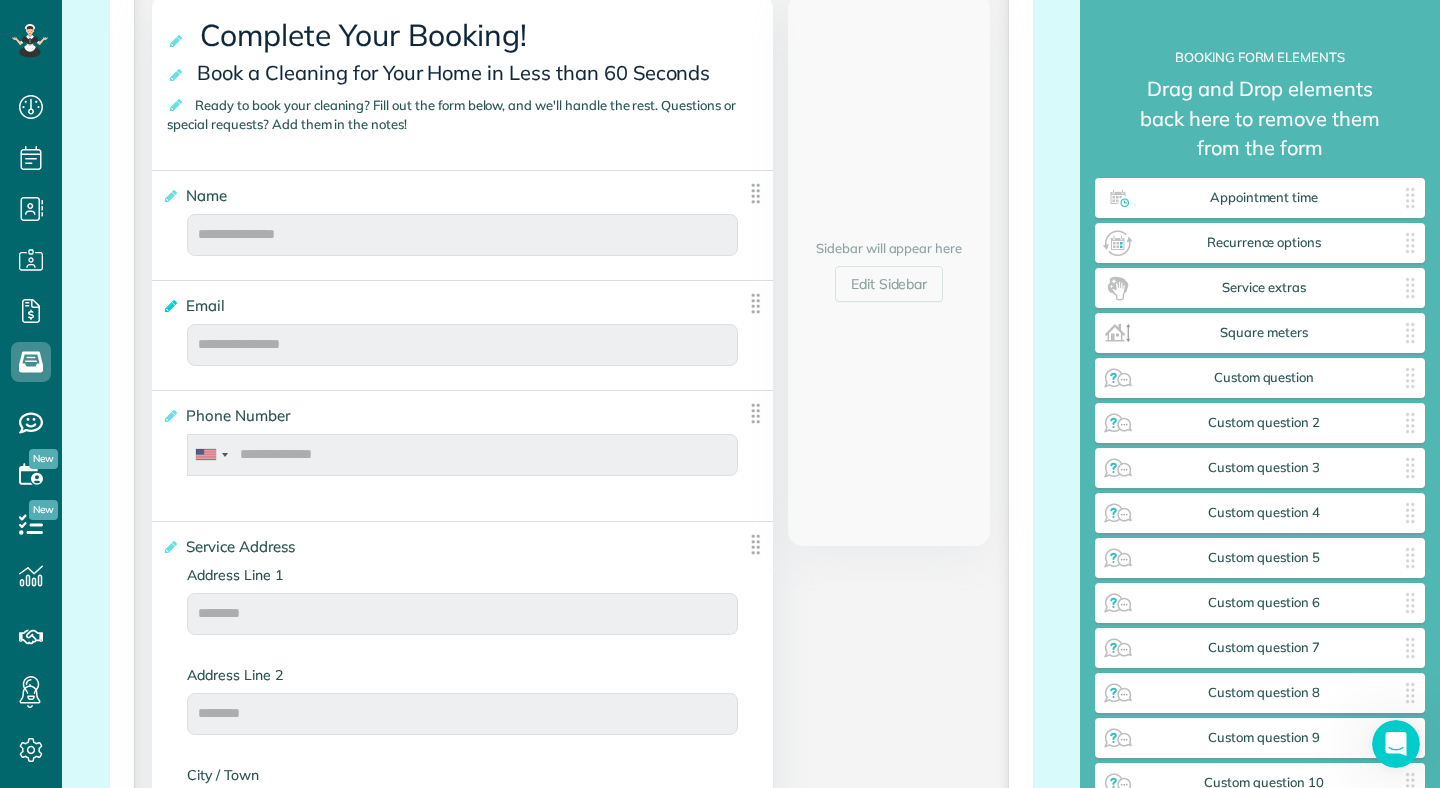 click at bounding box center [169, 306] 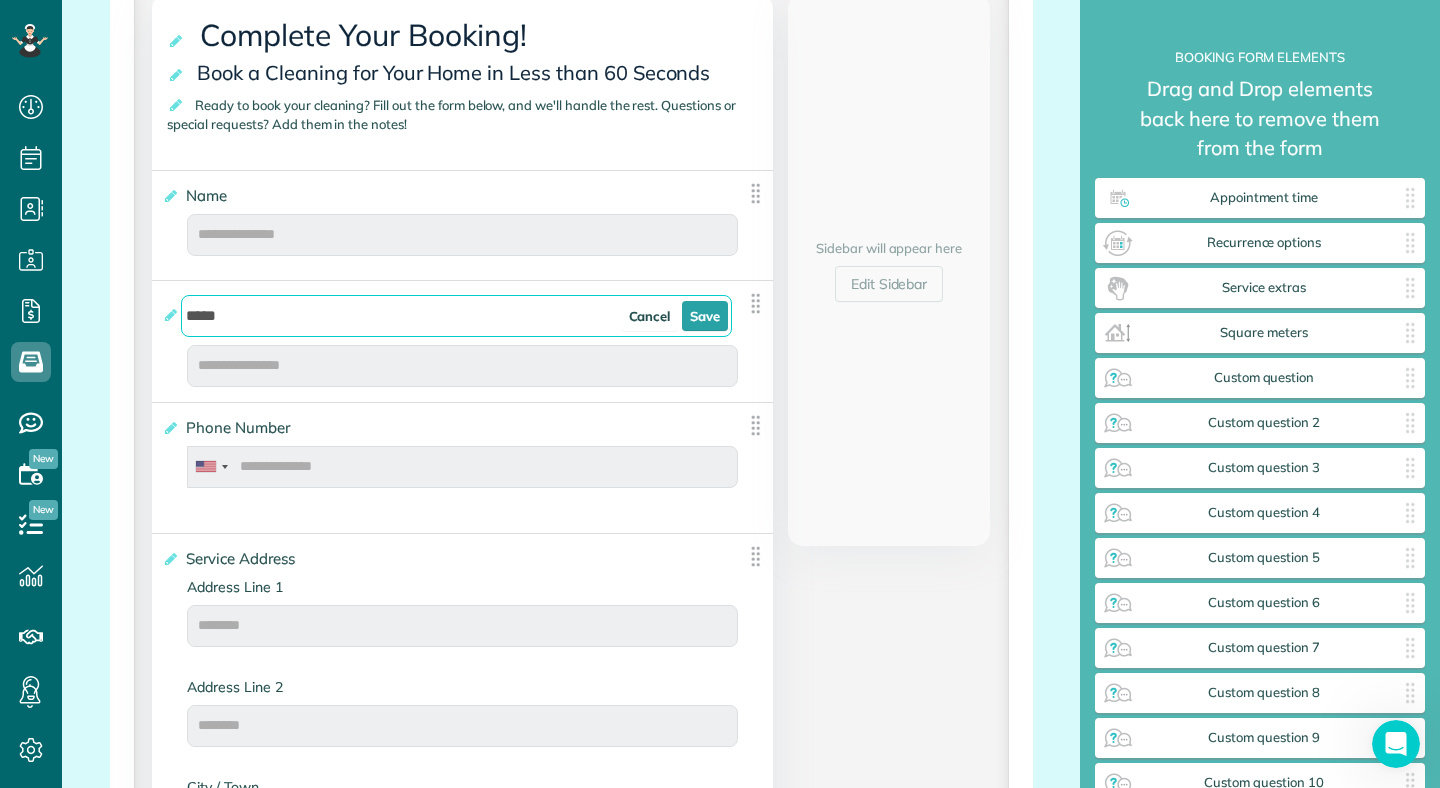 click at bounding box center [755, 303] 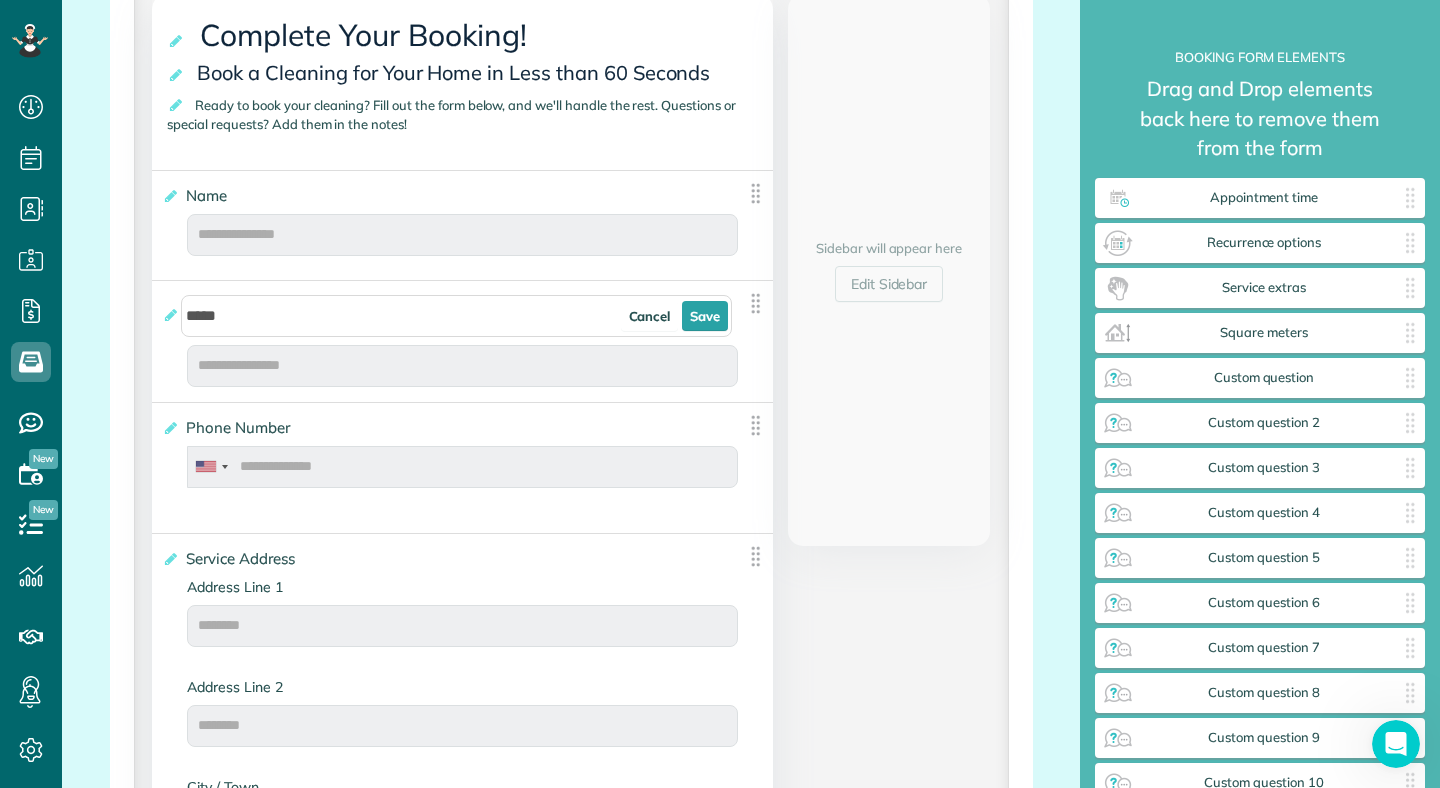click on "Sidebar will appear here
Edit Sidebar" at bounding box center (889, 270) 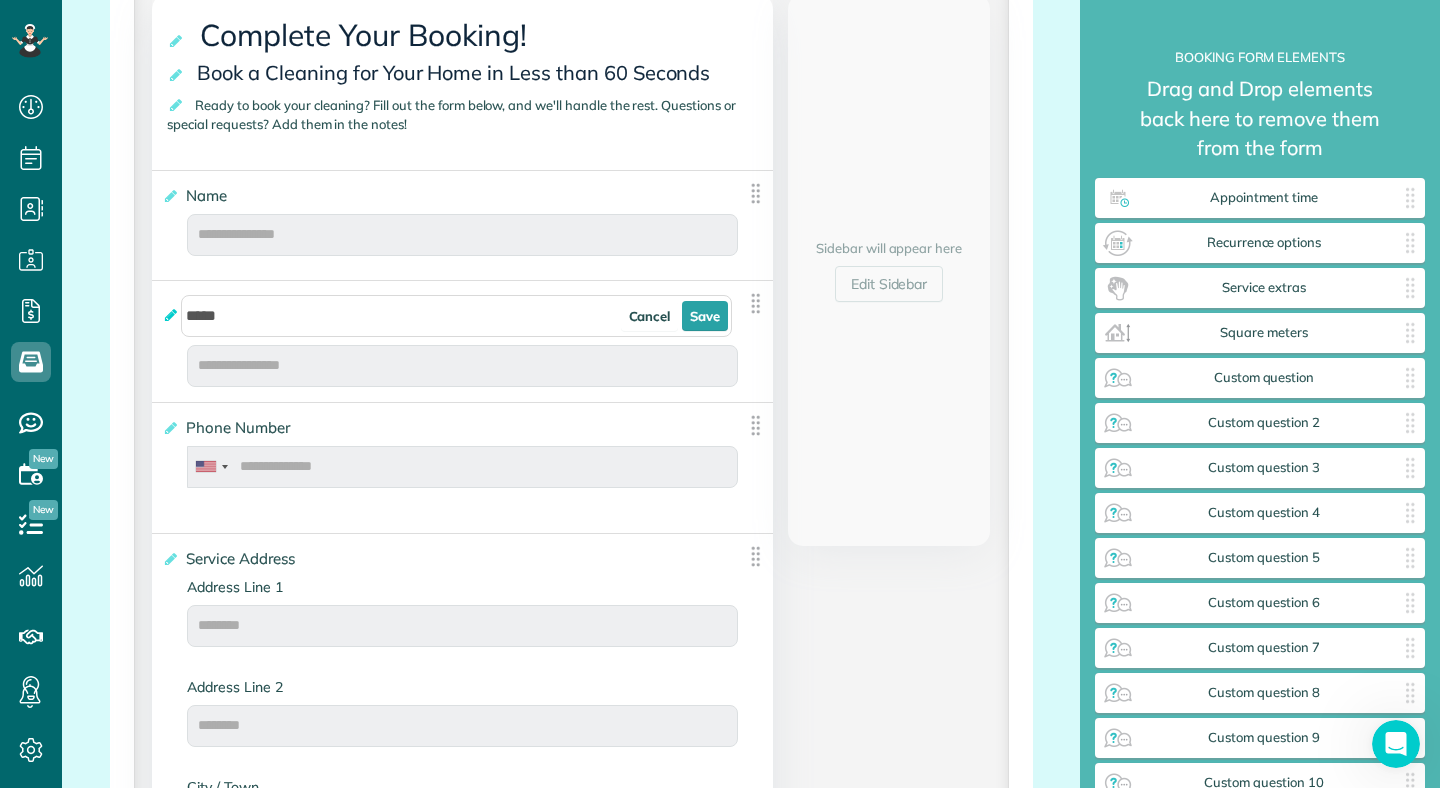 click at bounding box center (169, 315) 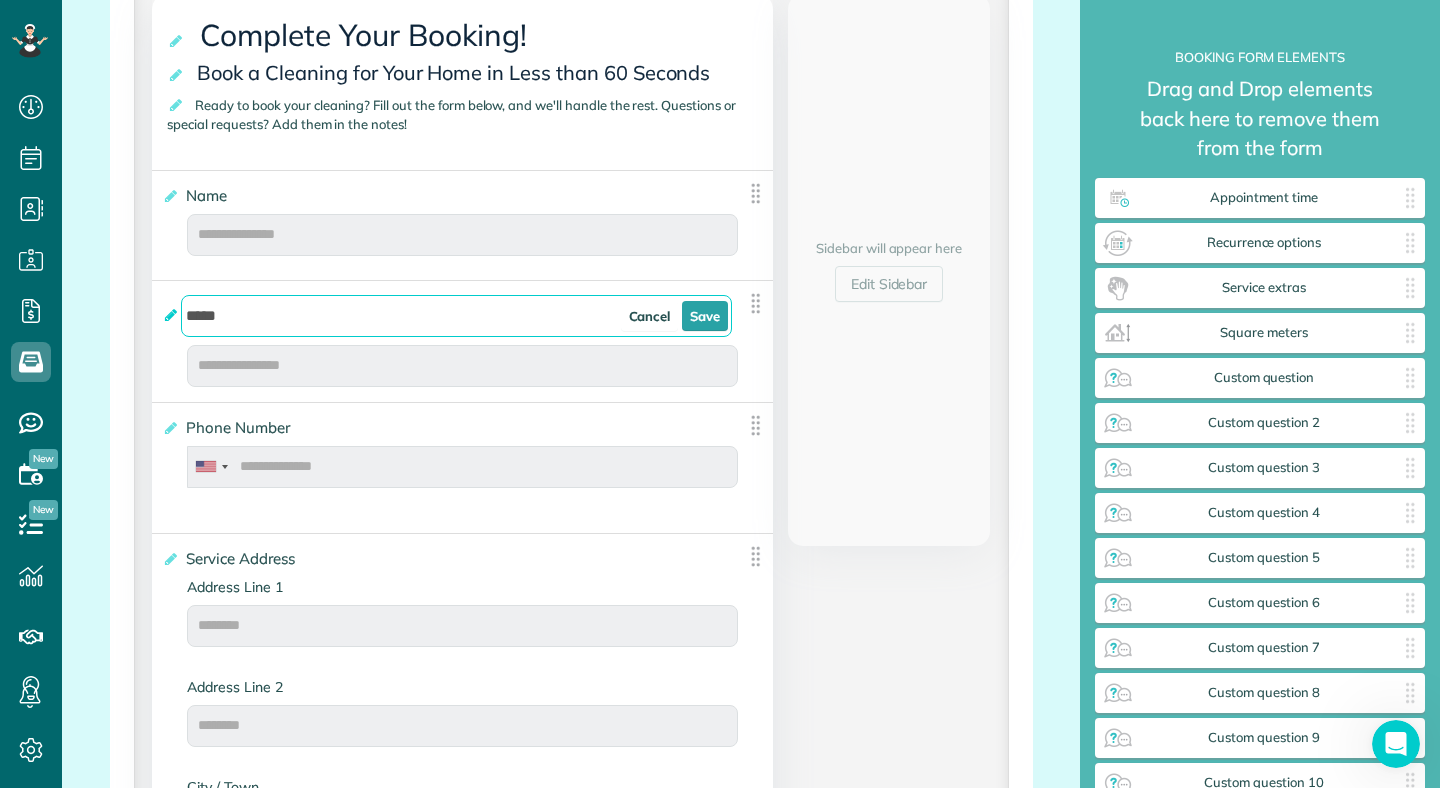 click on "*****" at bounding box center (456, 316) 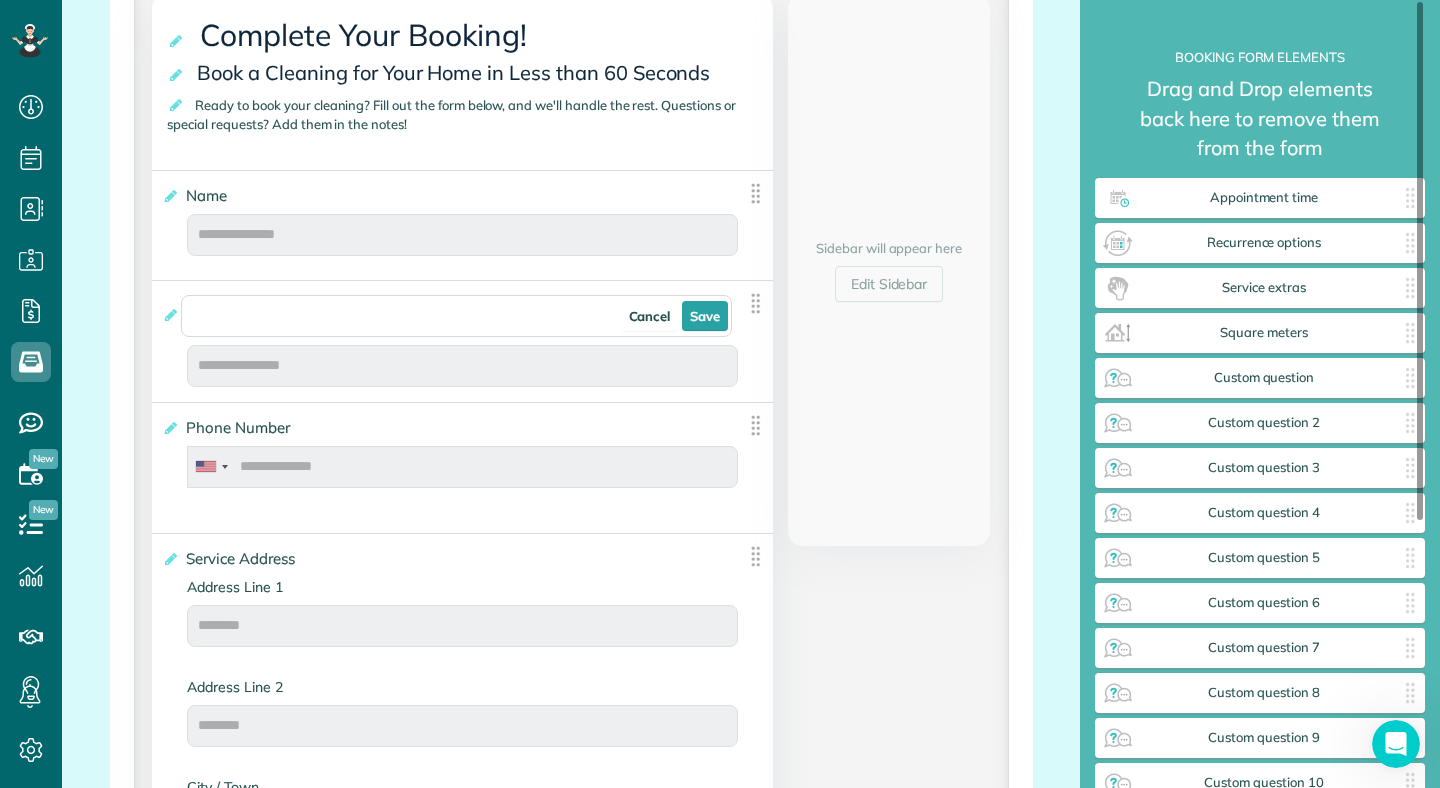 click on "Sidebar will appear here
Edit Sidebar" at bounding box center (889, 270) 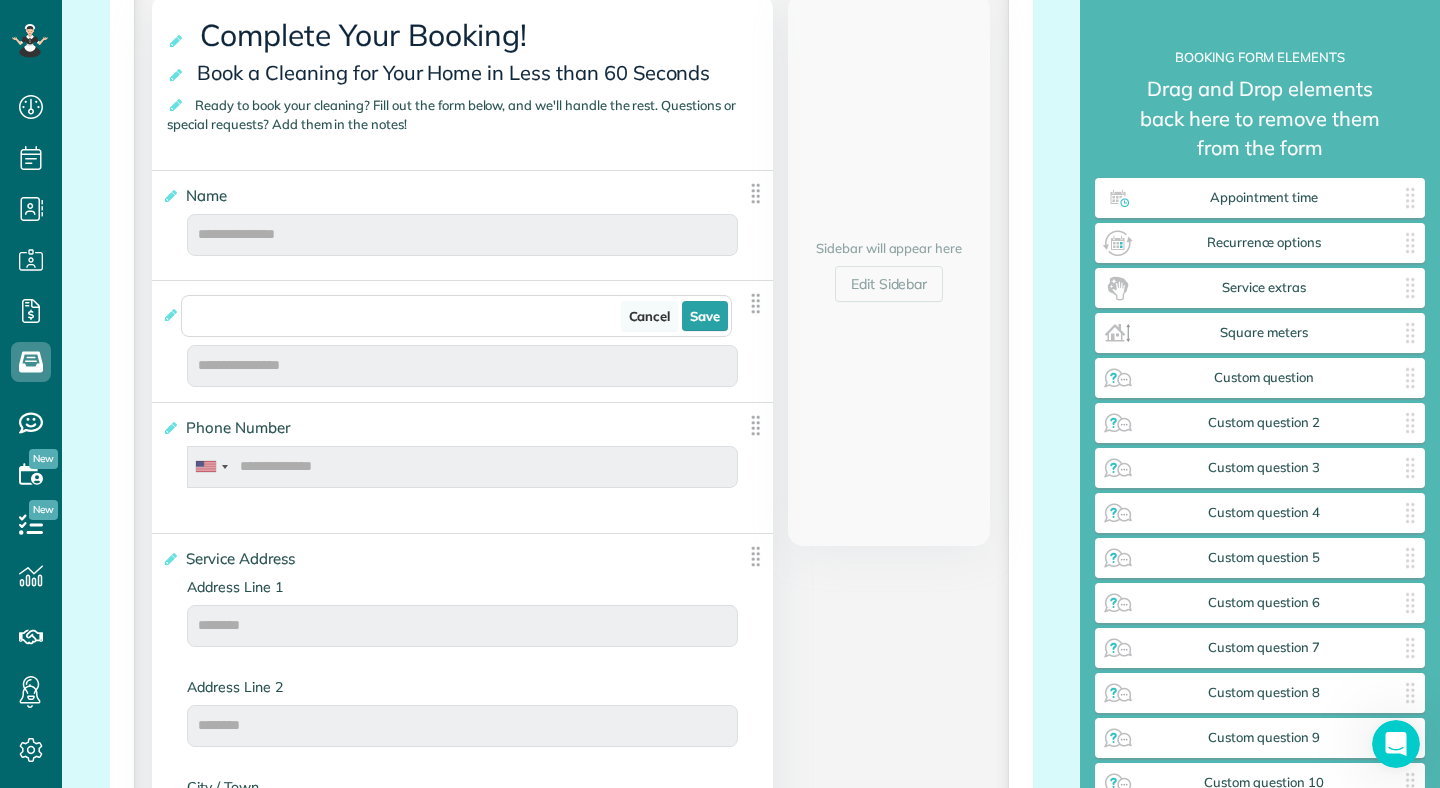 click on "Cancel" at bounding box center (650, 316) 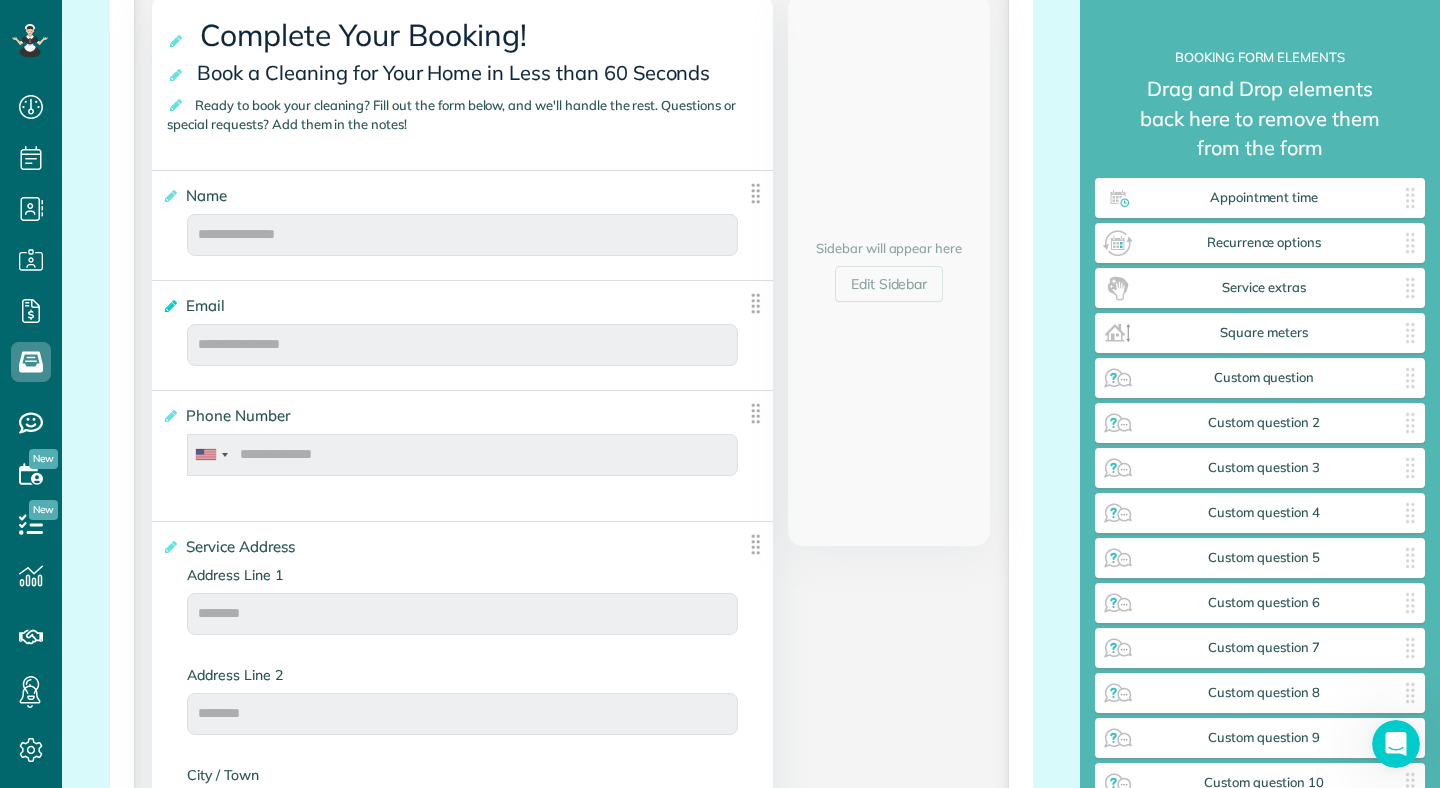 click at bounding box center (169, 306) 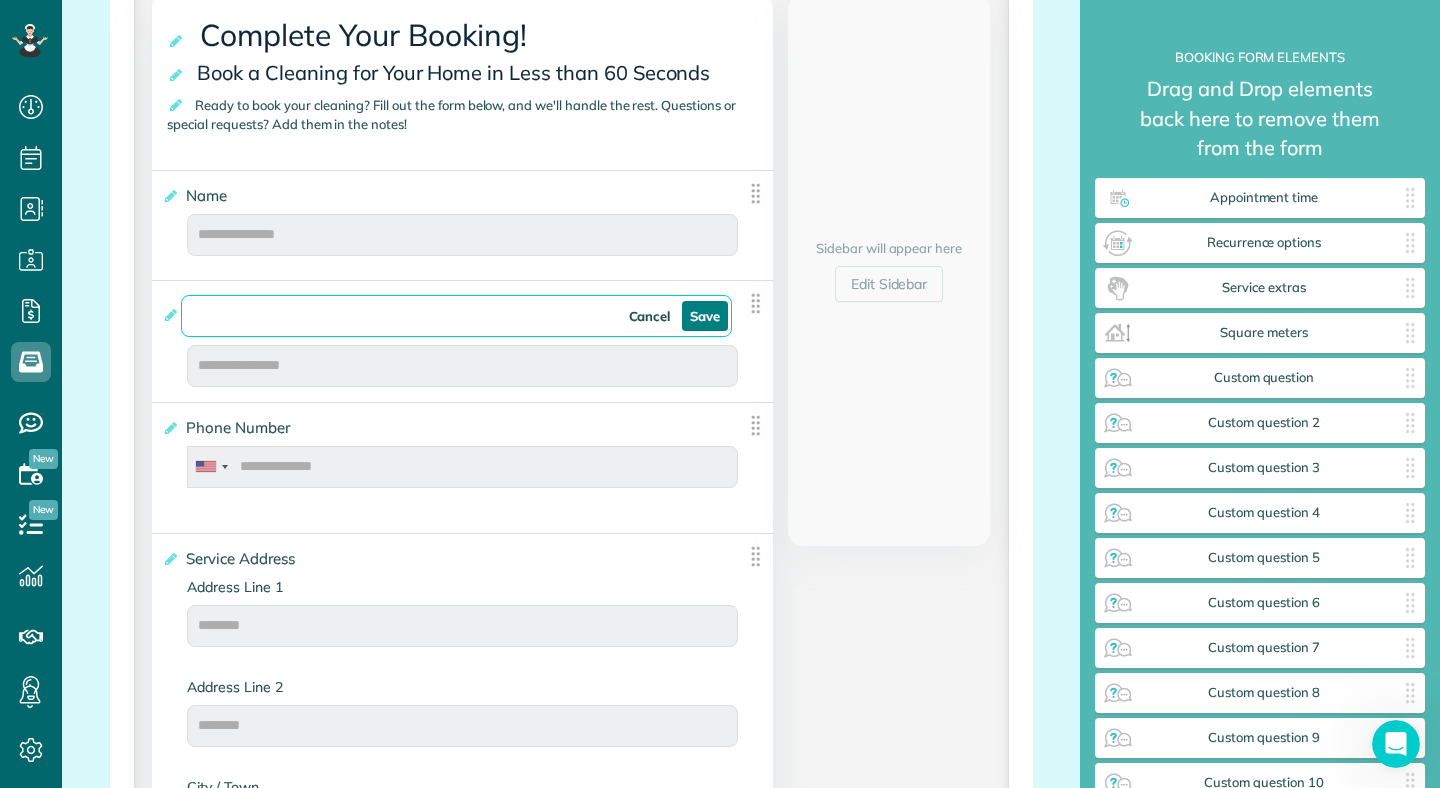 click on "Save" at bounding box center [705, 316] 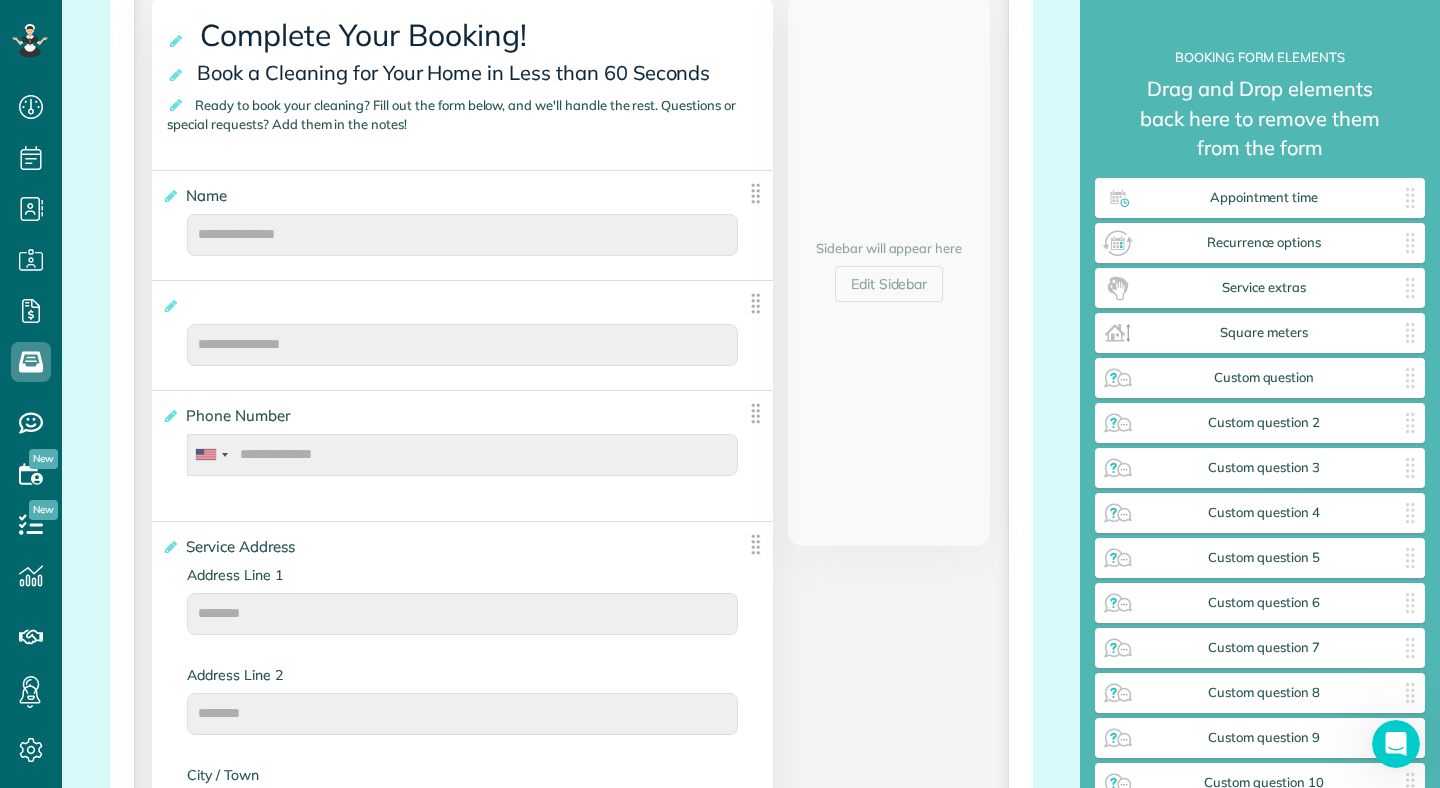 click at bounding box center (755, 303) 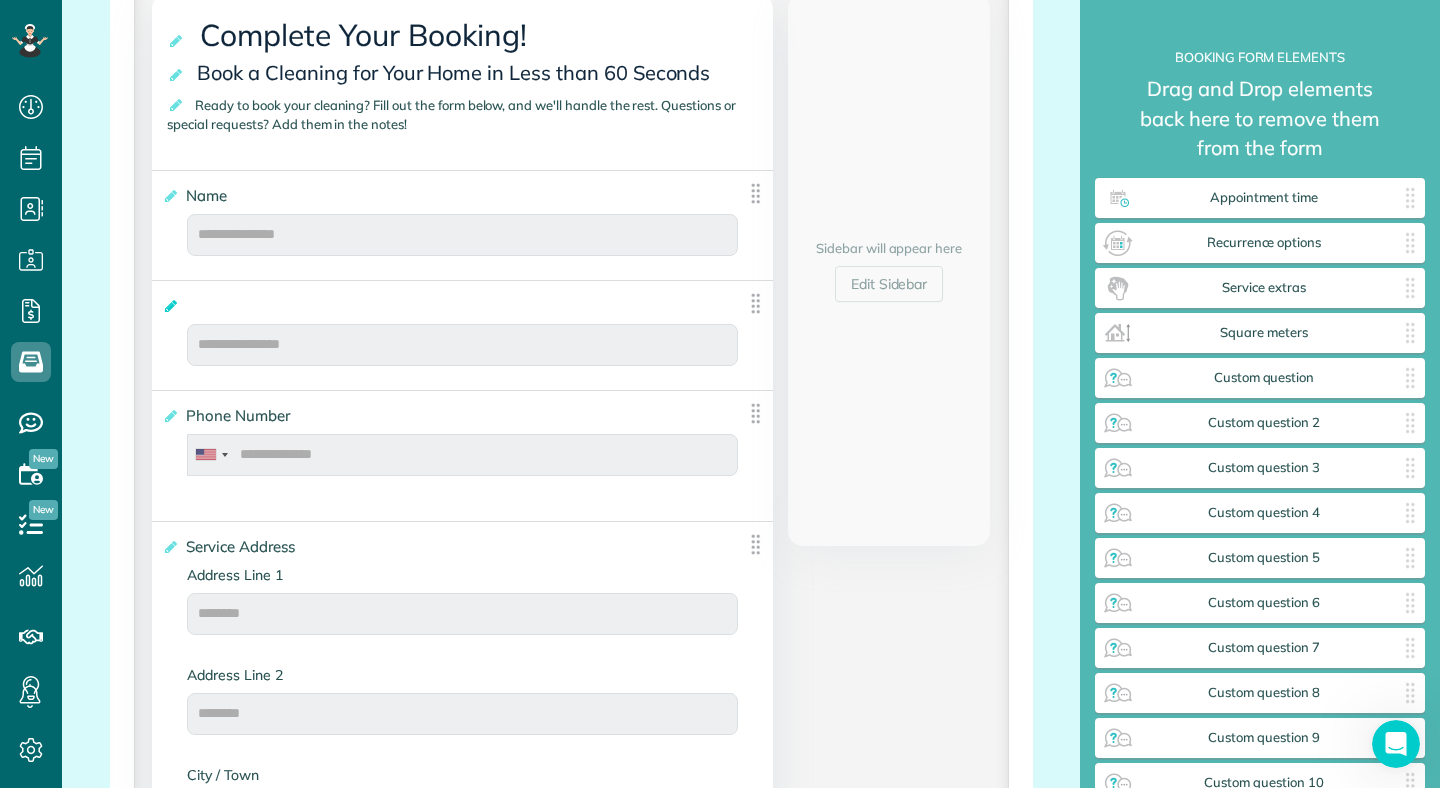 click on "Dashboard
Scheduling
Calendar View
List View
Dispatch View - Weekly scheduling (Beta)" at bounding box center [720, 394] 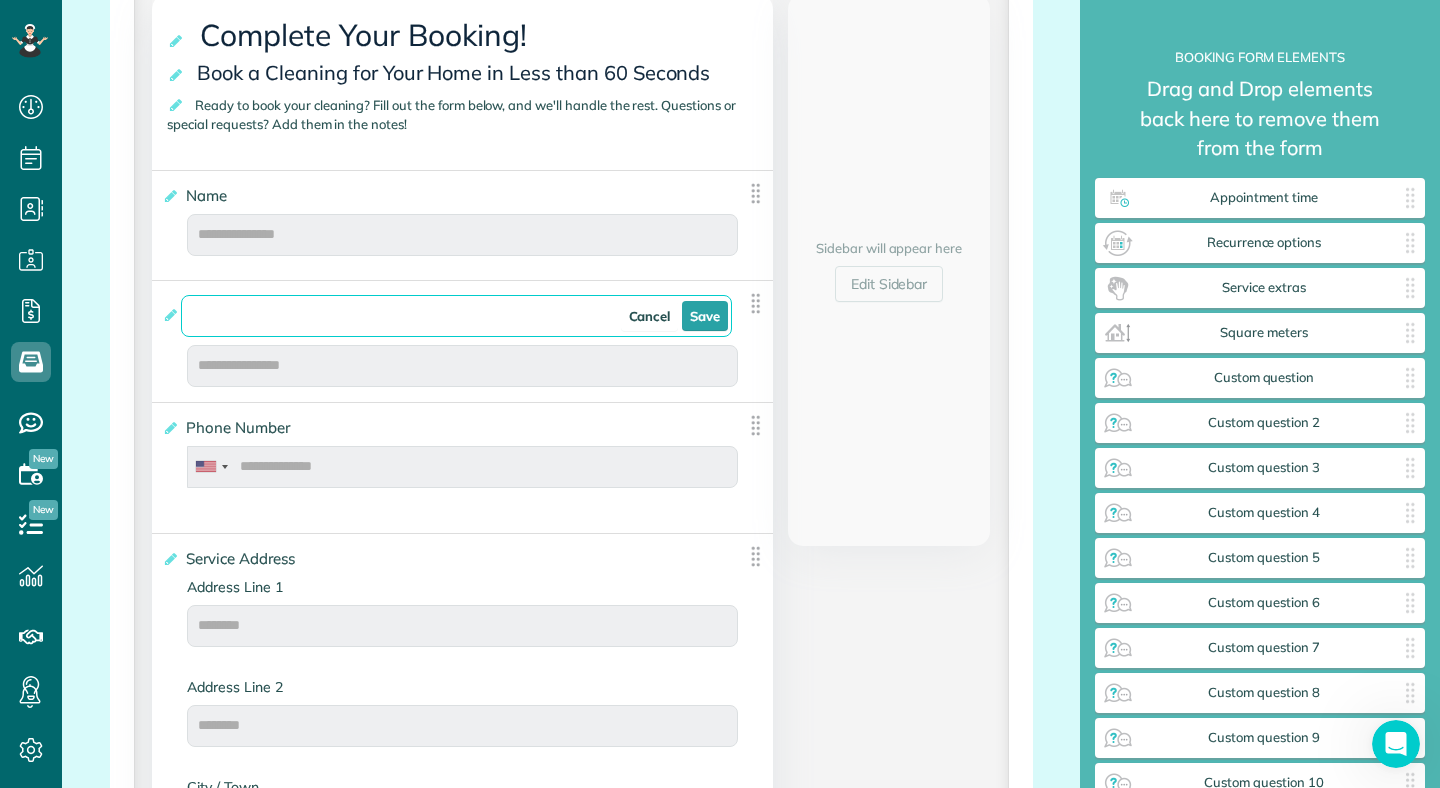 click on "Name
****
Cancel
Save" at bounding box center [462, 221] 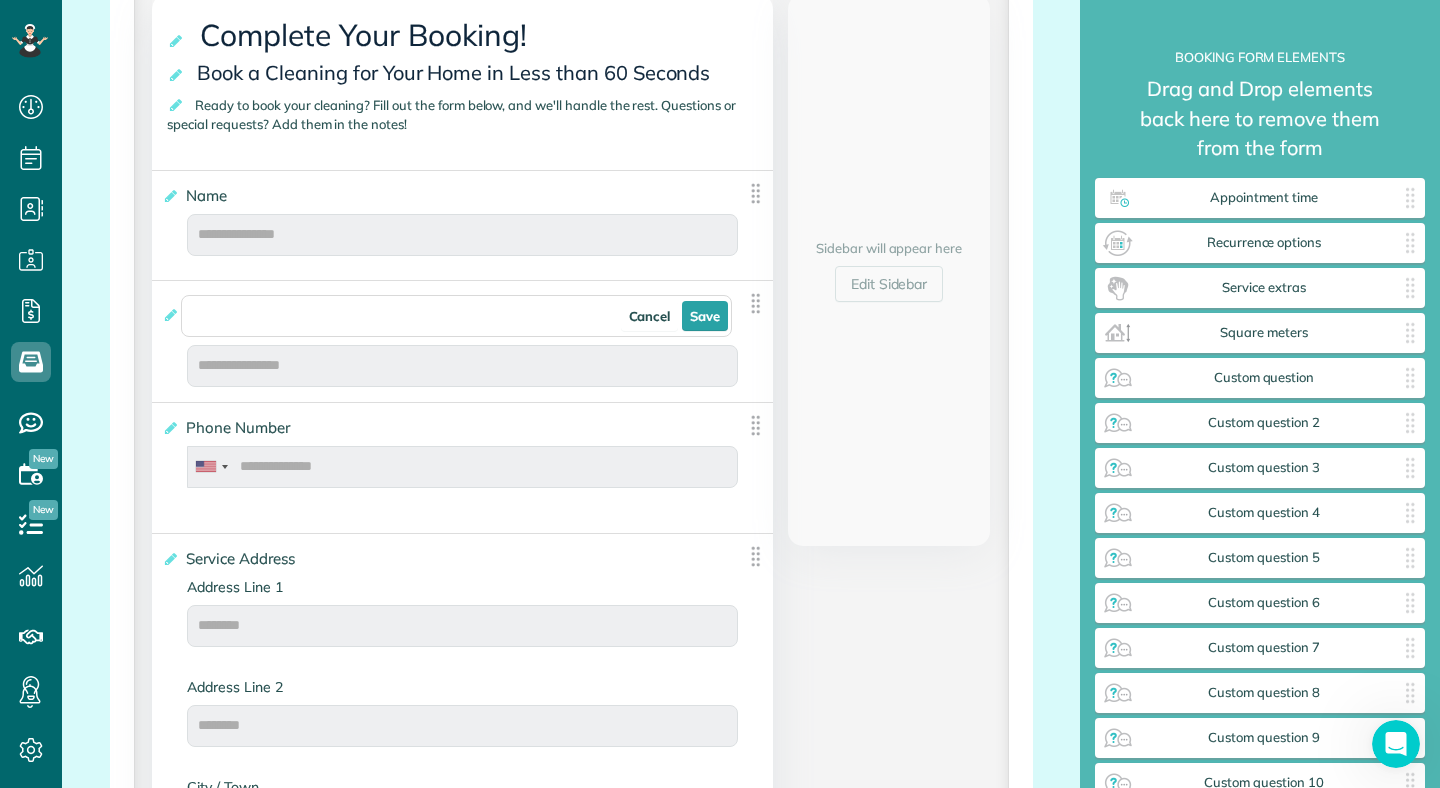 click on "Sidebar will appear here
Edit Sidebar" at bounding box center (889, 270) 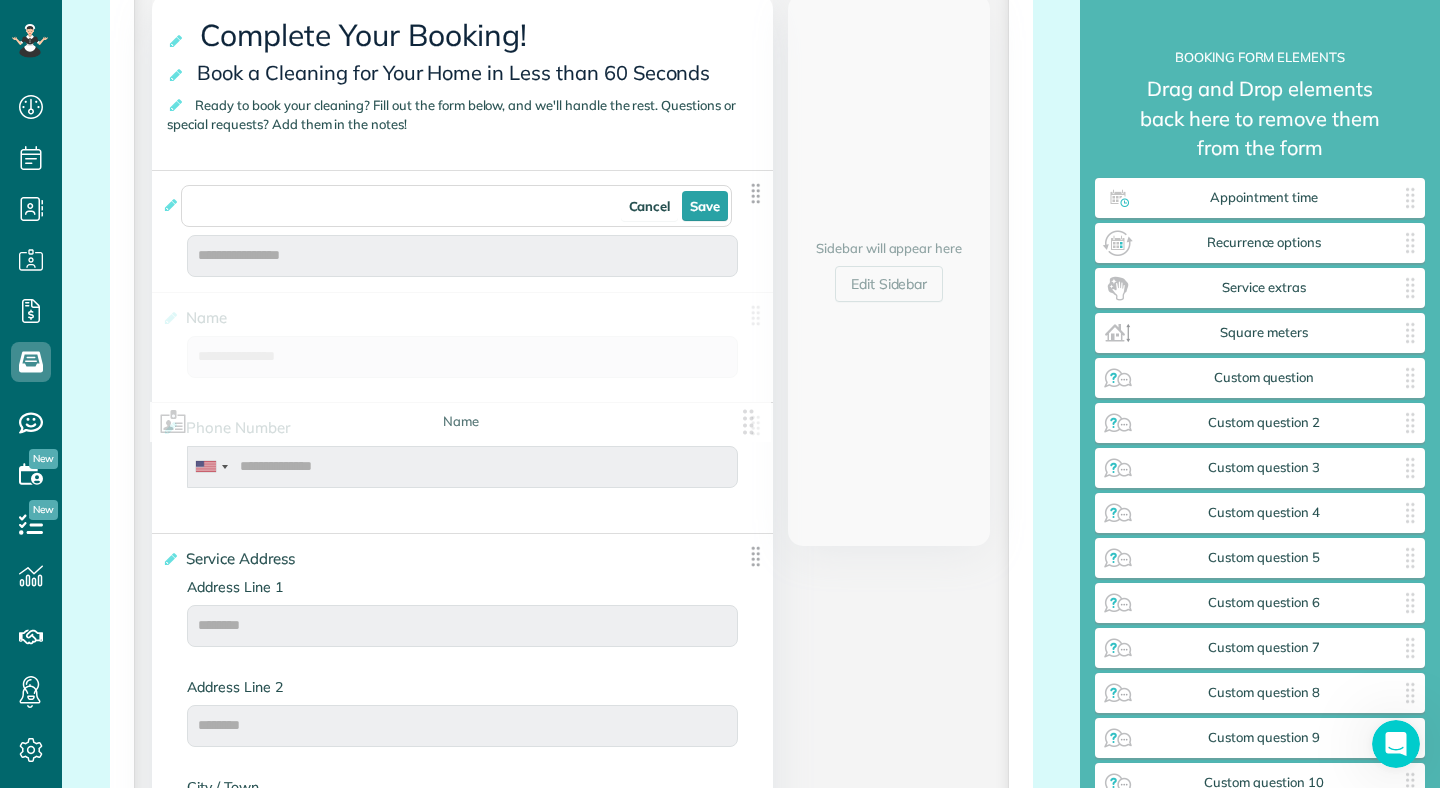 drag, startPoint x: 751, startPoint y: 186, endPoint x: 741, endPoint y: 418, distance: 232.21542 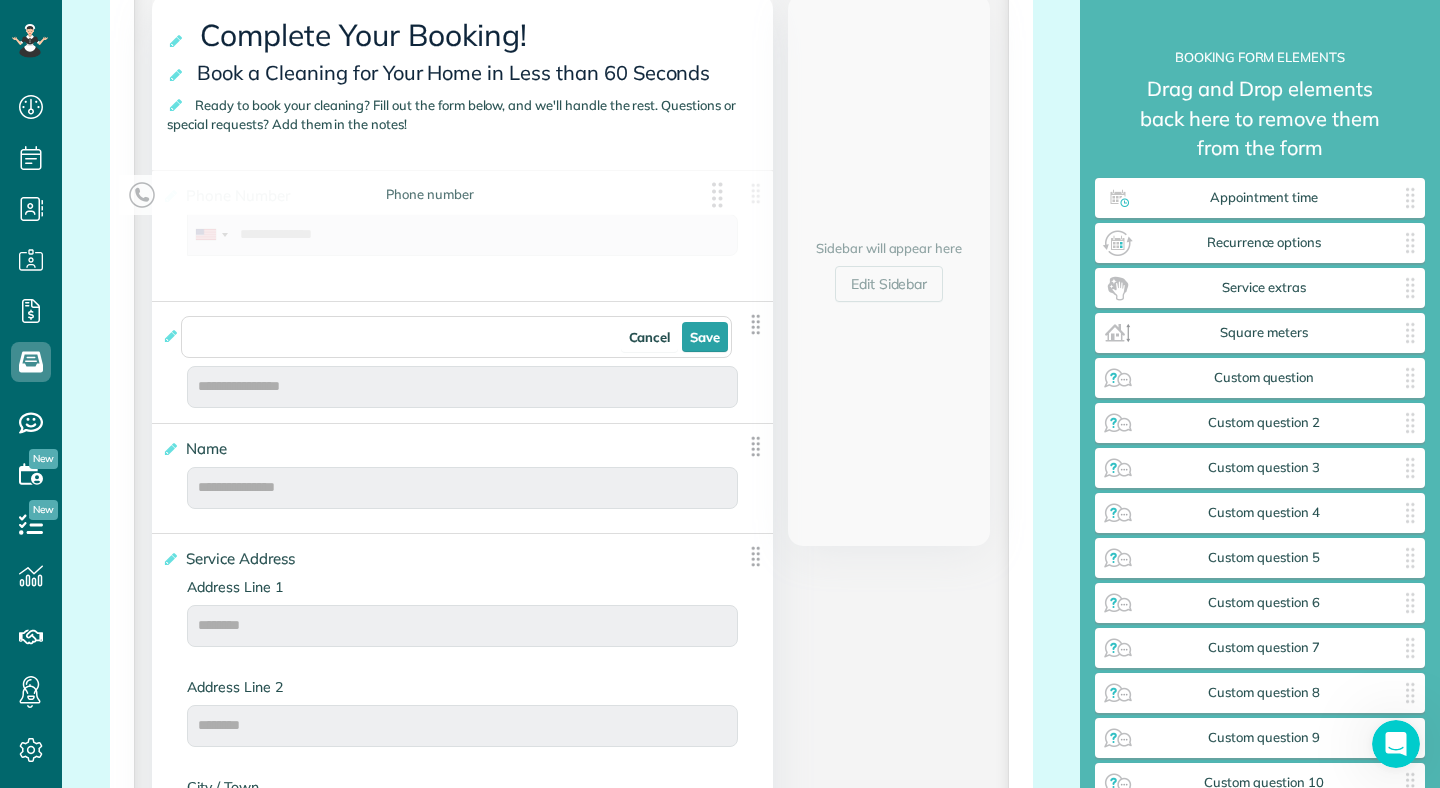 drag, startPoint x: 756, startPoint y: 426, endPoint x: 723, endPoint y: 199, distance: 229.38614 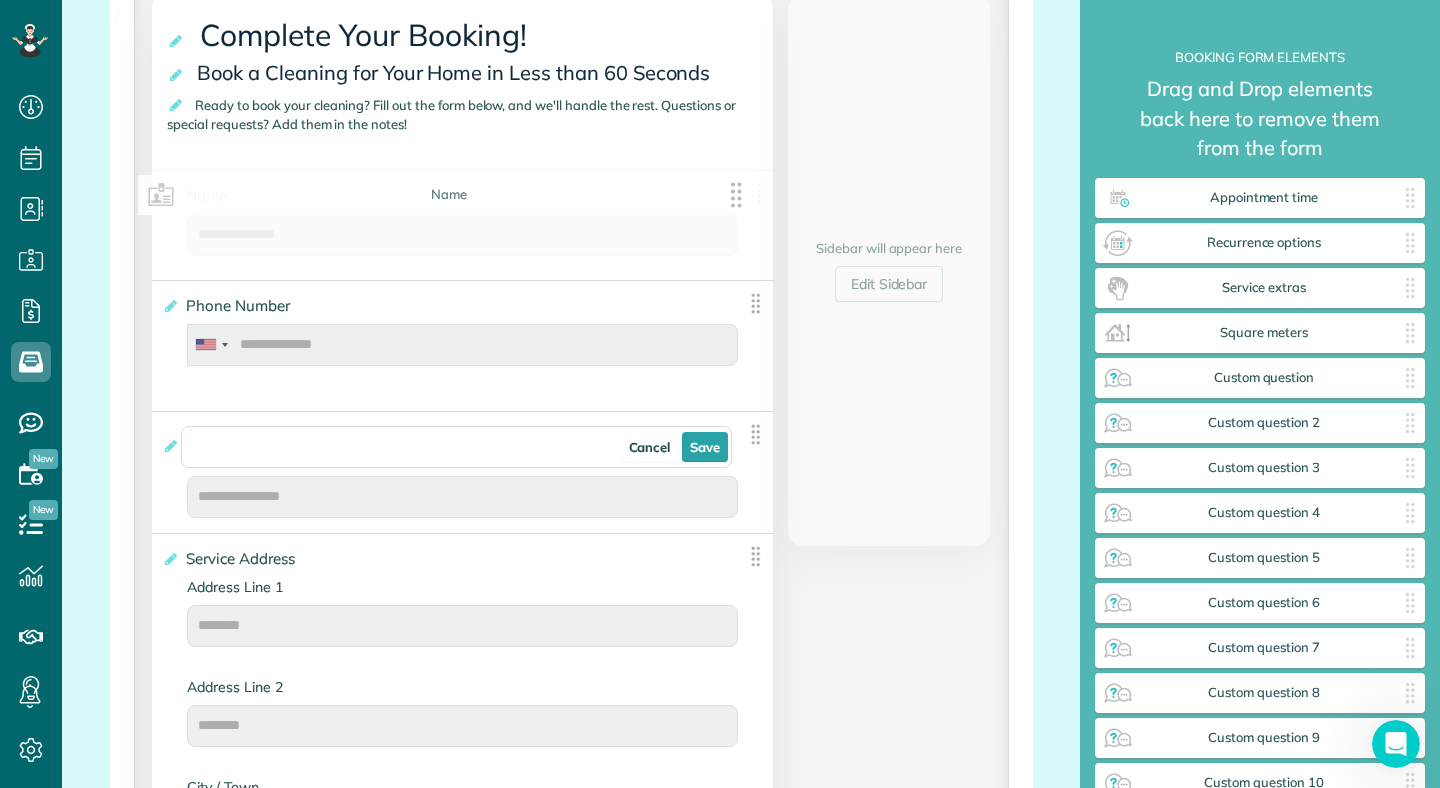 drag, startPoint x: 755, startPoint y: 457, endPoint x: 741, endPoint y: 205, distance: 252.3886 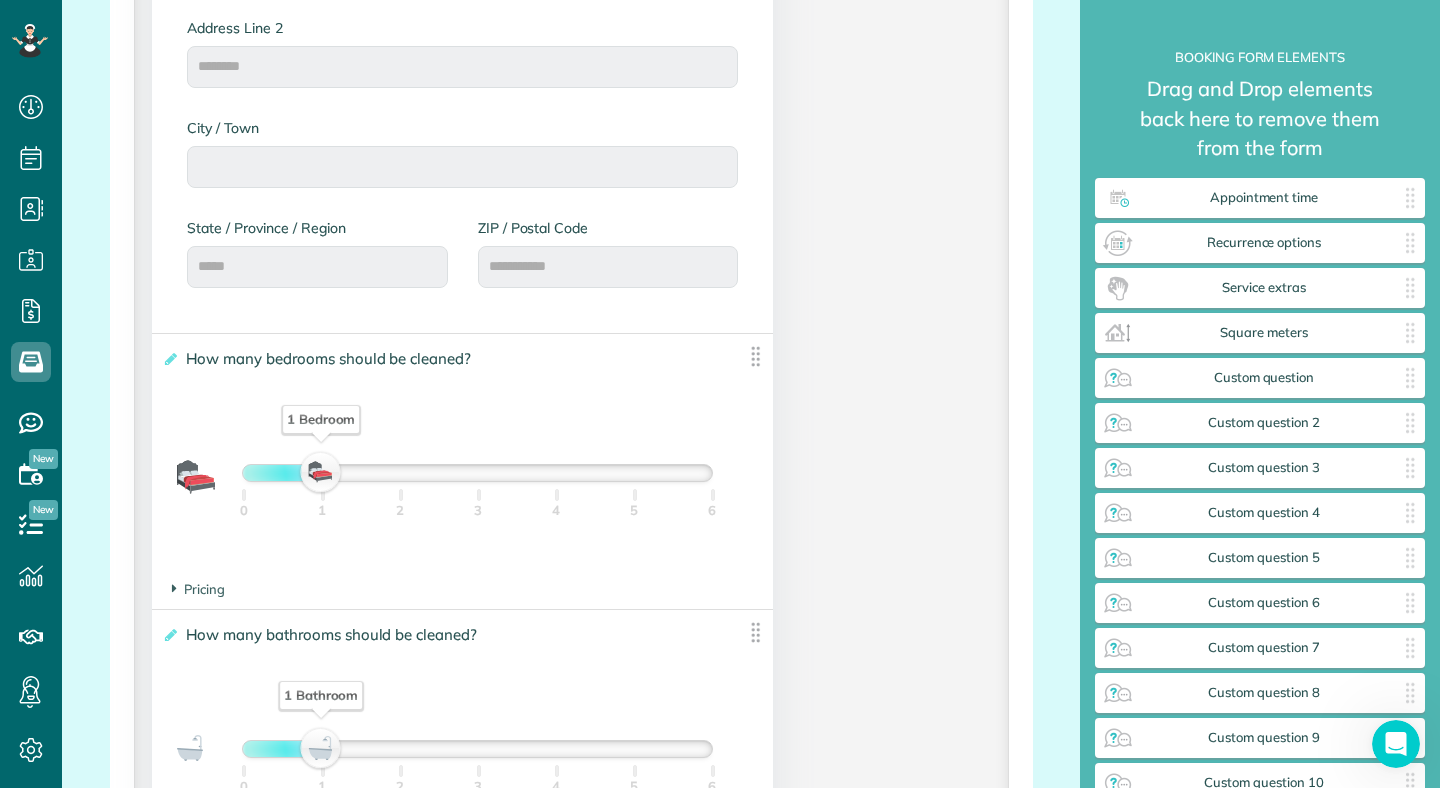scroll, scrollTop: 1138, scrollLeft: 0, axis: vertical 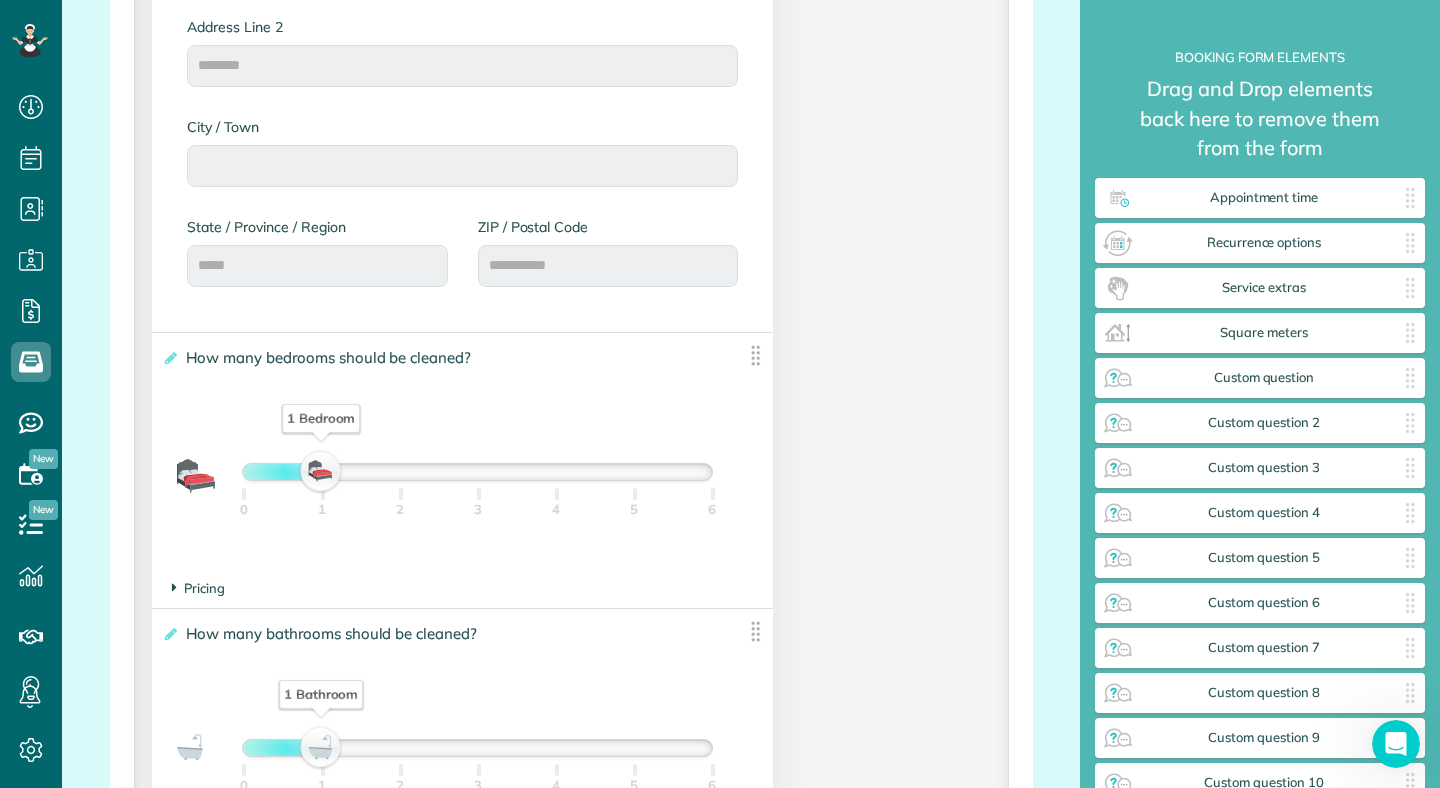 click at bounding box center [174, 587] 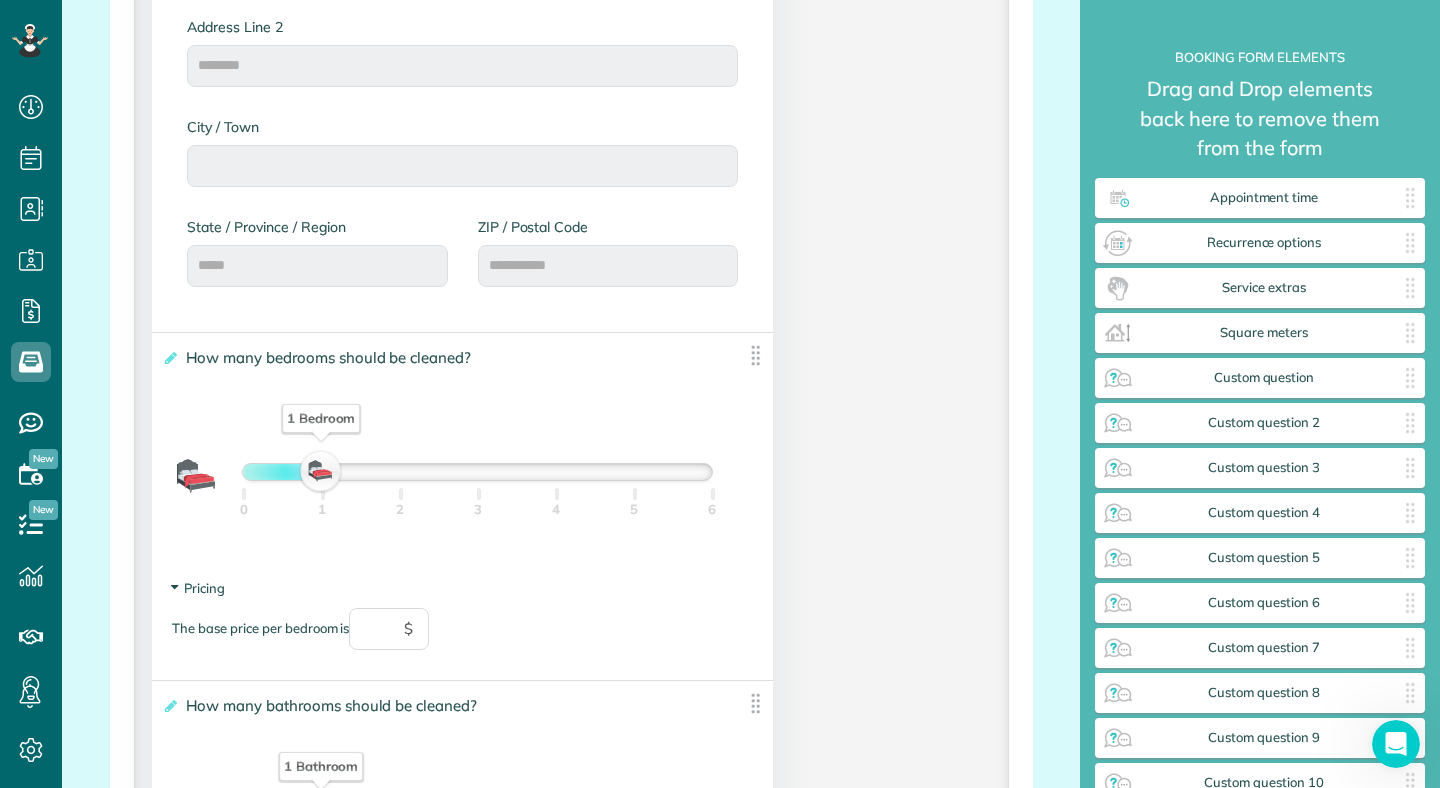 click at bounding box center (174, 587) 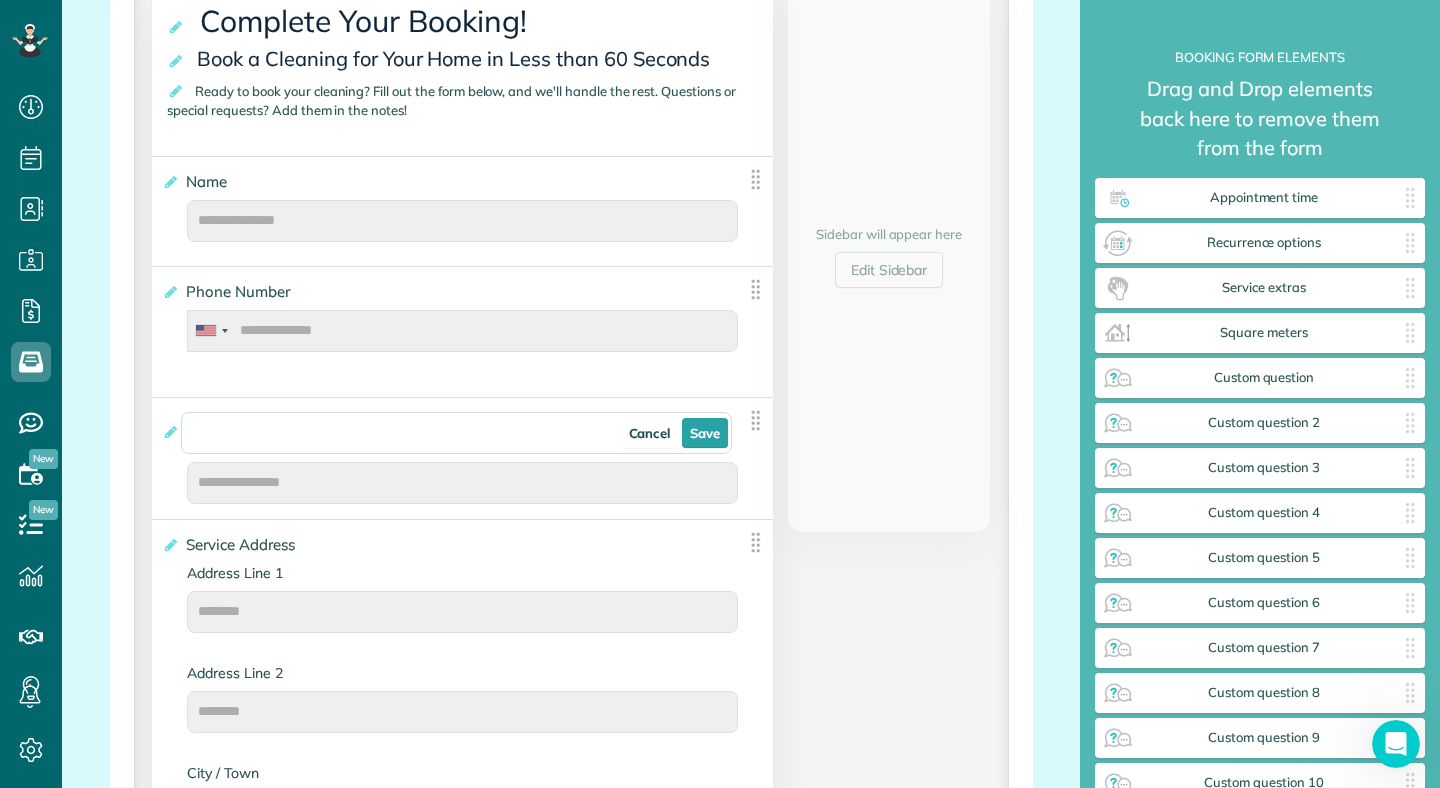 scroll, scrollTop: 486, scrollLeft: 0, axis: vertical 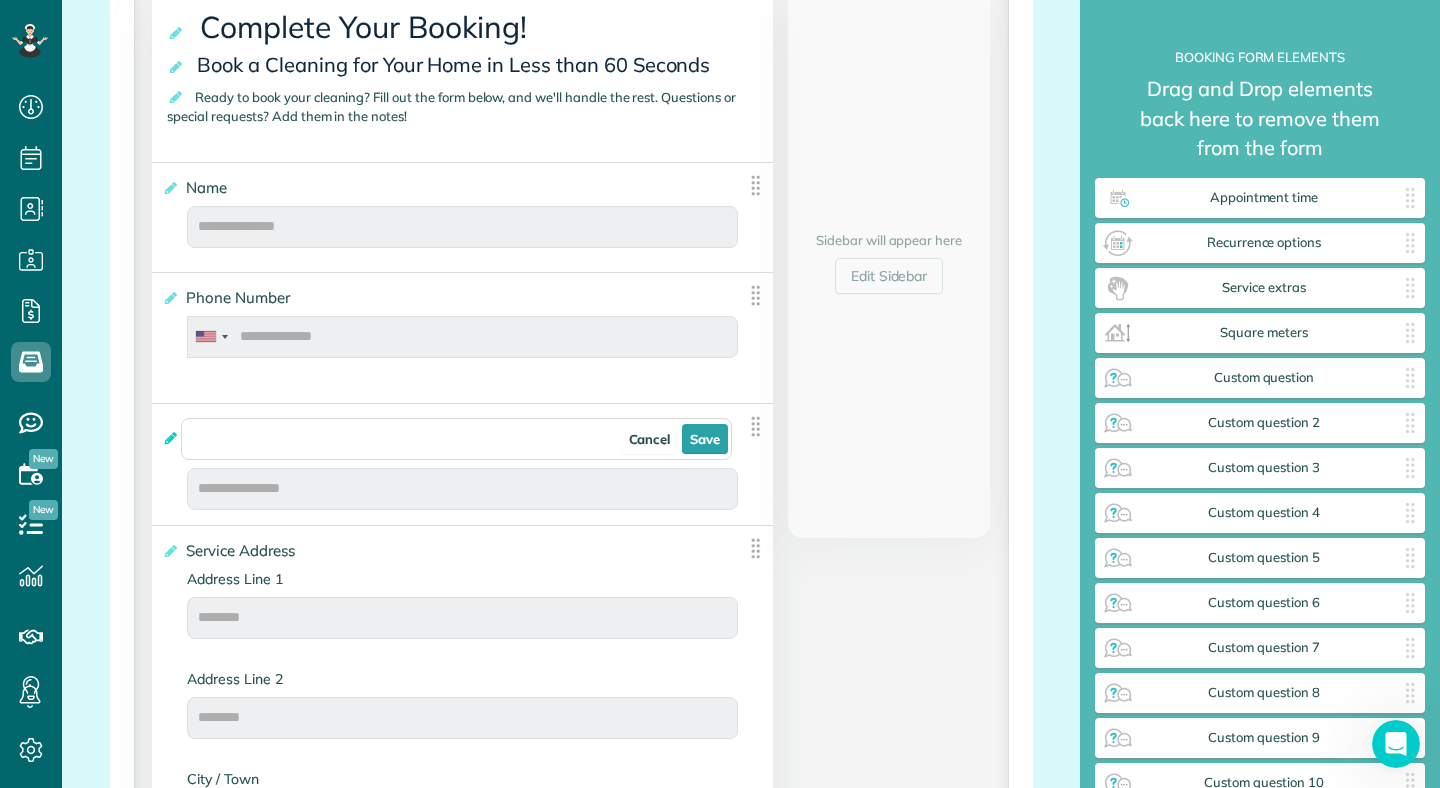 click at bounding box center (169, 438) 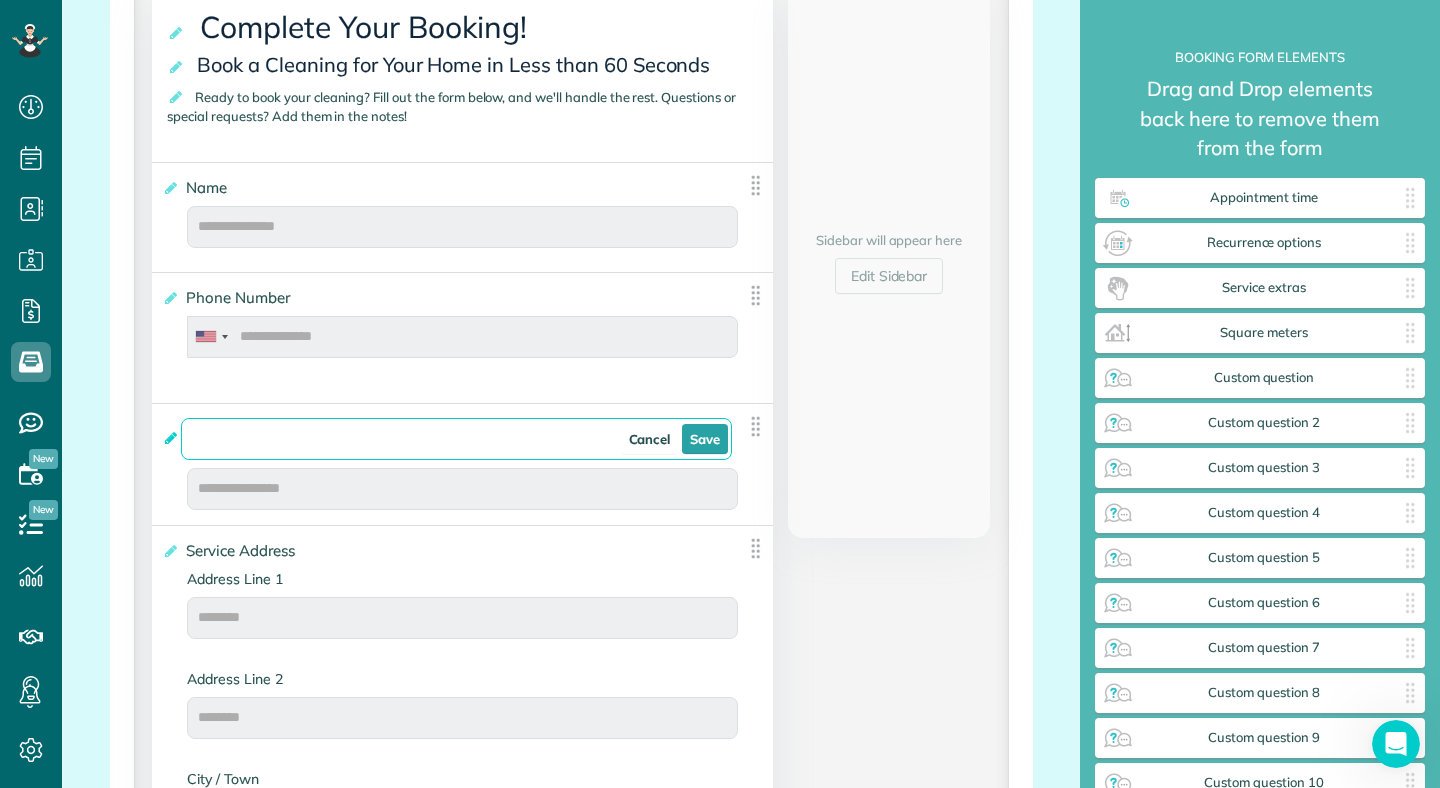 click on "Cancel
Save" at bounding box center [456, 439] 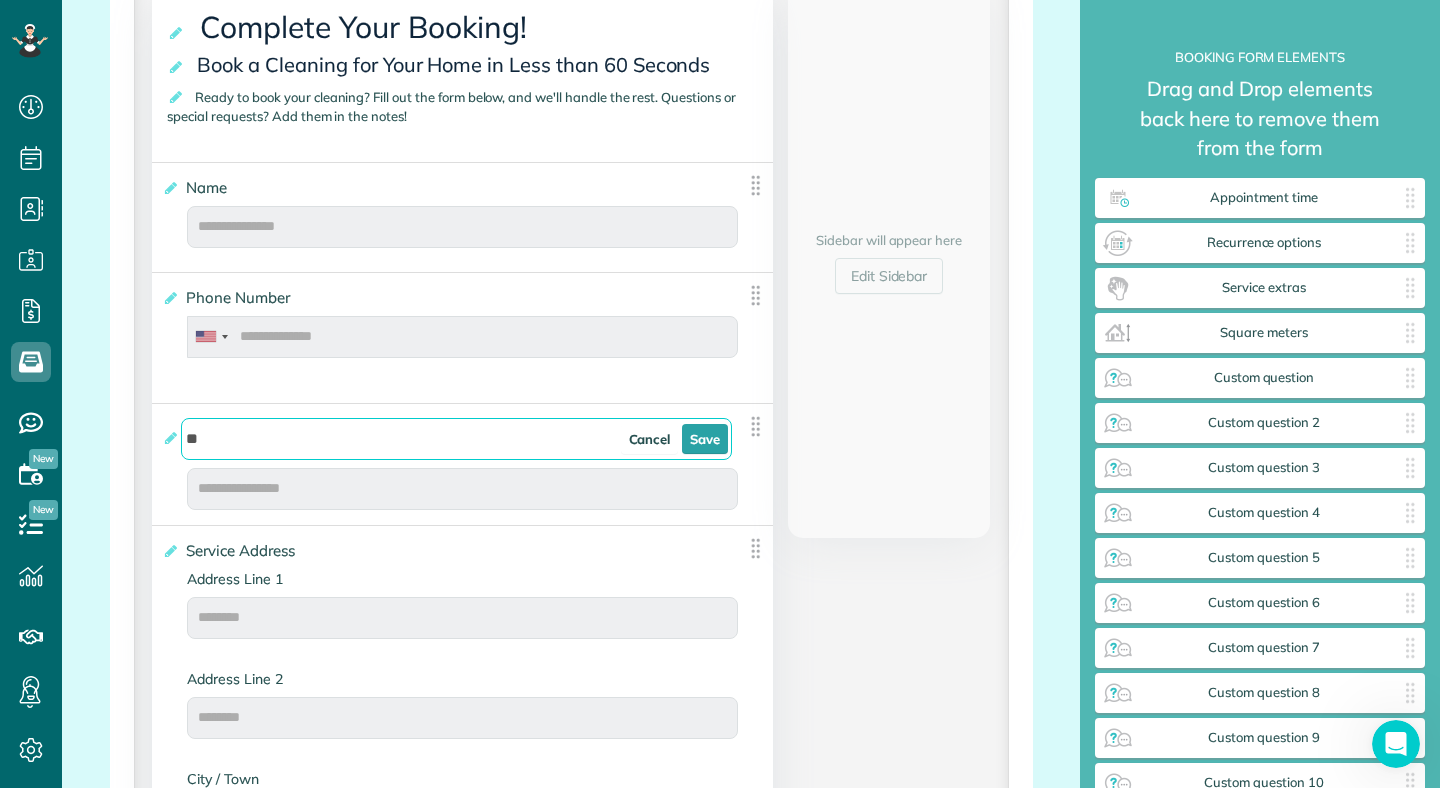 type on "*" 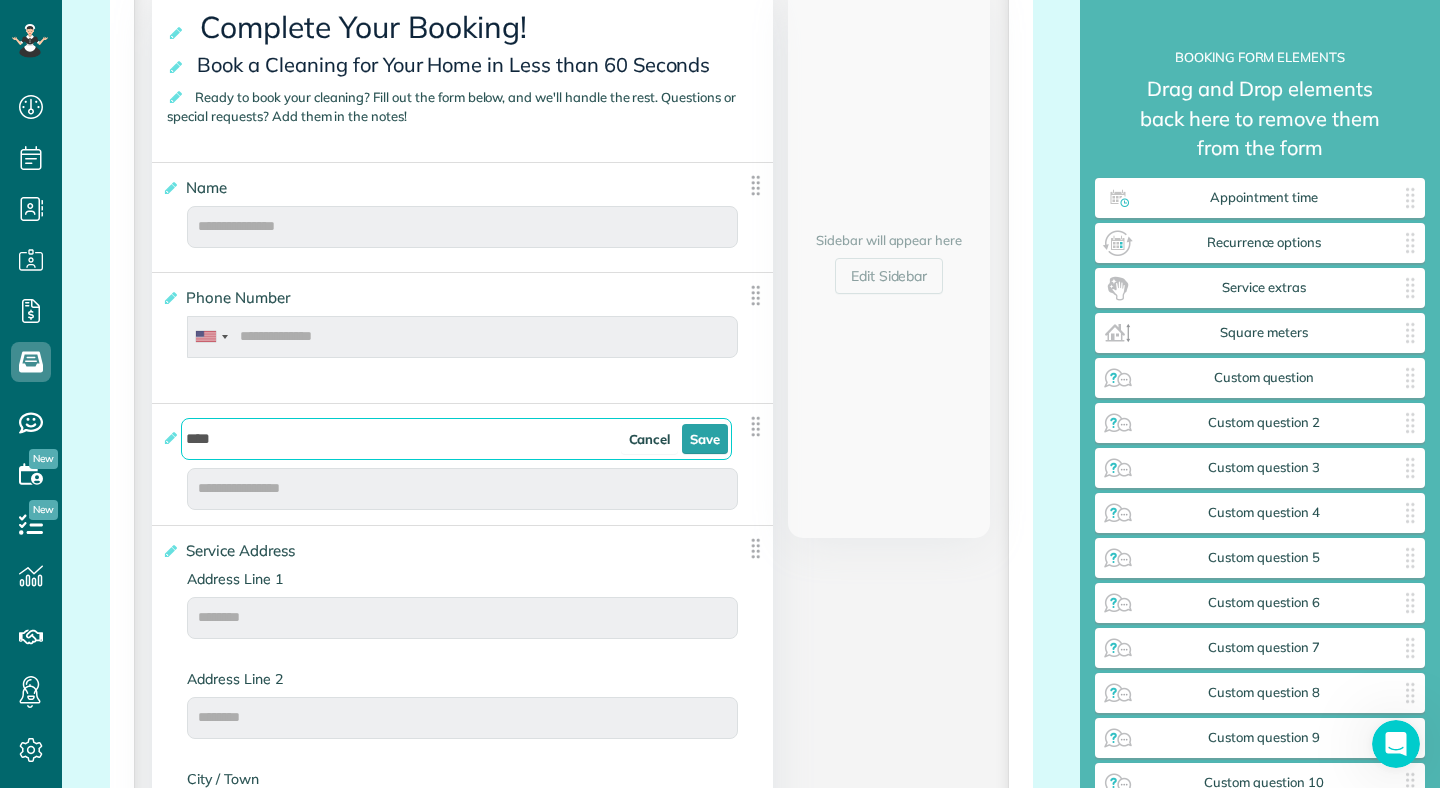 type on "*****" 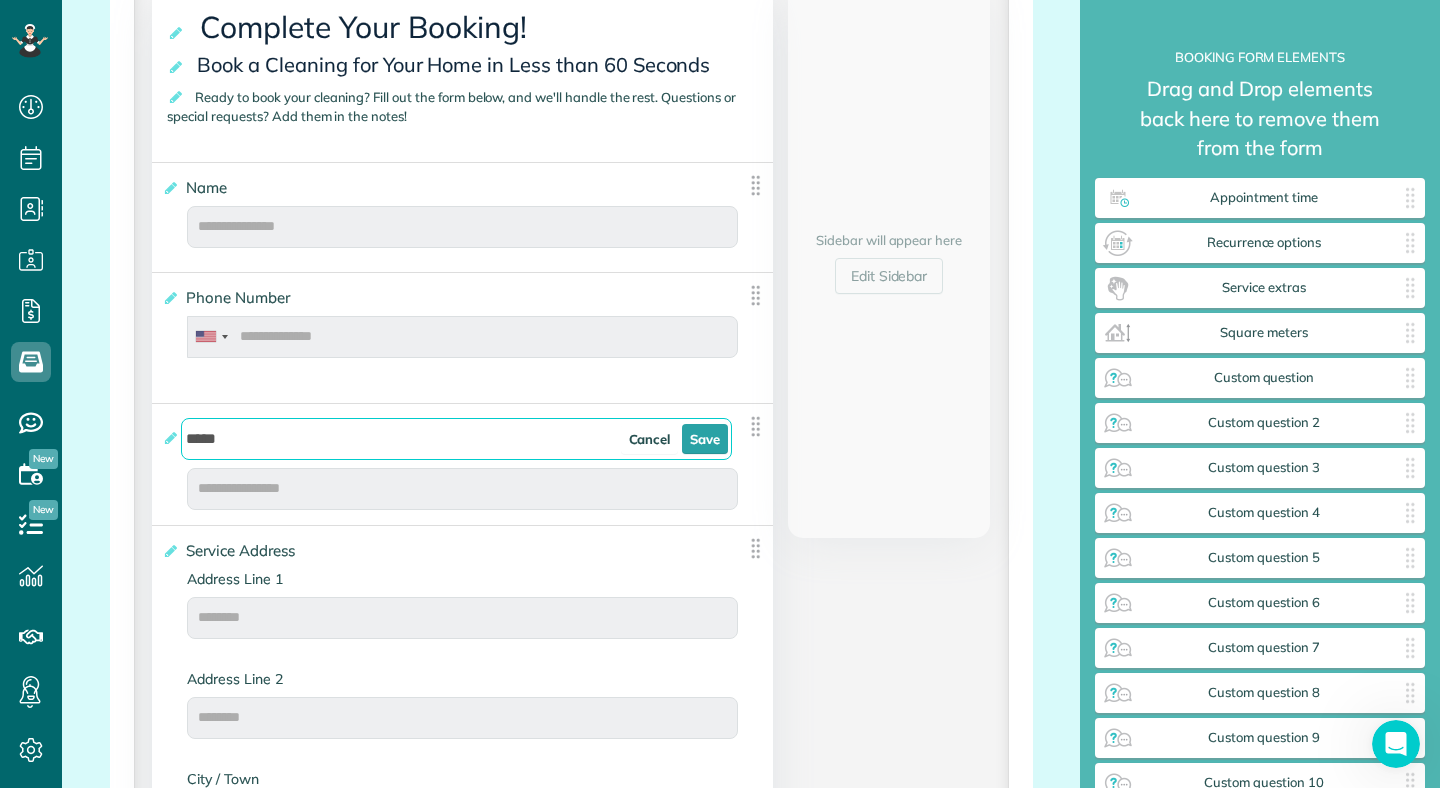click on "Save" at bounding box center [705, 439] 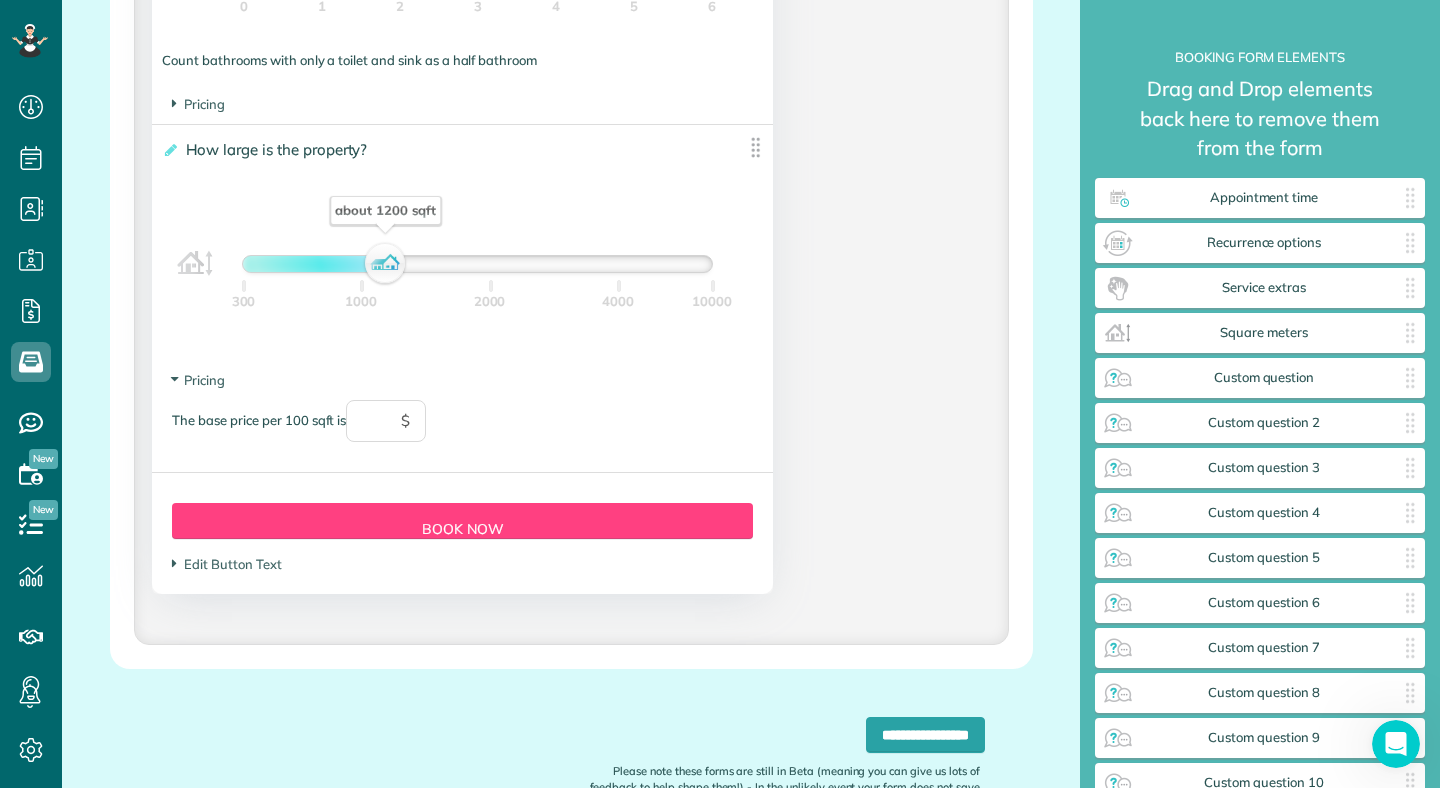 scroll, scrollTop: 1908, scrollLeft: 0, axis: vertical 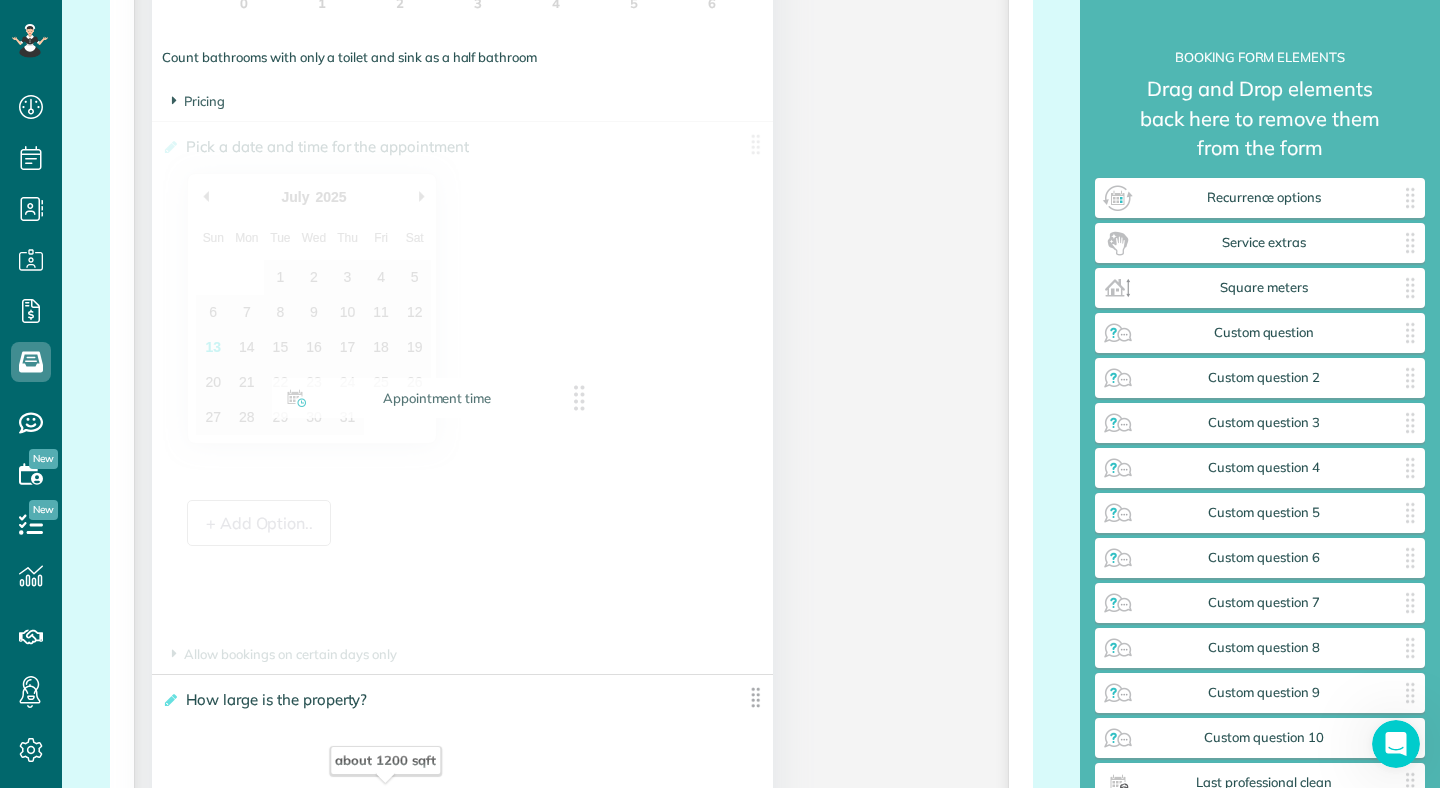 drag, startPoint x: 1234, startPoint y: 209, endPoint x: 407, endPoint y: 409, distance: 850.84015 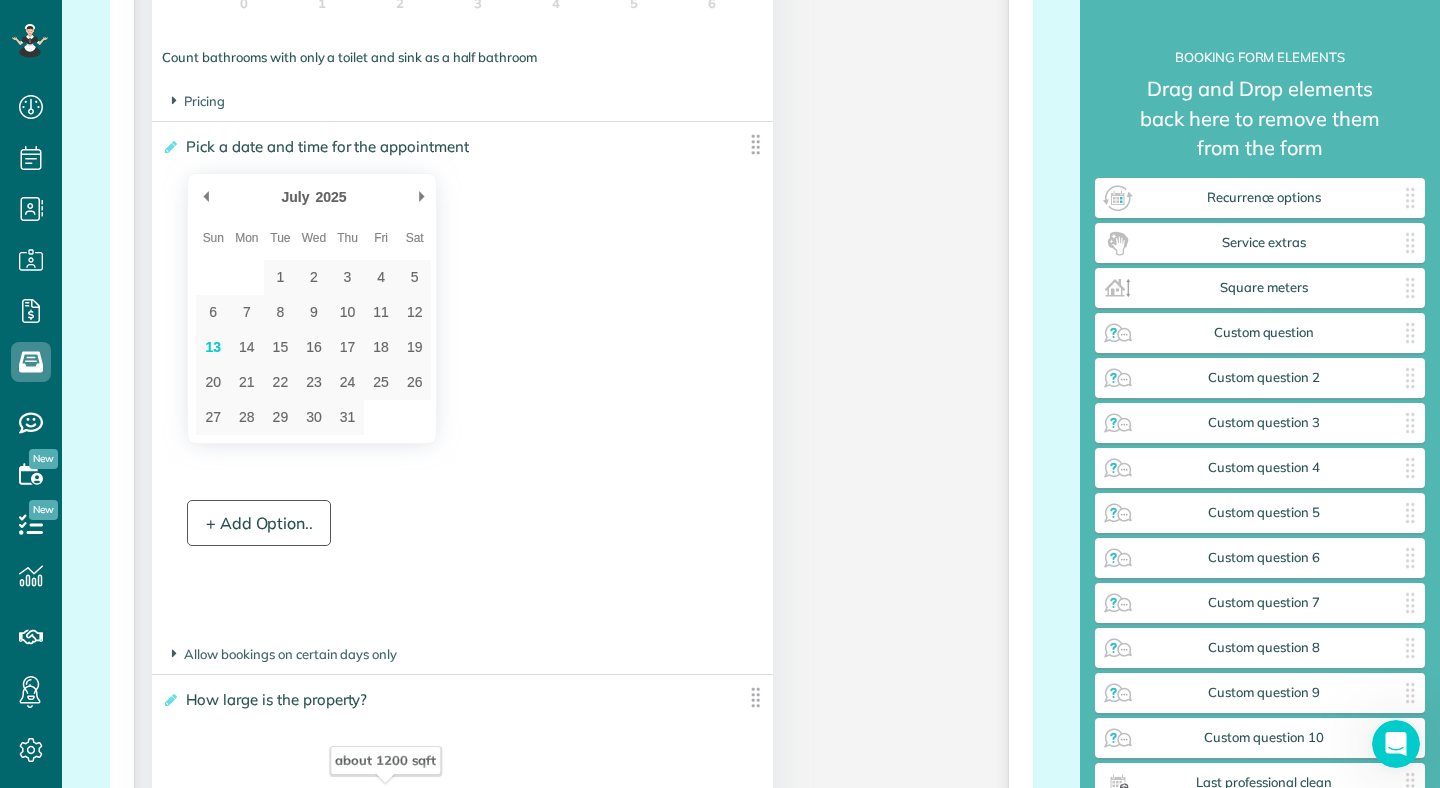 click on "+ Add Option.." at bounding box center (259, 523) 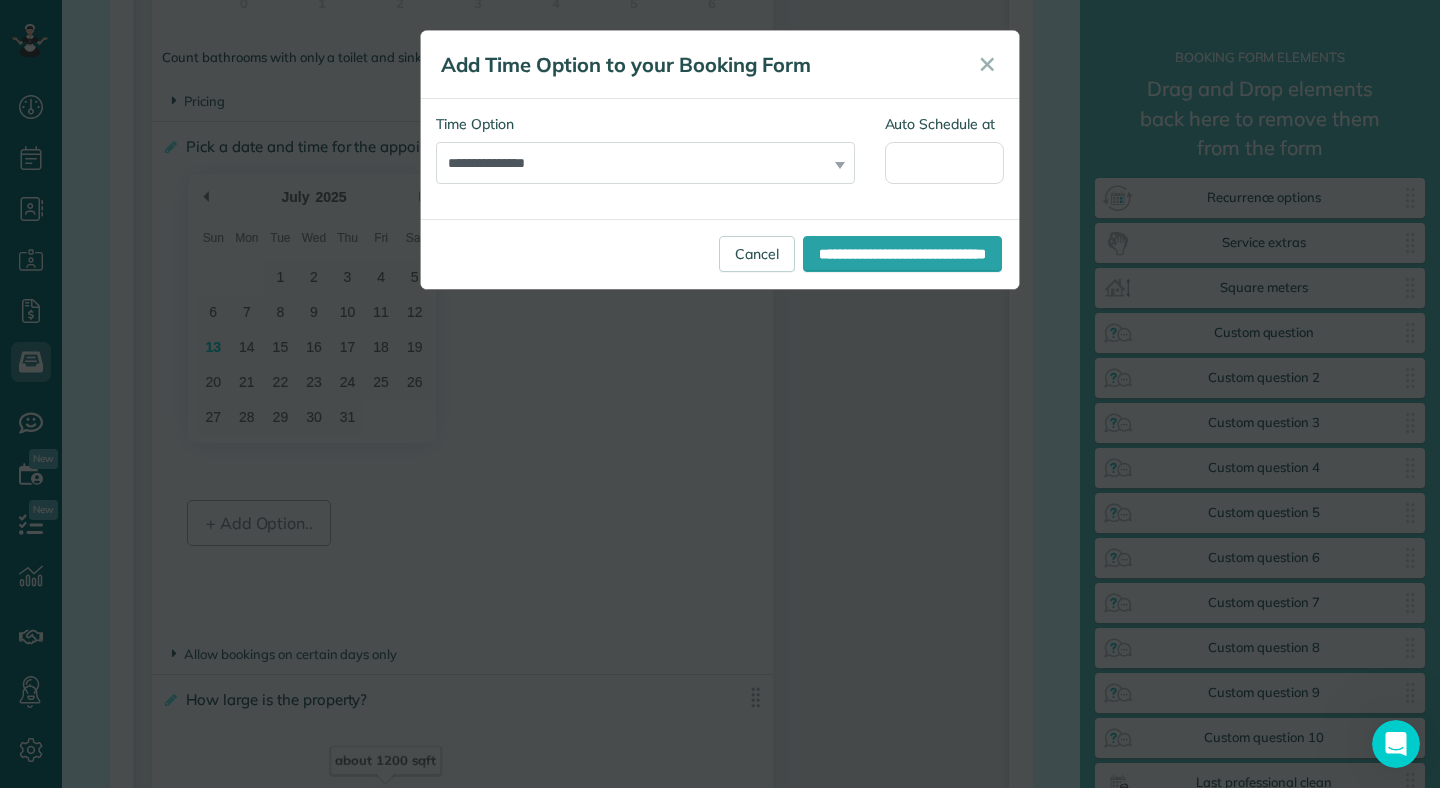 click on "**********" at bounding box center (645, 149) 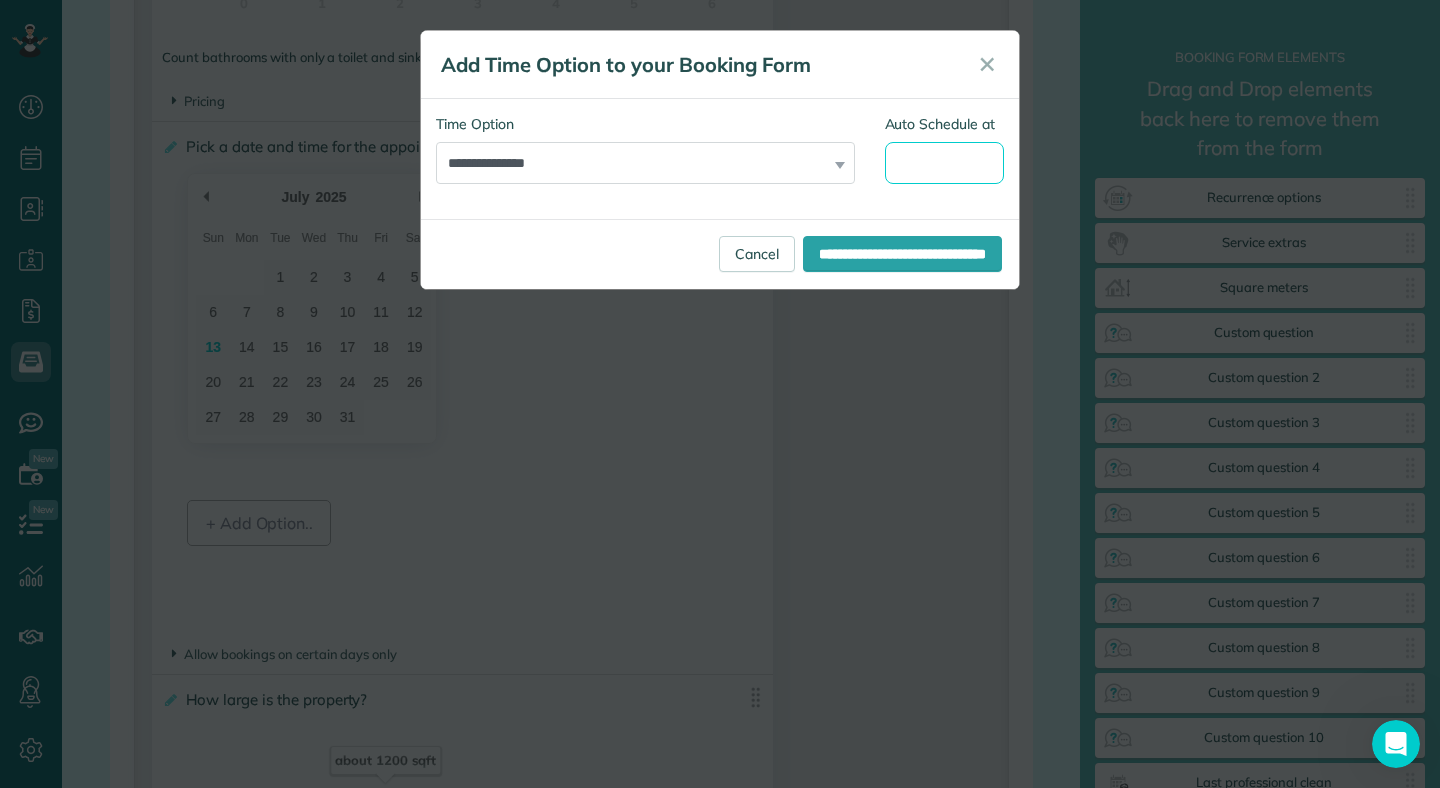 click on "Auto Schedule at" at bounding box center (945, 163) 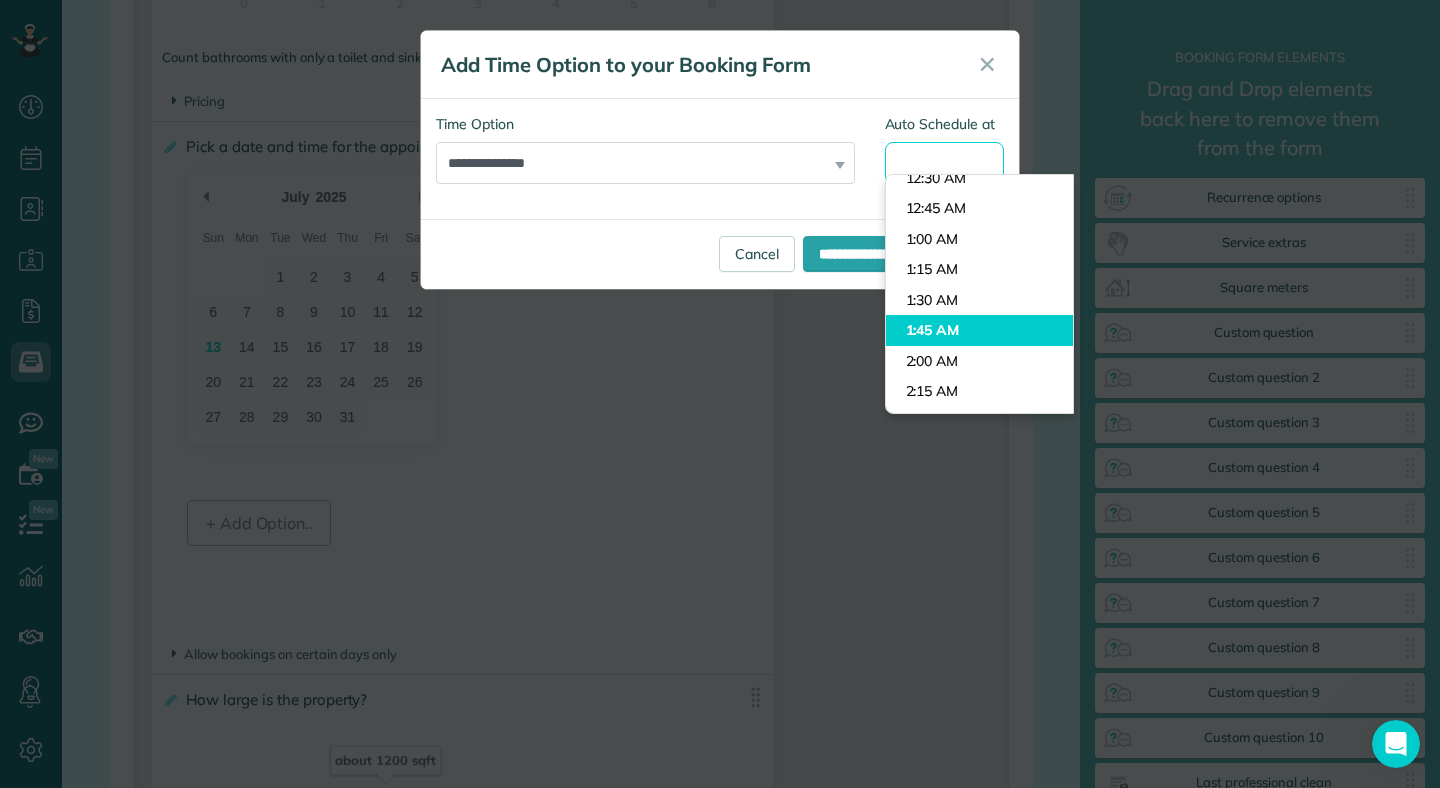 scroll, scrollTop: 0, scrollLeft: 0, axis: both 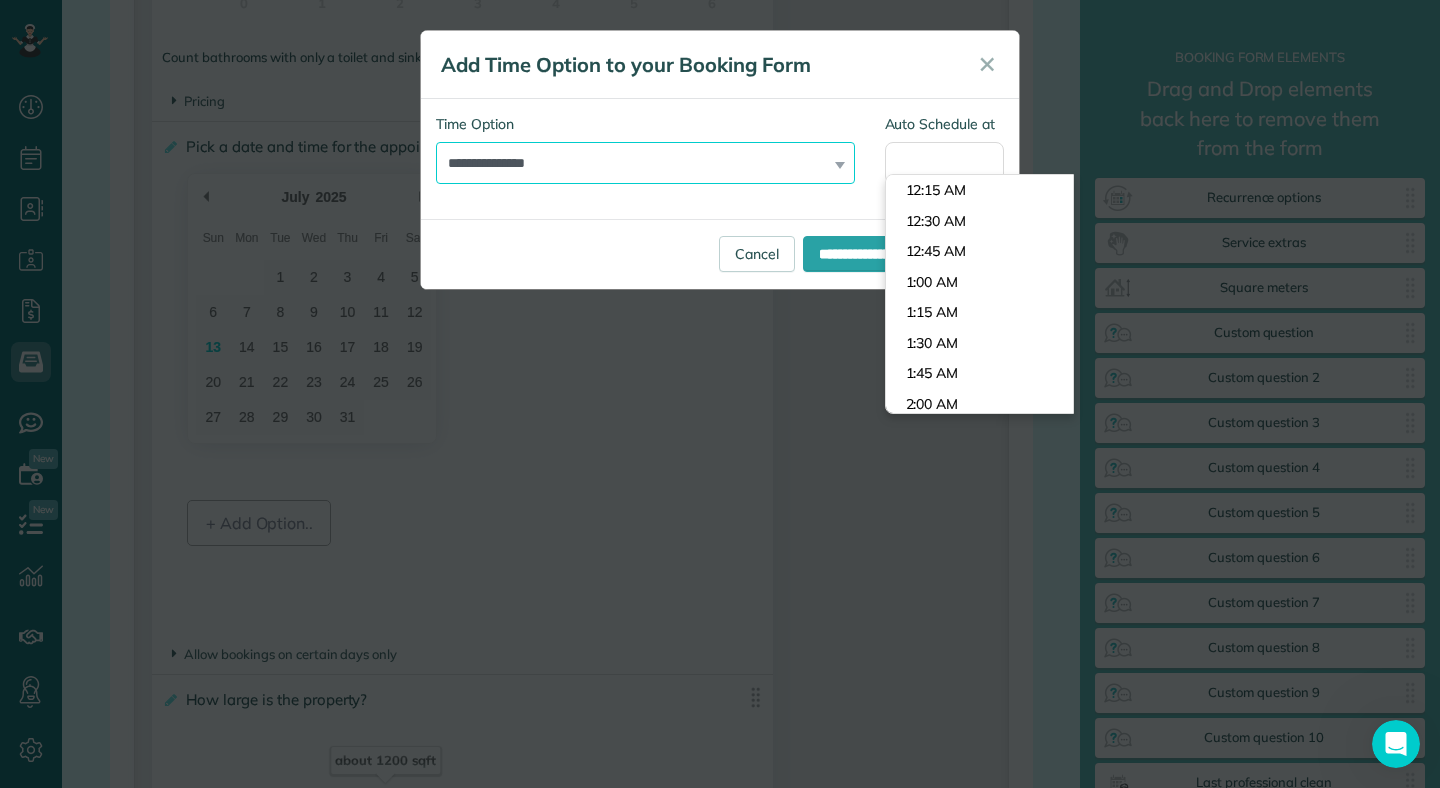 click on "**********" at bounding box center (645, 163) 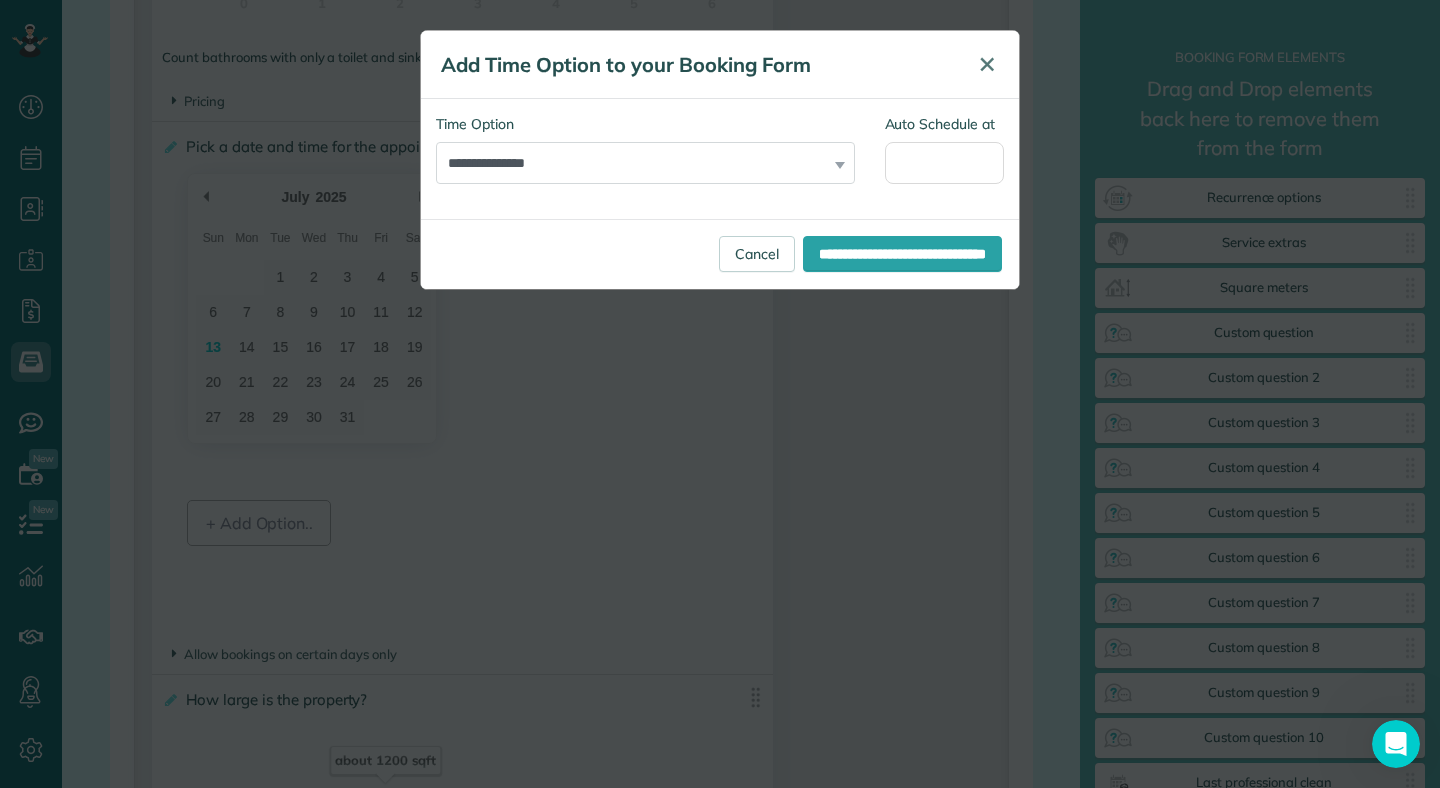 click on "✕" at bounding box center [987, 65] 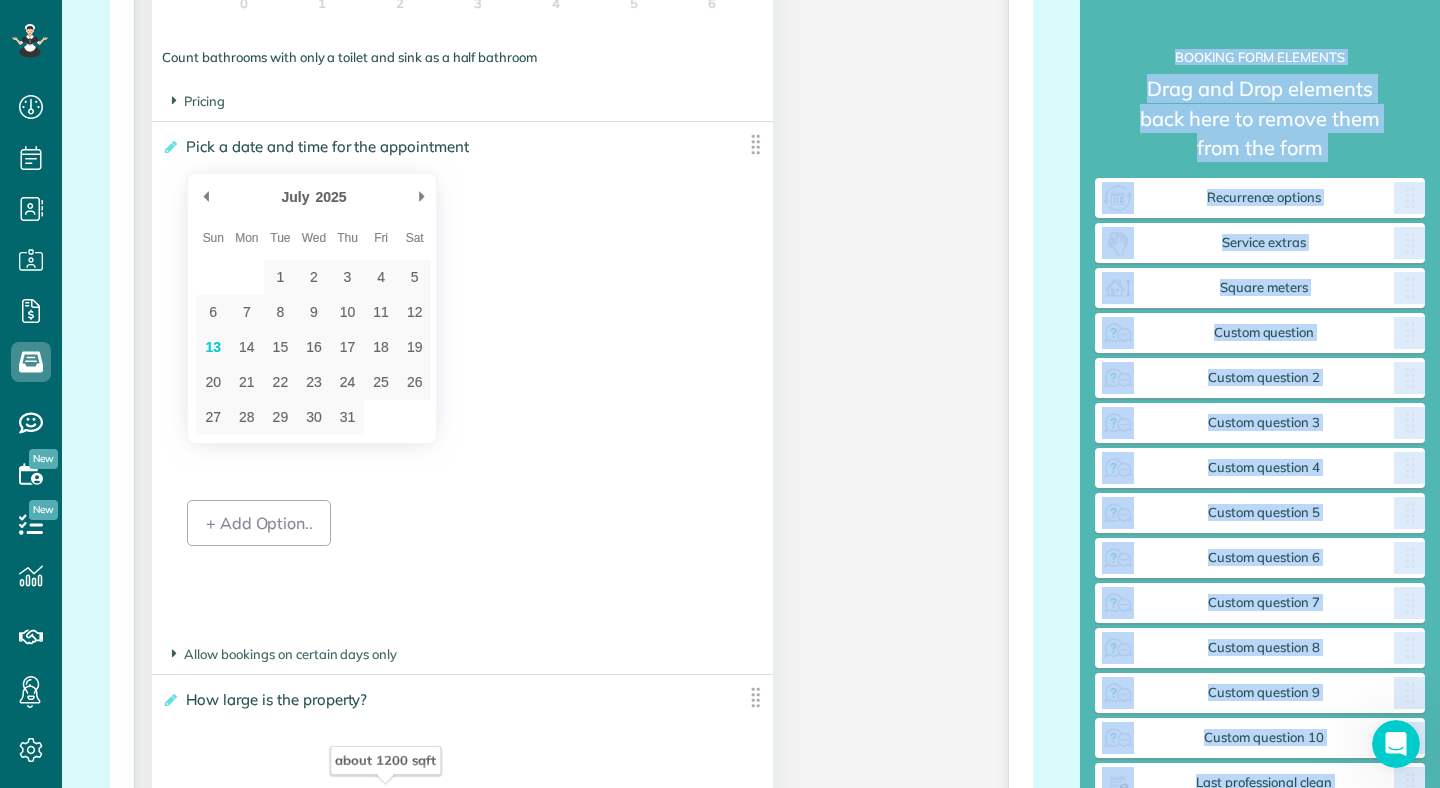 drag, startPoint x: 451, startPoint y: 311, endPoint x: 1332, endPoint y: 581, distance: 921.44507 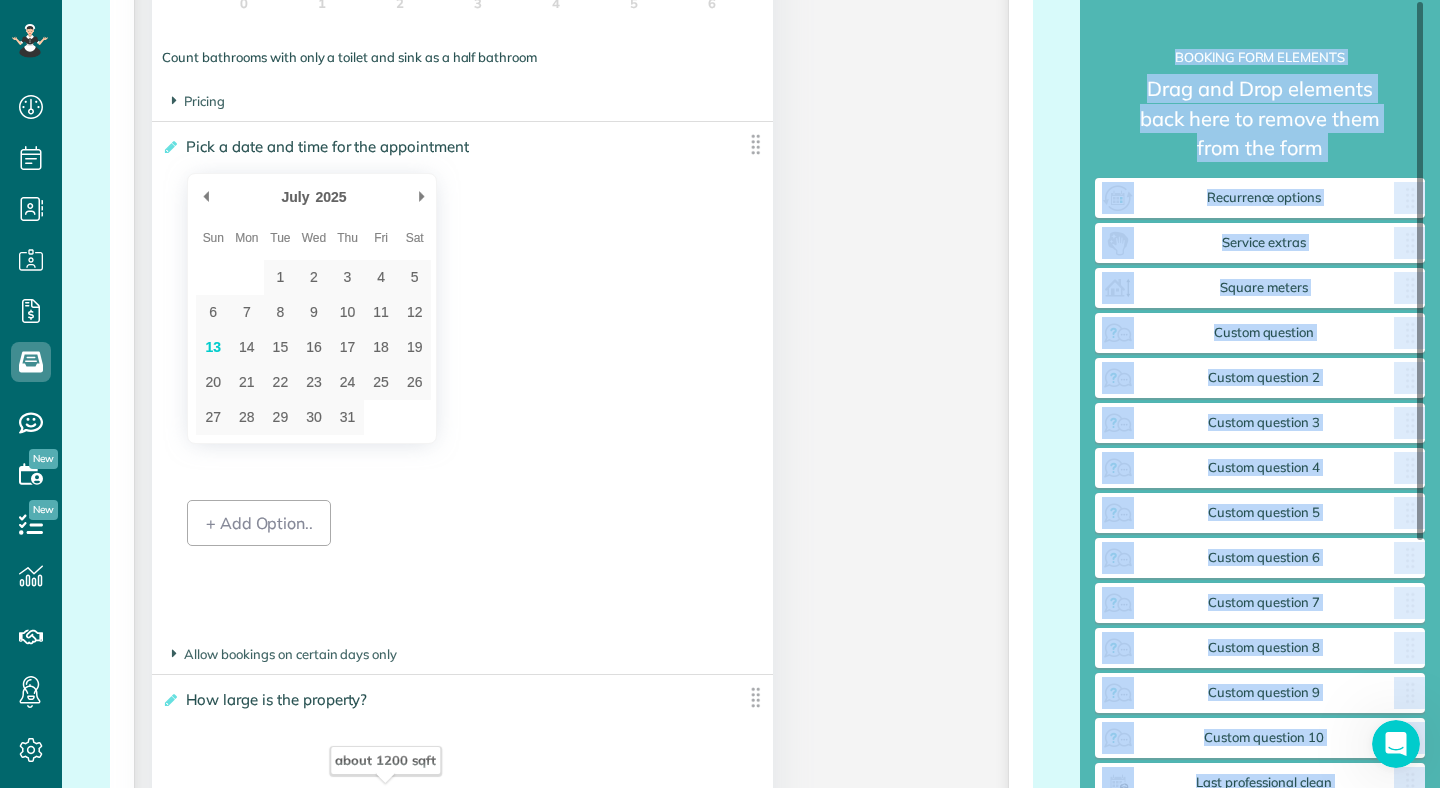 click on "**********" at bounding box center [571, -146] 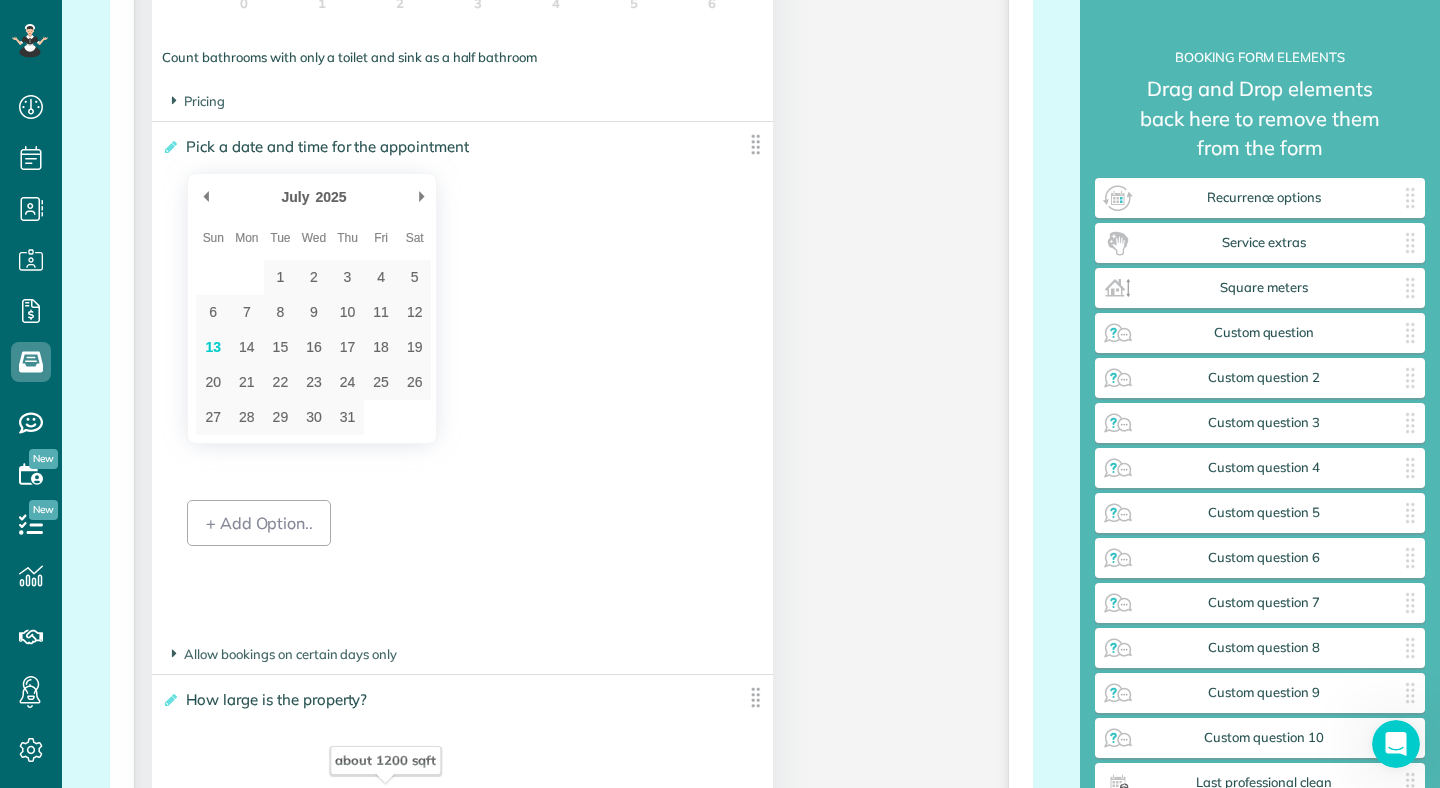 click at bounding box center [755, 144] 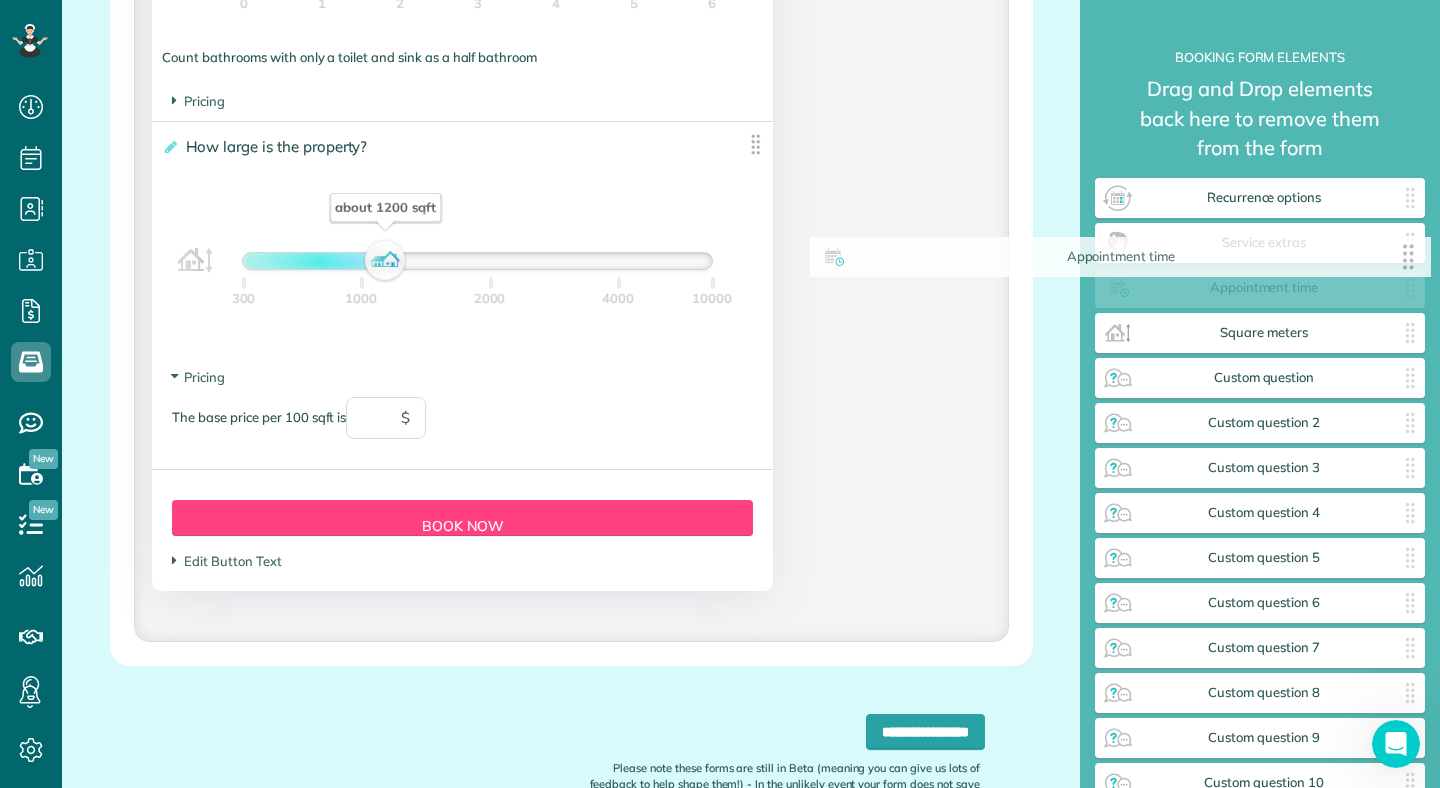 drag, startPoint x: 463, startPoint y: 161, endPoint x: 1122, endPoint y: 272, distance: 668.2829 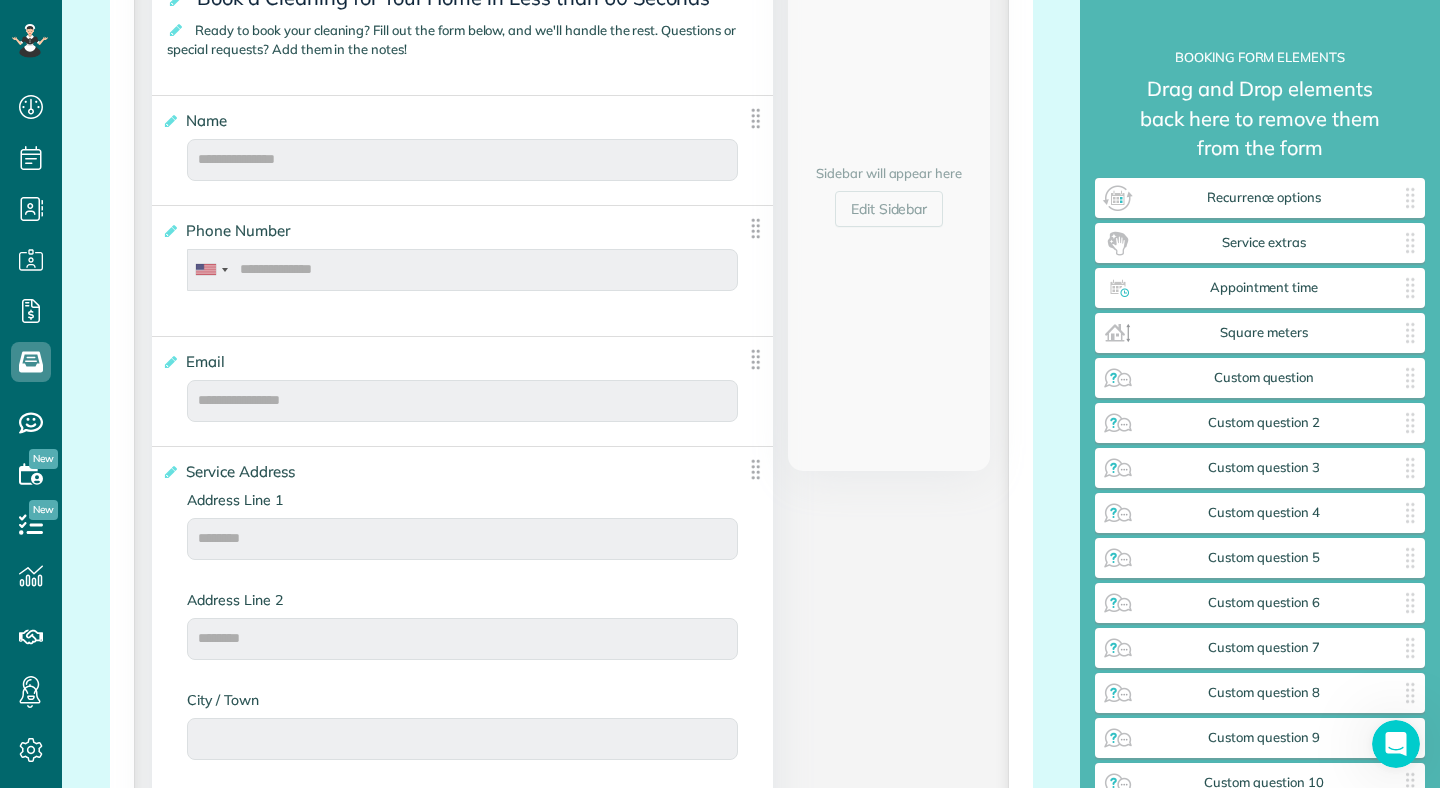 scroll, scrollTop: 600, scrollLeft: 0, axis: vertical 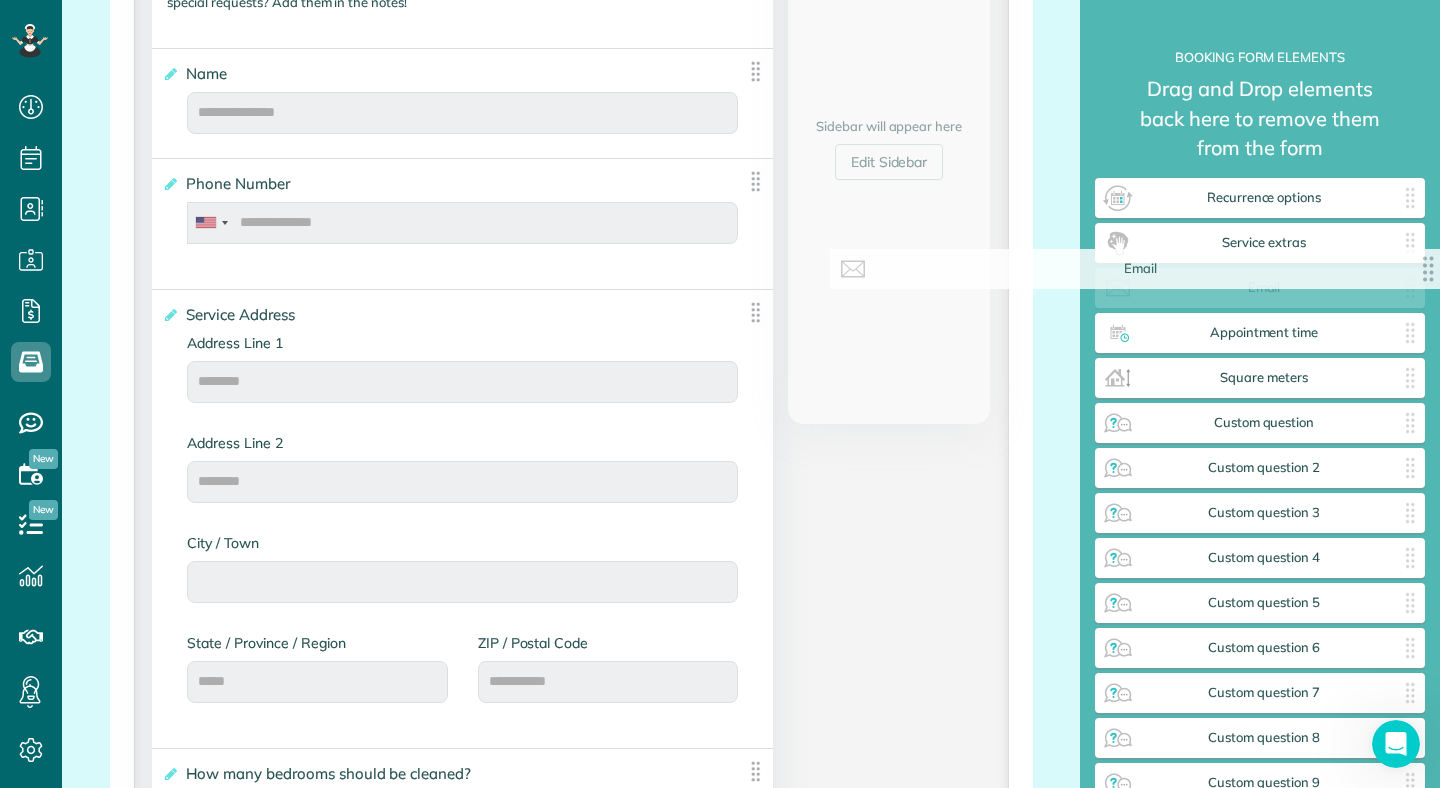 drag, startPoint x: 604, startPoint y: 307, endPoint x: 1286, endPoint y: 264, distance: 683.35425 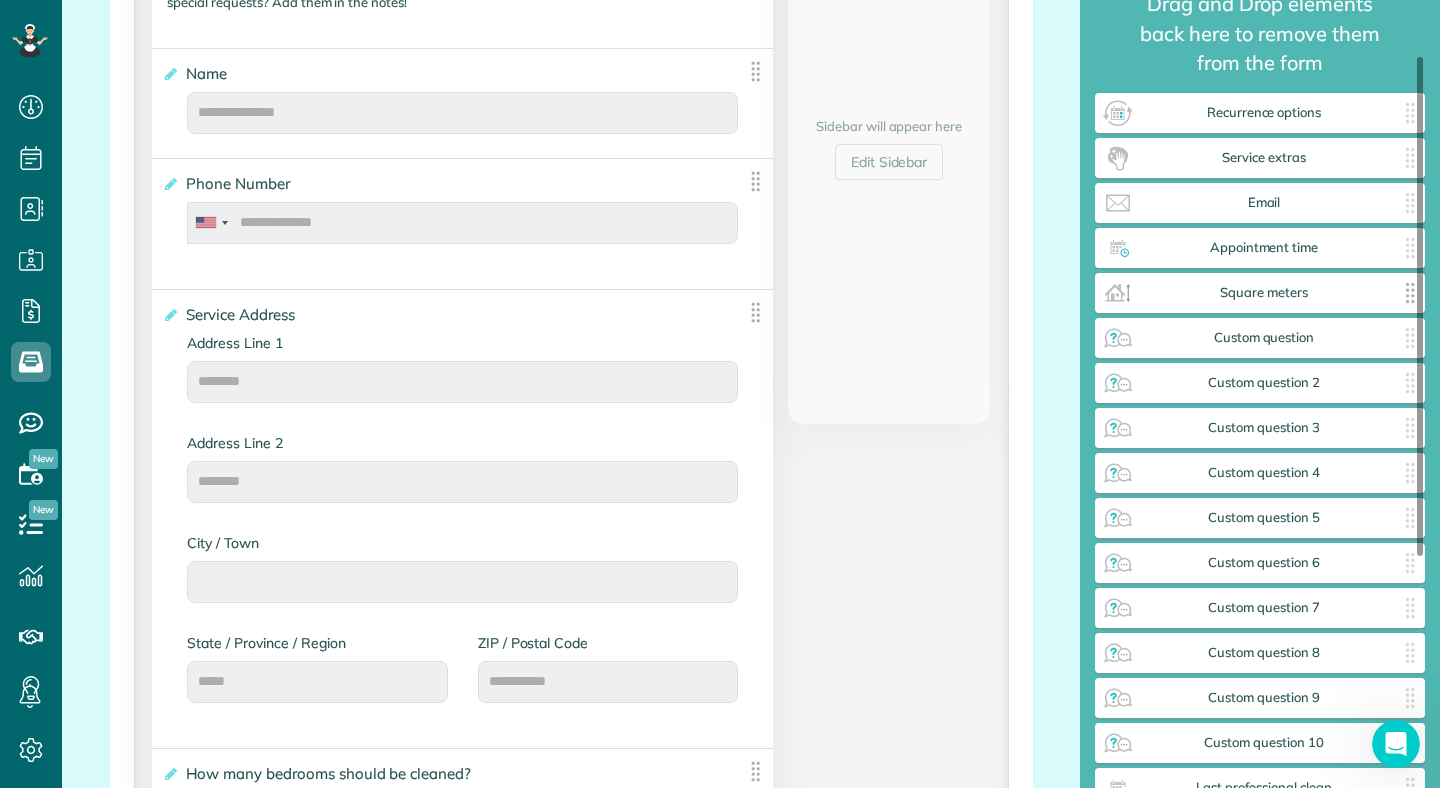 scroll, scrollTop: 87, scrollLeft: 0, axis: vertical 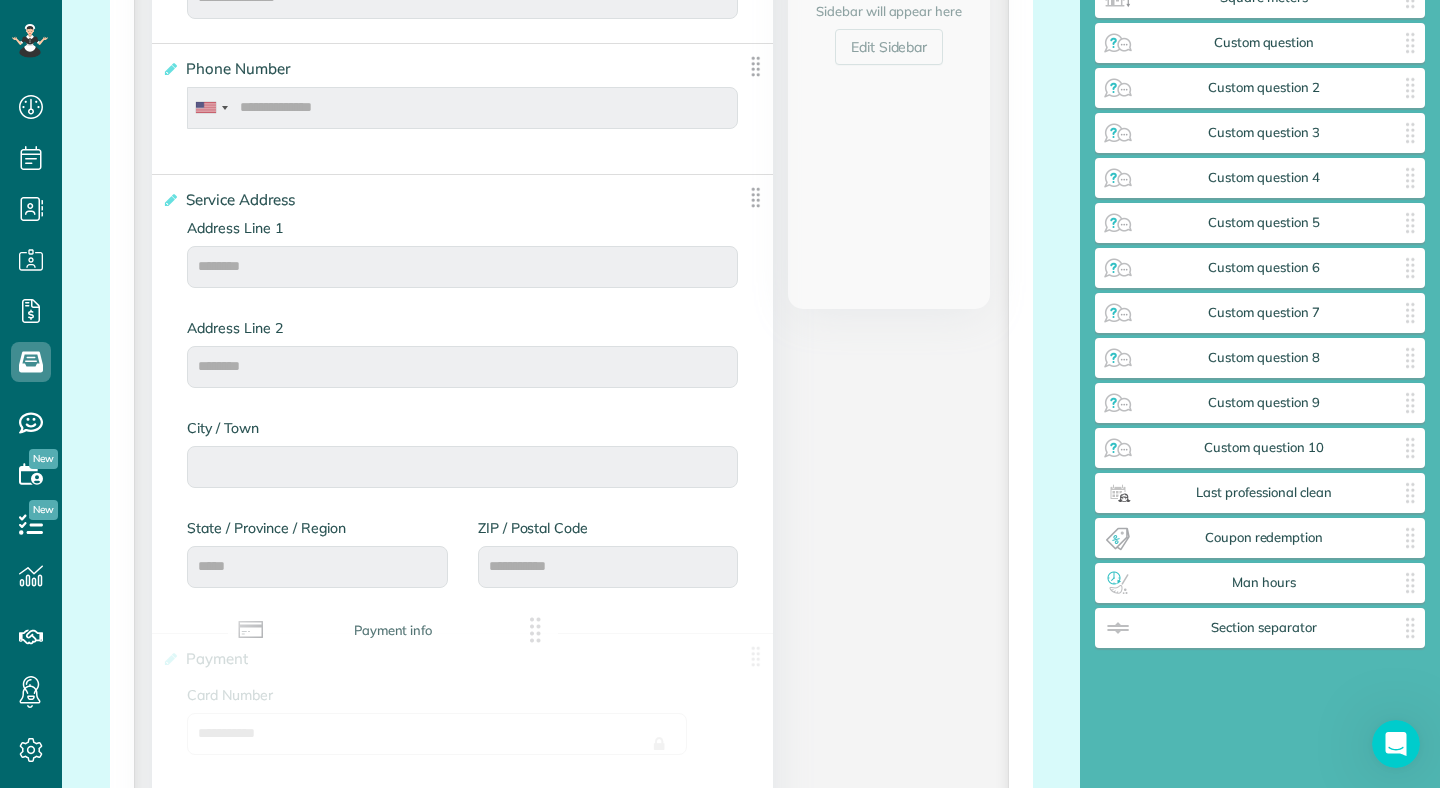 drag, startPoint x: 1253, startPoint y: 639, endPoint x: 385, endPoint y: 642, distance: 868.0052 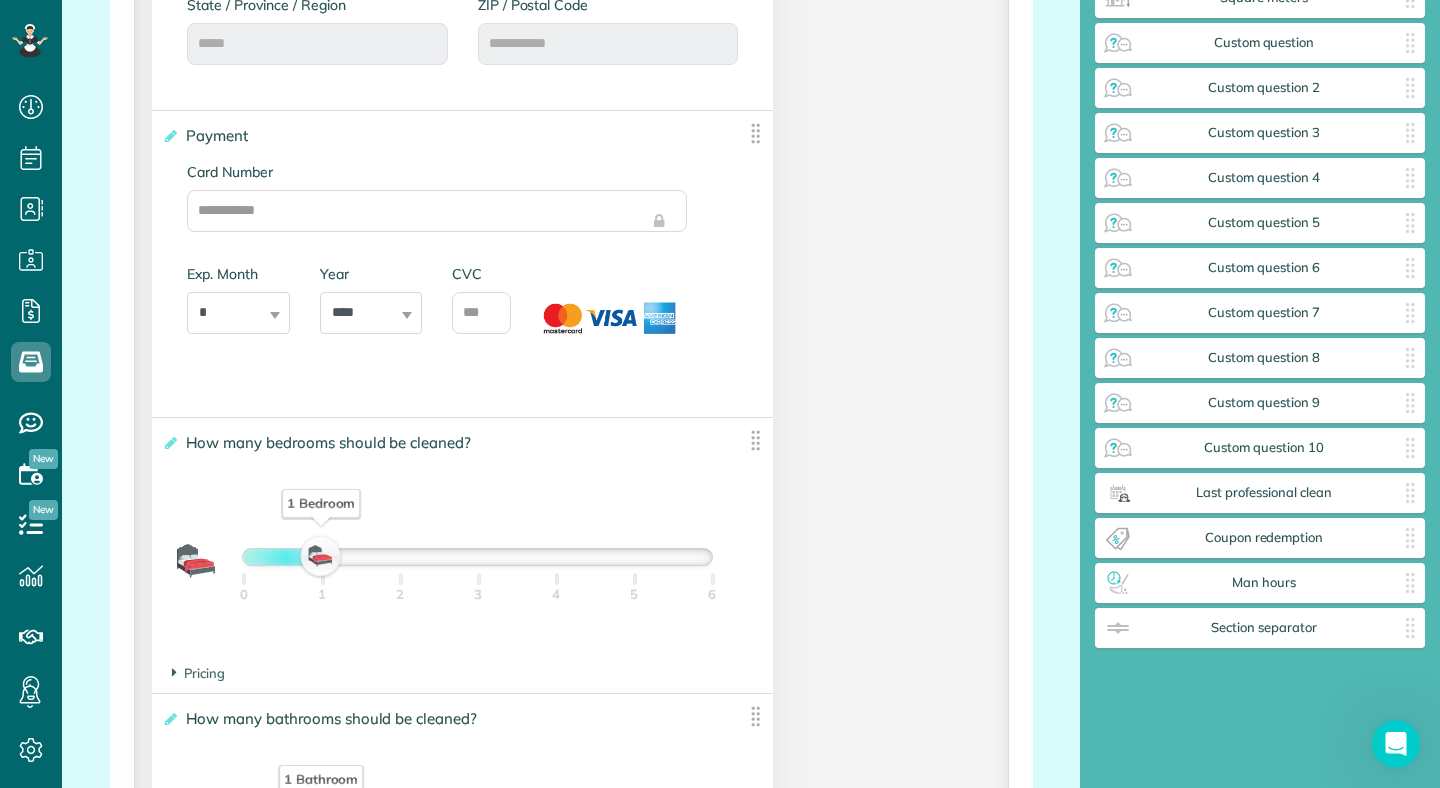 scroll, scrollTop: 1239, scrollLeft: 0, axis: vertical 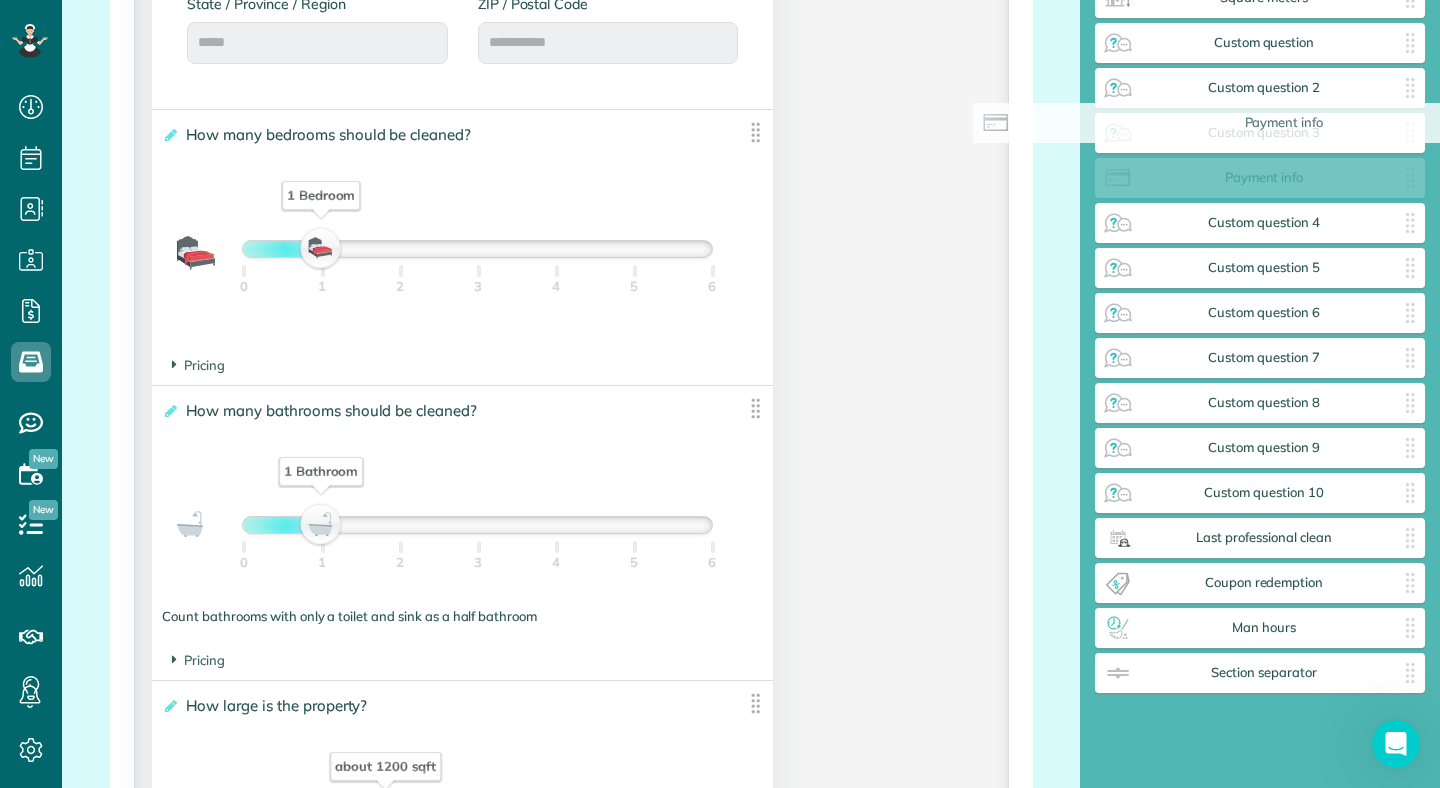 drag, startPoint x: 288, startPoint y: 158, endPoint x: 1110, endPoint y: 150, distance: 822.03894 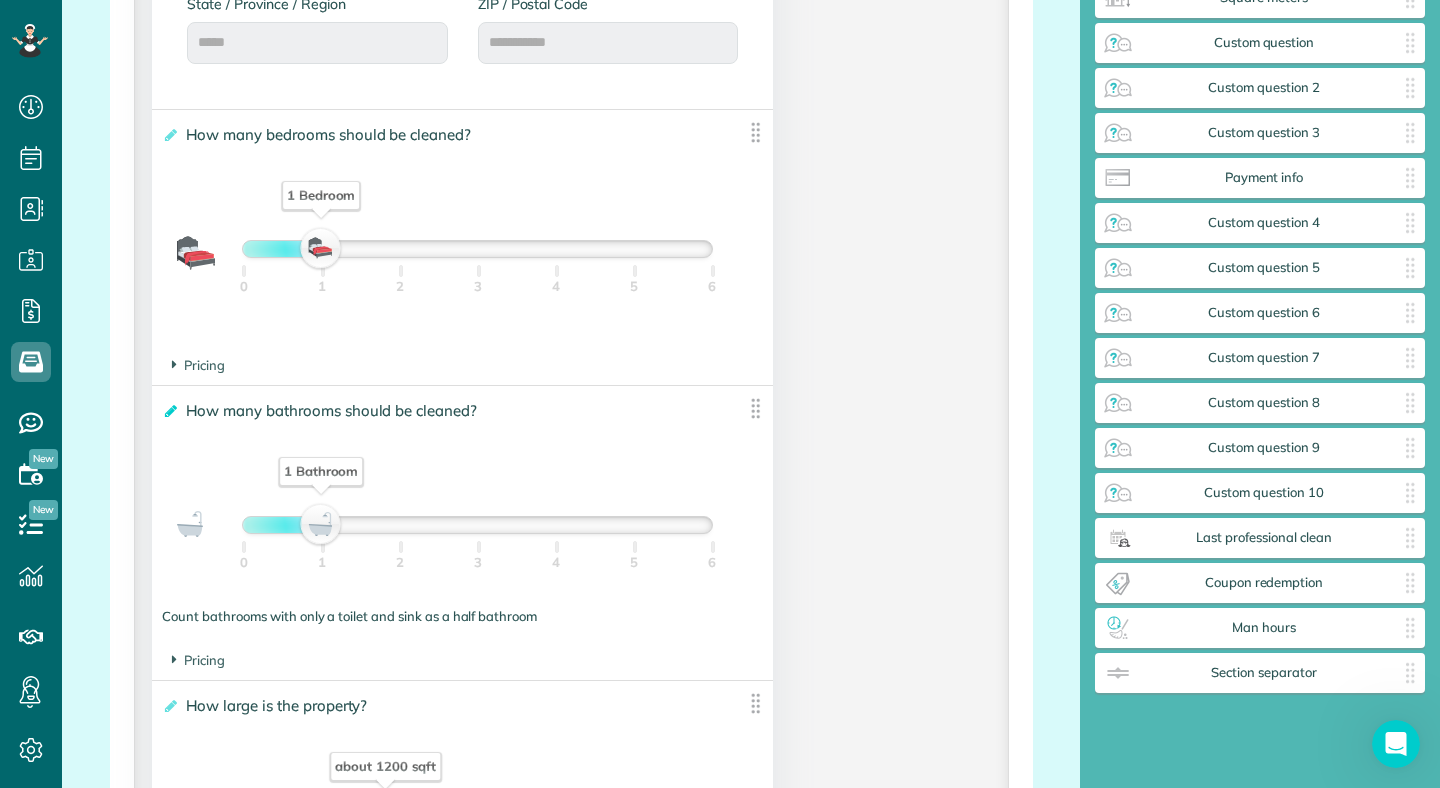 click at bounding box center (169, 411) 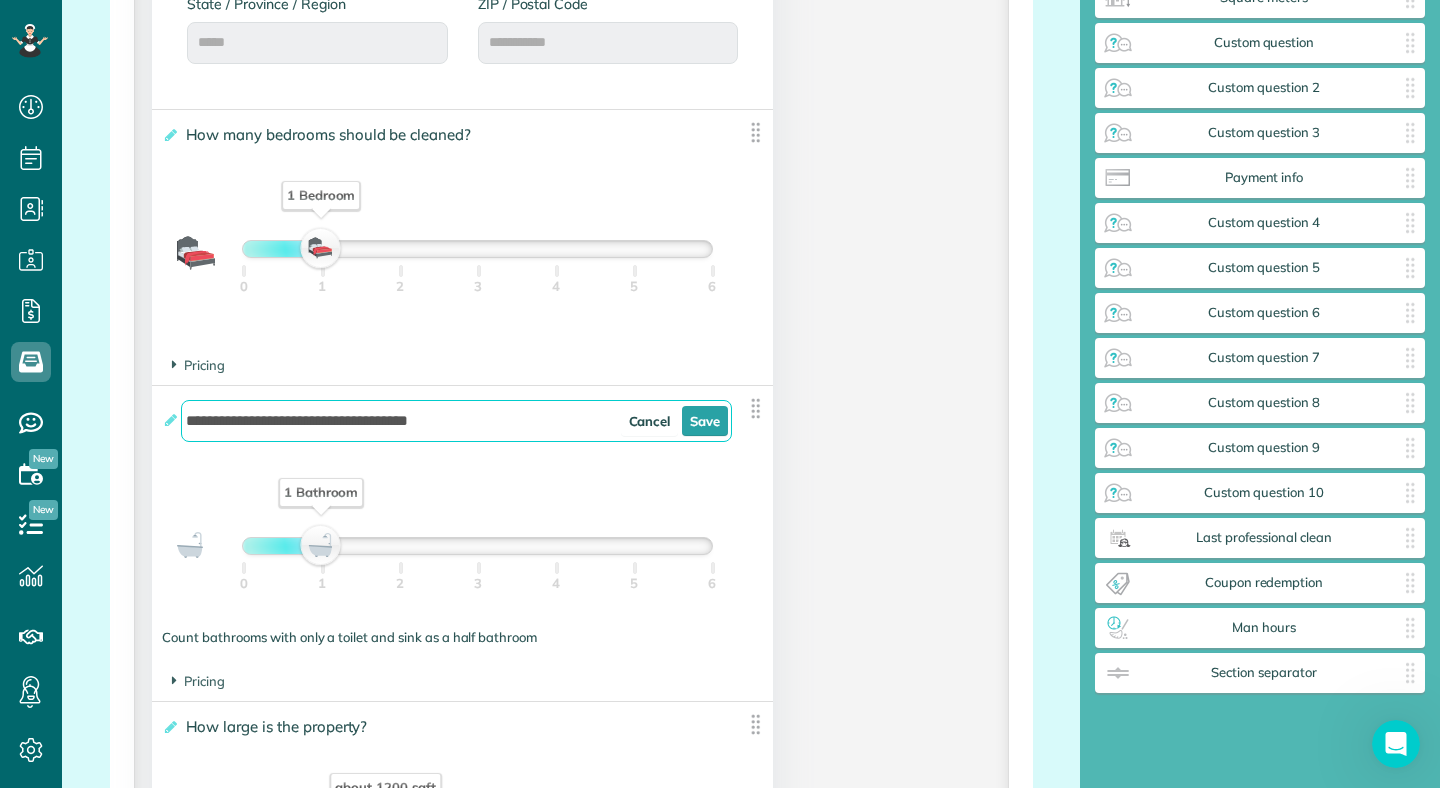 click on "Pricing
The base price per bathroom is
$" at bounding box center (462, 681) 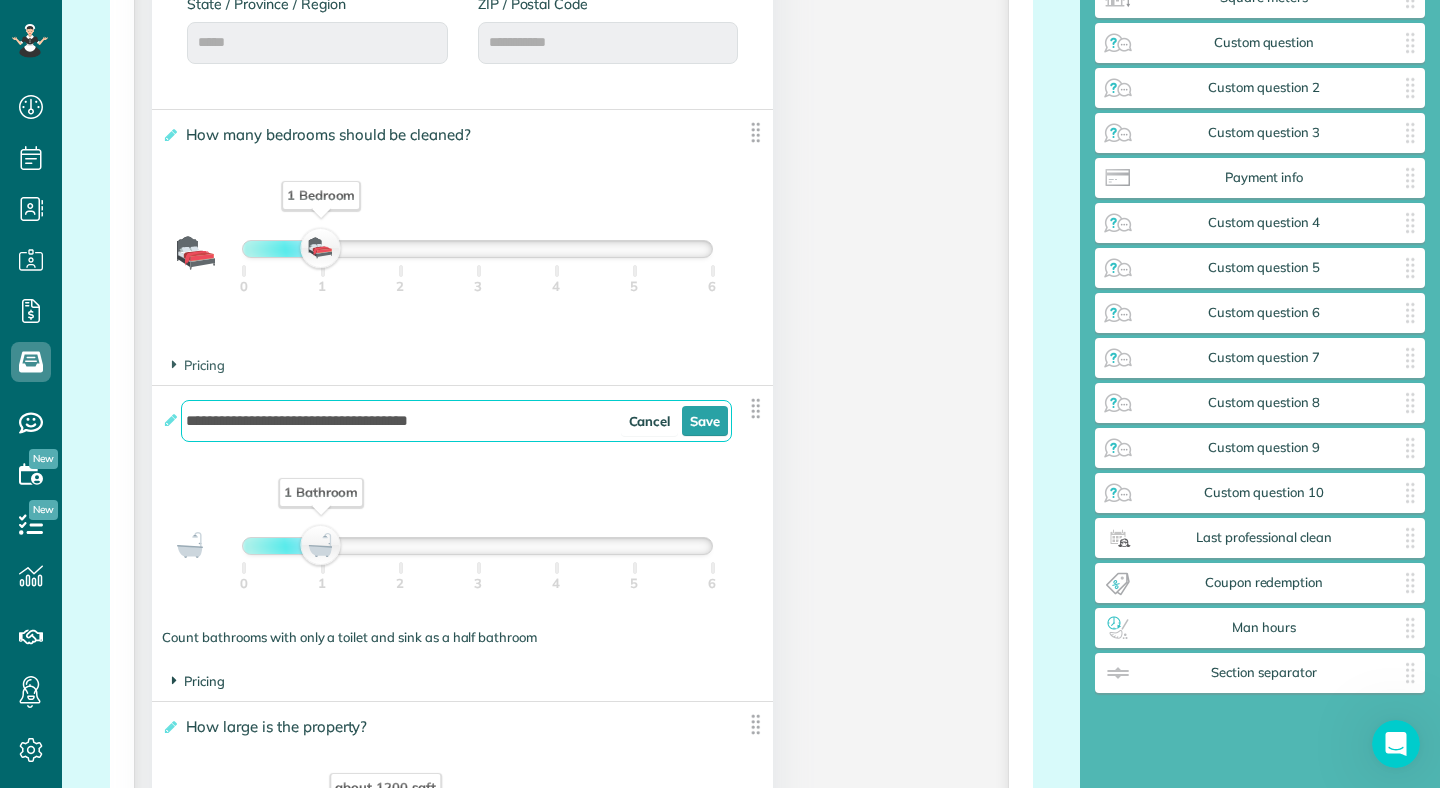 click on "Pricing" at bounding box center [198, 681] 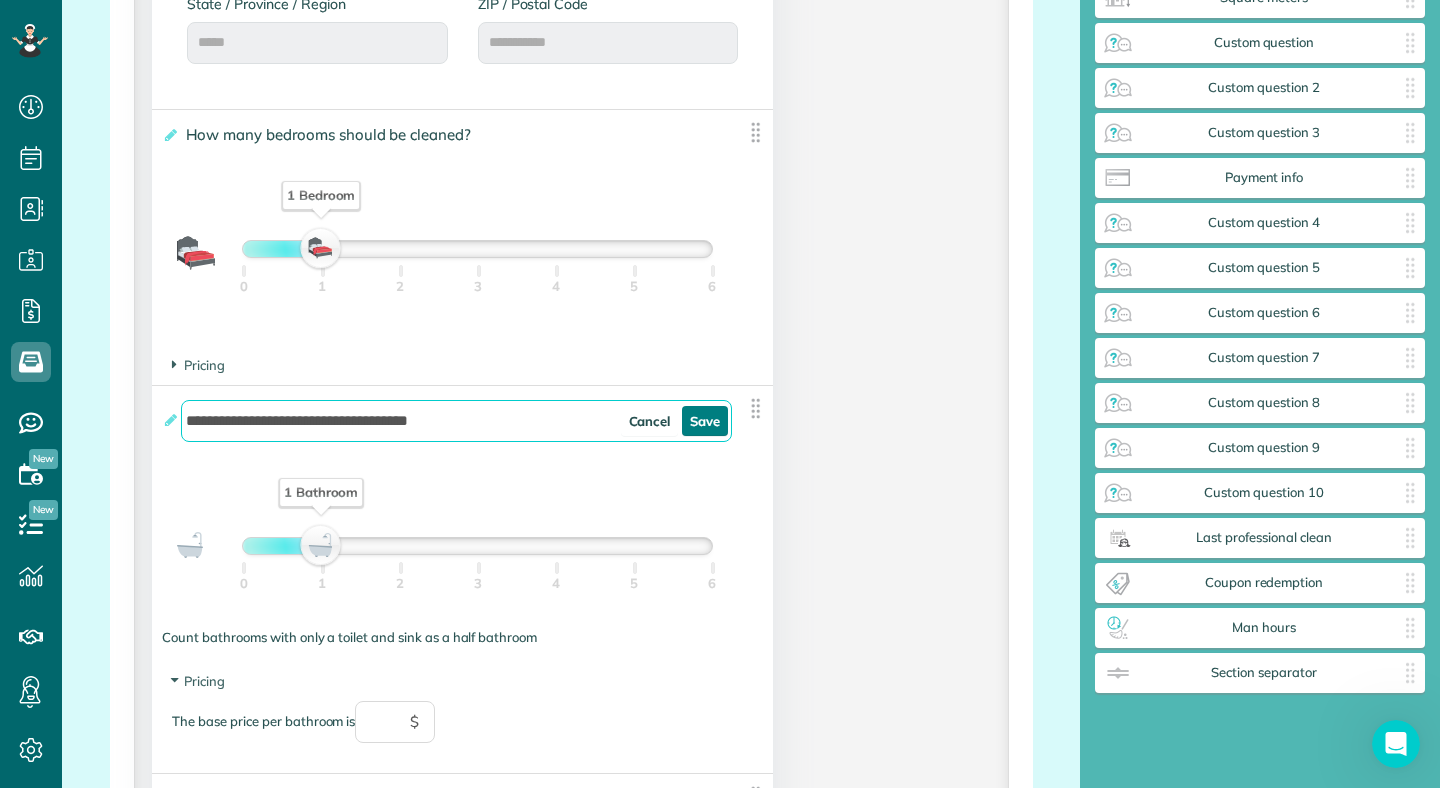 click on "Save" at bounding box center (705, 421) 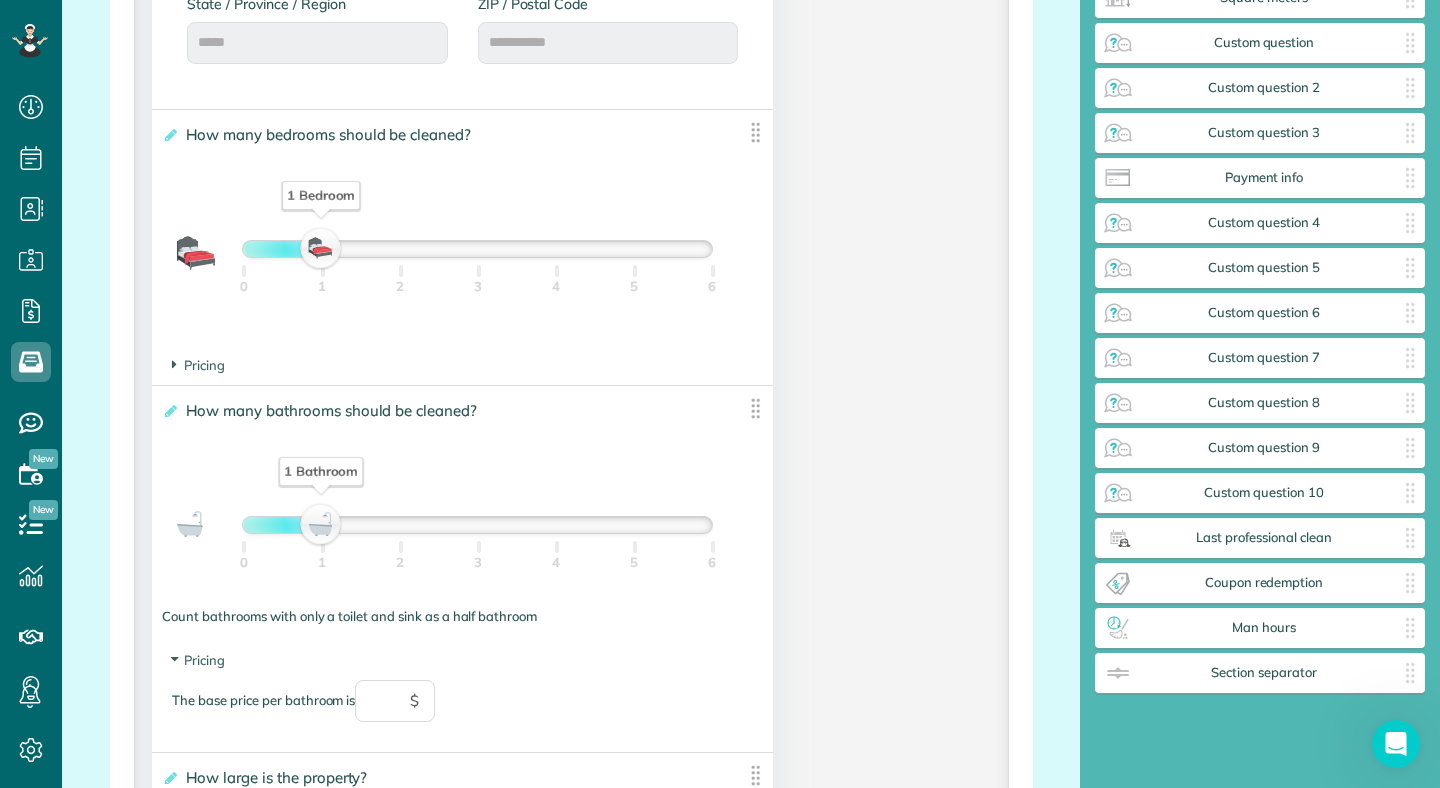 click at bounding box center (755, 132) 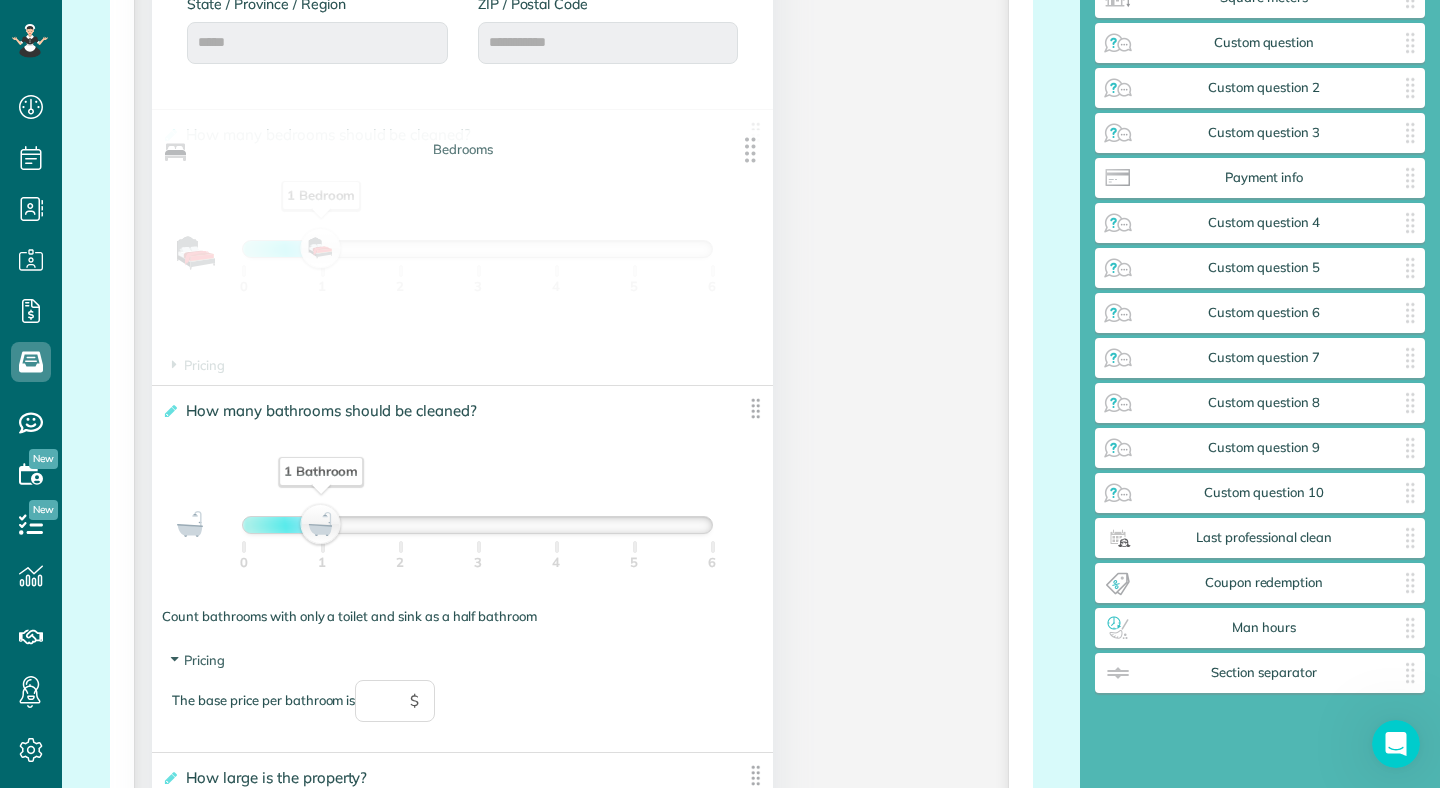 drag, startPoint x: 755, startPoint y: 143, endPoint x: 754, endPoint y: 156, distance: 13.038404 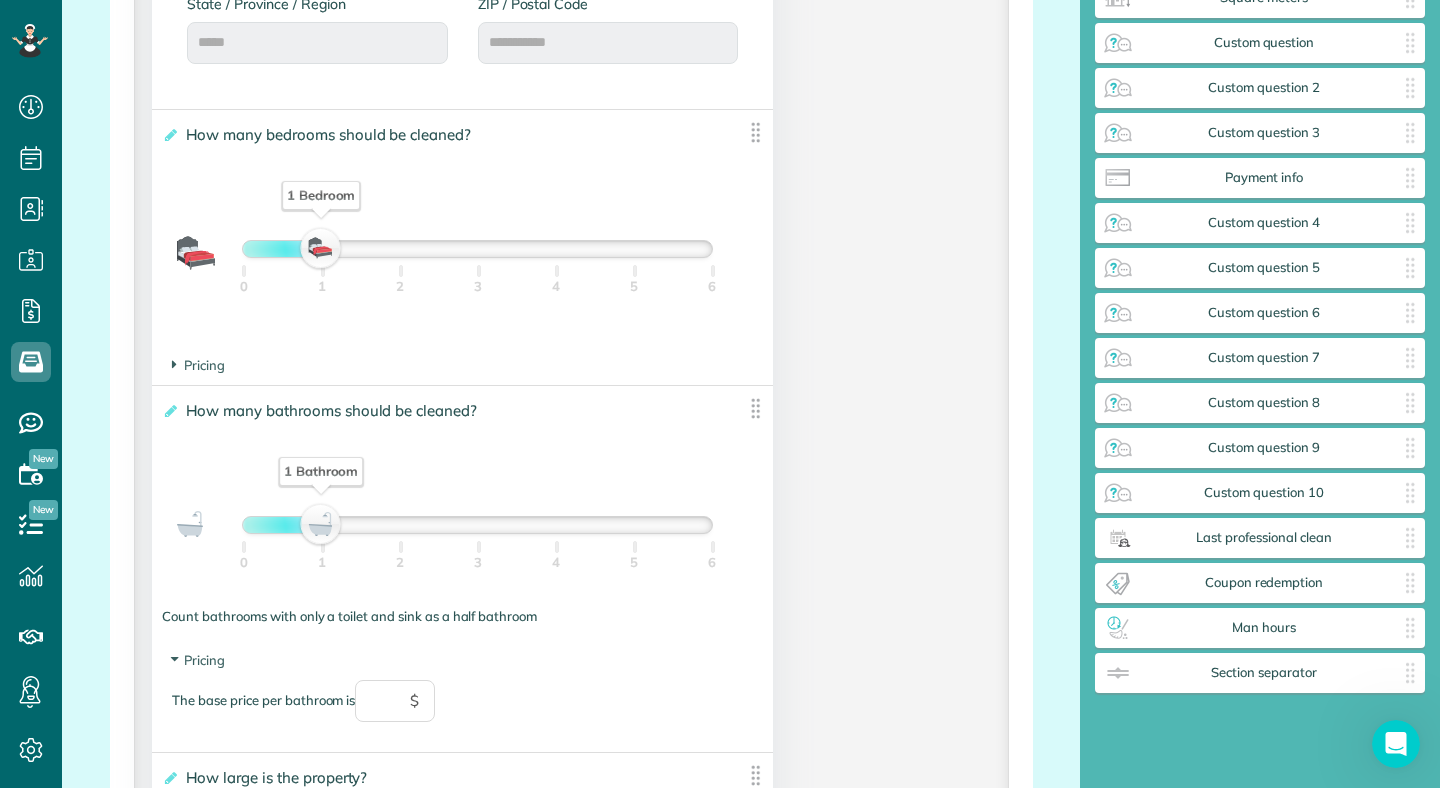 click on "0 1 2 3 4 5 6" at bounding box center (477, 297) 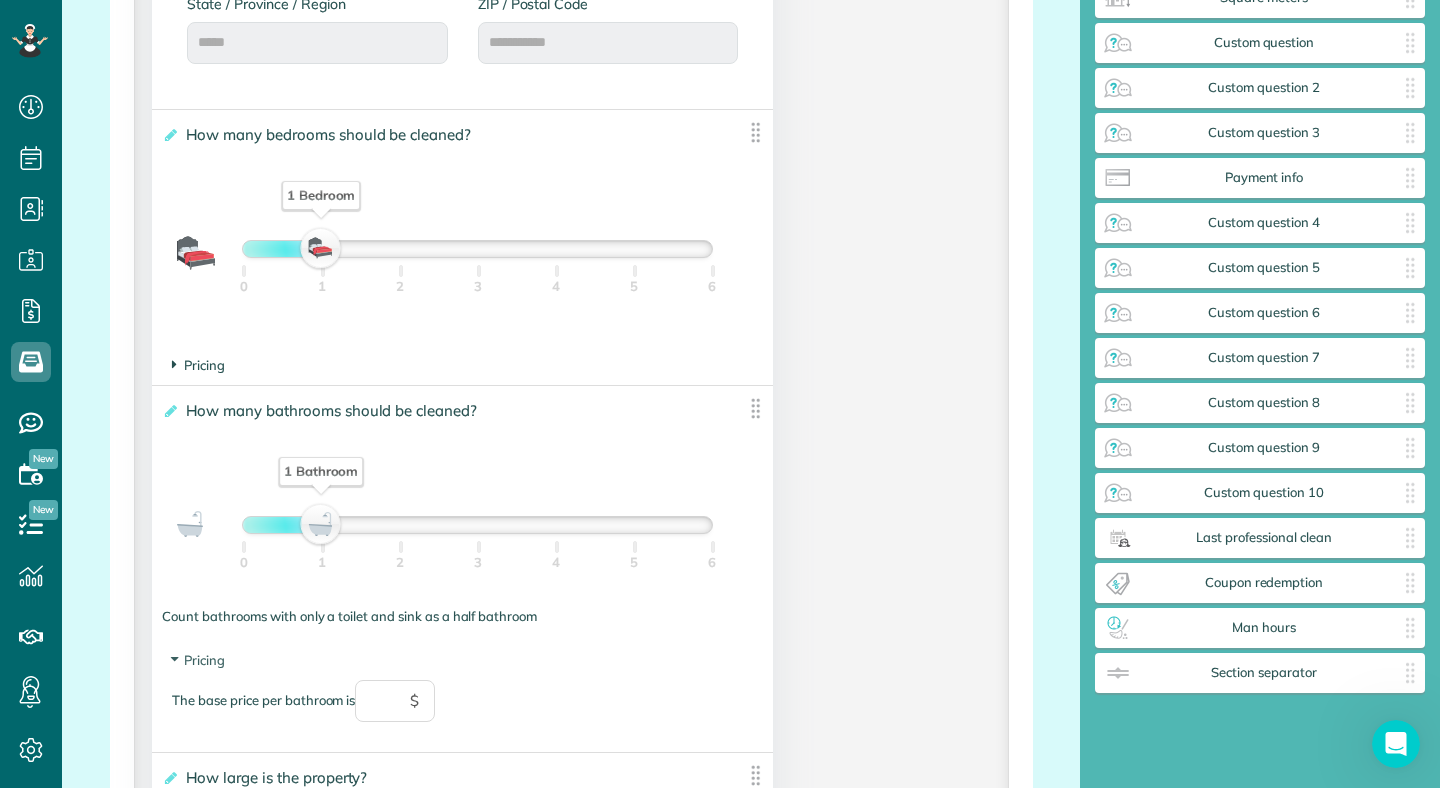 click on "Pricing" at bounding box center (198, 365) 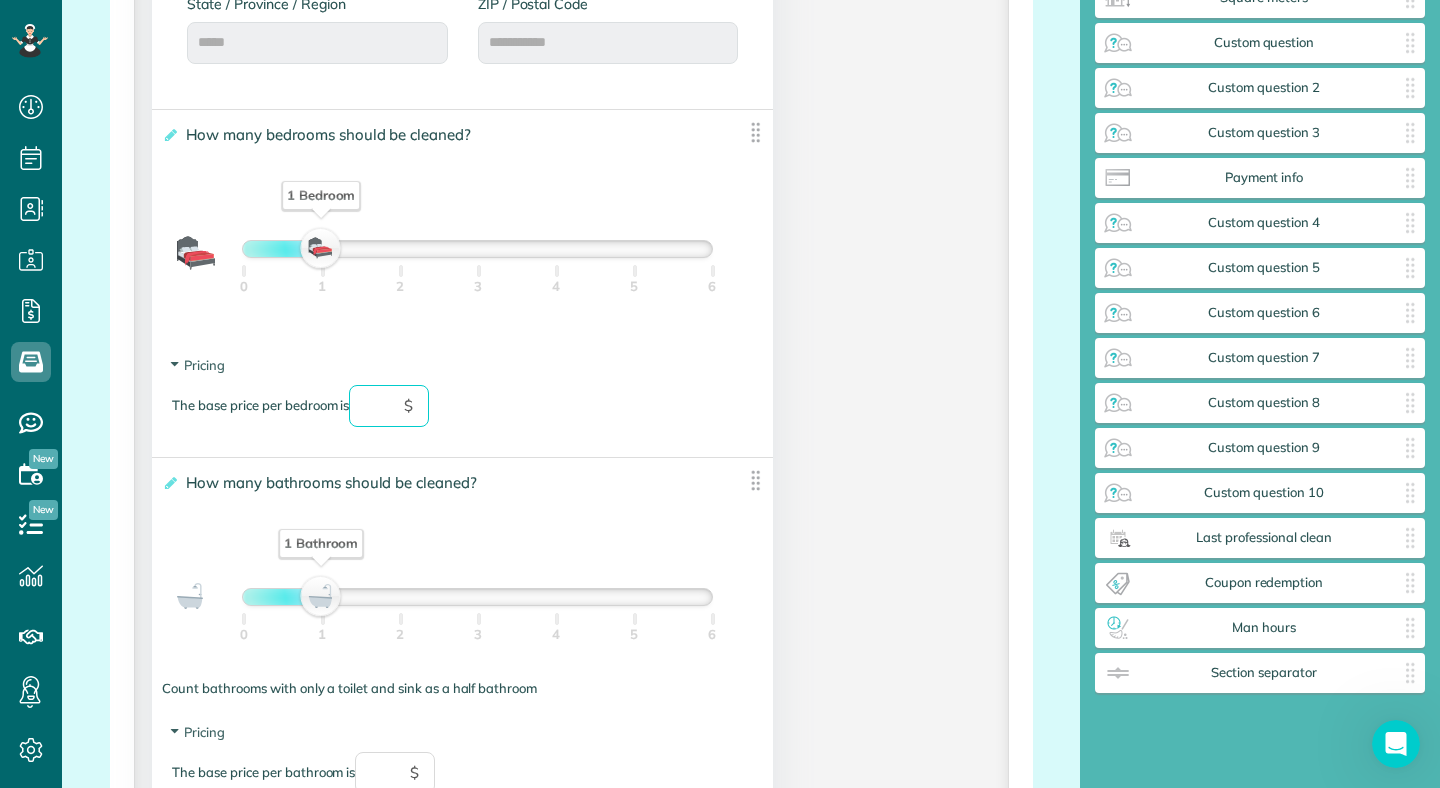 click at bounding box center [389, 406] 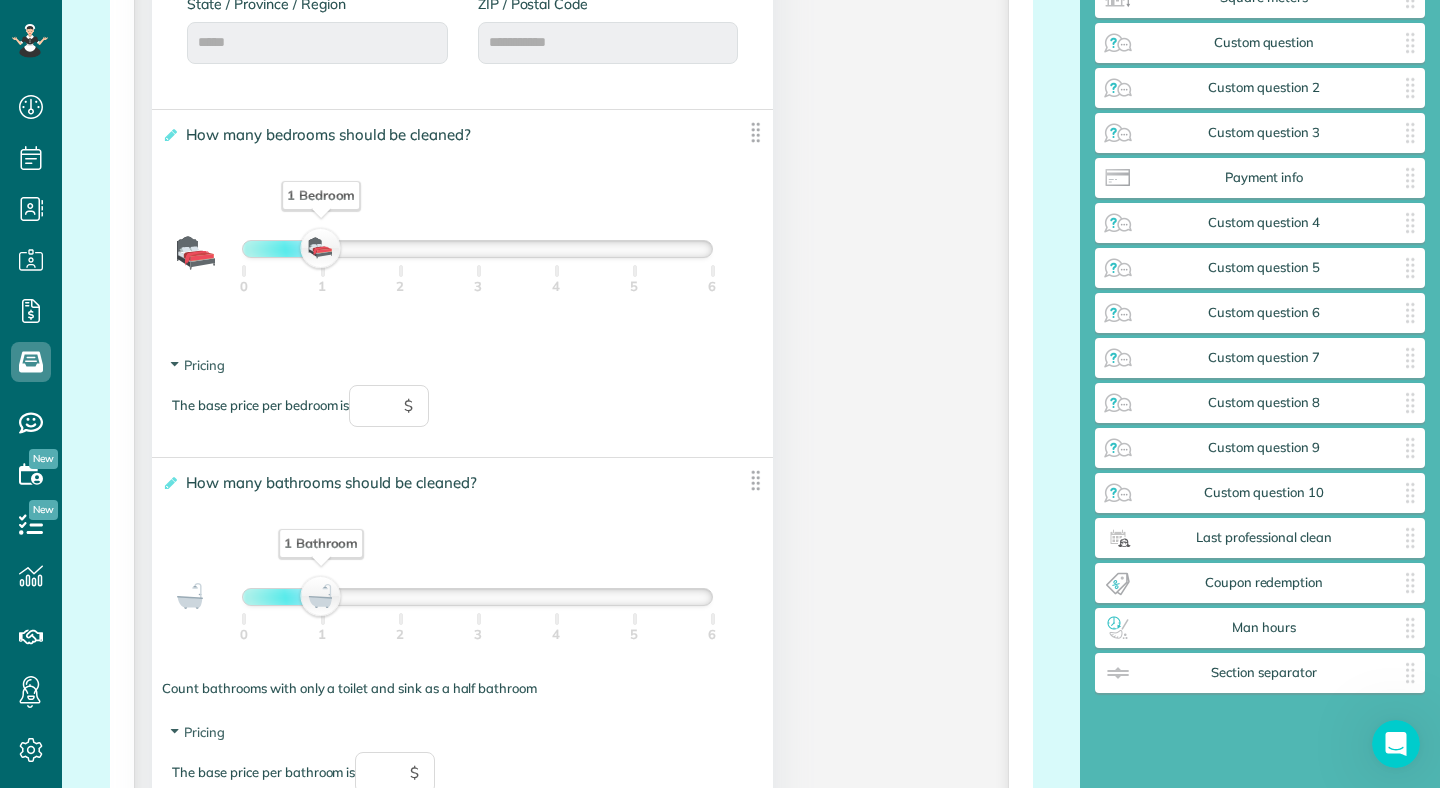 click on "**********" at bounding box center [571, 263] 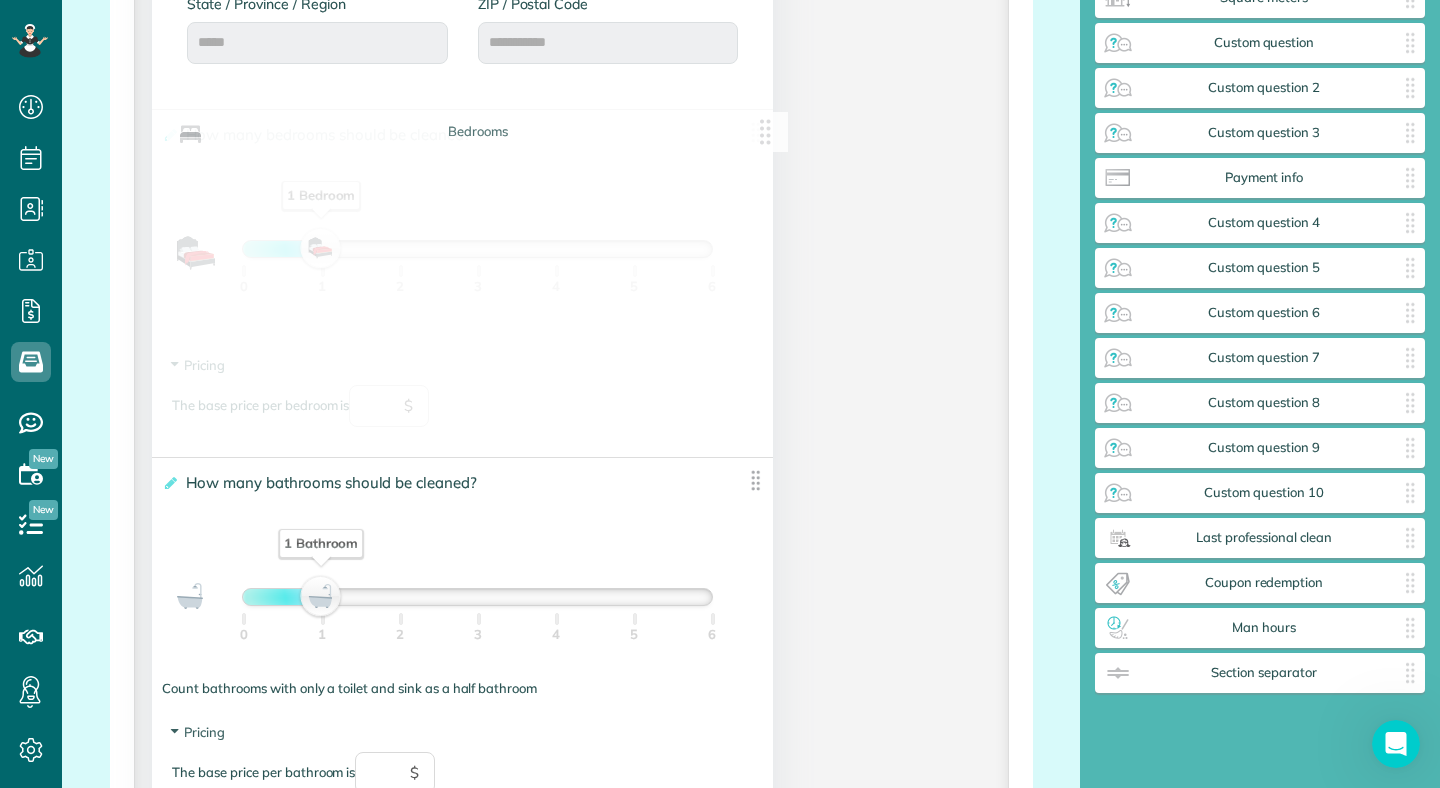 drag, startPoint x: 185, startPoint y: 388, endPoint x: 200, endPoint y: 389, distance: 15.033297 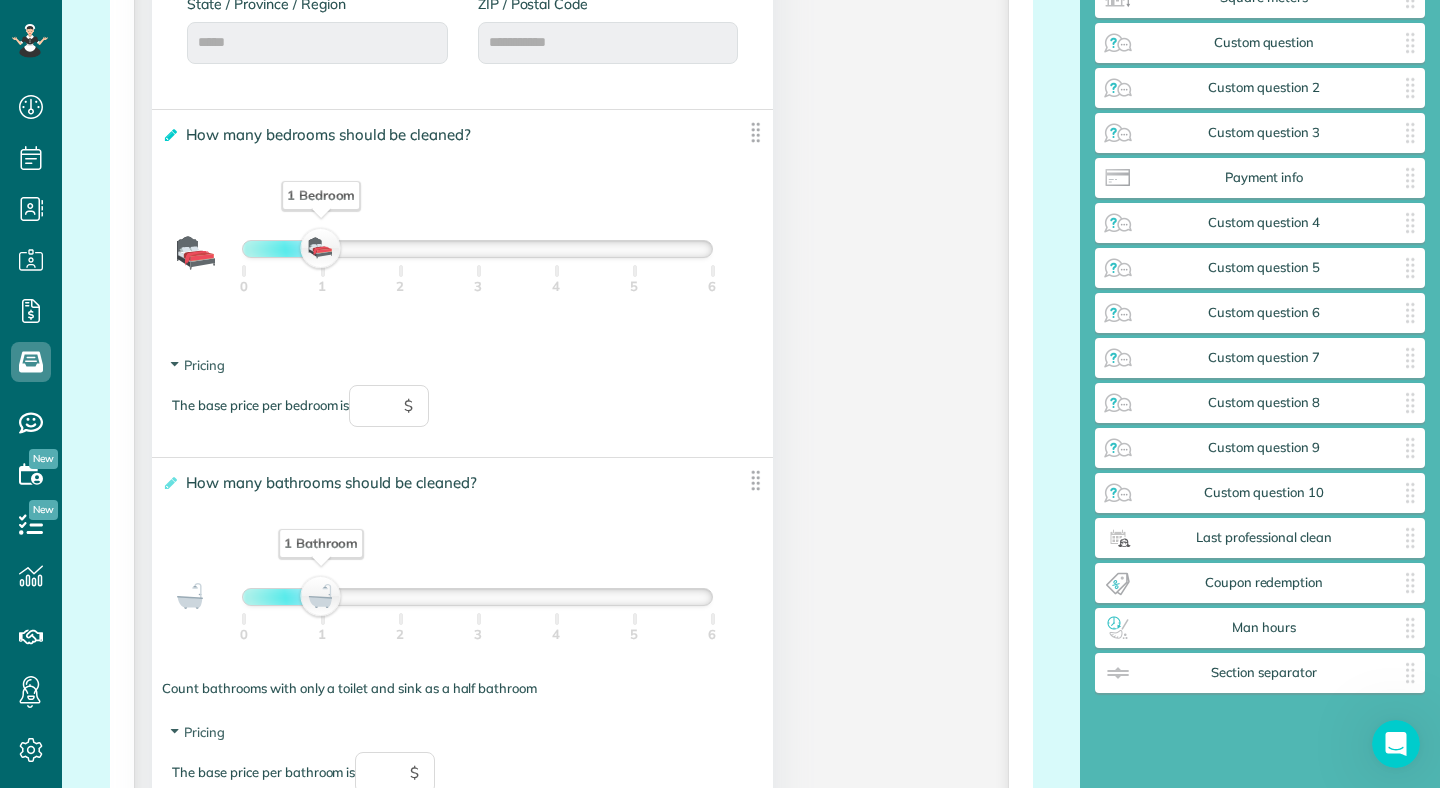 click at bounding box center (169, 135) 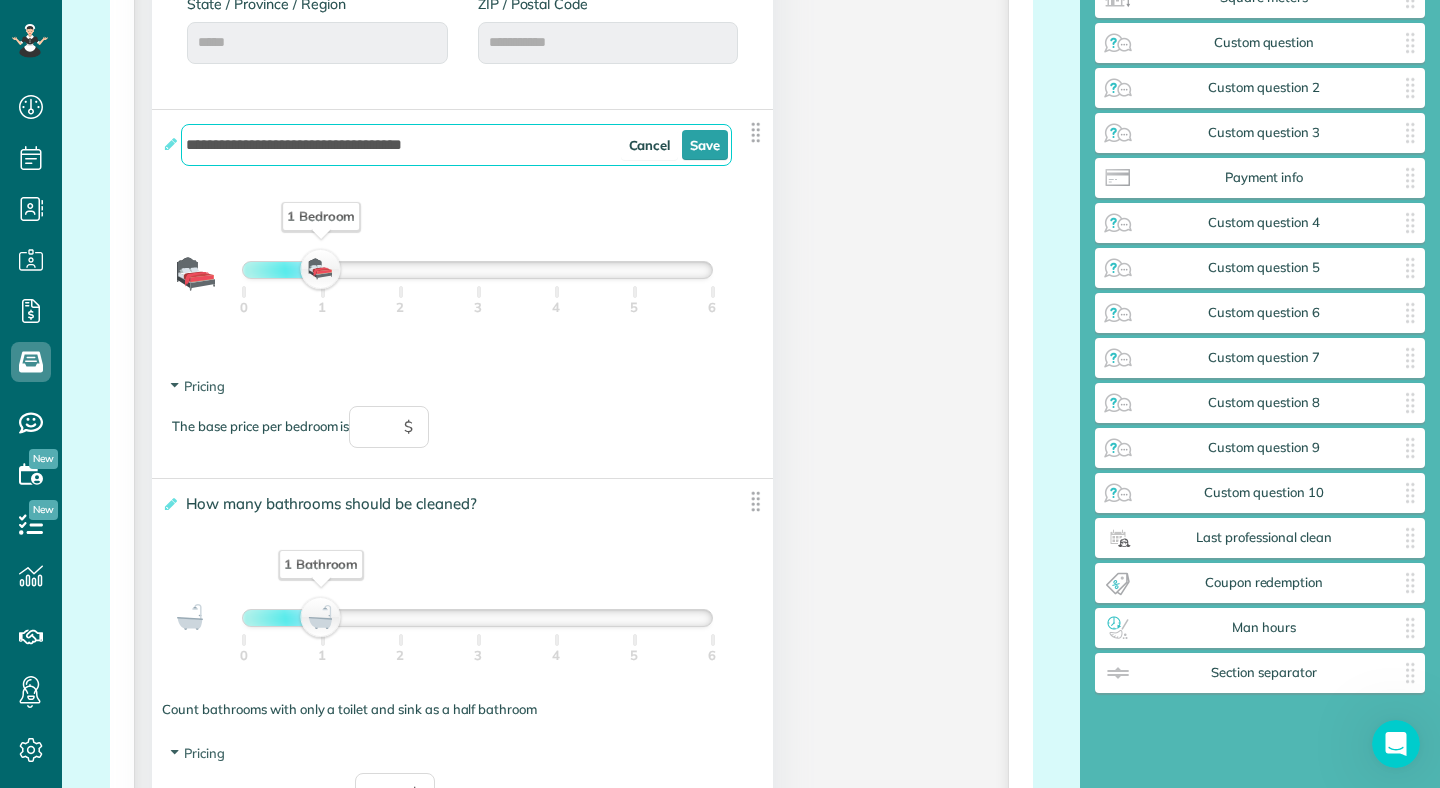 click on "0 1 2 3 4 5 6" at bounding box center [477, 318] 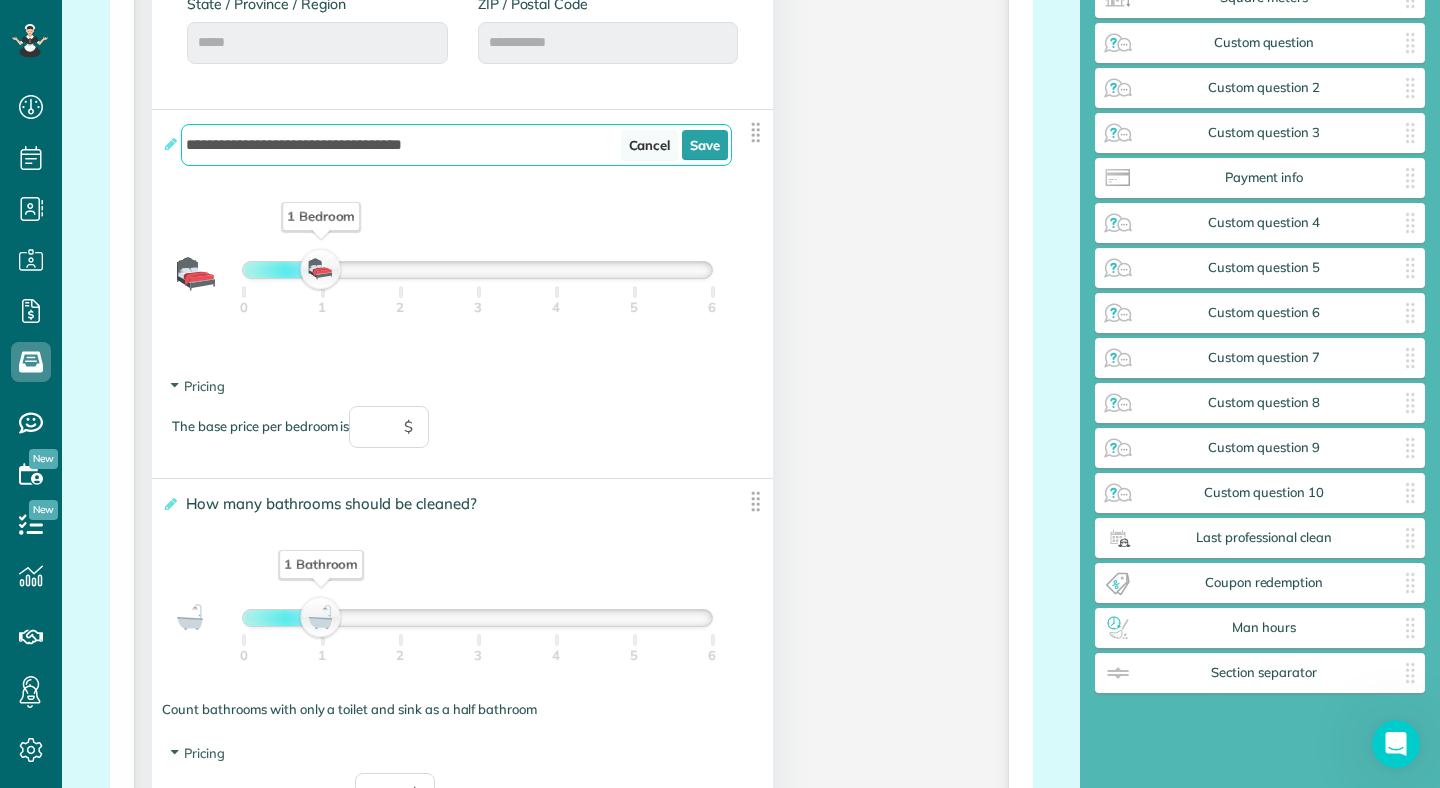 click on "Cancel" at bounding box center (650, 145) 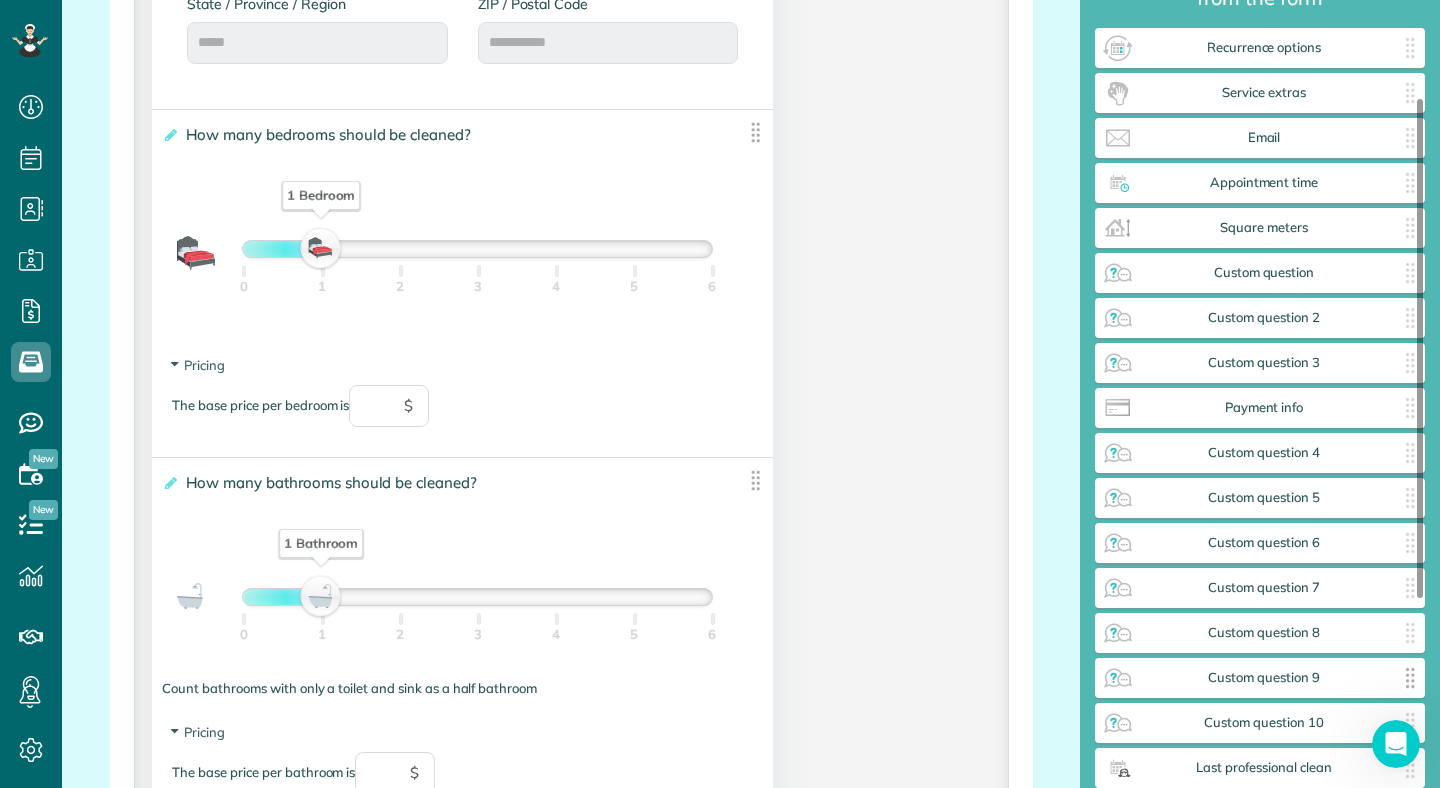 scroll, scrollTop: 106, scrollLeft: 0, axis: vertical 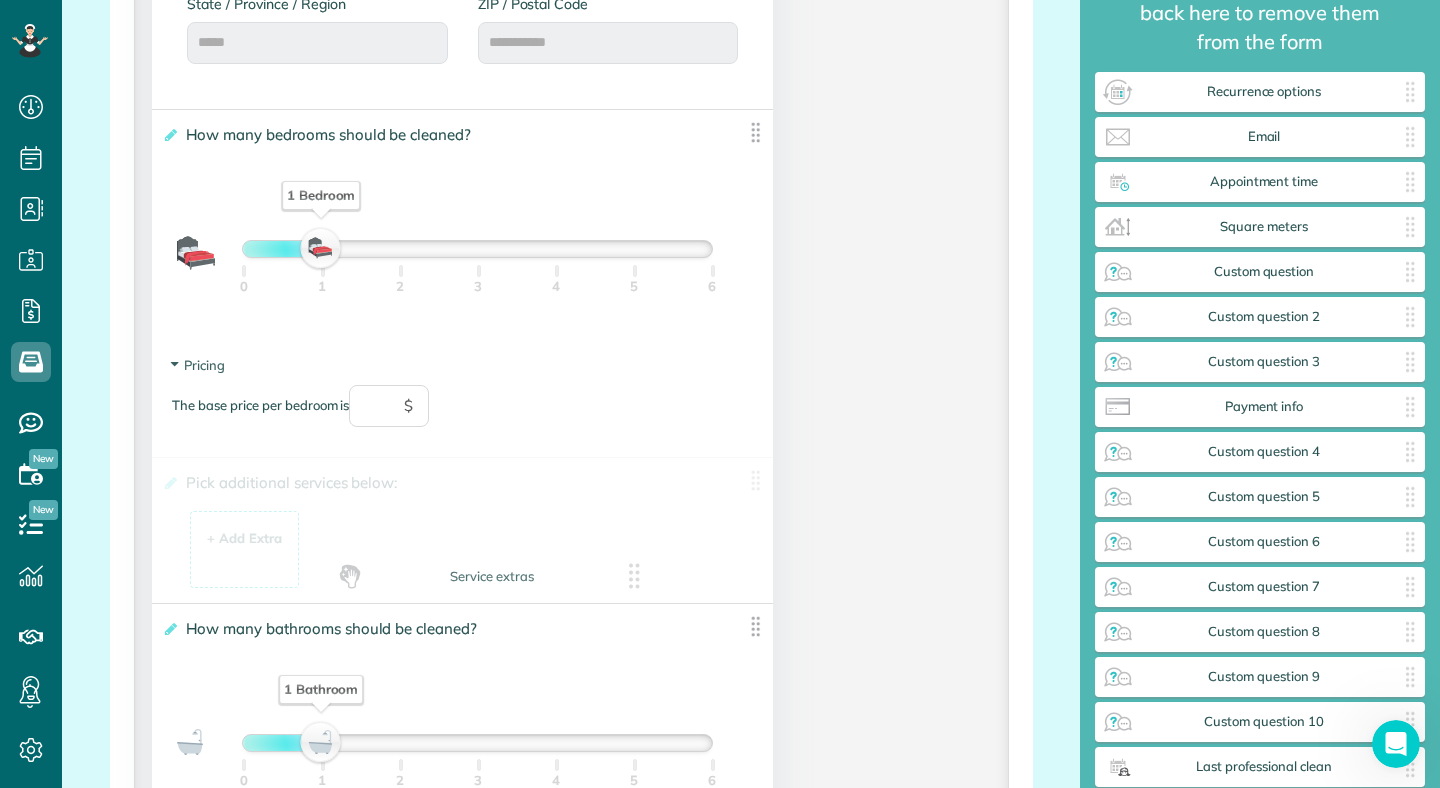drag, startPoint x: 1271, startPoint y: 145, endPoint x: 507, endPoint y: 581, distance: 879.6545 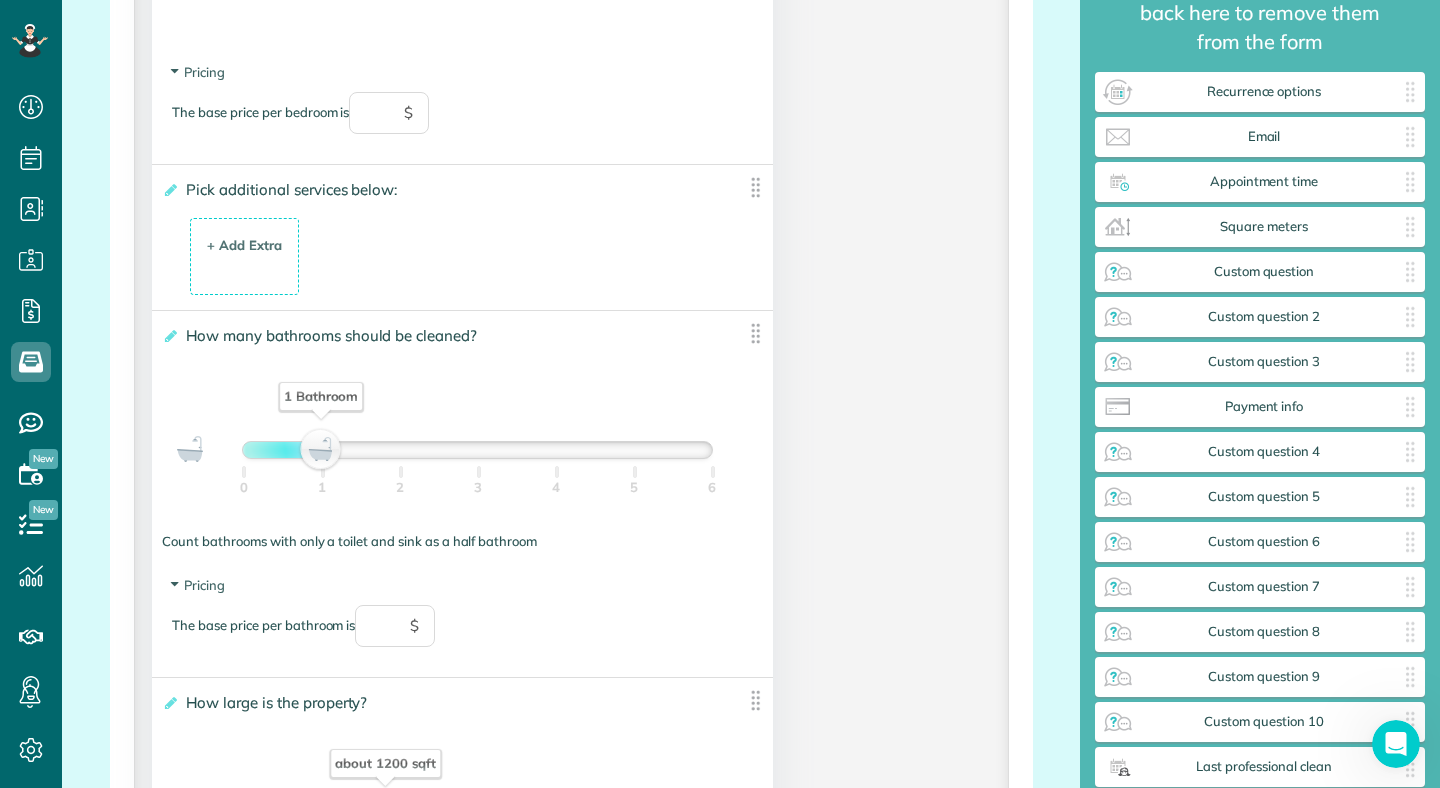 scroll, scrollTop: 1534, scrollLeft: 0, axis: vertical 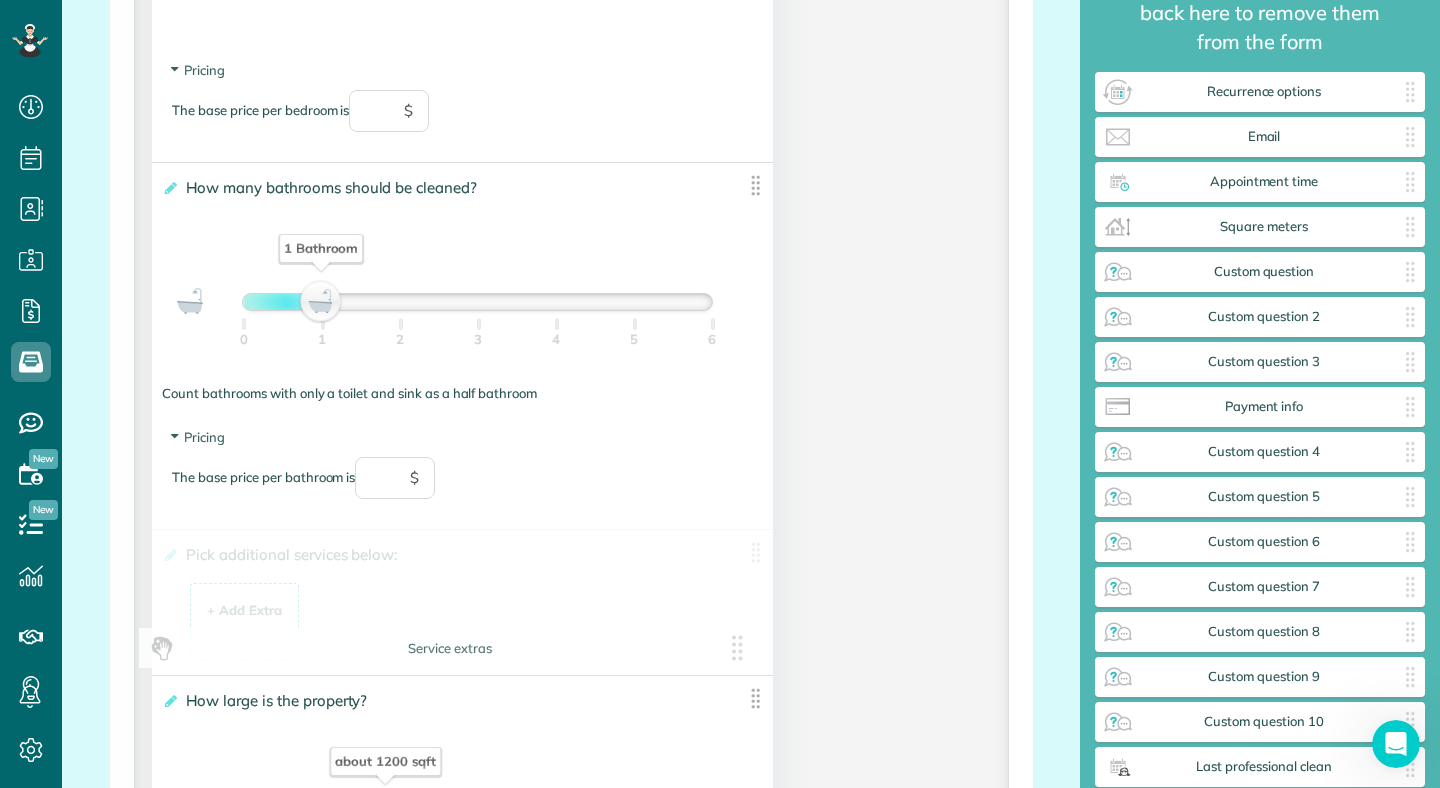 drag, startPoint x: 756, startPoint y: 190, endPoint x: 743, endPoint y: 652, distance: 462.18286 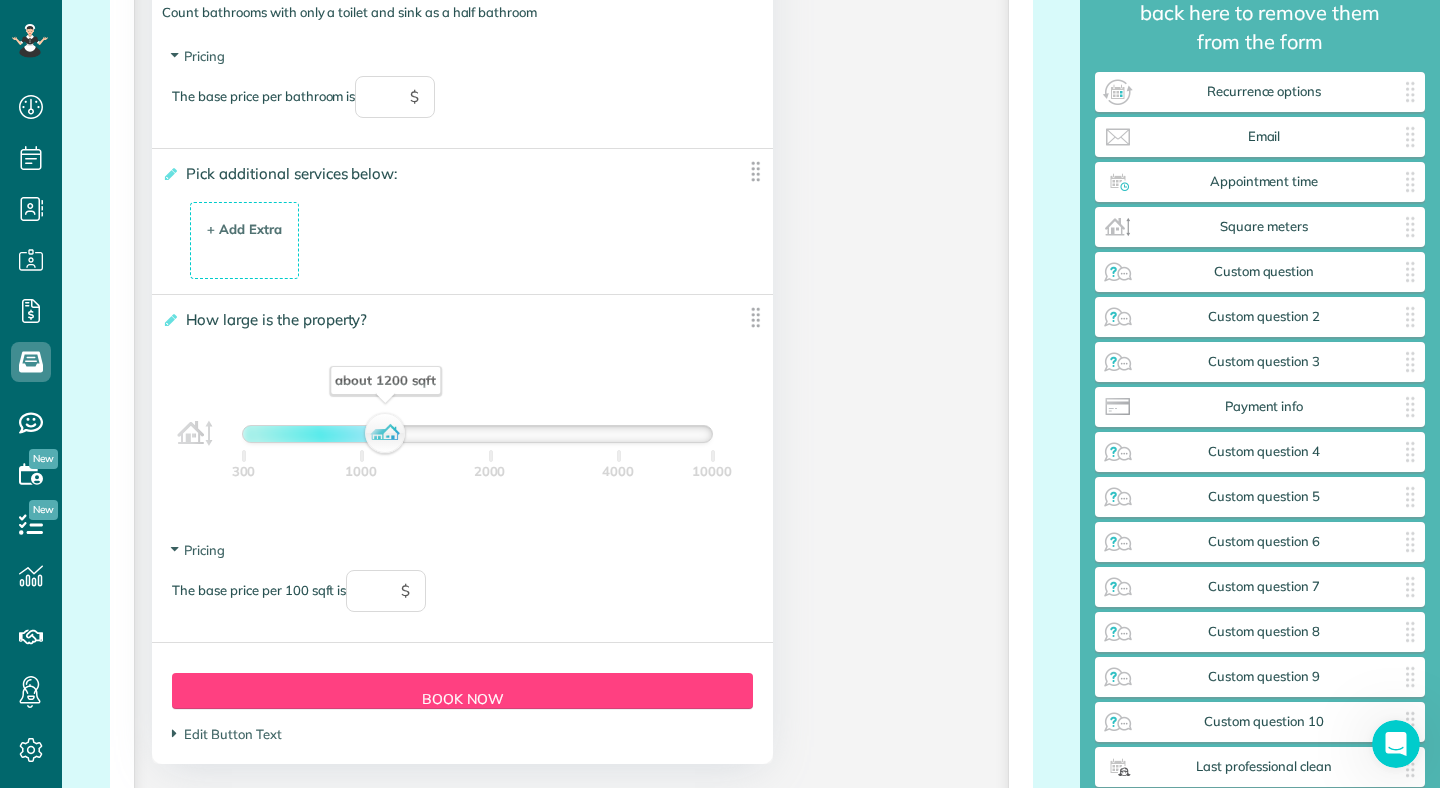 scroll, scrollTop: 1962, scrollLeft: 0, axis: vertical 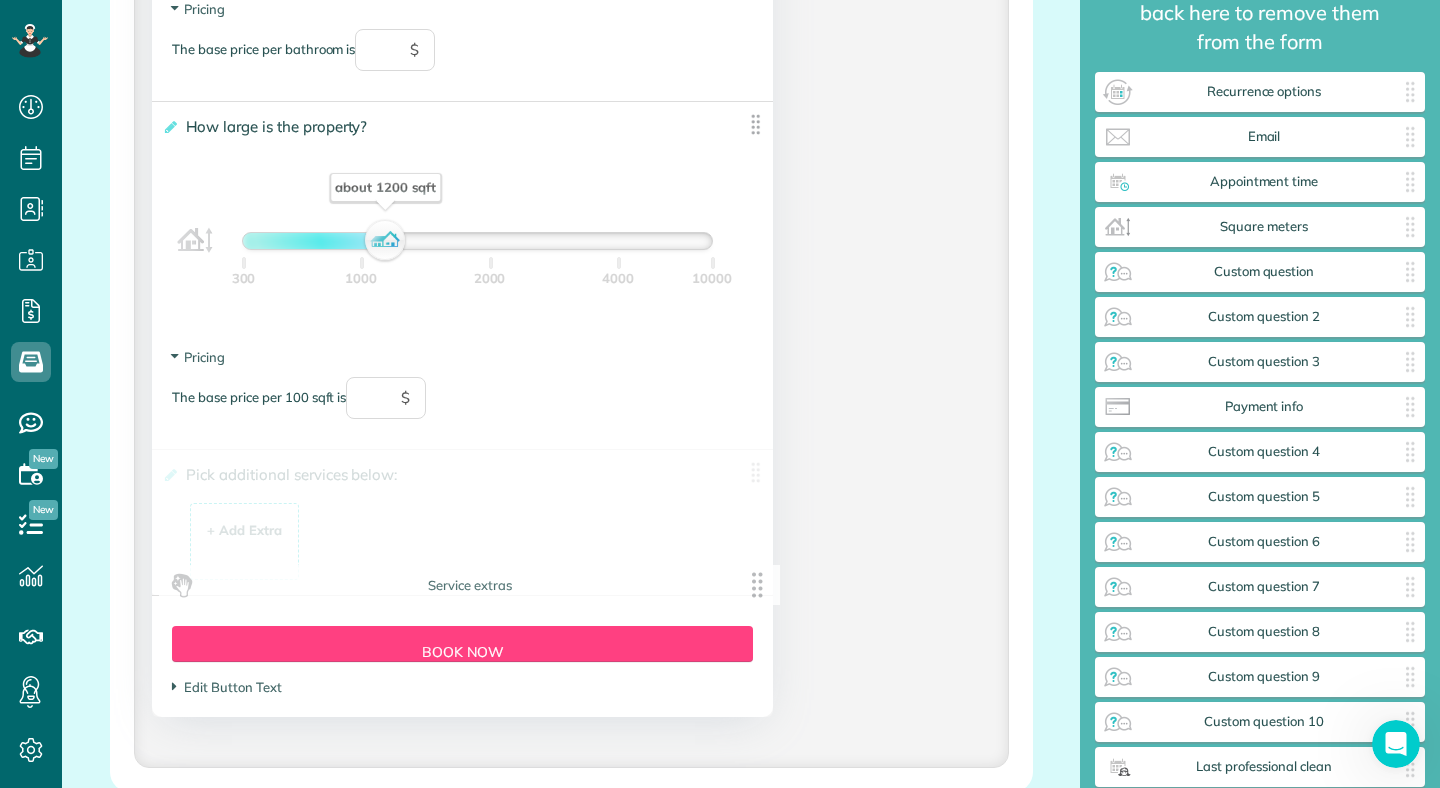 drag, startPoint x: 753, startPoint y: 124, endPoint x: 760, endPoint y: 587, distance: 463.05292 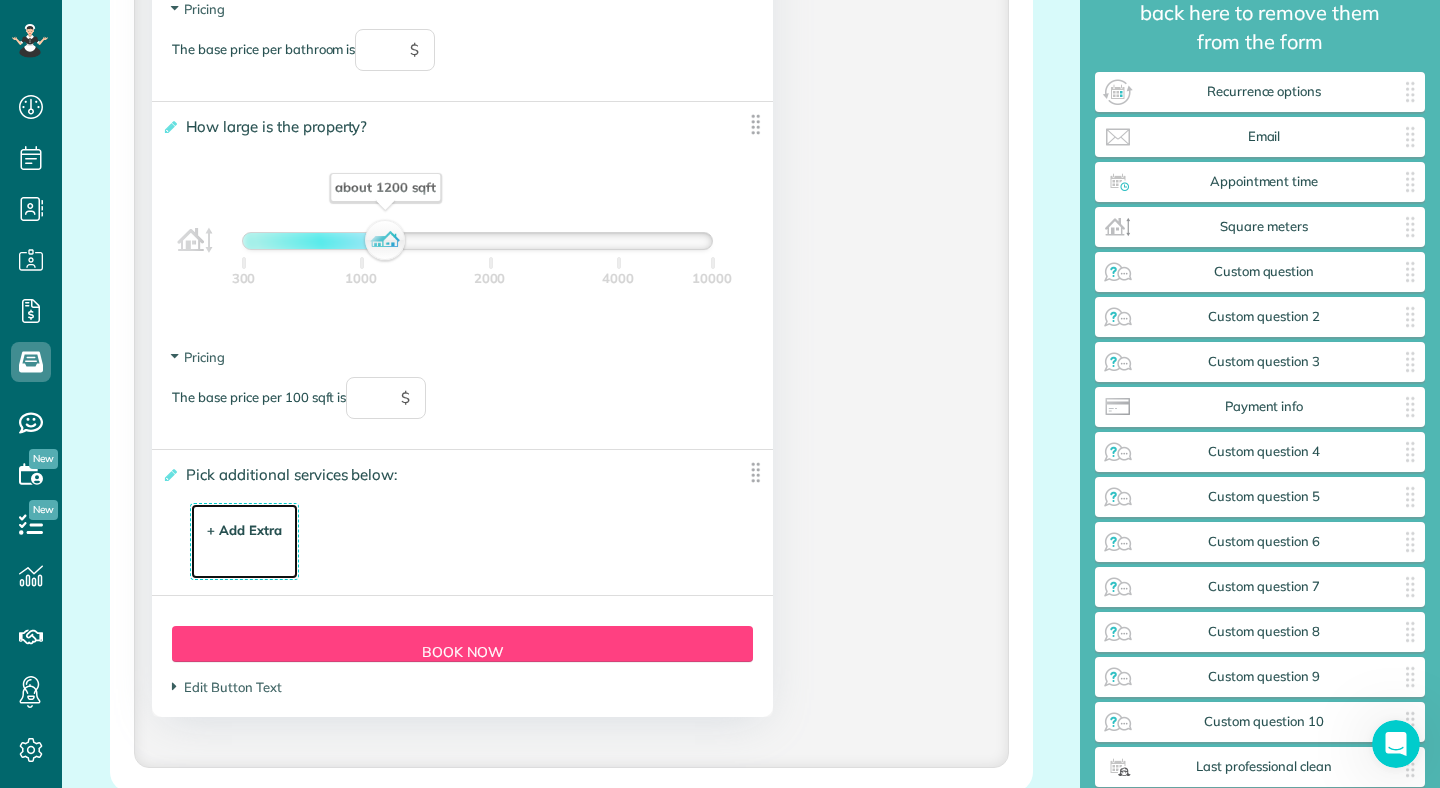 click on "+ Add Extra" at bounding box center [244, 530] 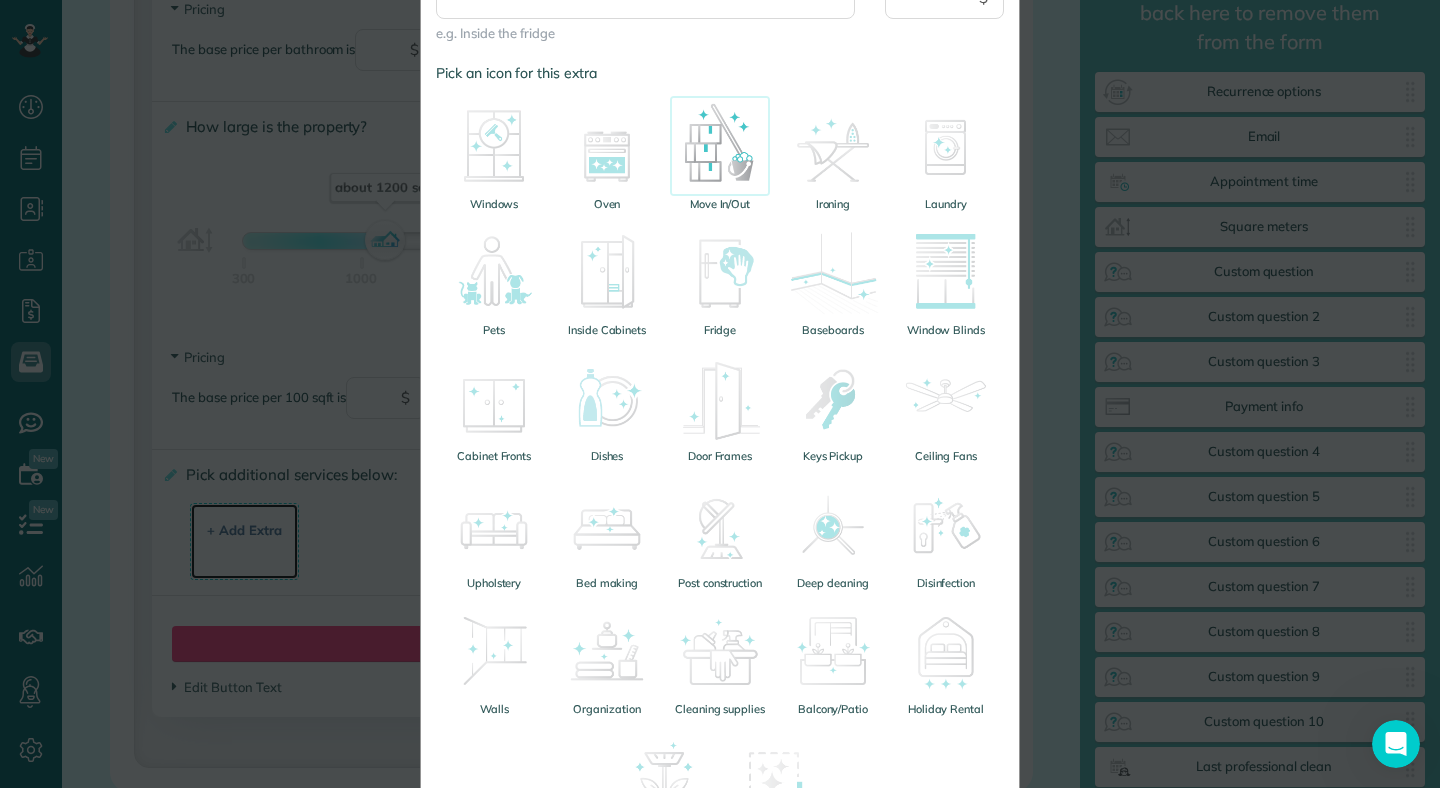 scroll, scrollTop: 0, scrollLeft: 0, axis: both 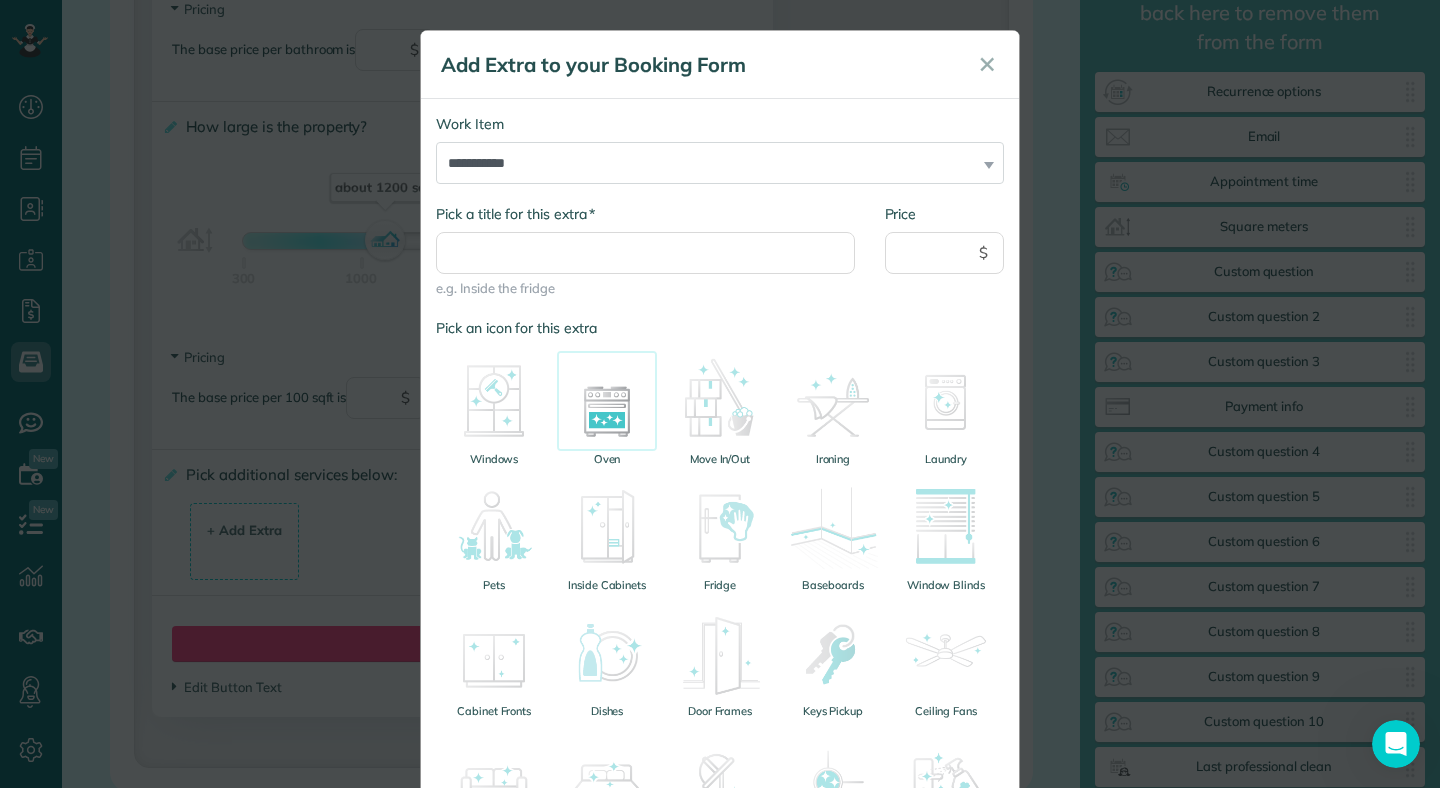 click at bounding box center (607, 401) 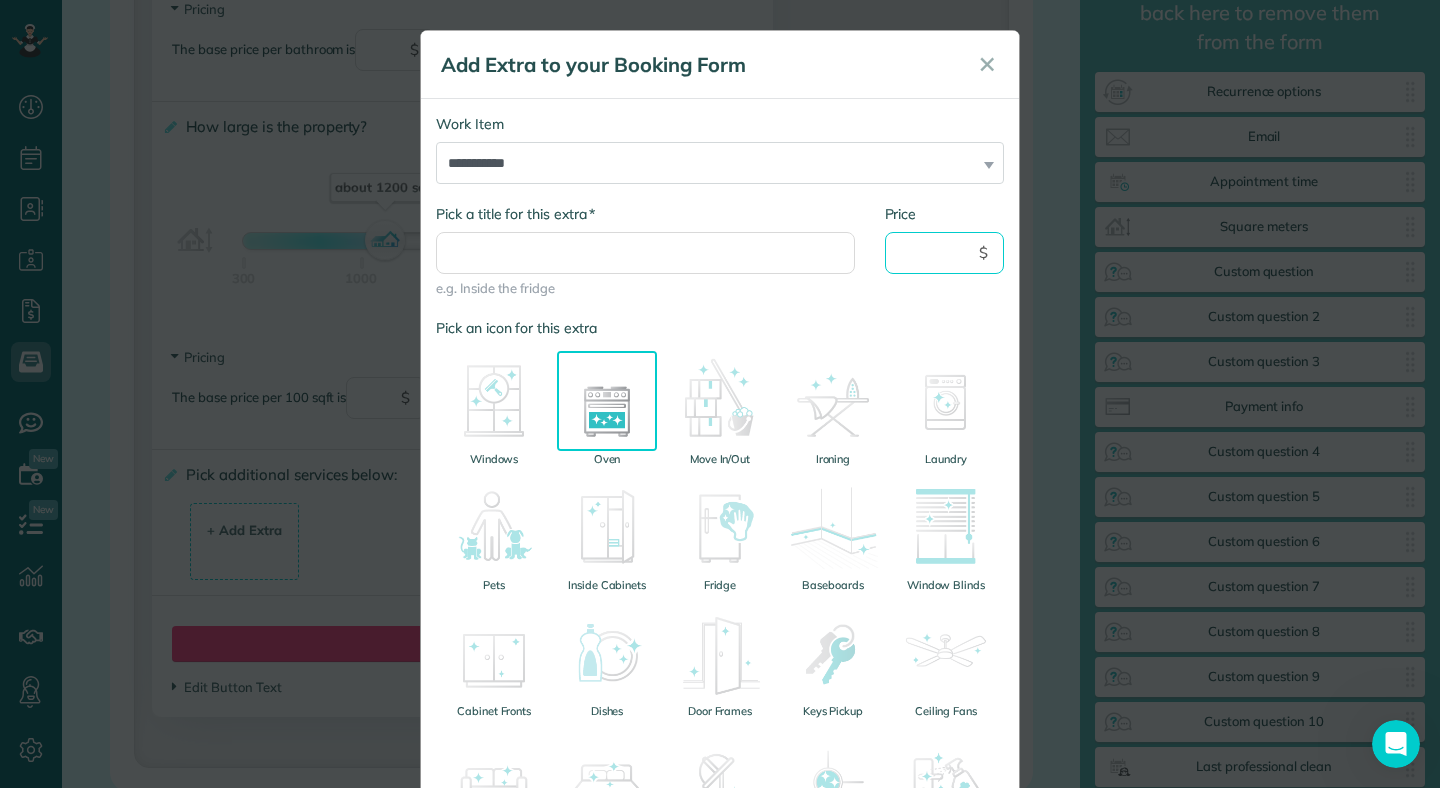 click on "Price" at bounding box center (945, 253) 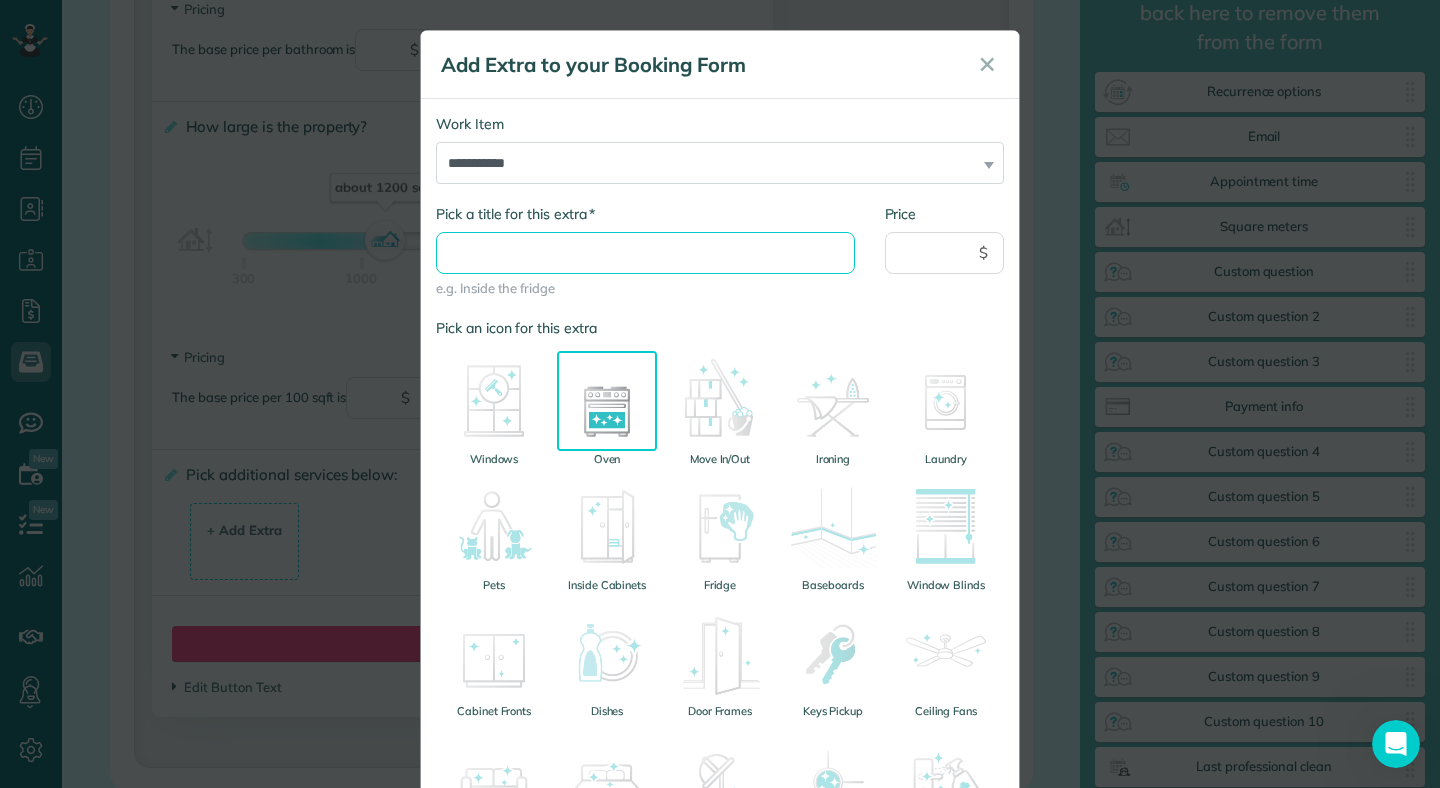 click on "*  Pick a title for this extra" at bounding box center (645, 253) 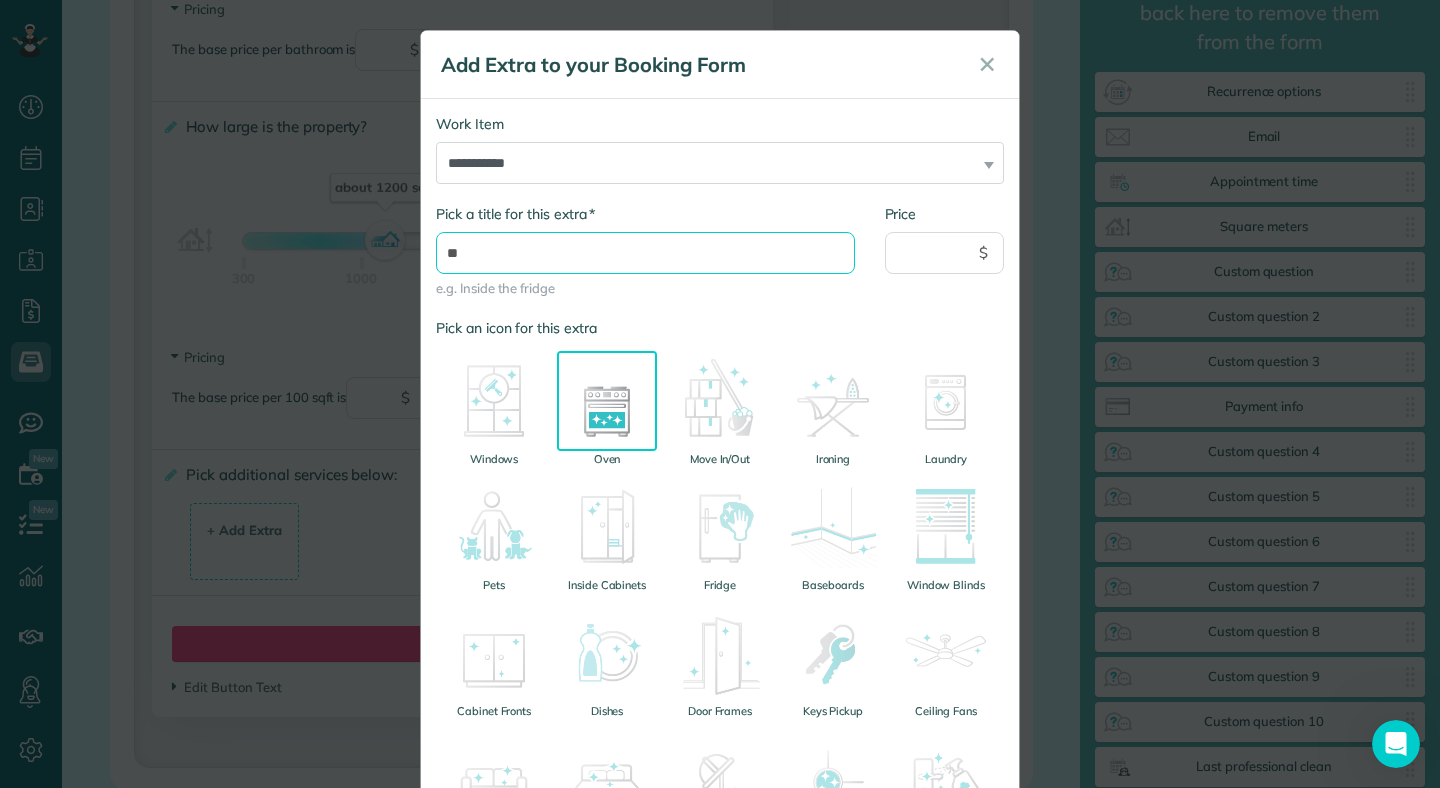type on "*" 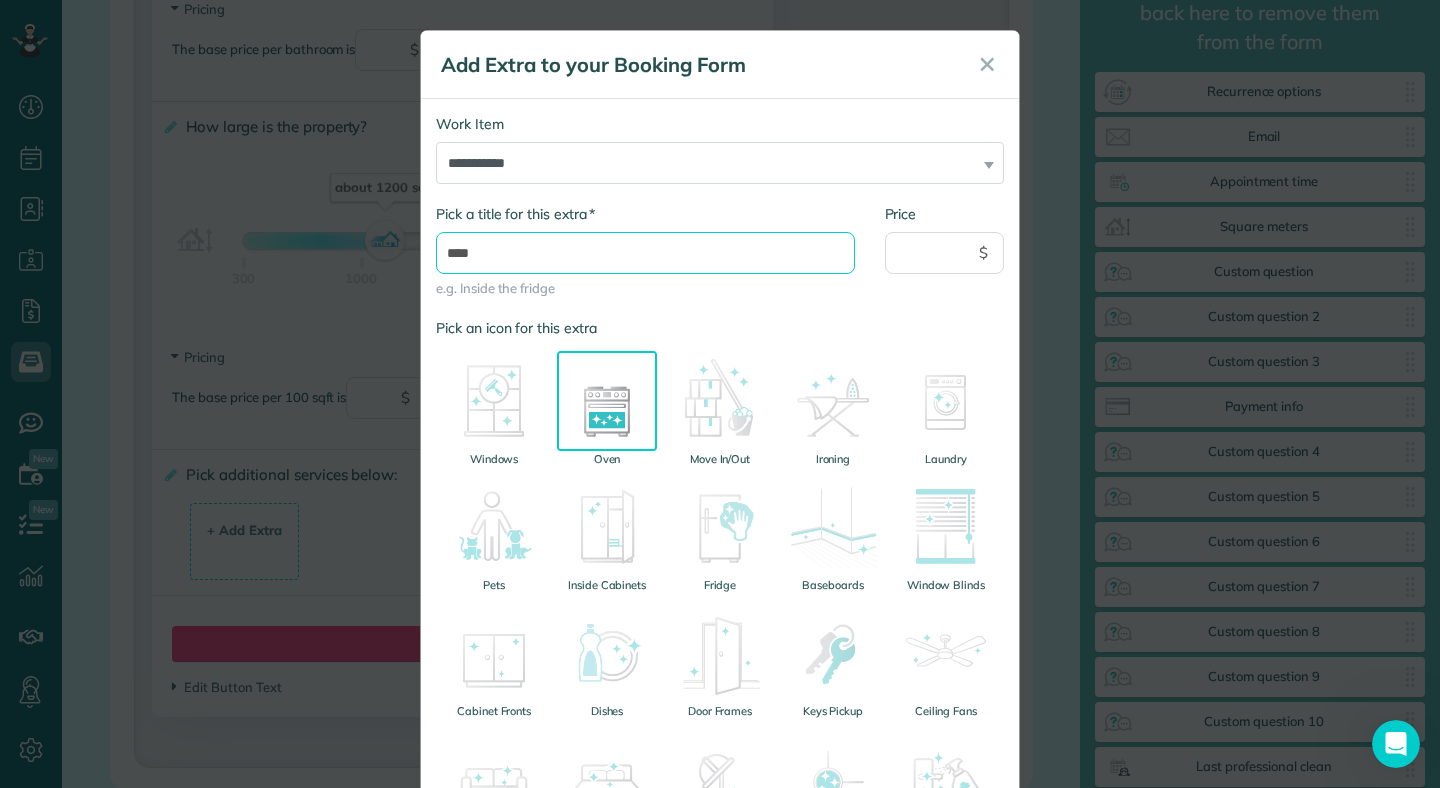 type on "****" 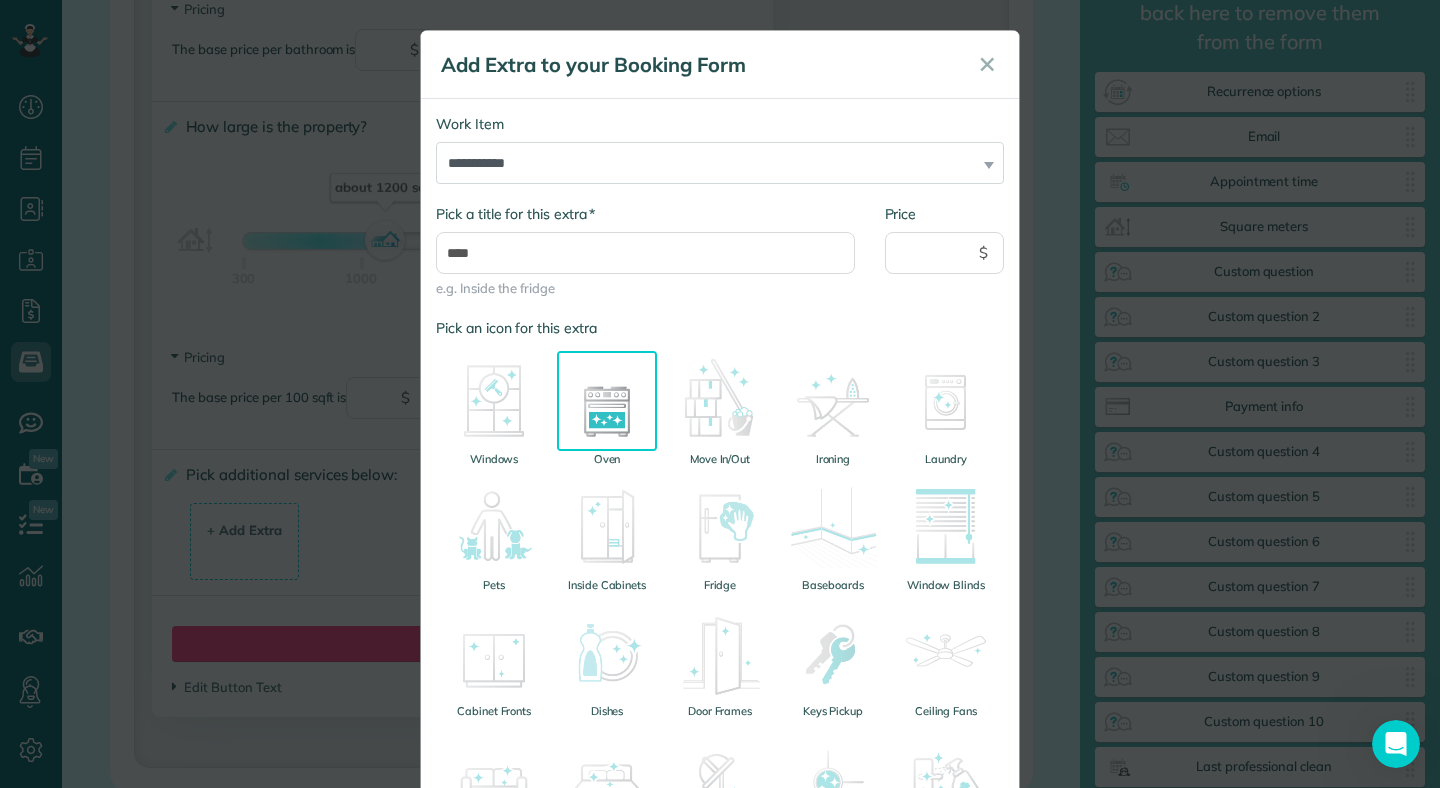 click at bounding box center (607, 401) 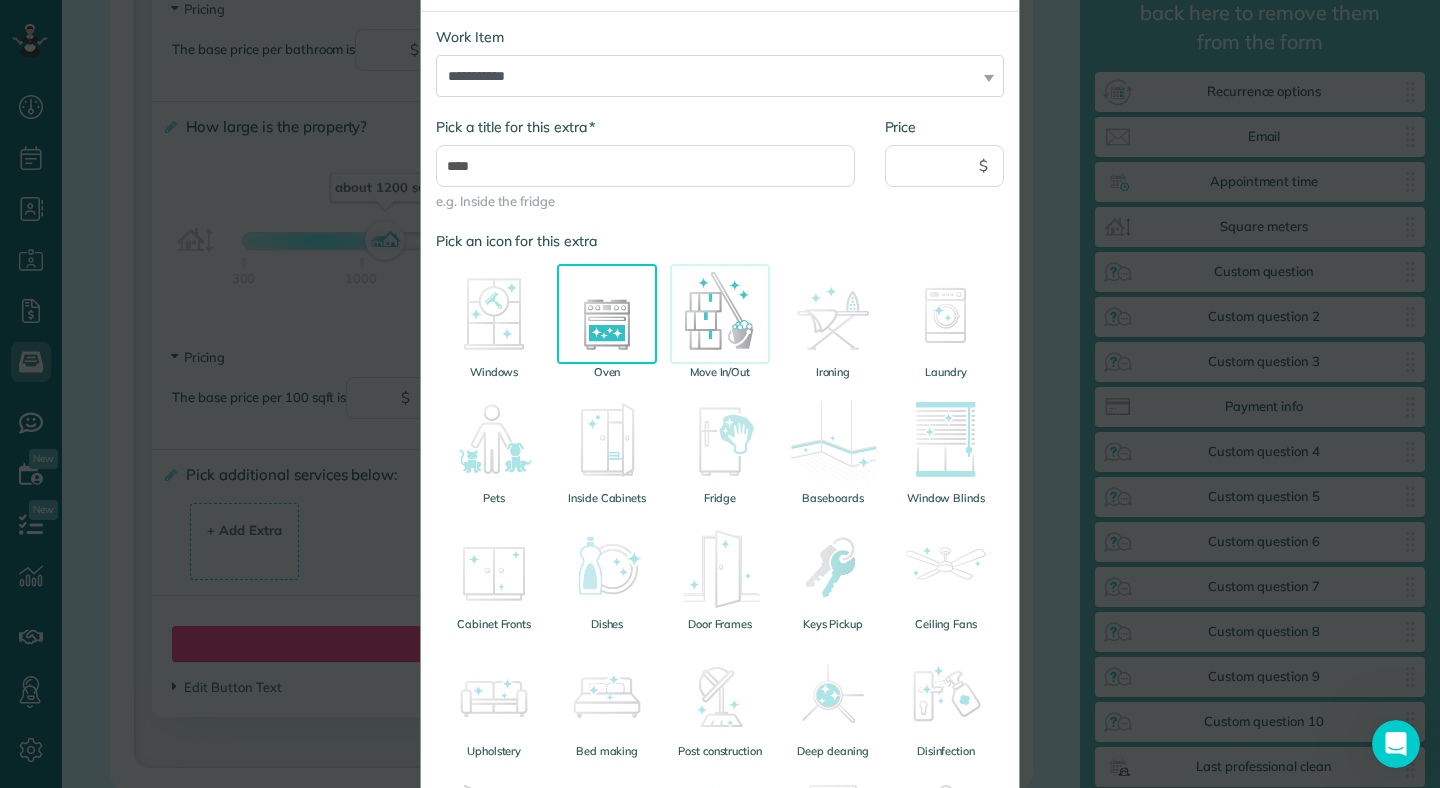 scroll, scrollTop: 99, scrollLeft: 0, axis: vertical 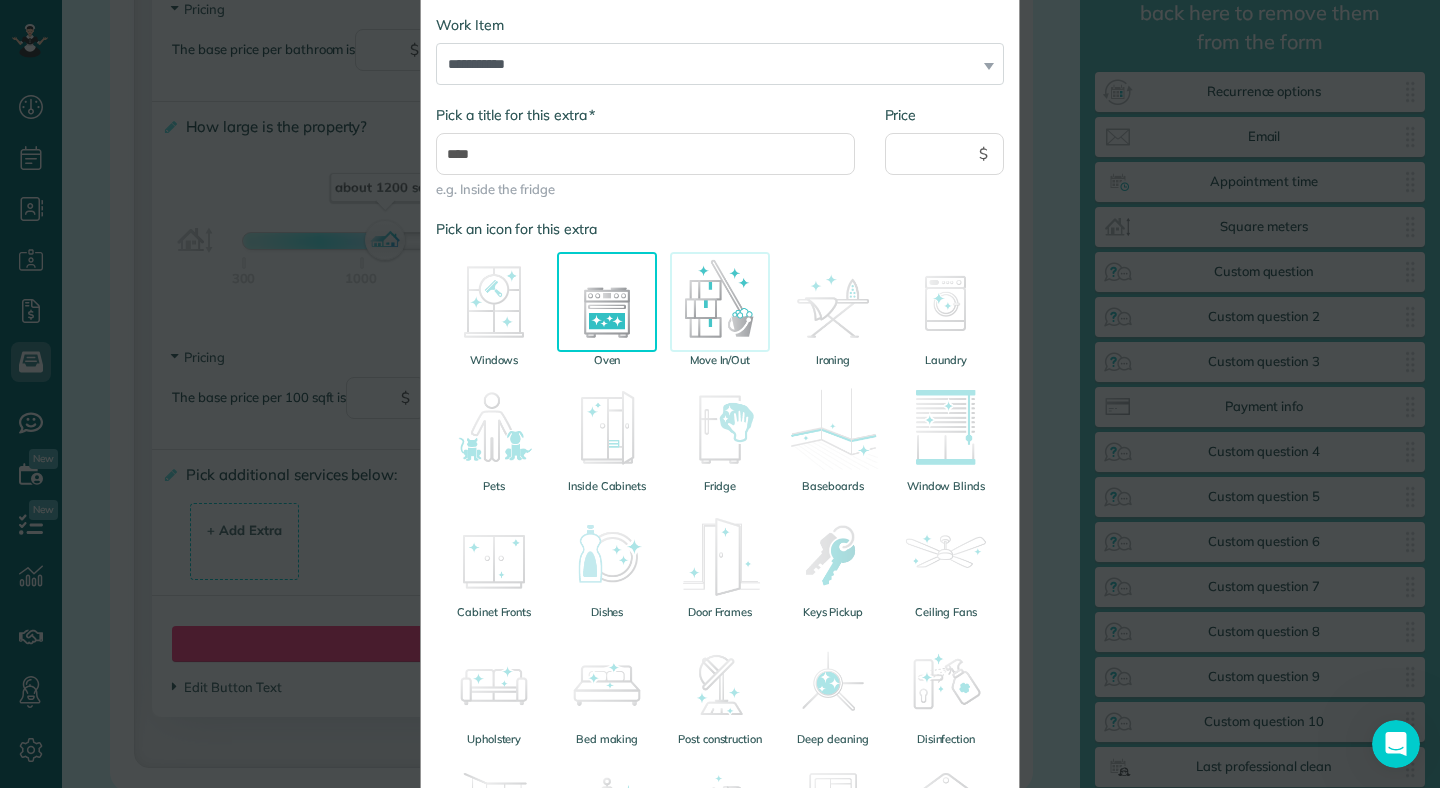 click at bounding box center (720, 302) 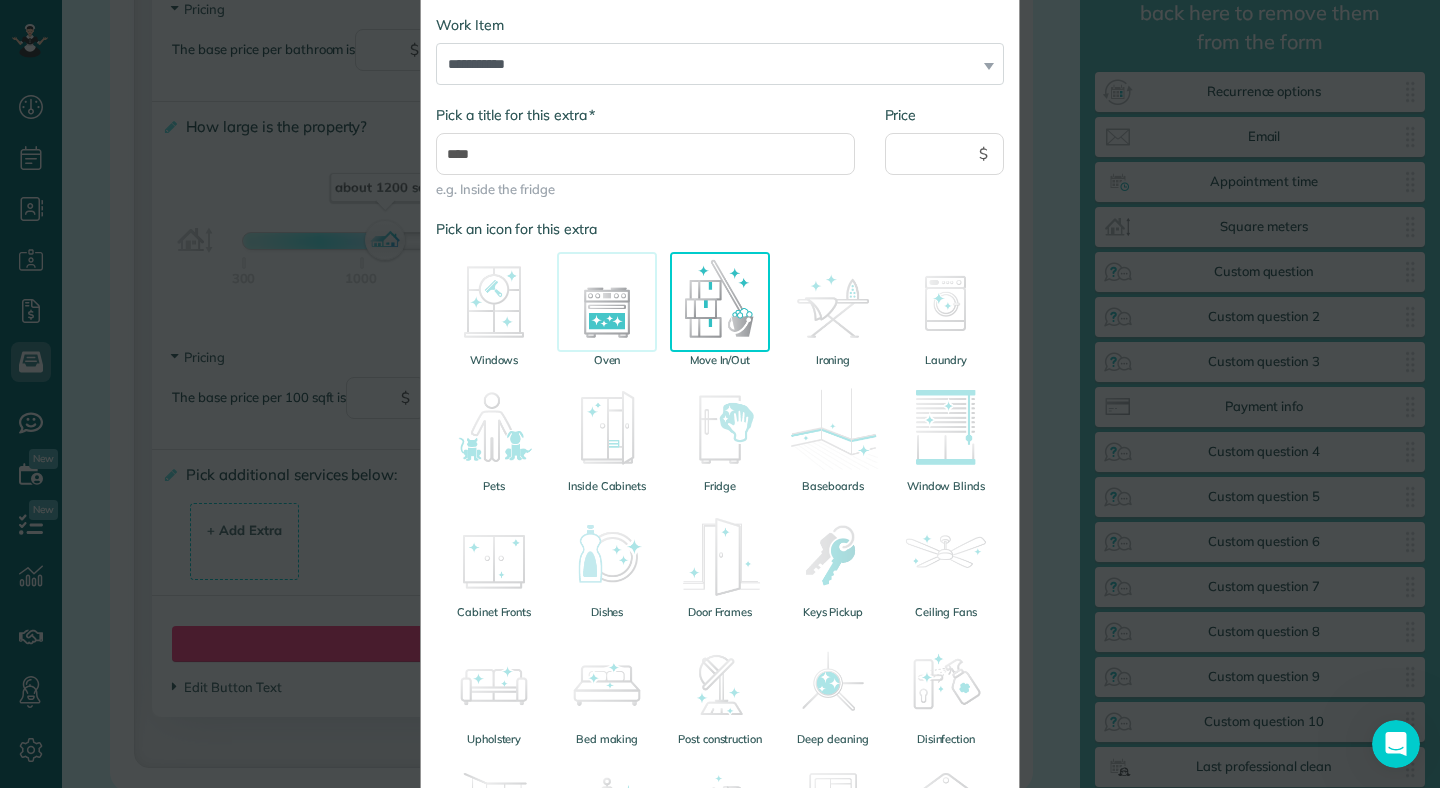 click at bounding box center [607, 302] 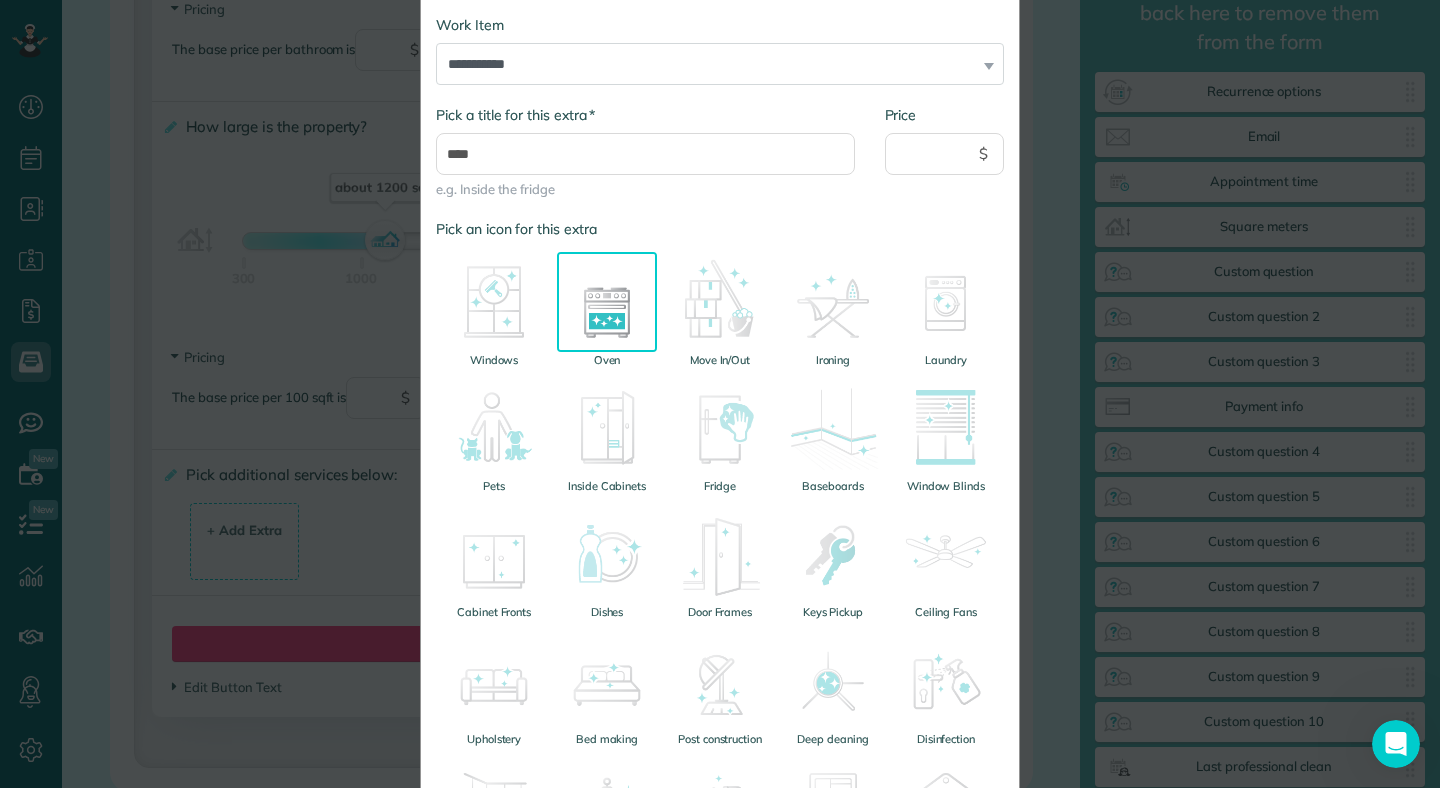 scroll, scrollTop: 470, scrollLeft: 0, axis: vertical 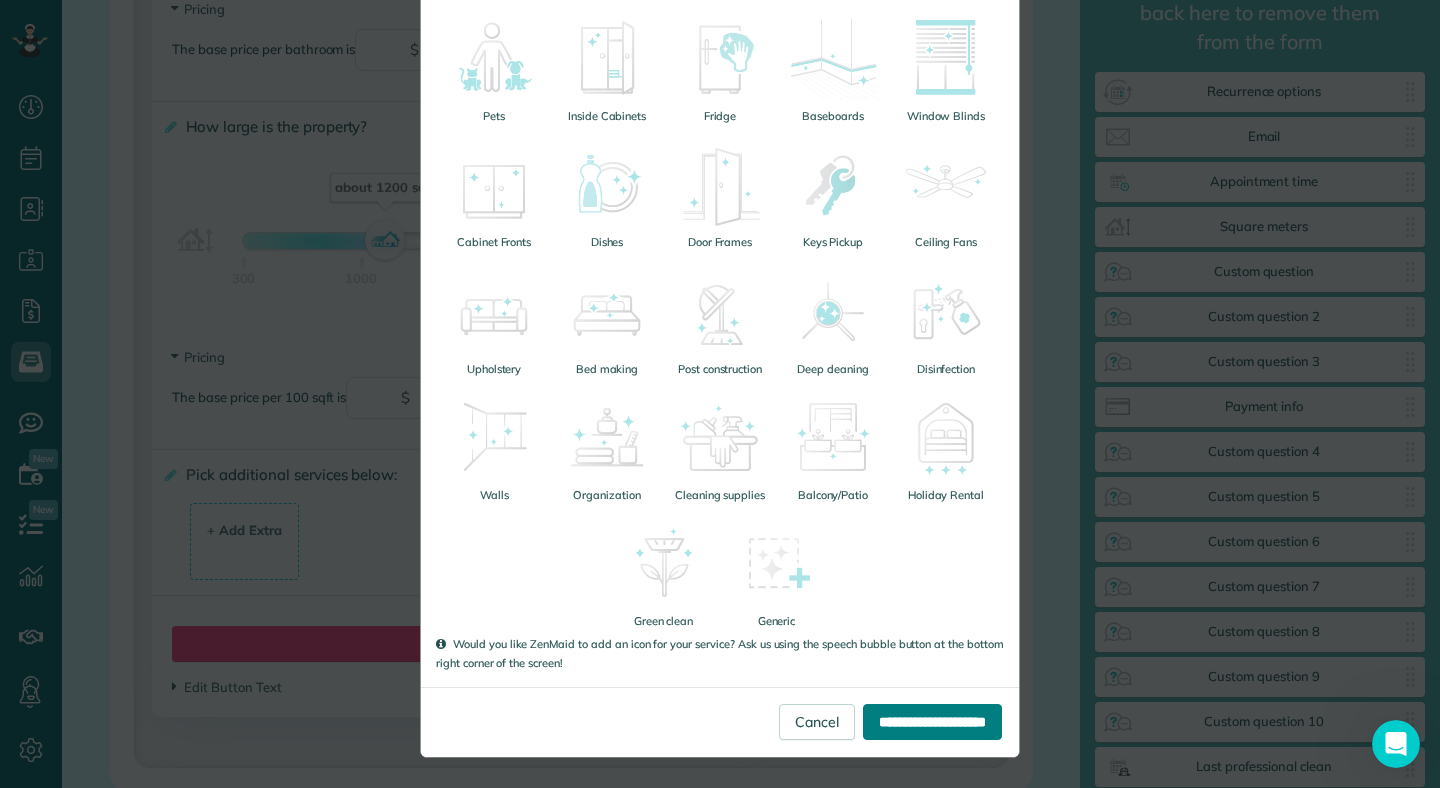 click on "**********" at bounding box center (932, 722) 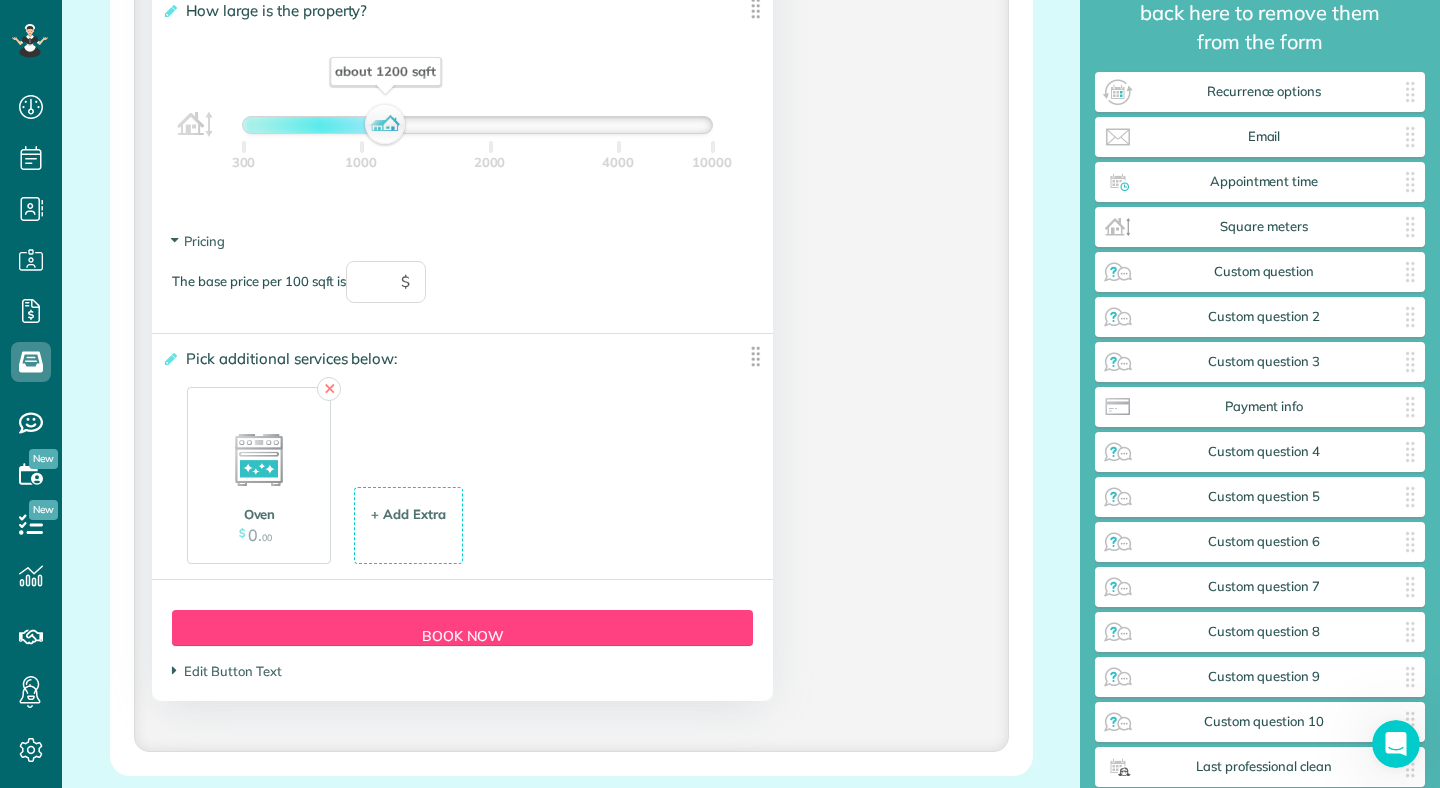 scroll, scrollTop: 2080, scrollLeft: 0, axis: vertical 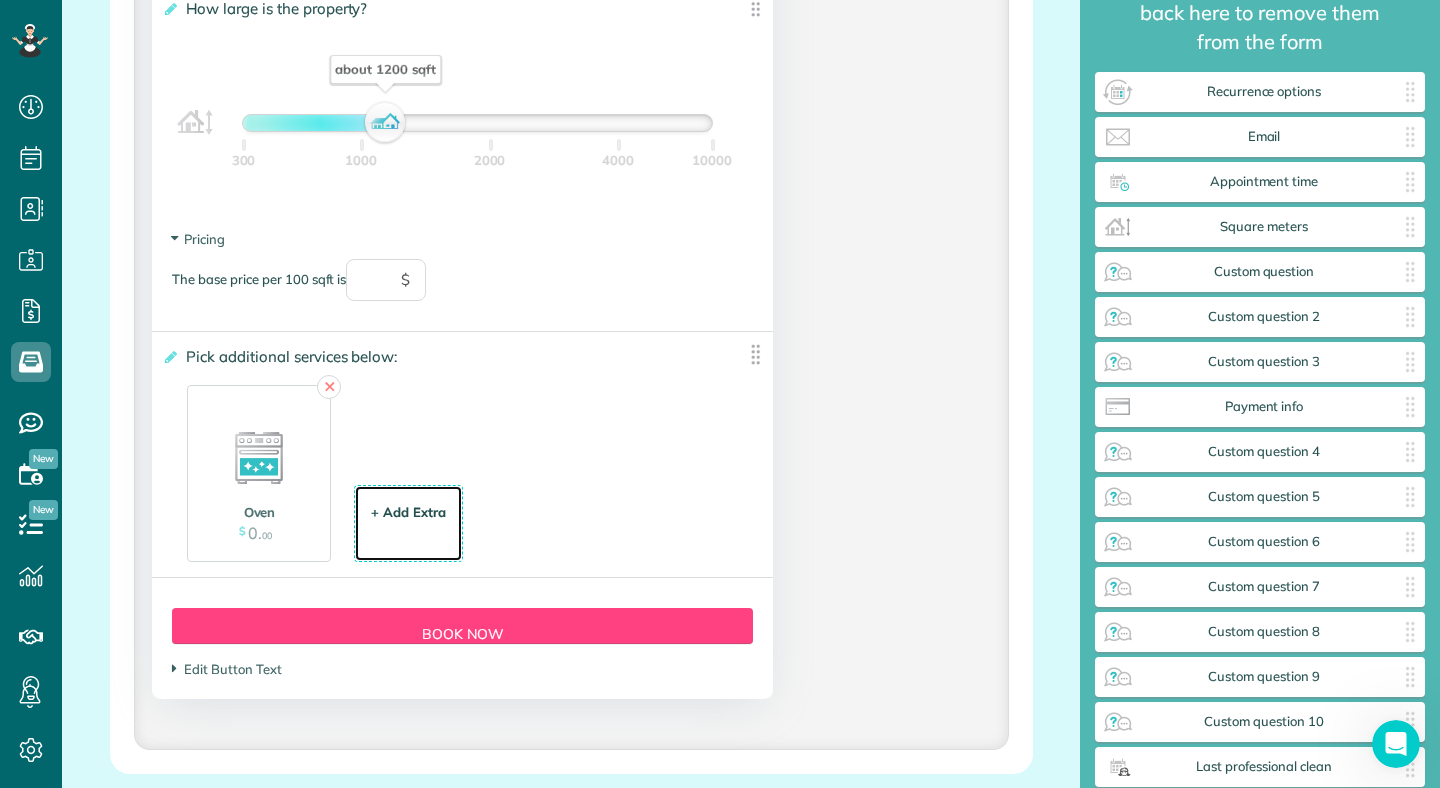 click on "+ Add Extra" at bounding box center [408, 512] 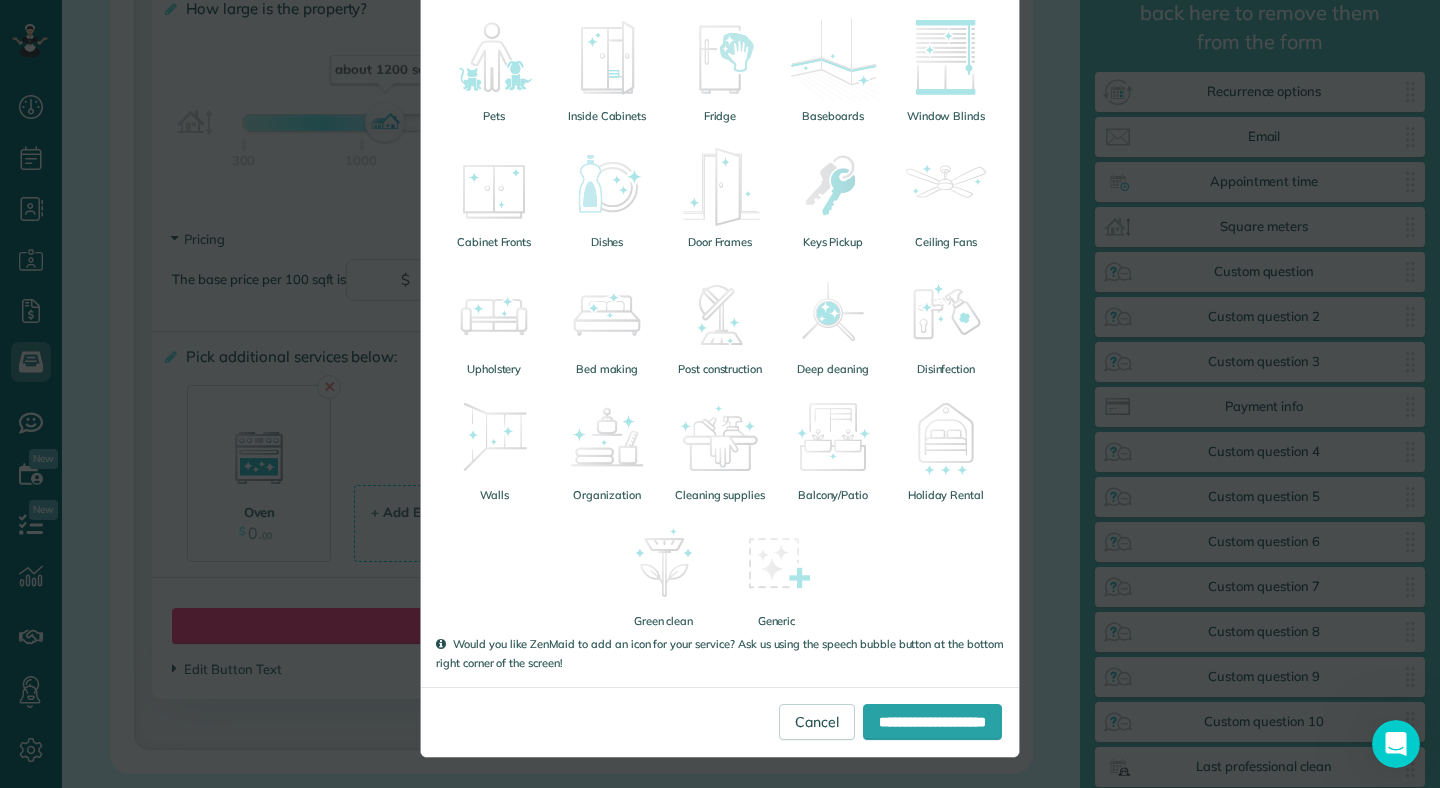 click on "**********" at bounding box center (0, 0) 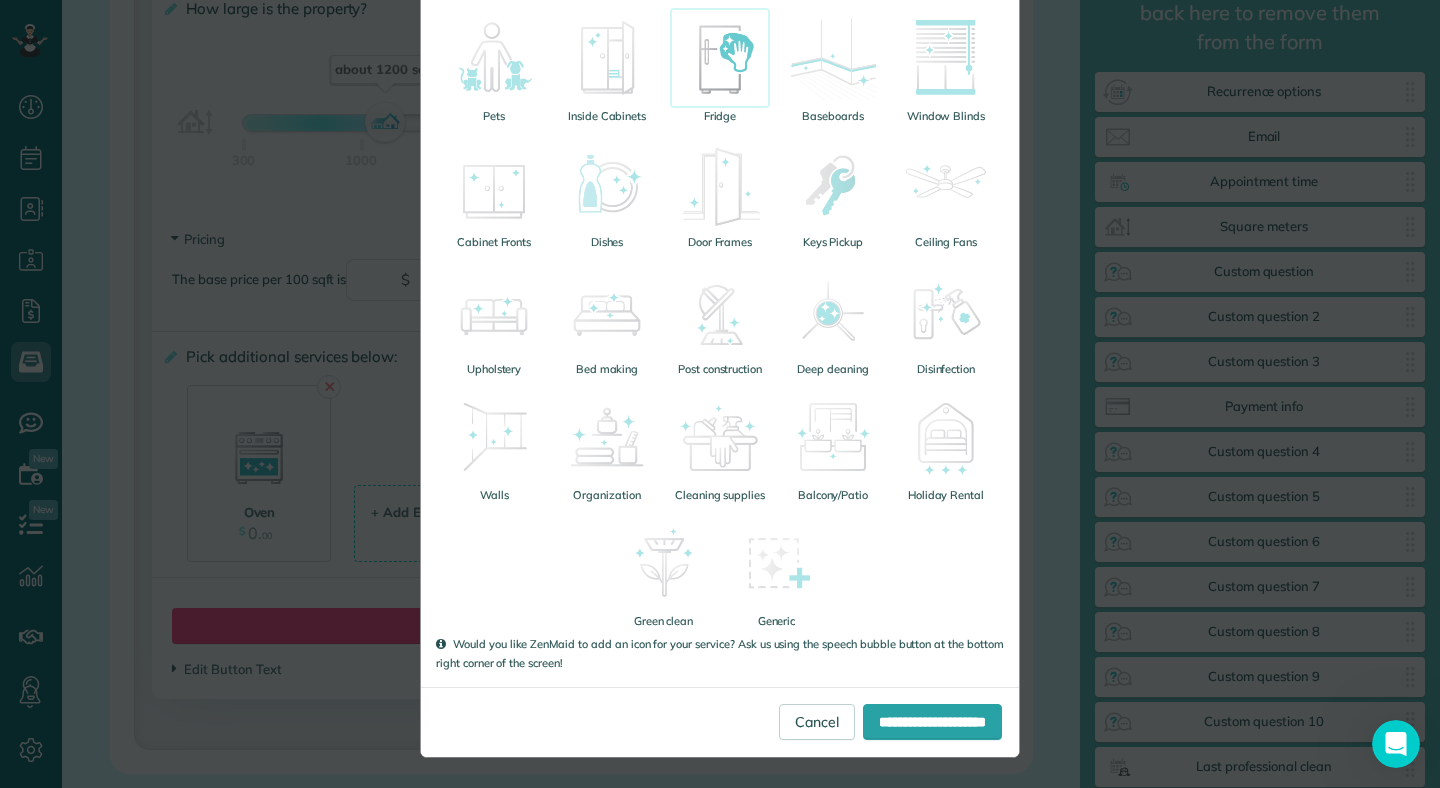 click at bounding box center [720, 58] 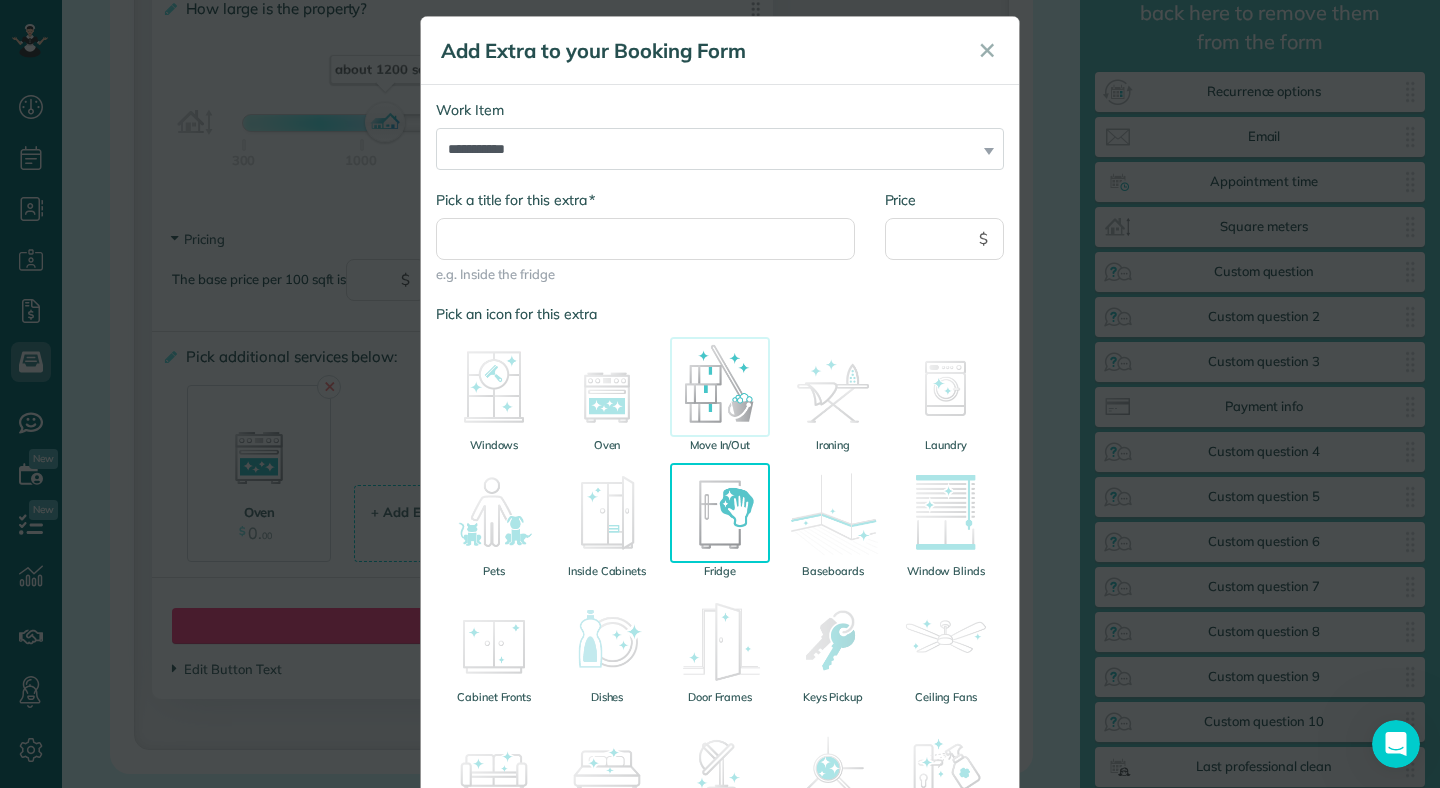 scroll, scrollTop: 470, scrollLeft: 0, axis: vertical 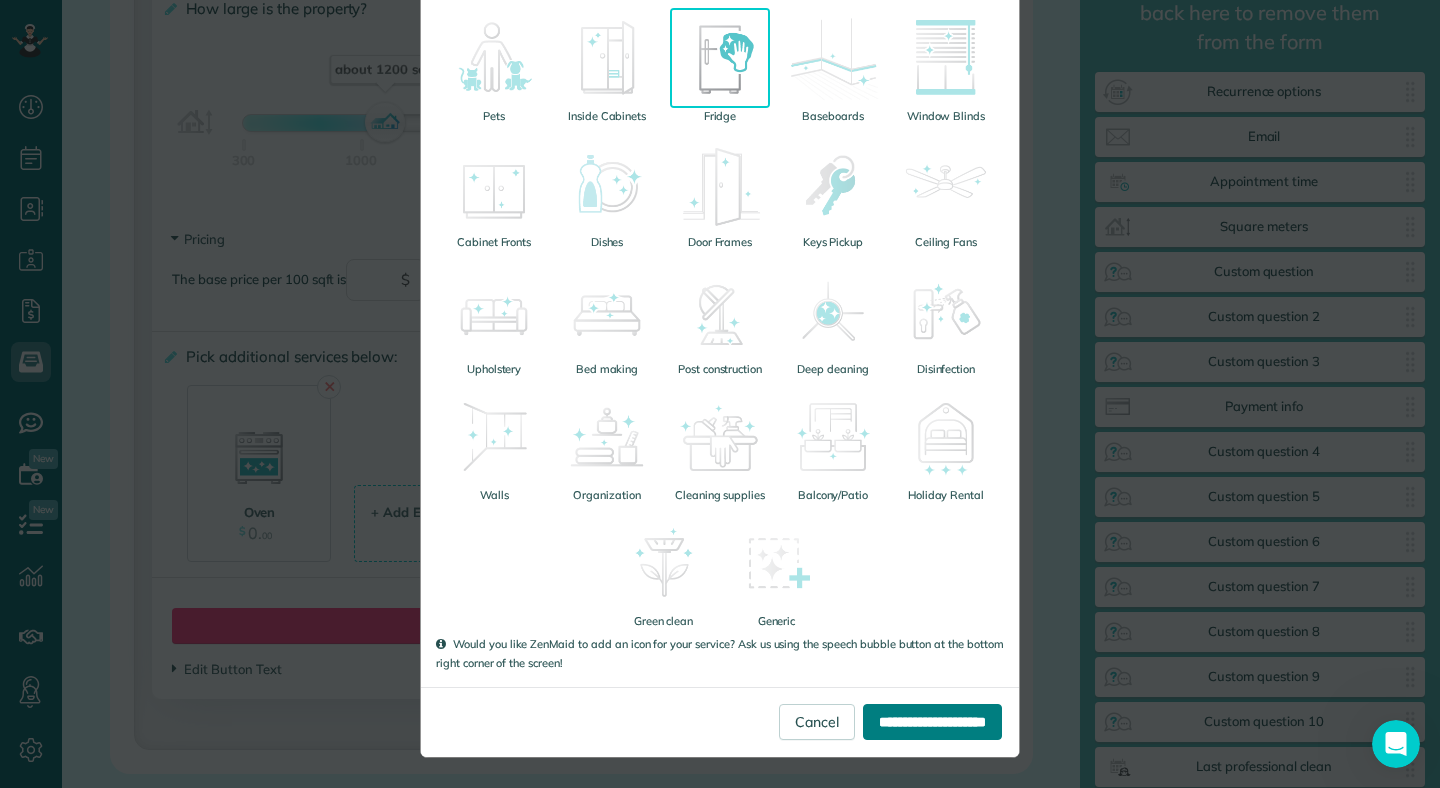 click on "**********" at bounding box center (932, 722) 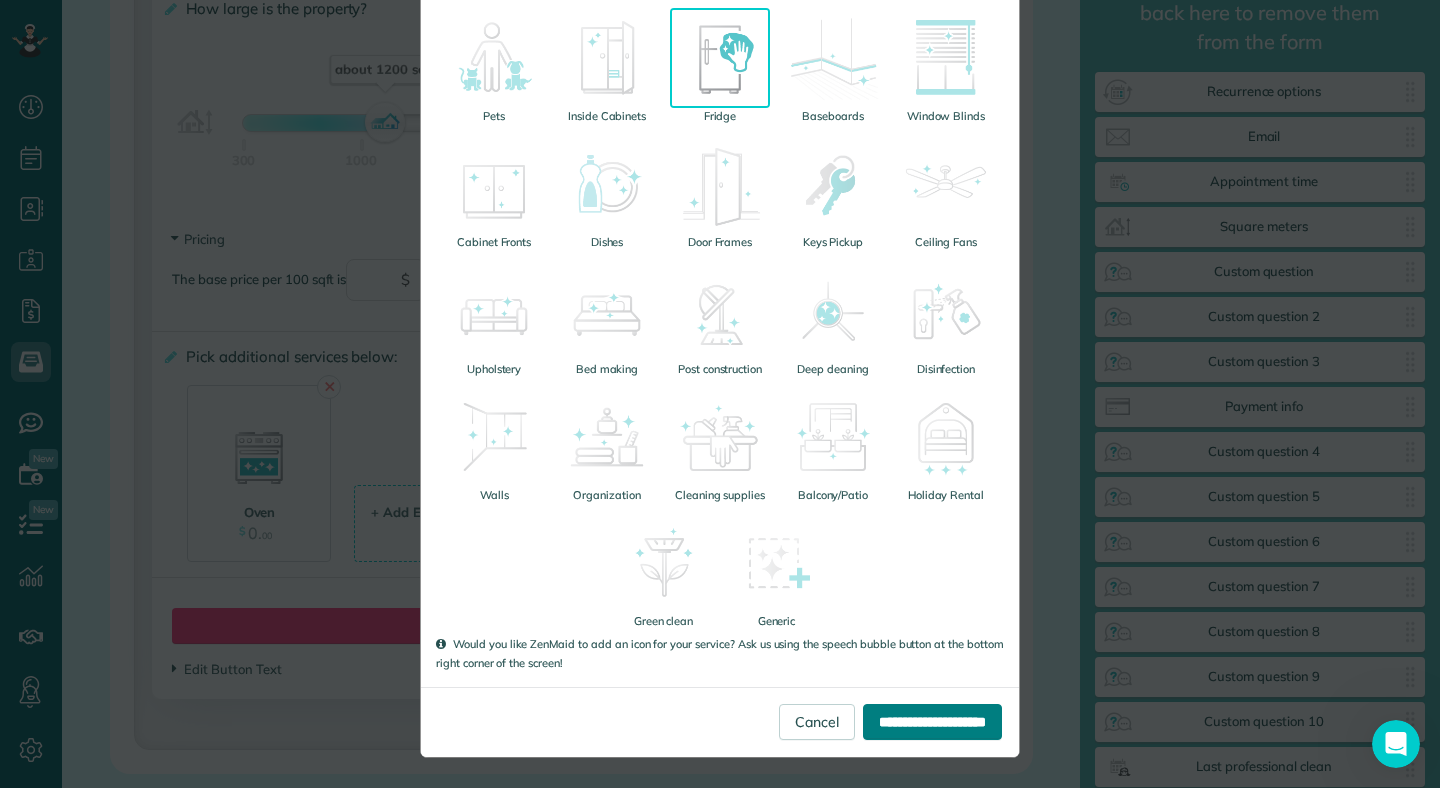 scroll, scrollTop: 0, scrollLeft: 0, axis: both 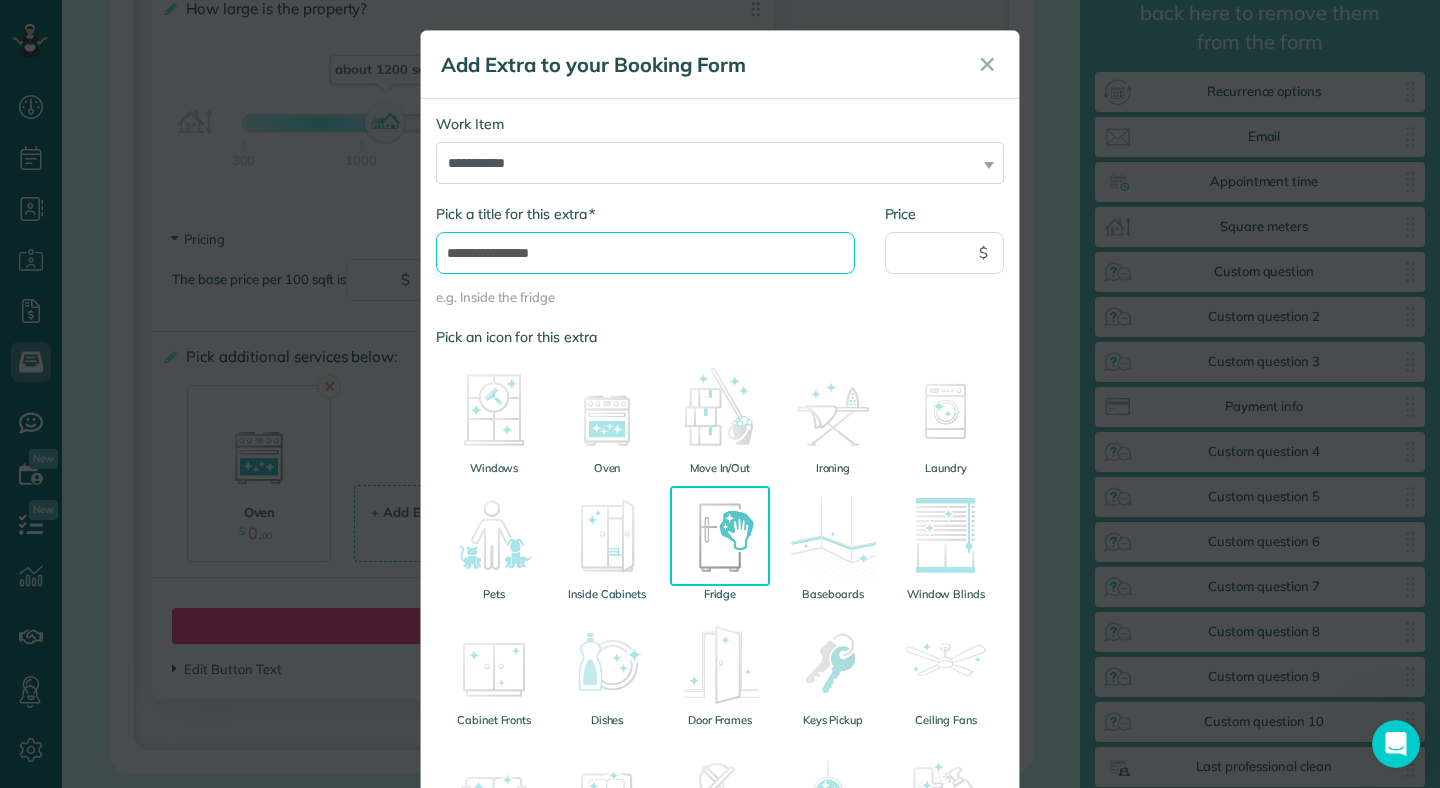 type on "**********" 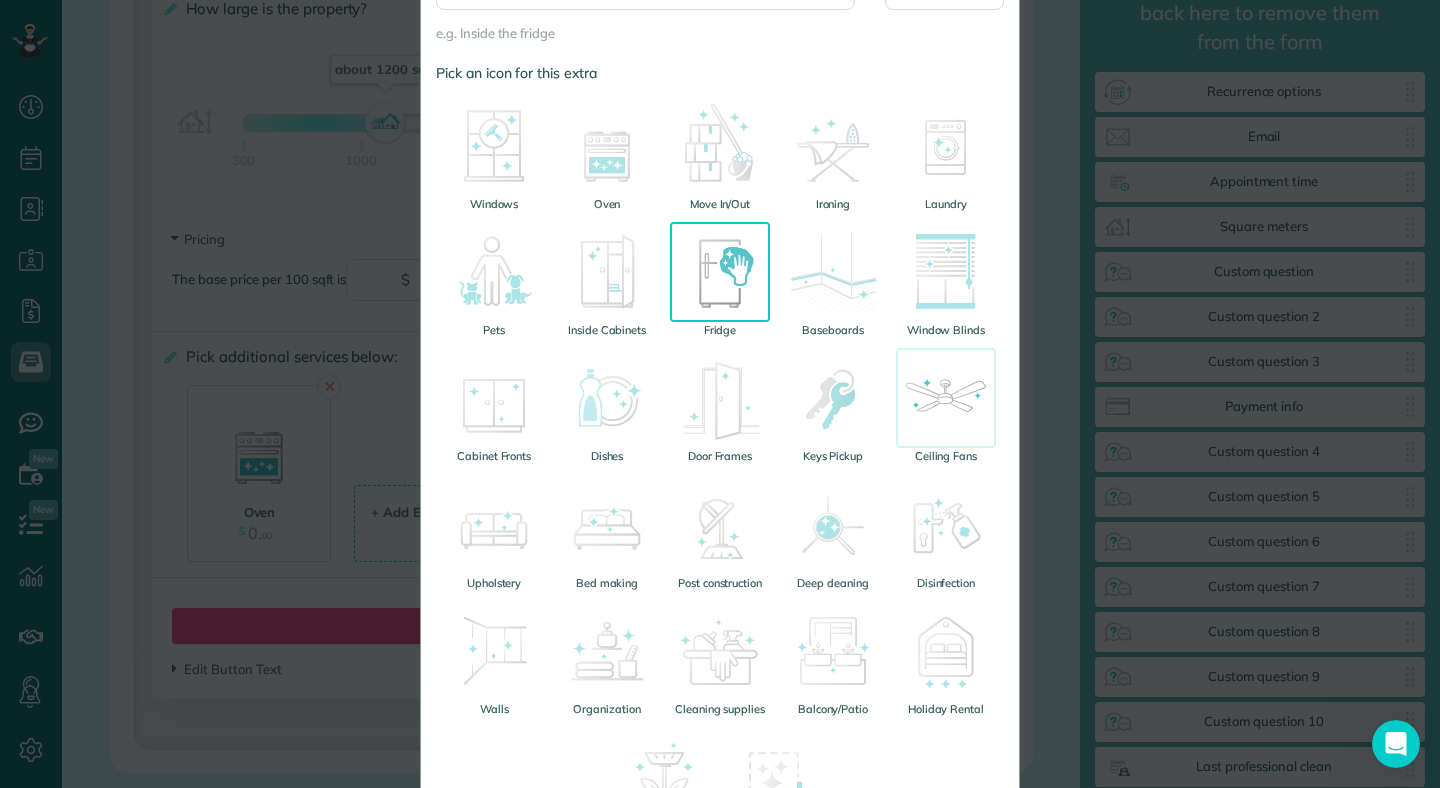 scroll, scrollTop: 0, scrollLeft: 0, axis: both 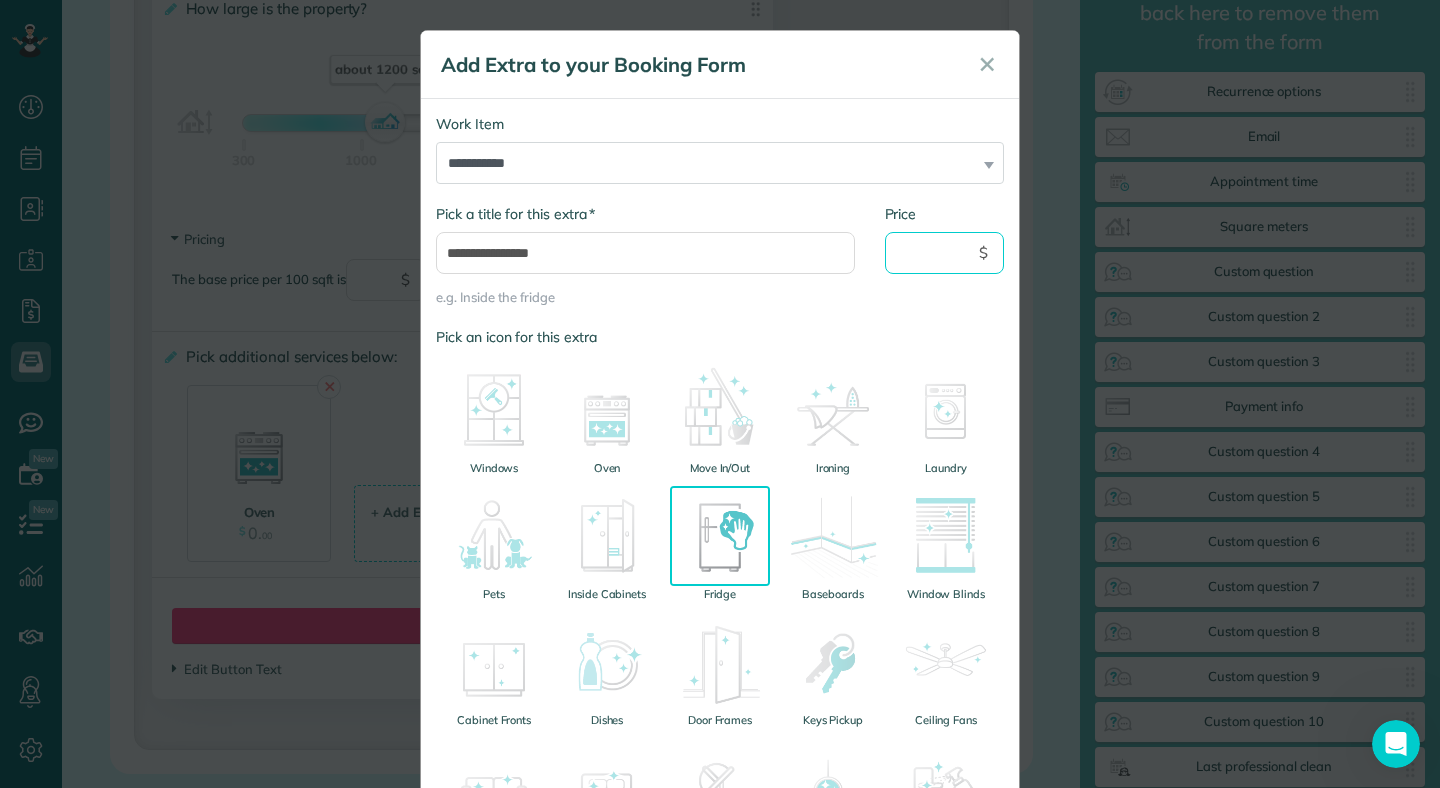 click on "Price" at bounding box center [945, 253] 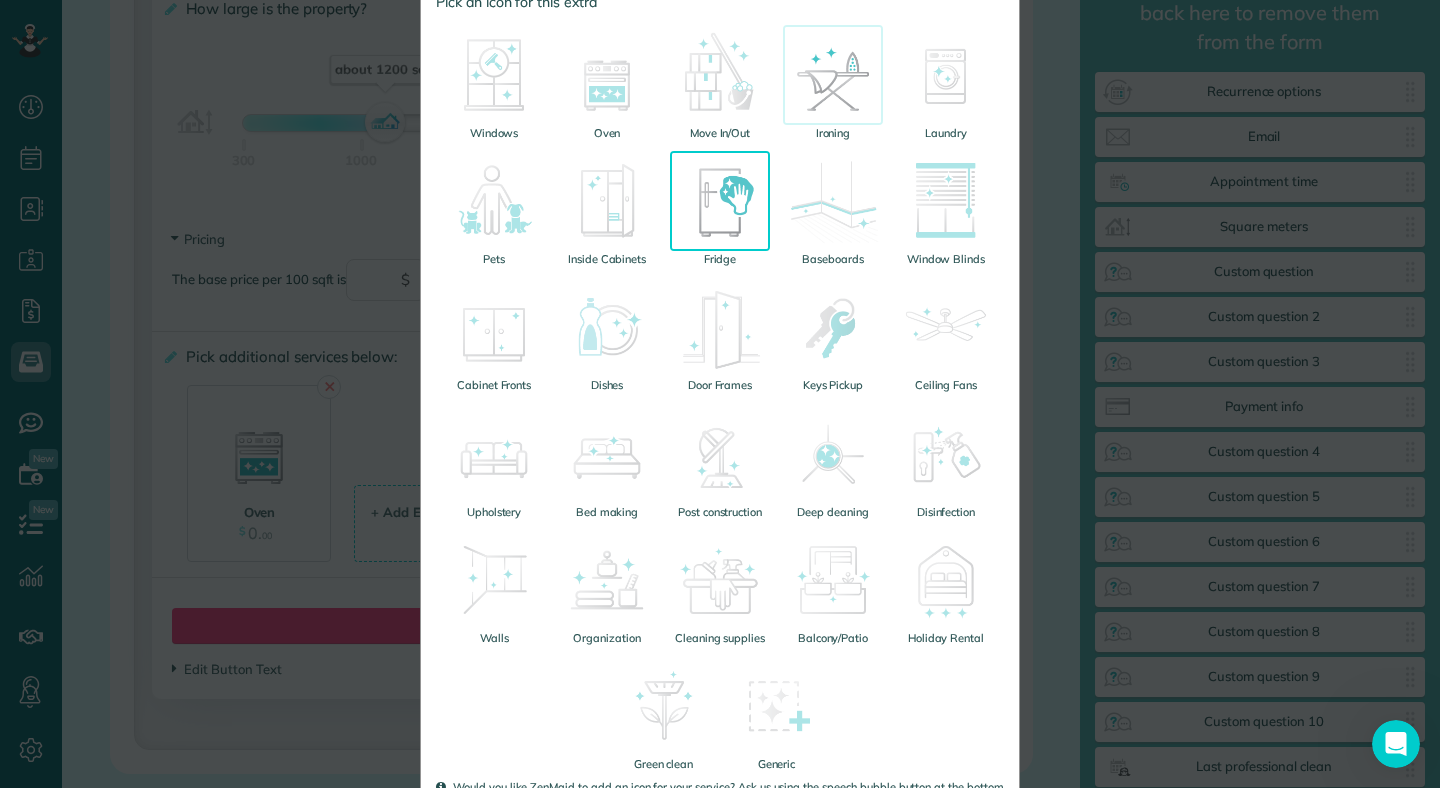 scroll, scrollTop: 479, scrollLeft: 0, axis: vertical 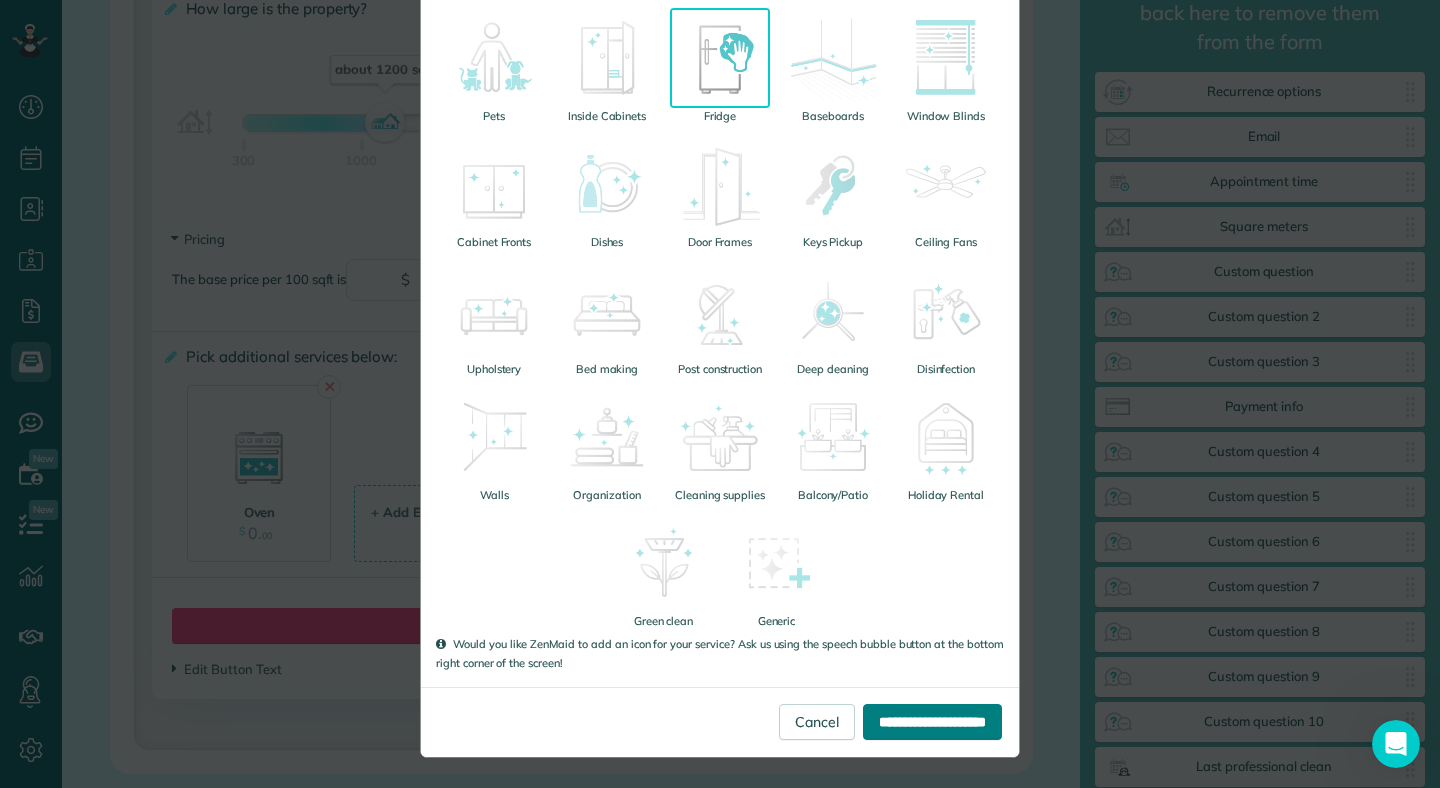 type on "**" 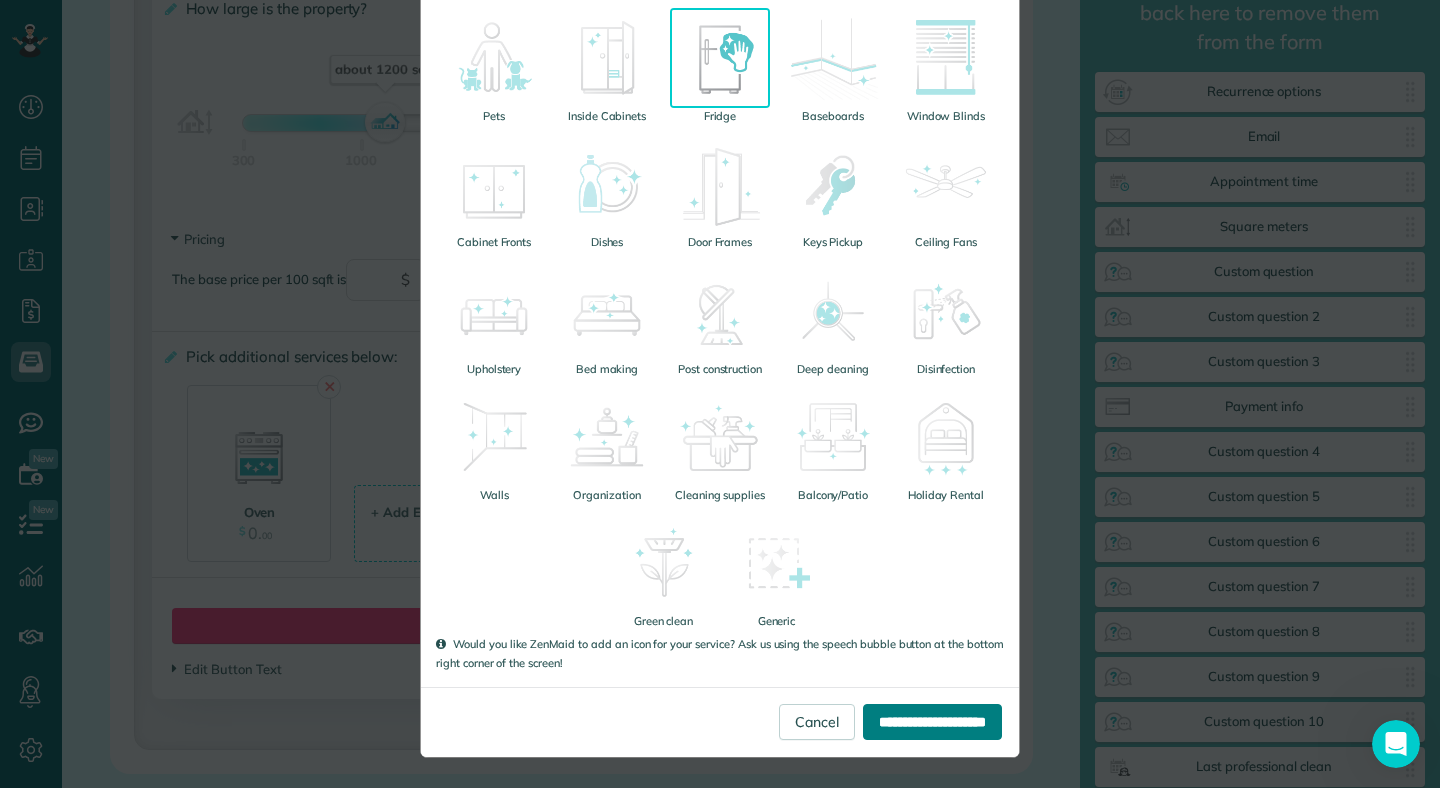 click on "**********" at bounding box center [932, 722] 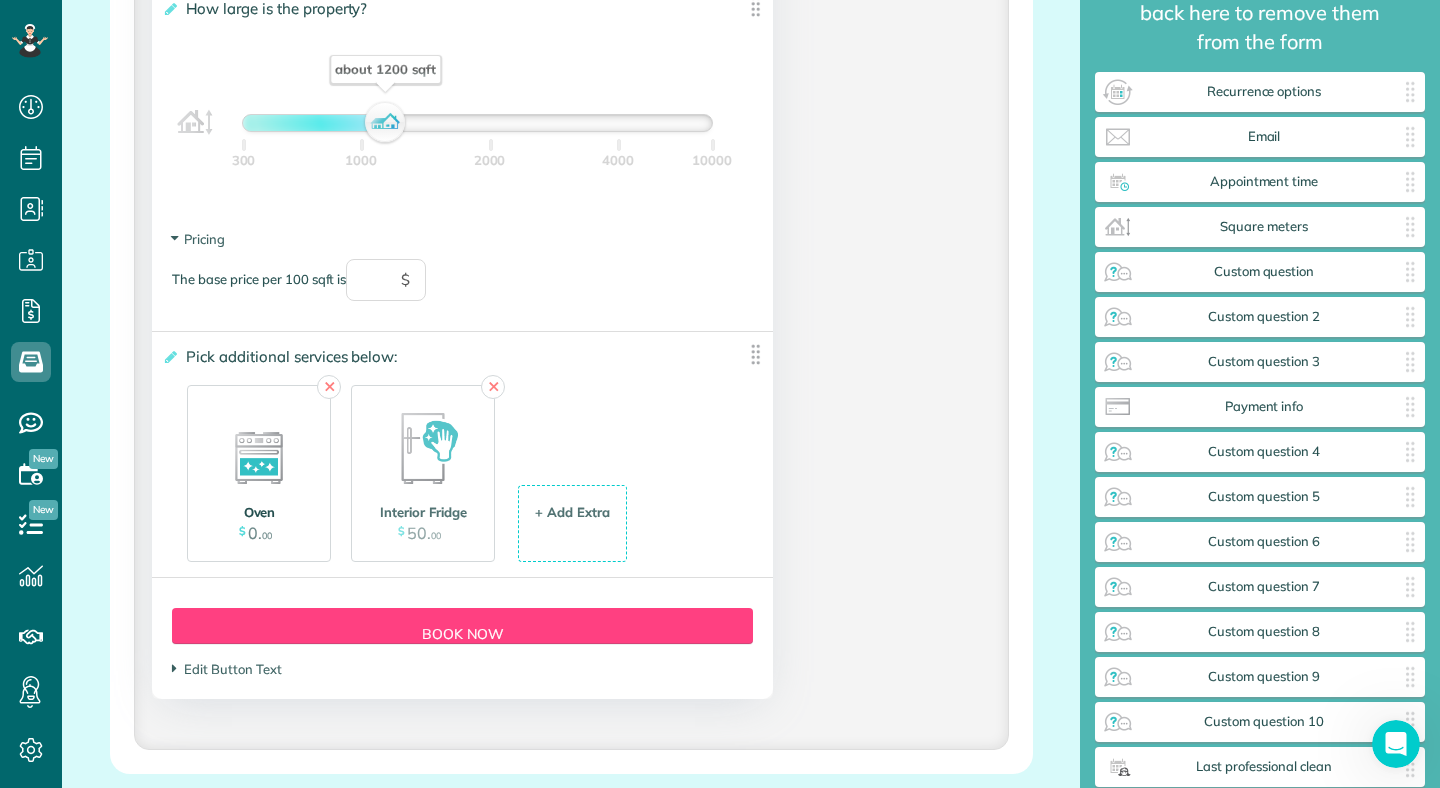 click at bounding box center [259, 447] 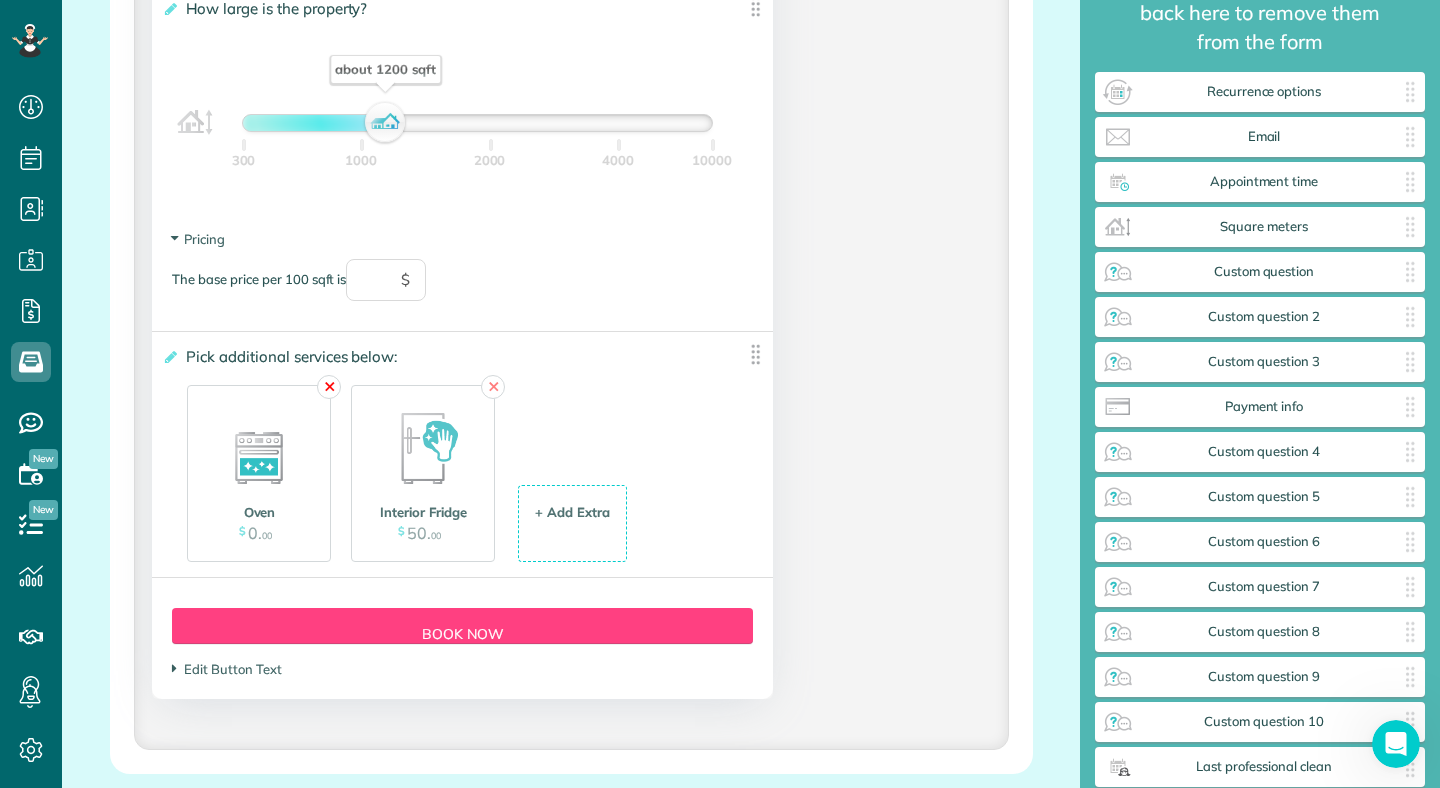 click on "✕" at bounding box center (329, 387) 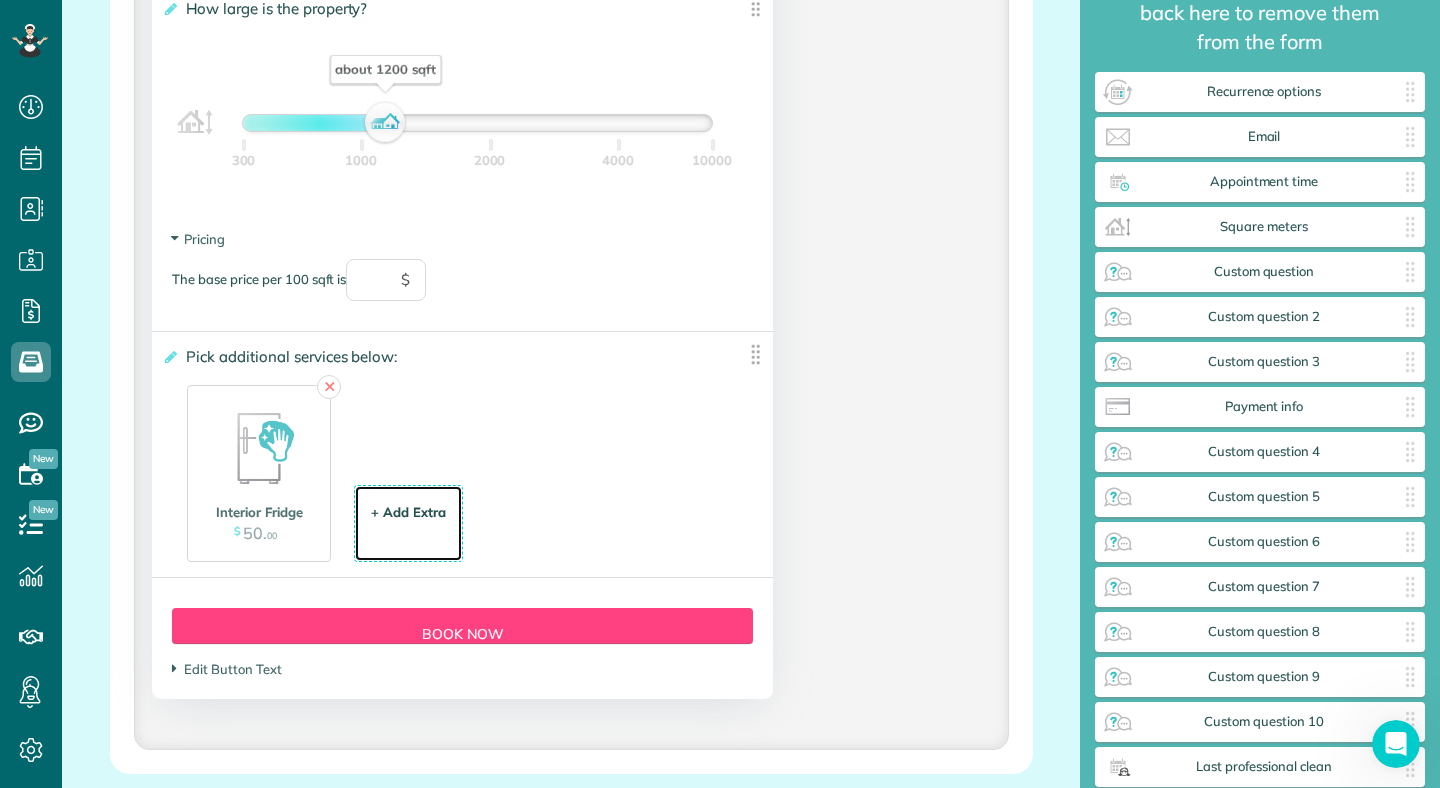 click on "+ Add Extra" at bounding box center (408, 512) 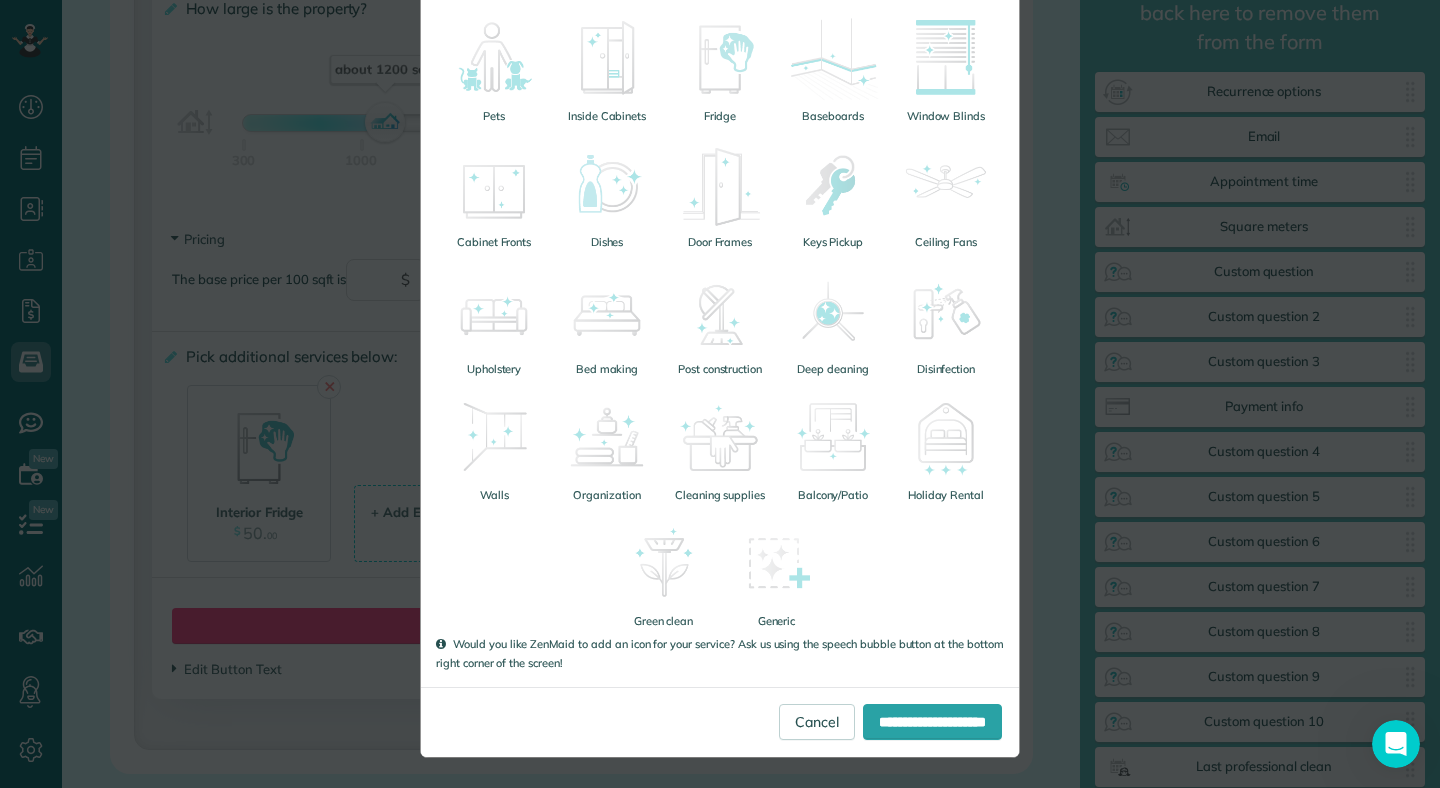click at bounding box center [607, -68] 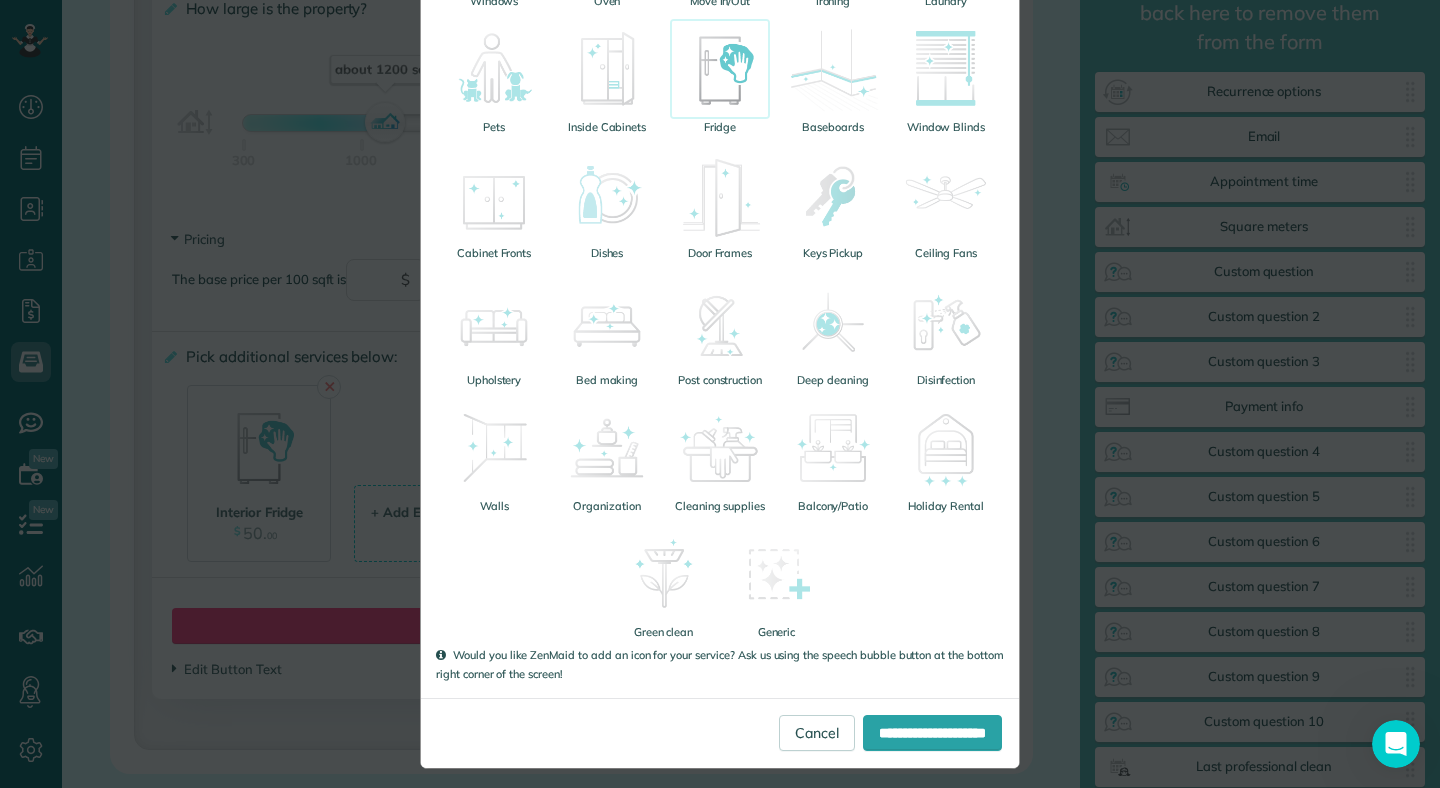 scroll, scrollTop: 470, scrollLeft: 0, axis: vertical 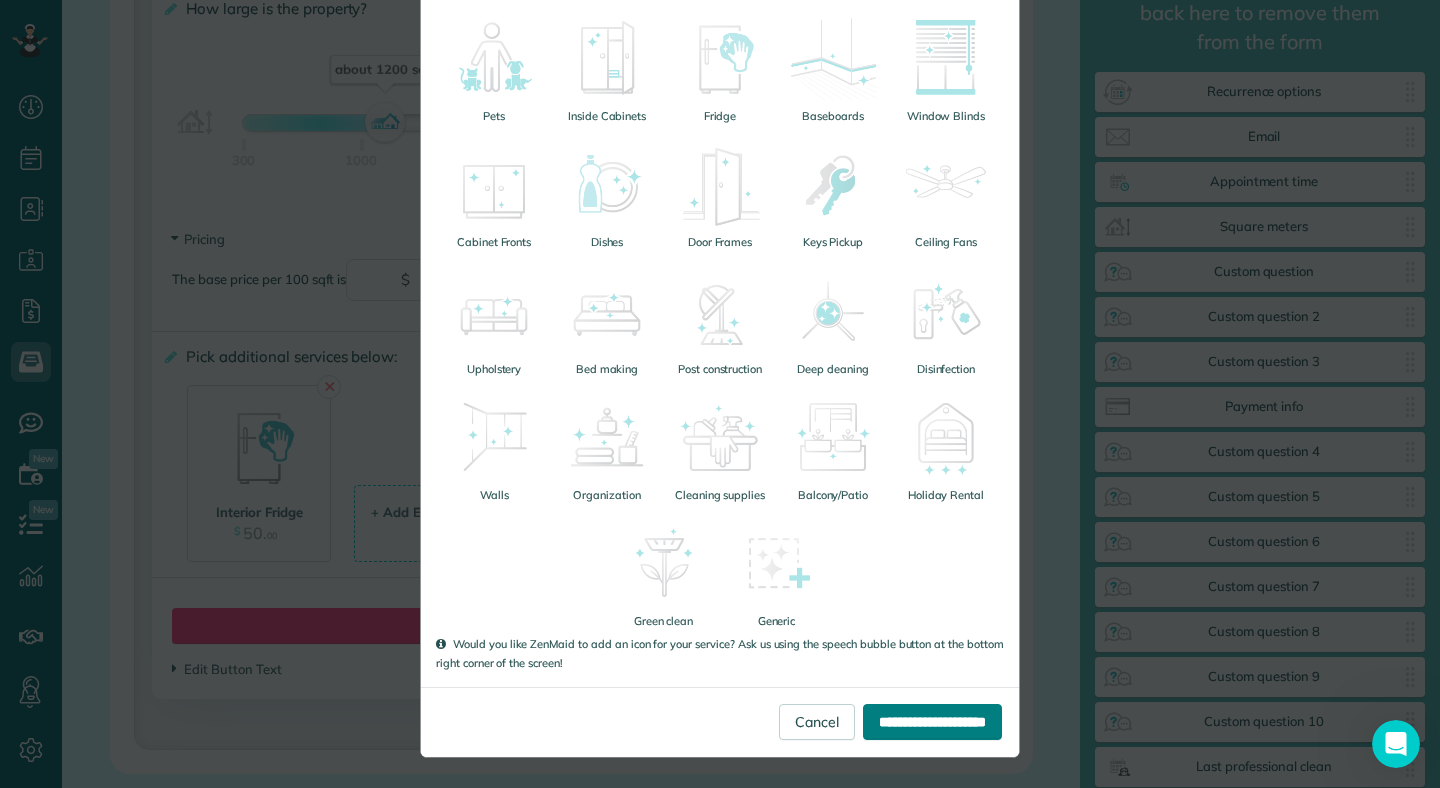 type on "**********" 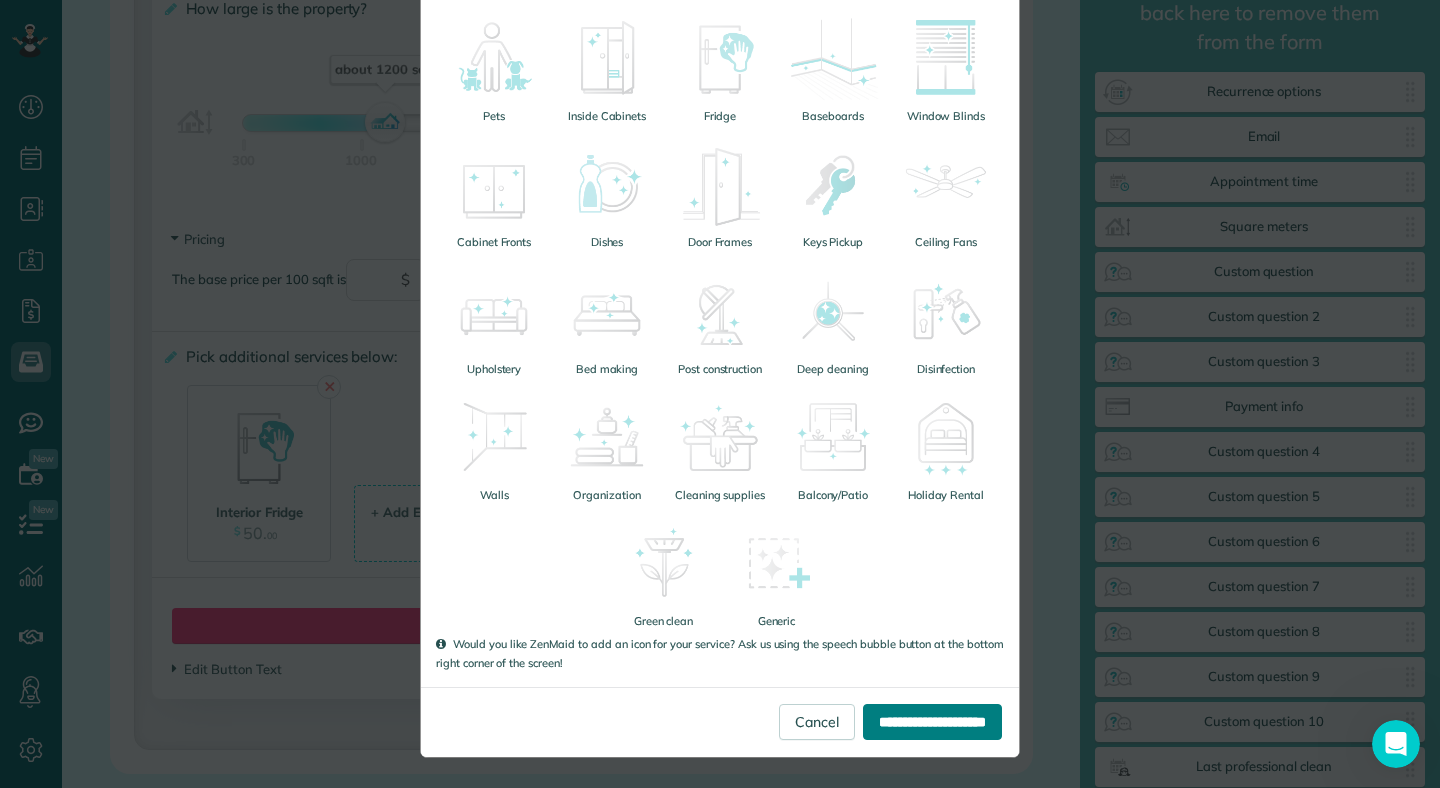 click on "**********" at bounding box center (932, 722) 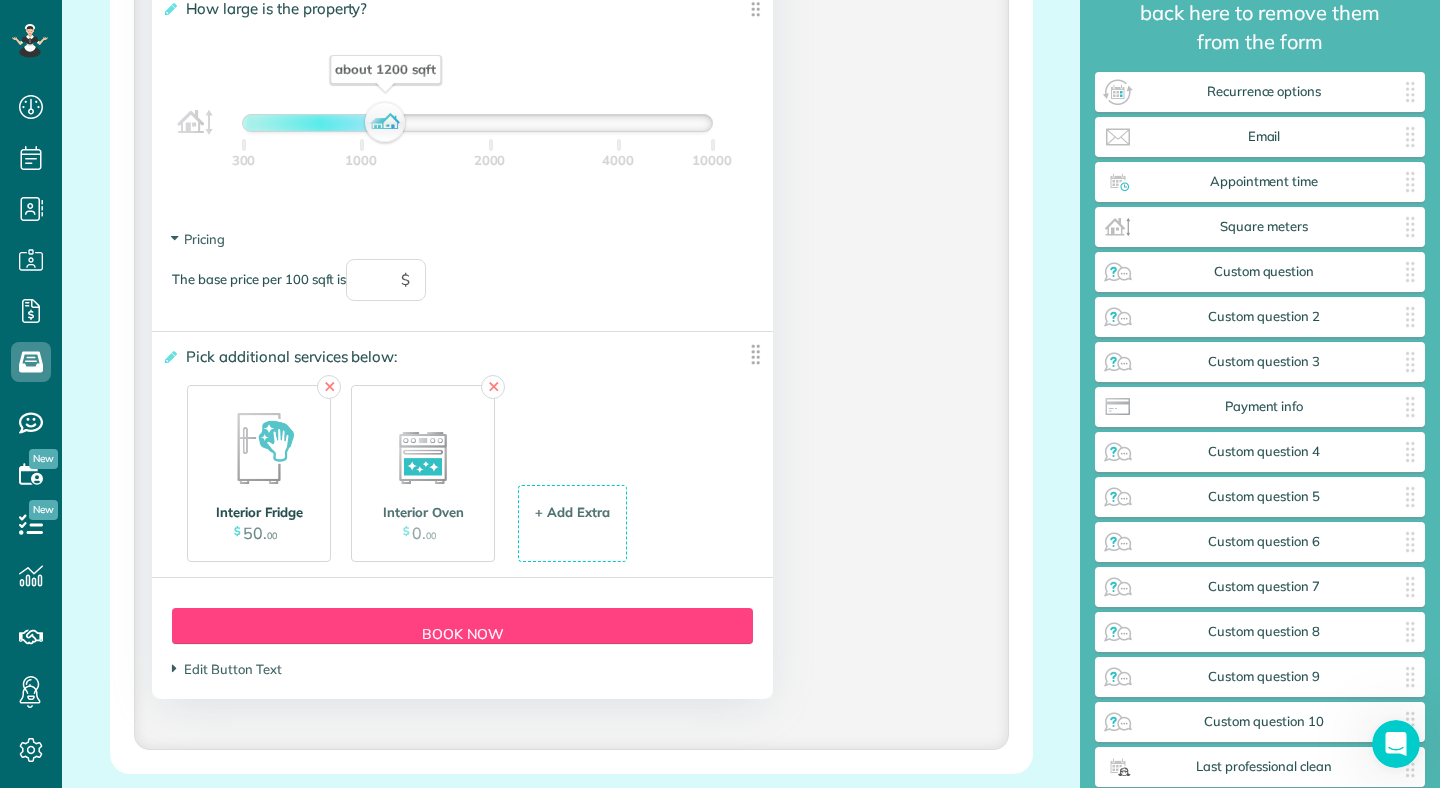 click on "Interior Fridge" at bounding box center (259, 512) 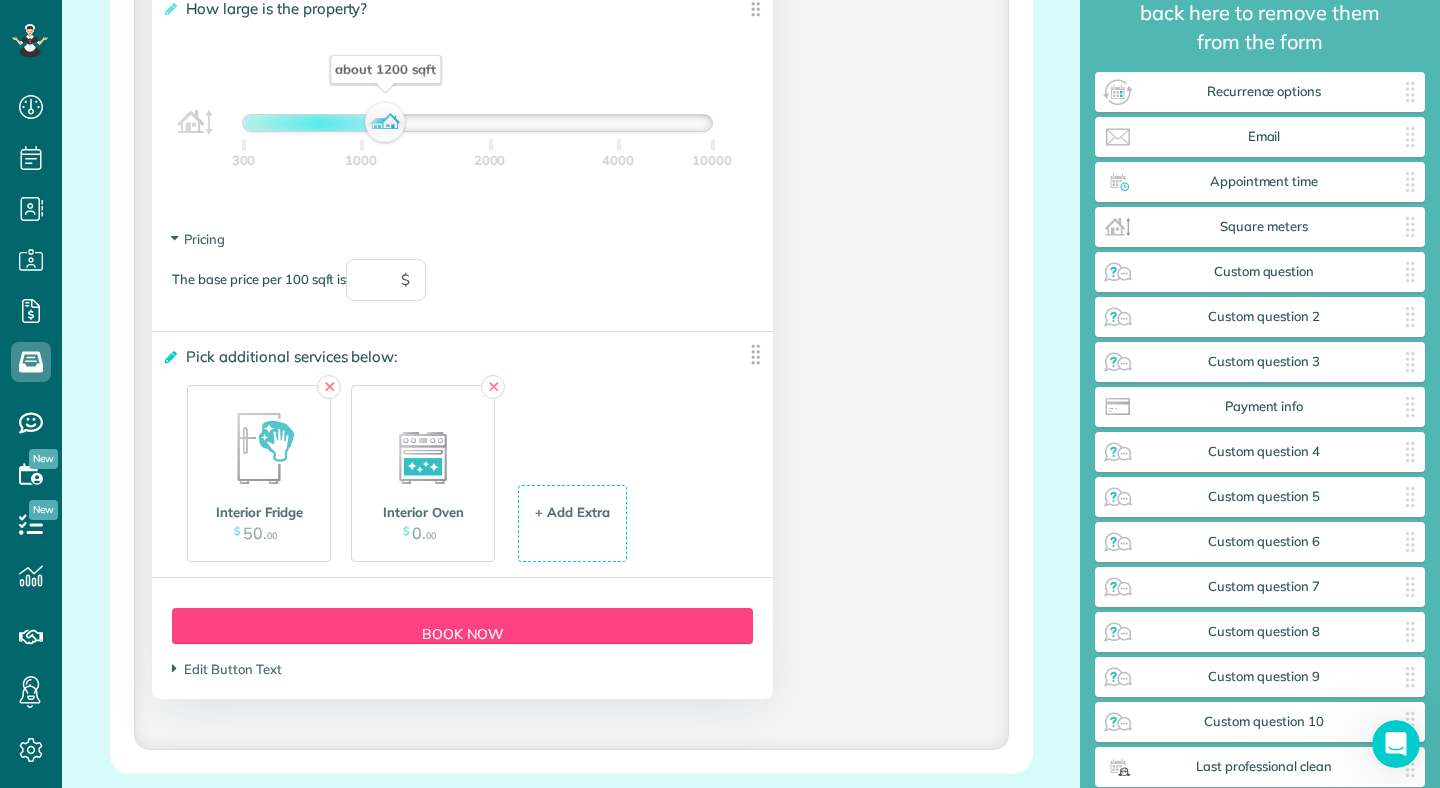 click at bounding box center [169, 357] 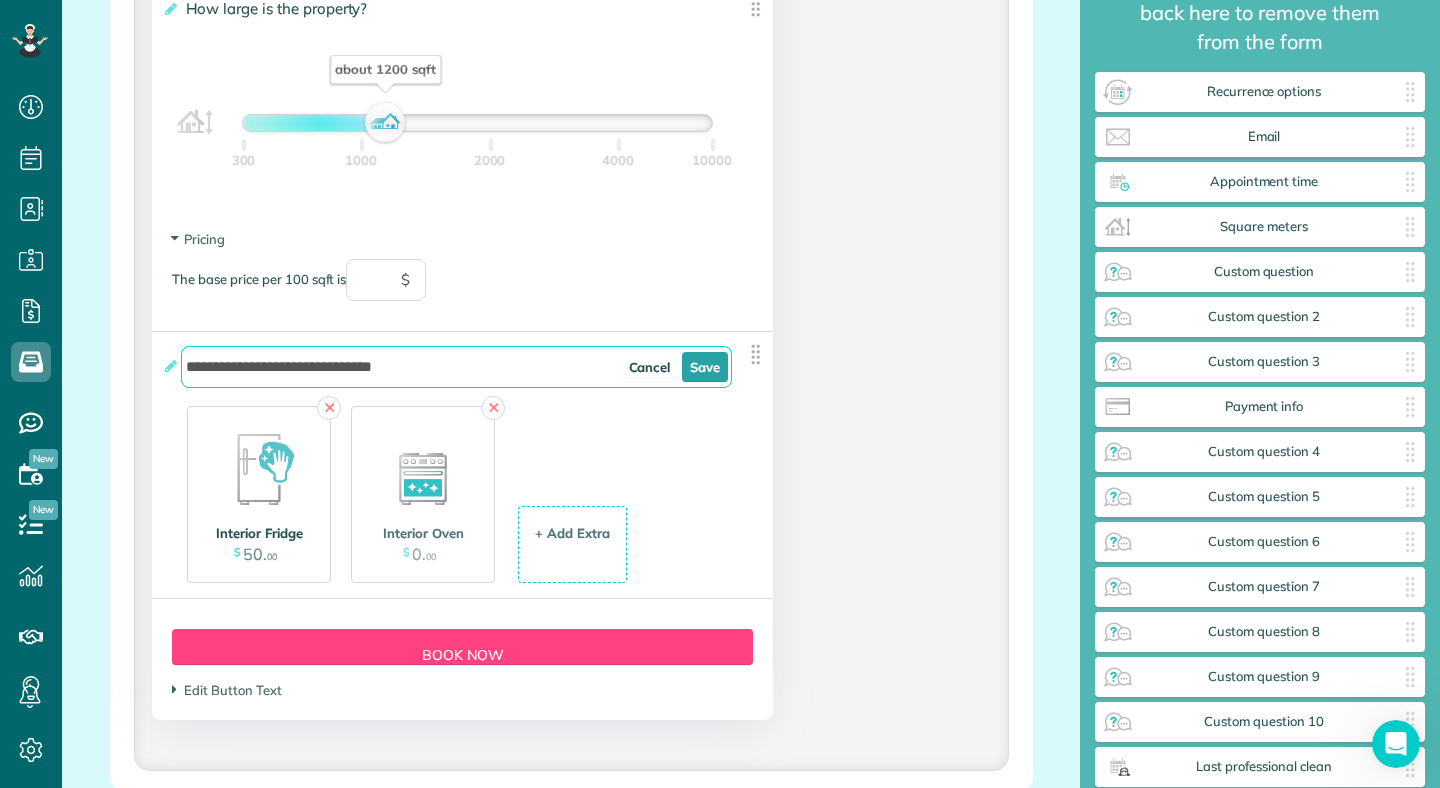 click on "Interior Fridge
$ 50 . 00" at bounding box center (259, 495) 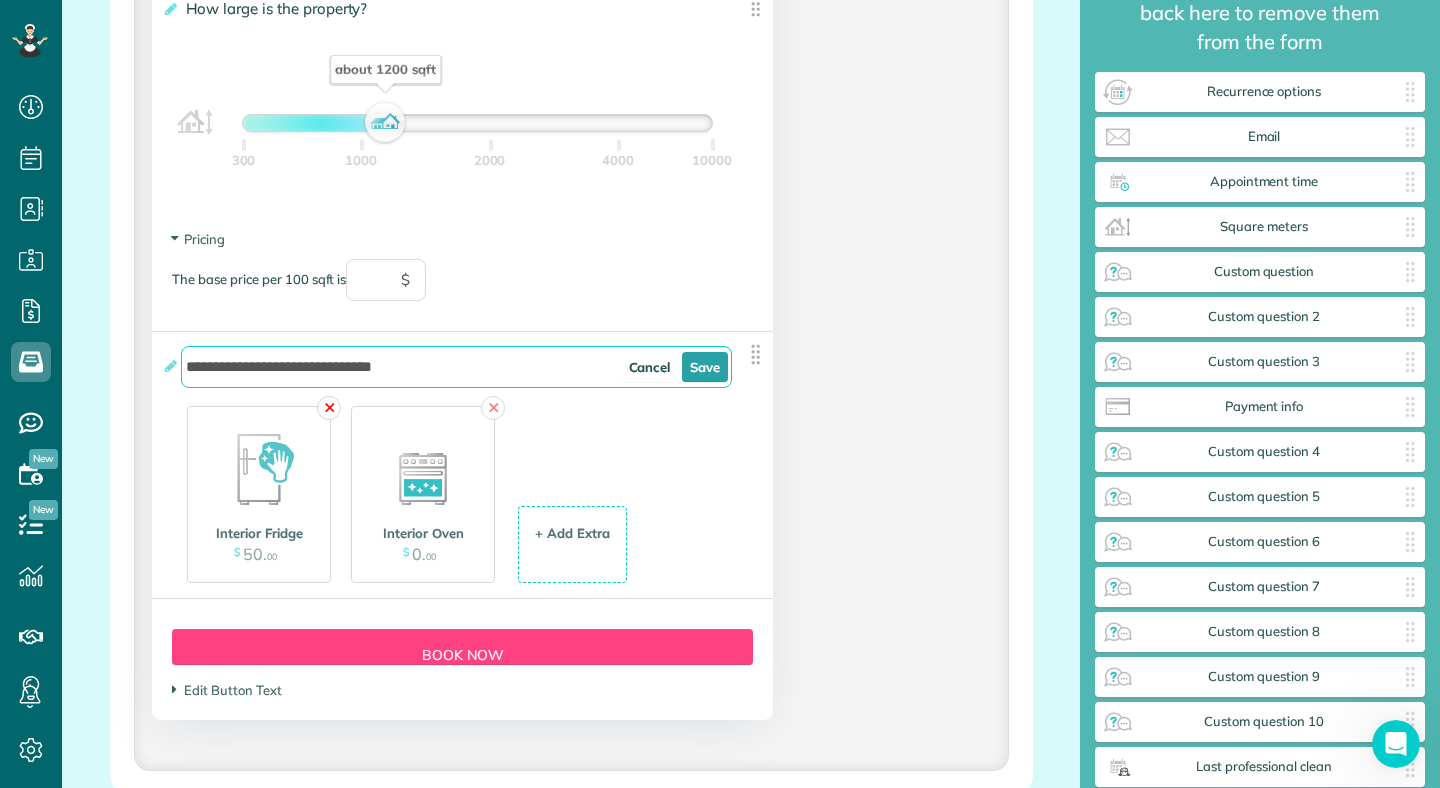 click on "✕" at bounding box center (329, 408) 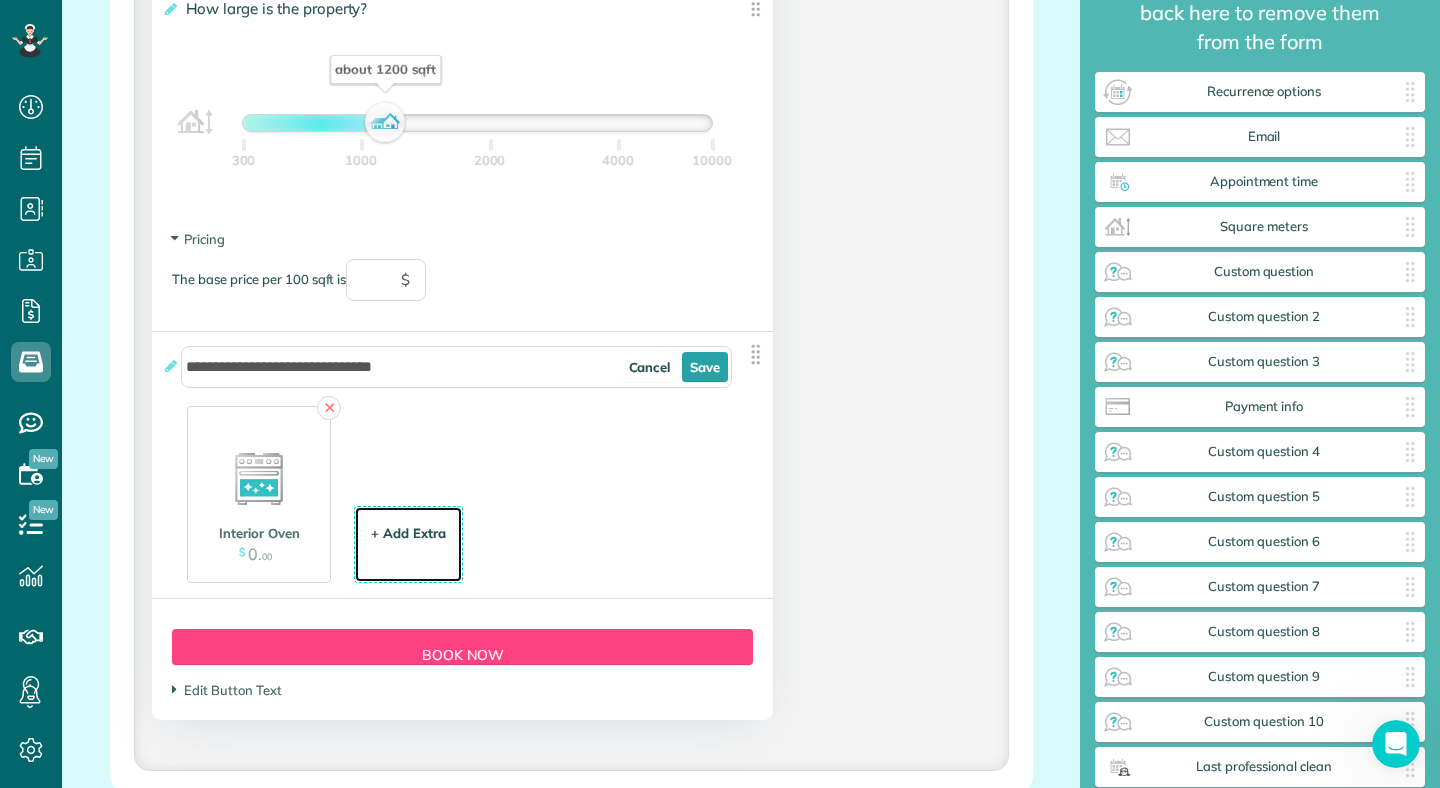 click on "+ Add Extra
$ 34 . 99" at bounding box center [408, 546] 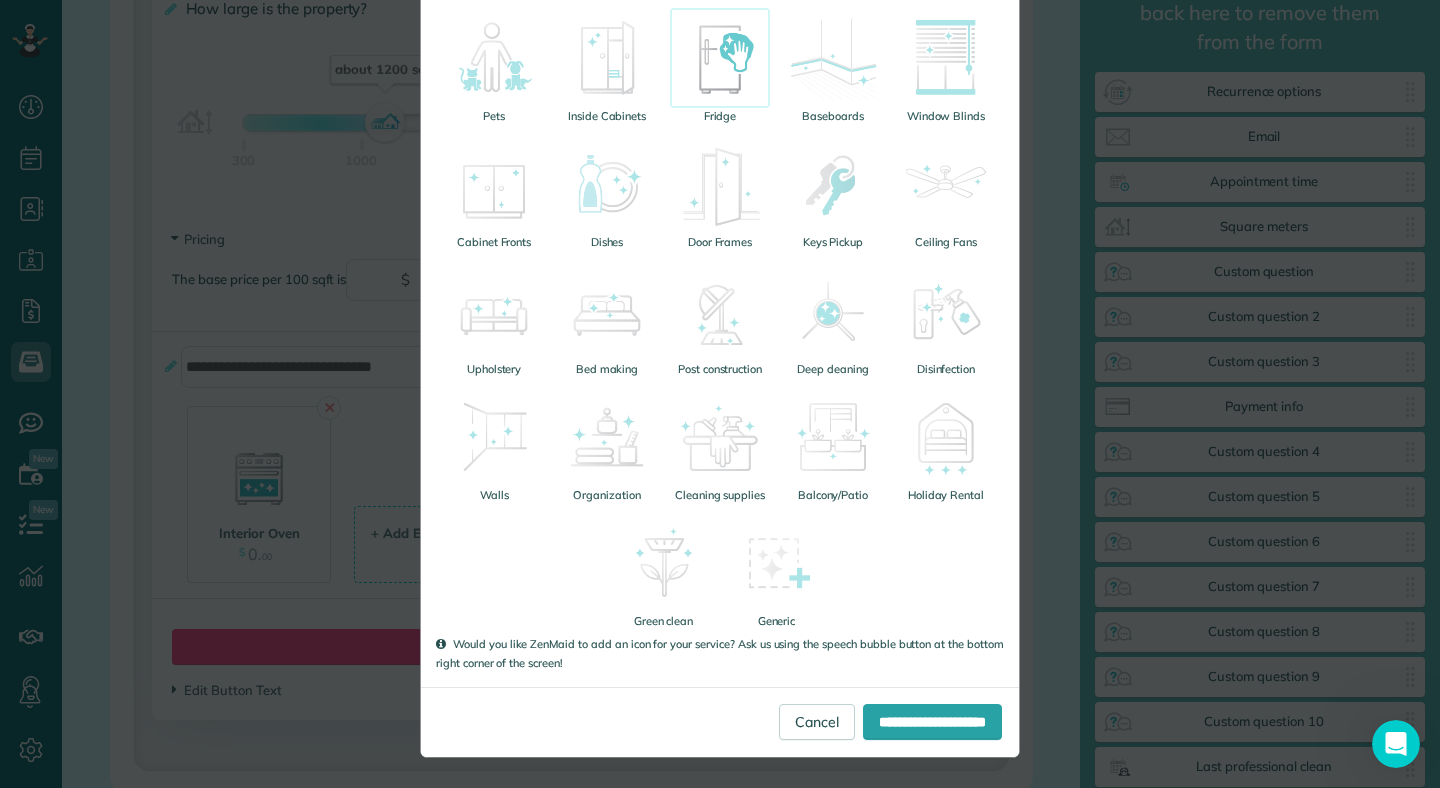 click at bounding box center (720, 58) 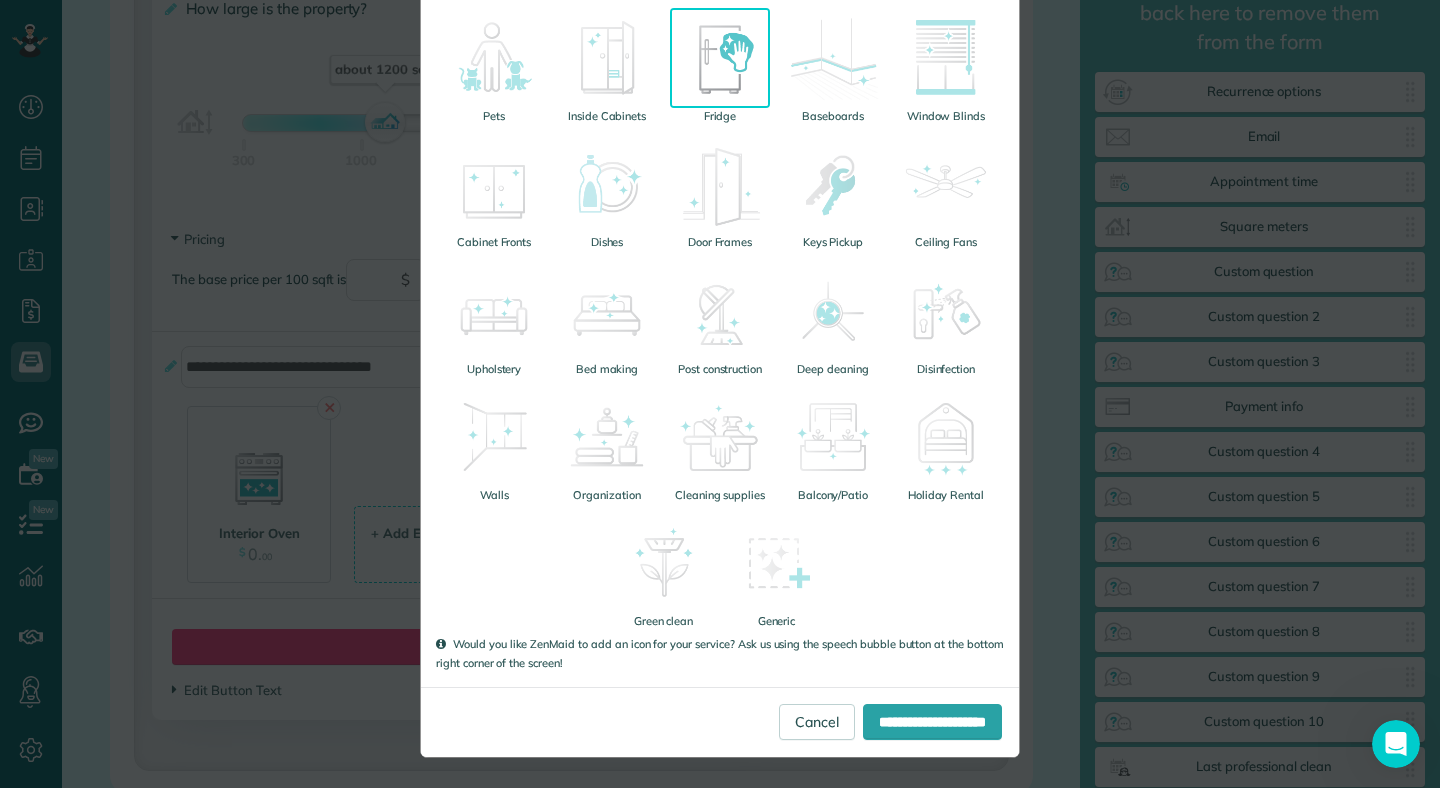 click on "*  Pick a title for this extra" at bounding box center [645, -216] 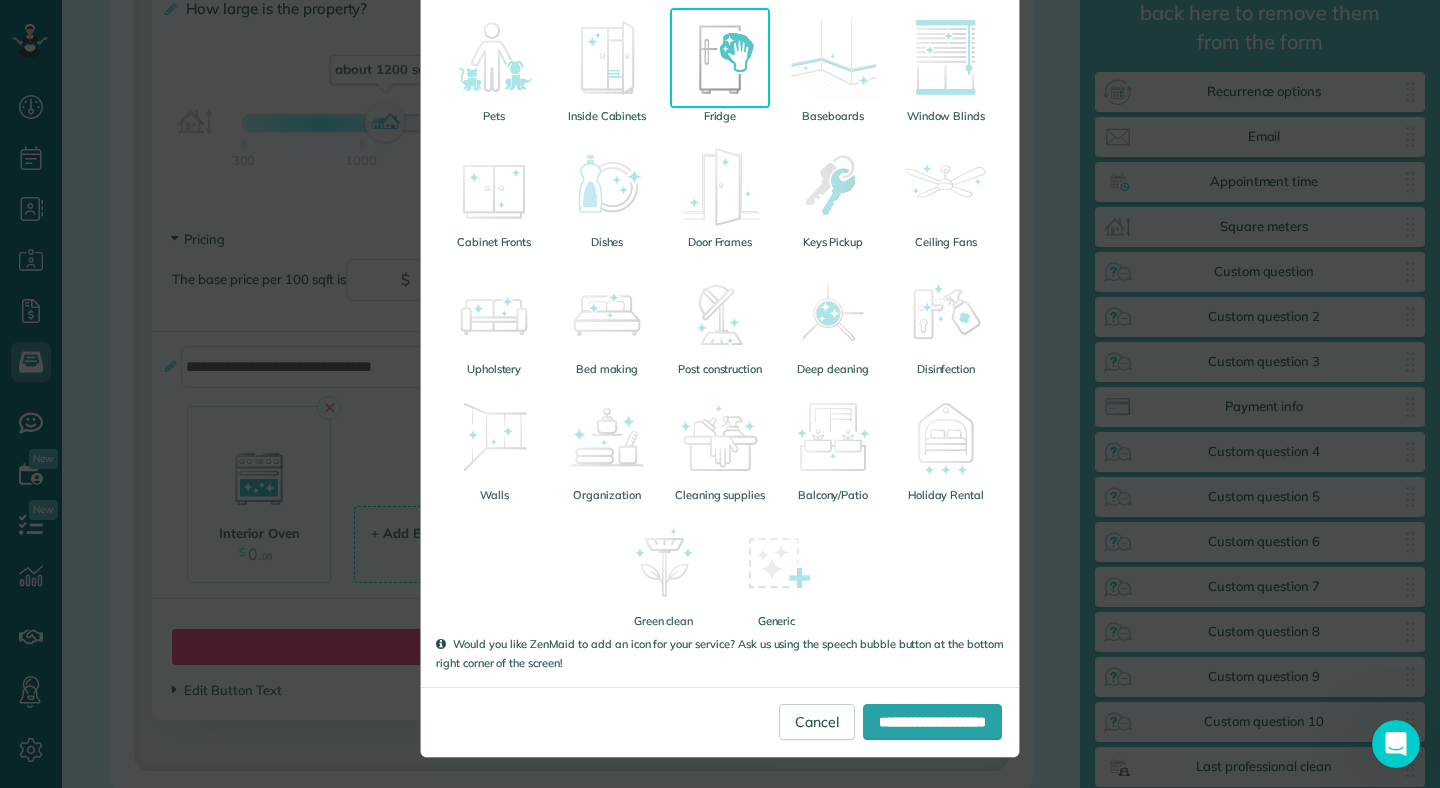 scroll, scrollTop: 470, scrollLeft: 0, axis: vertical 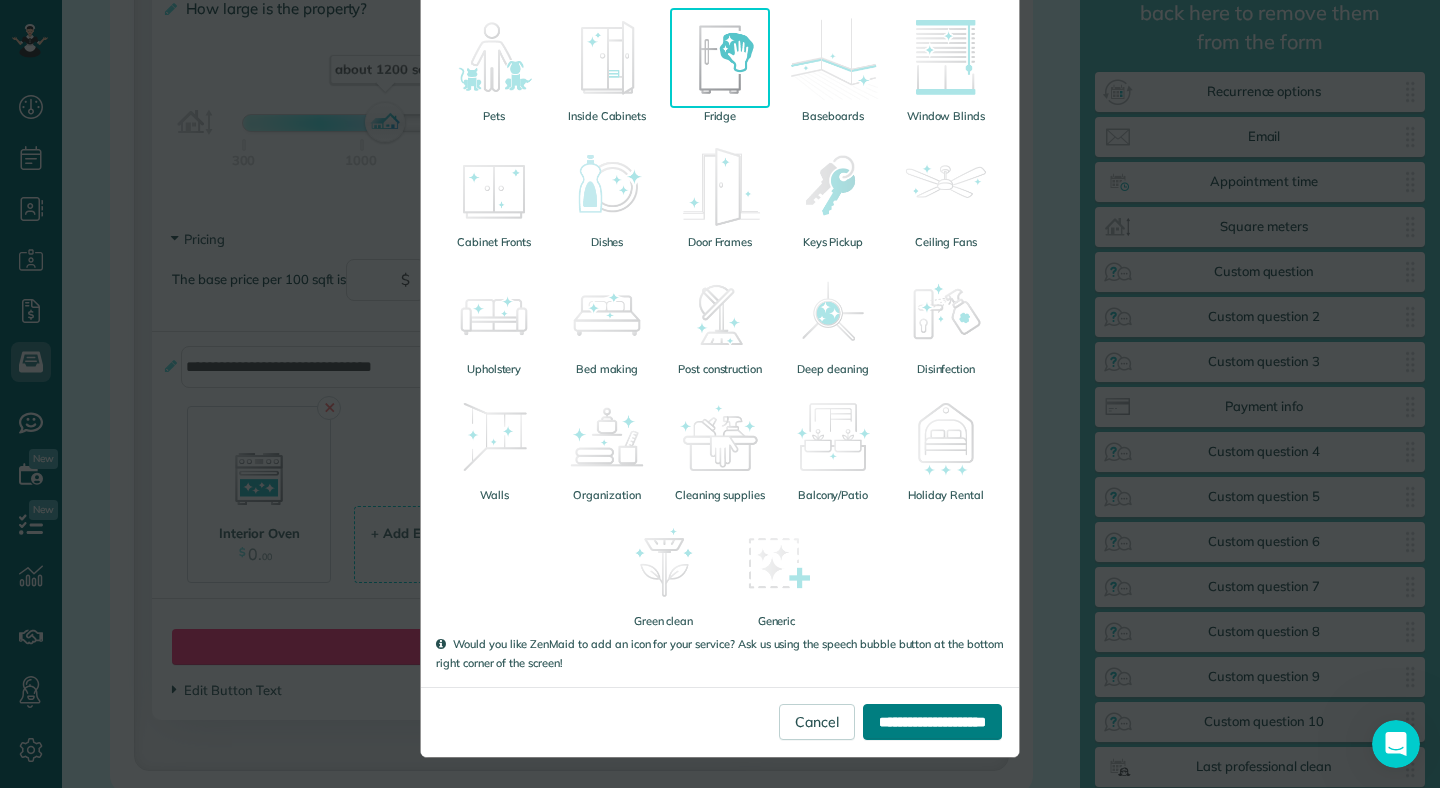 type on "**********" 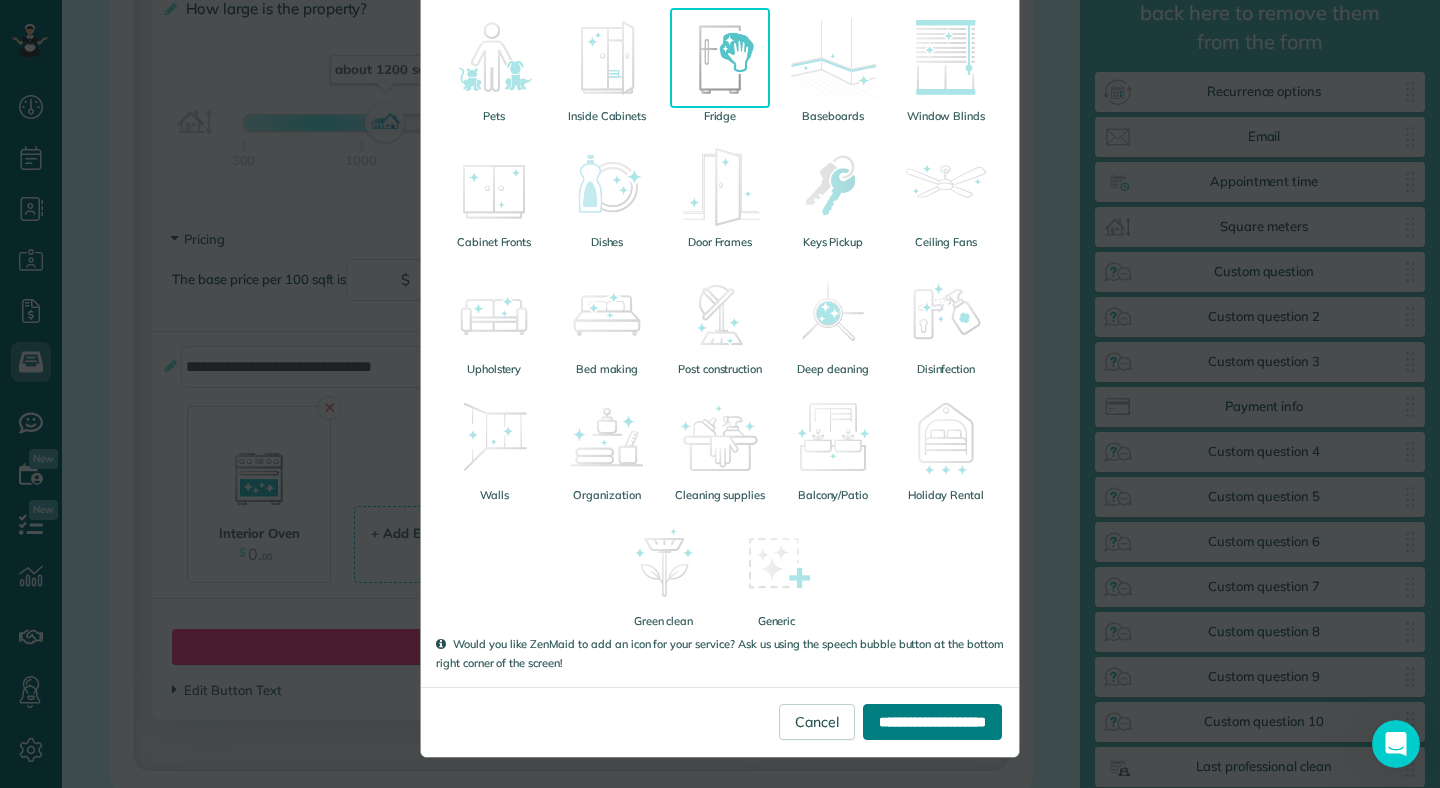 click on "**********" at bounding box center (932, 722) 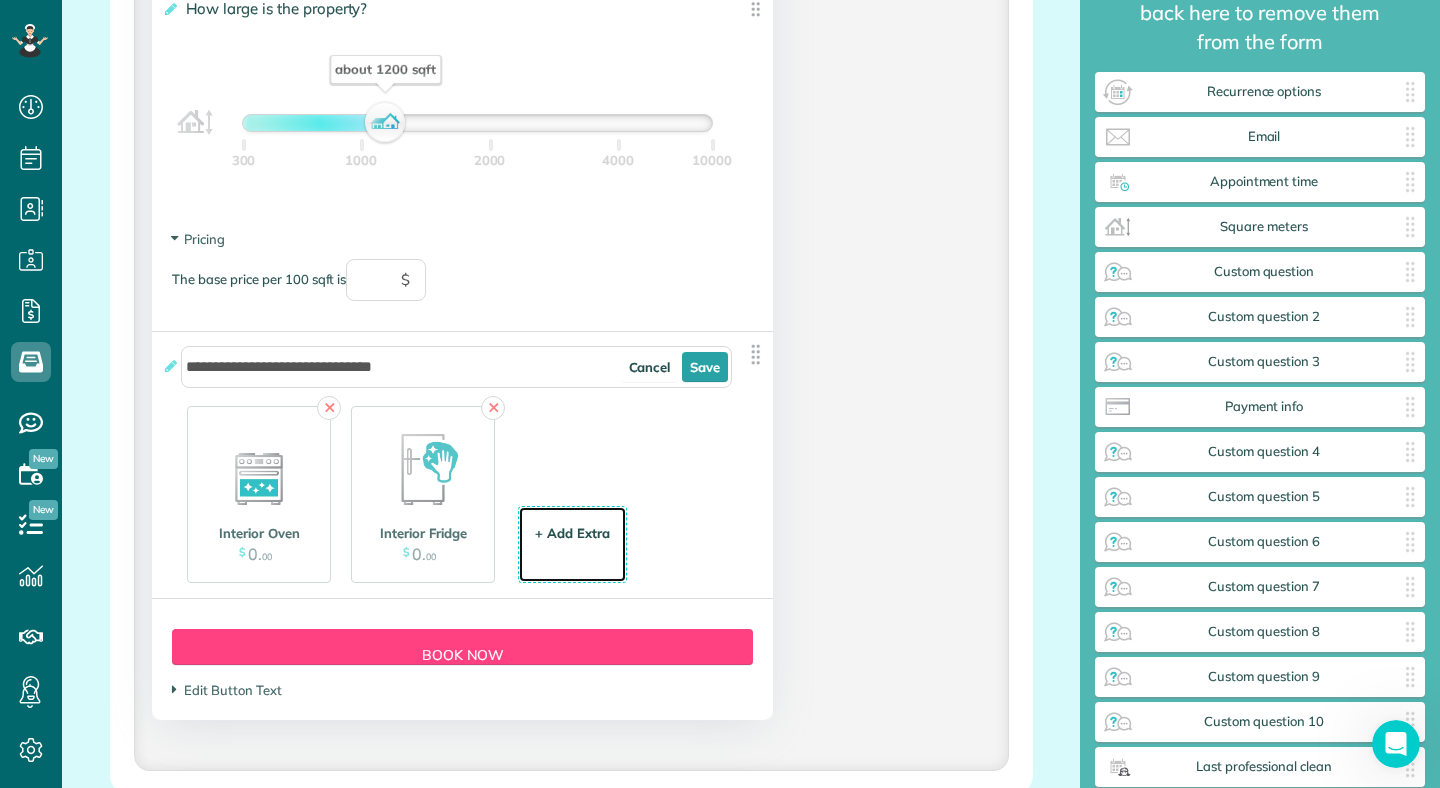 click on "+ Add Extra
$ 34 . 99" at bounding box center (572, 546) 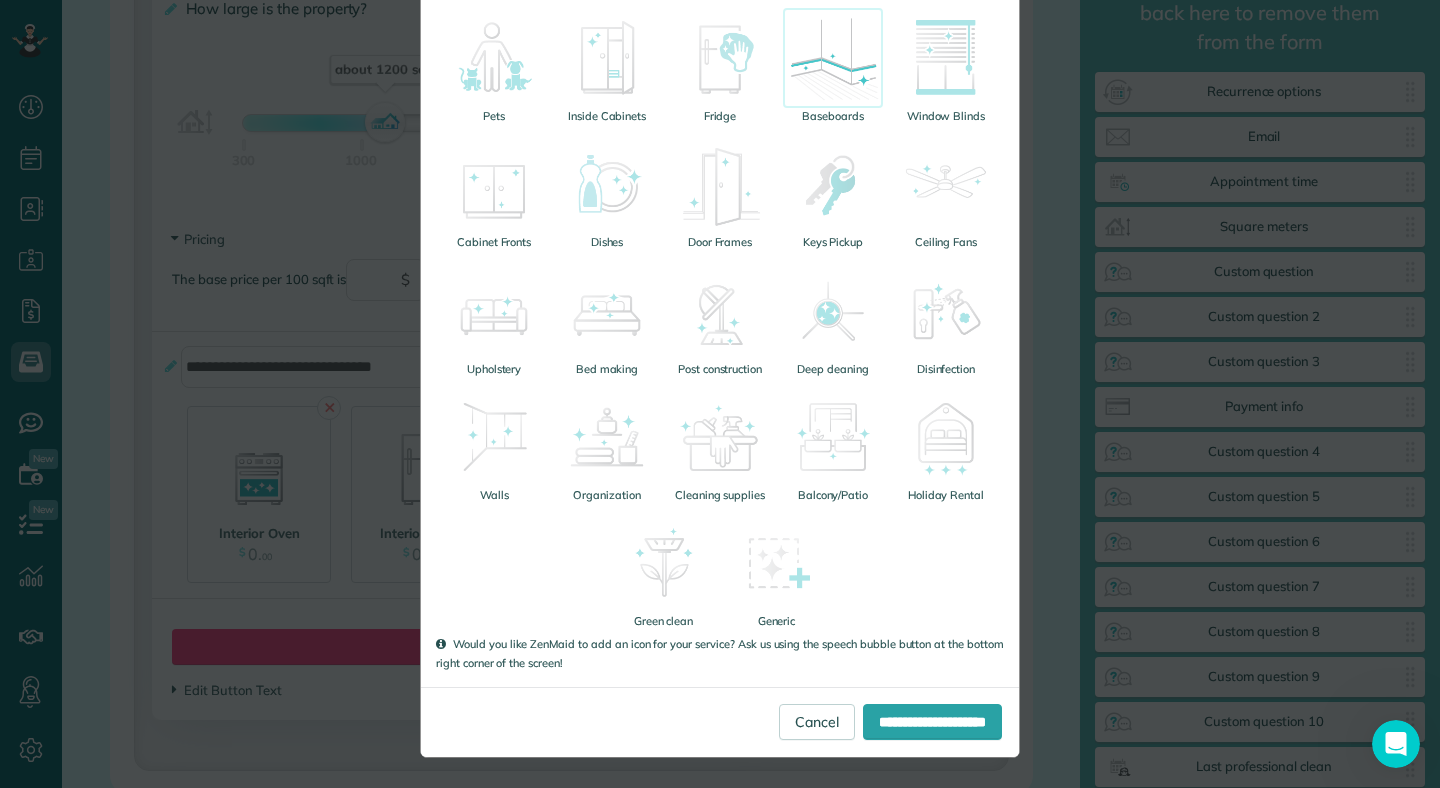 click at bounding box center (833, 58) 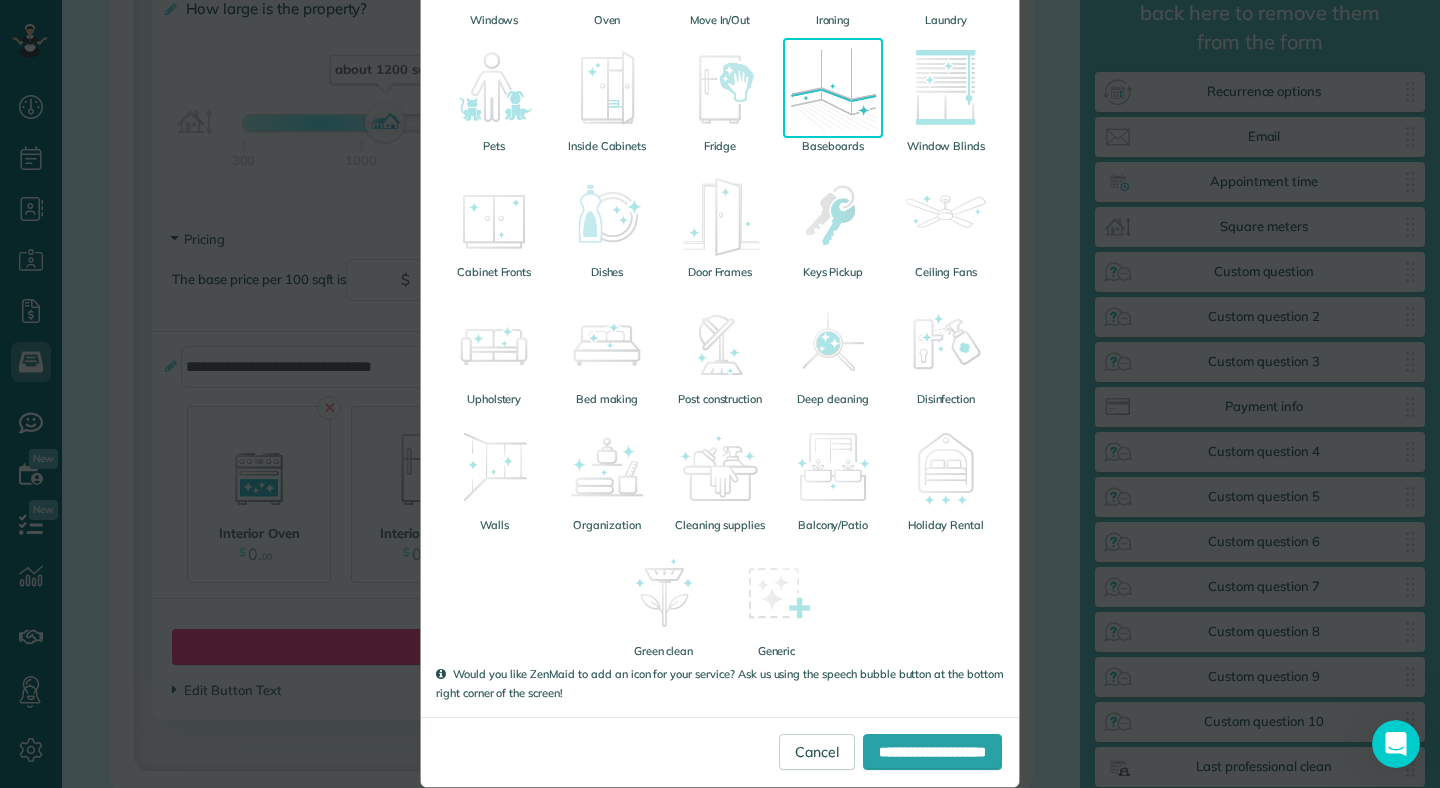 scroll, scrollTop: 470, scrollLeft: 0, axis: vertical 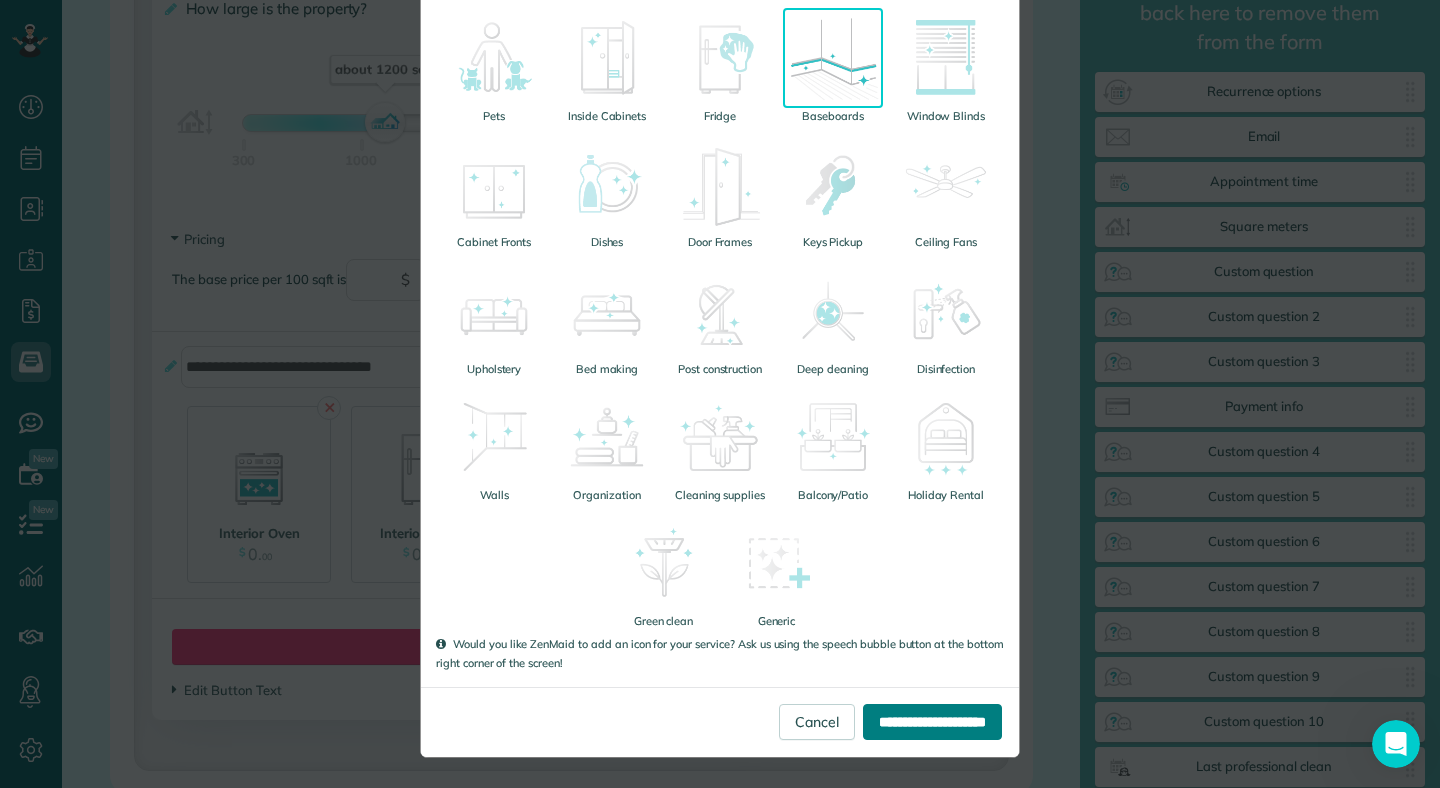 click on "**********" at bounding box center (932, 722) 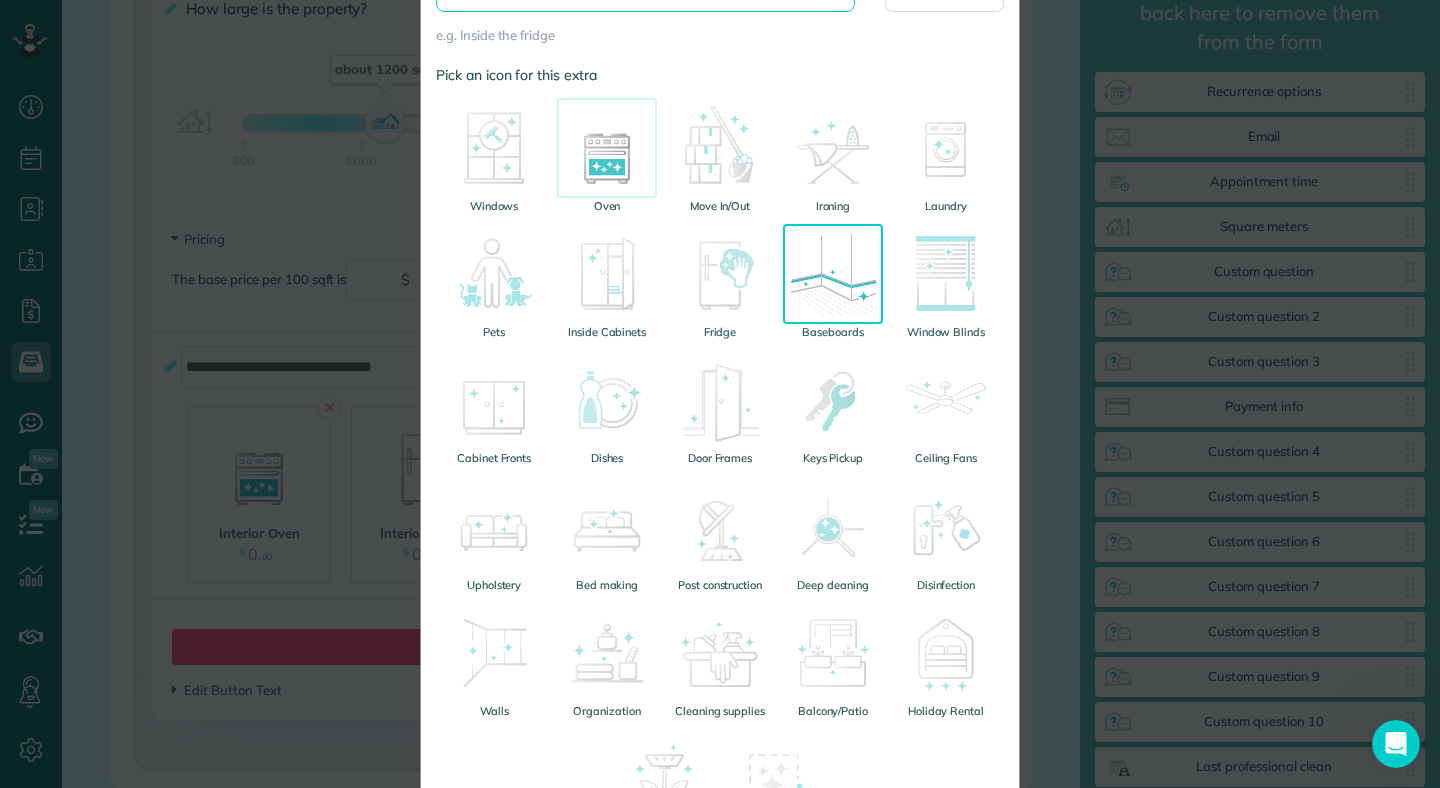 scroll, scrollTop: 479, scrollLeft: 0, axis: vertical 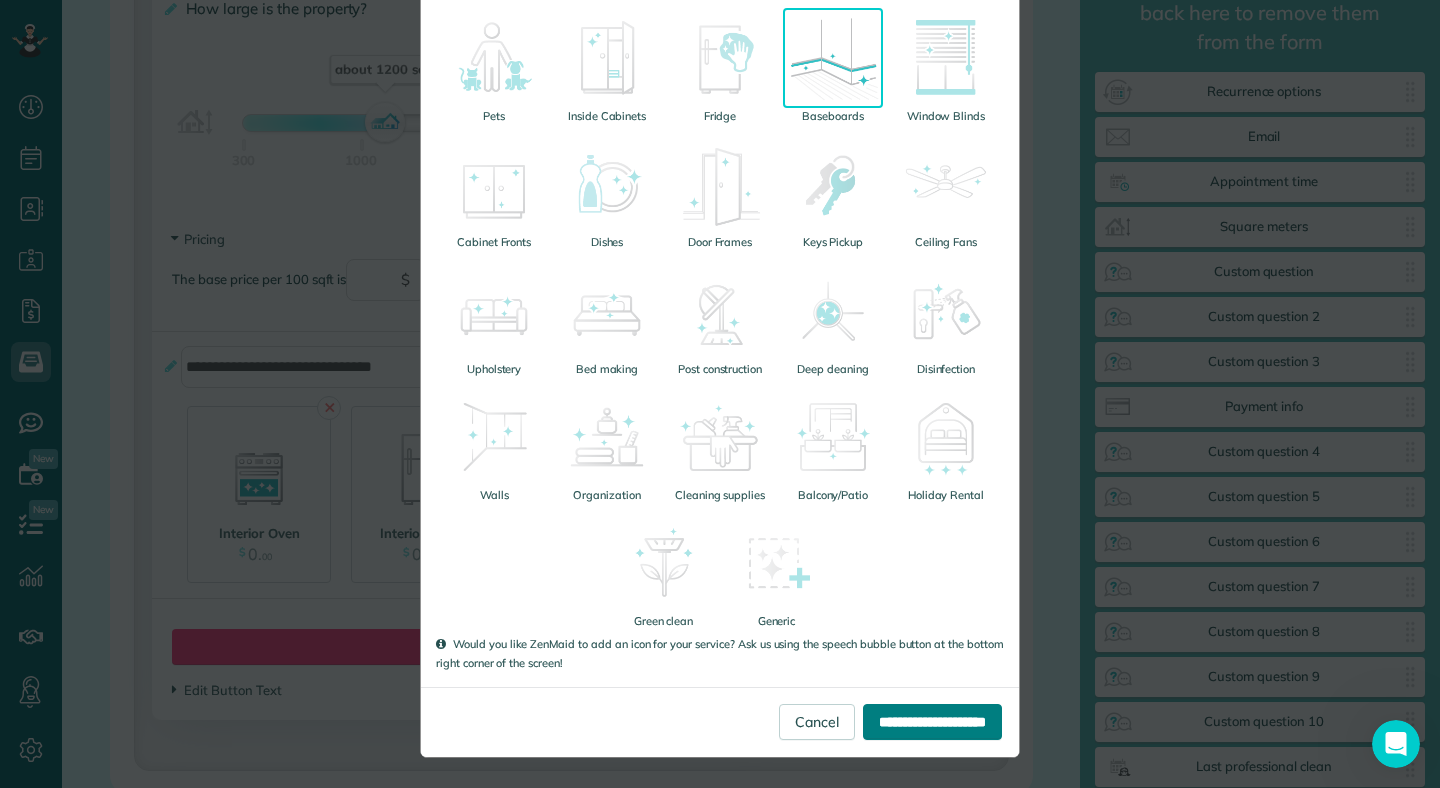 type on "******" 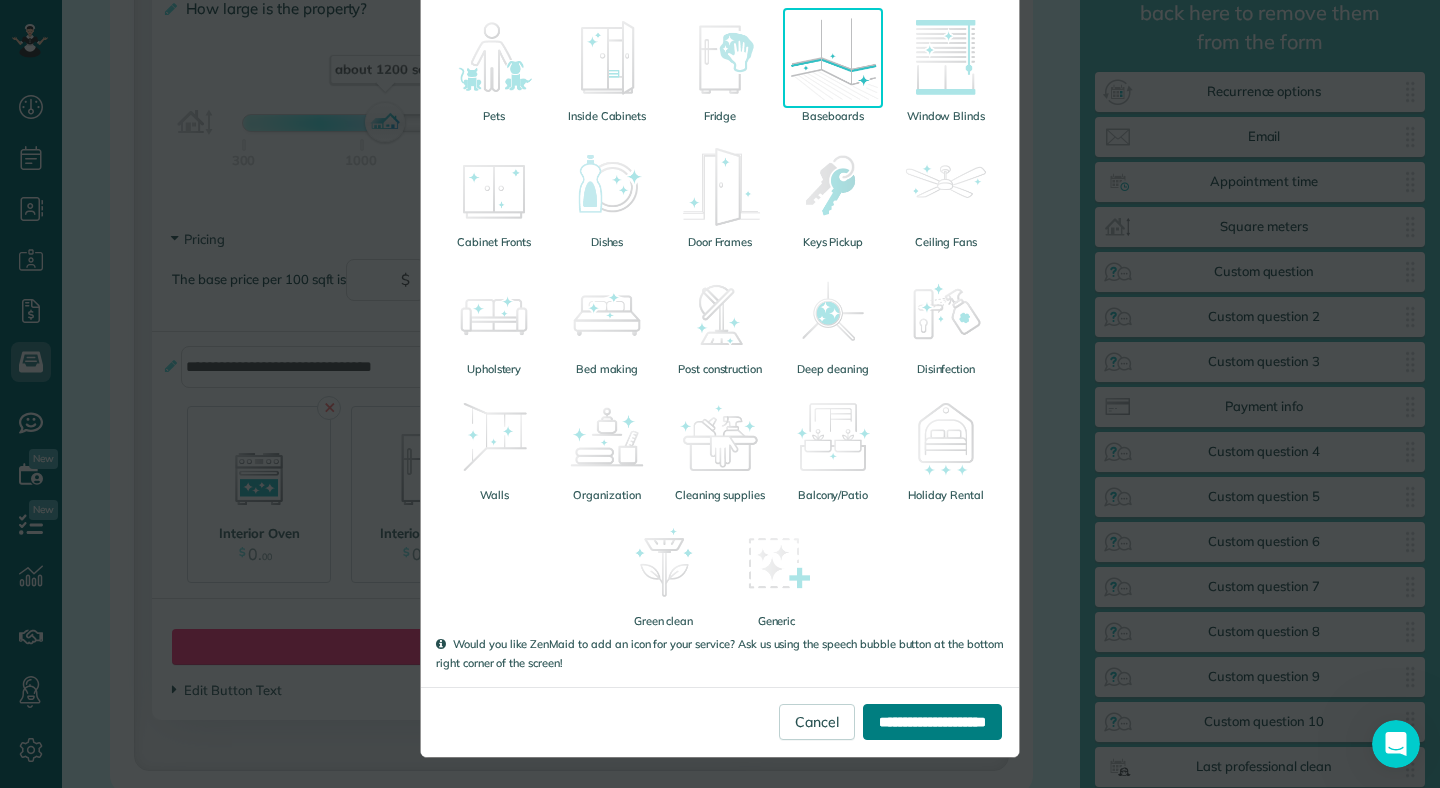 click on "**********" at bounding box center (932, 722) 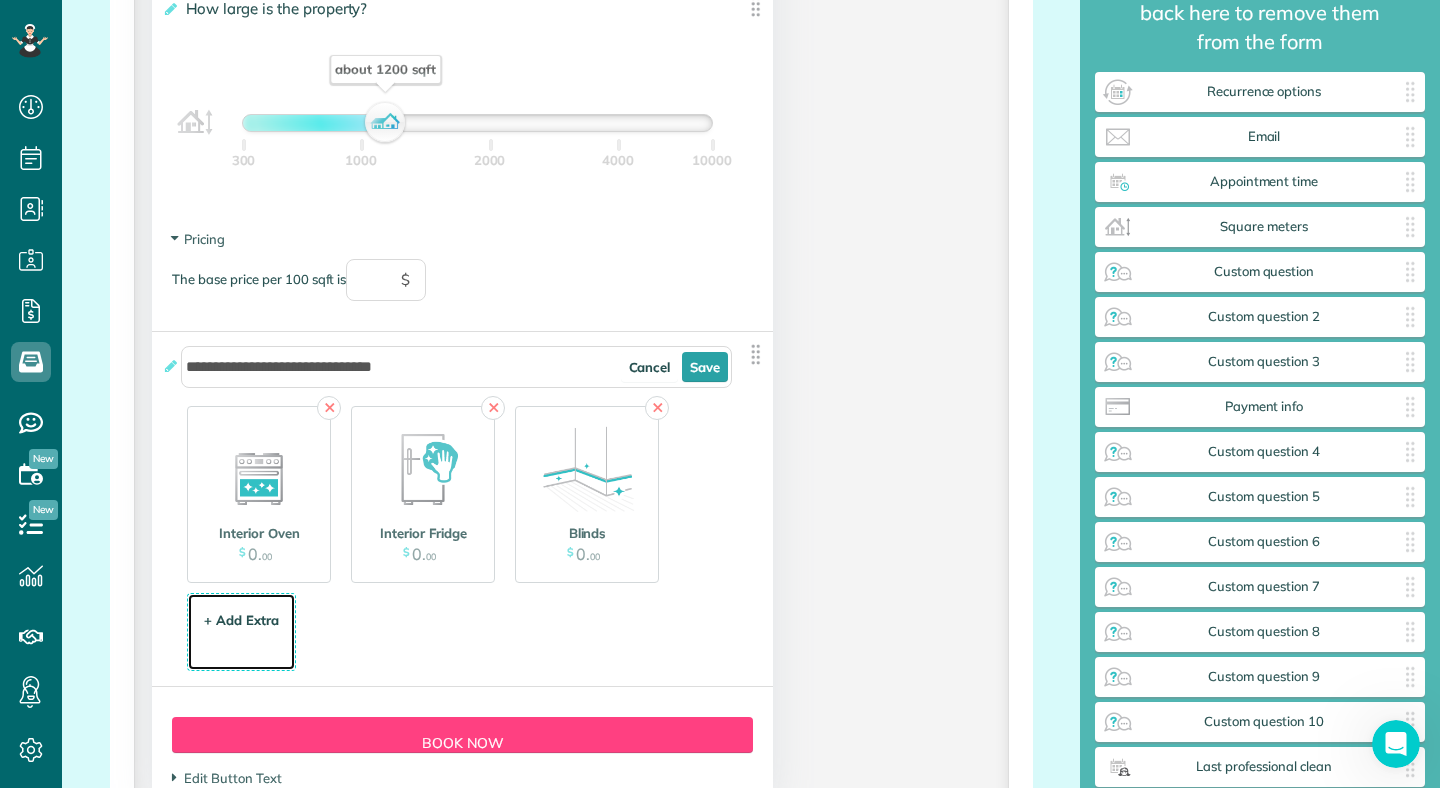 click on "+ Add Extra" at bounding box center [241, 620] 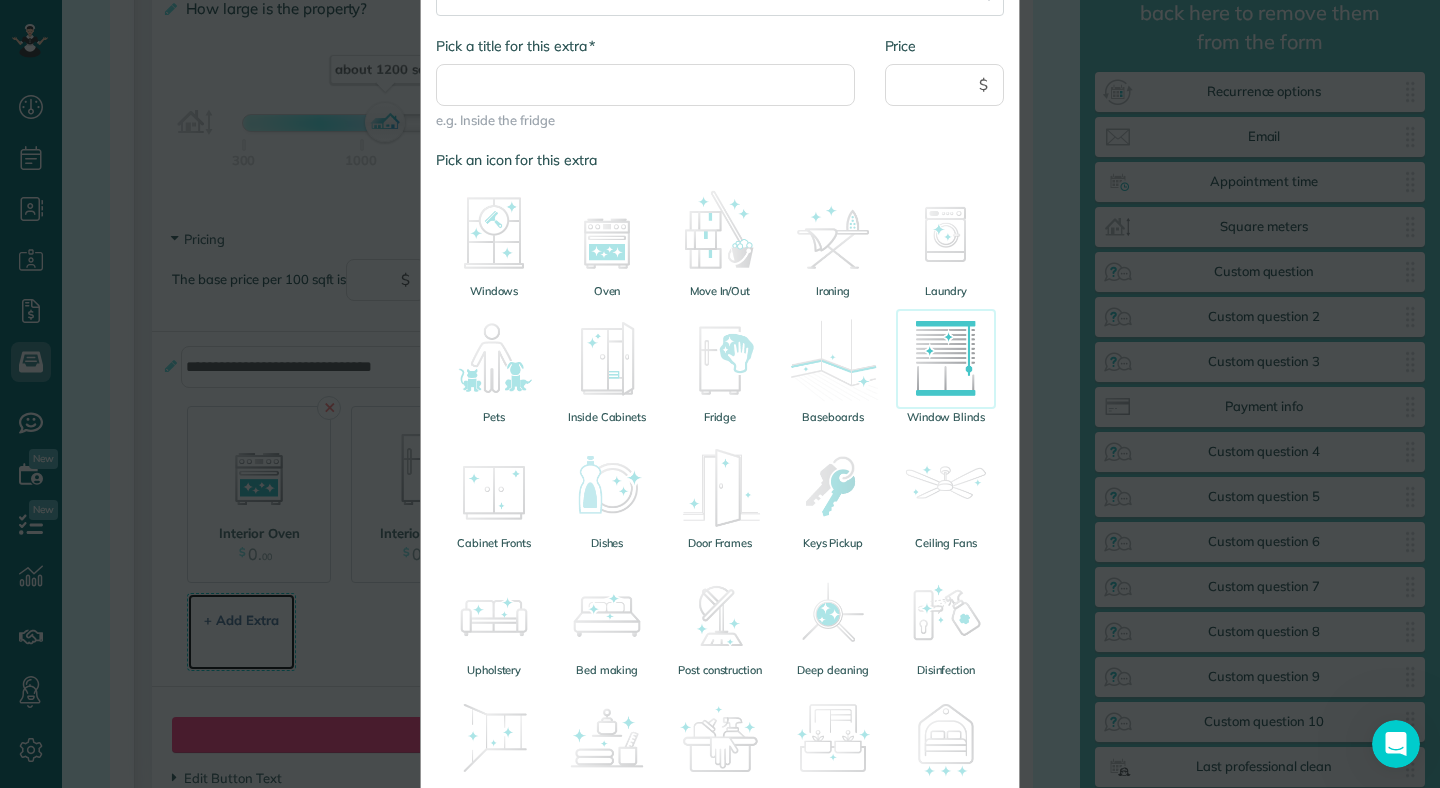 scroll, scrollTop: 172, scrollLeft: 0, axis: vertical 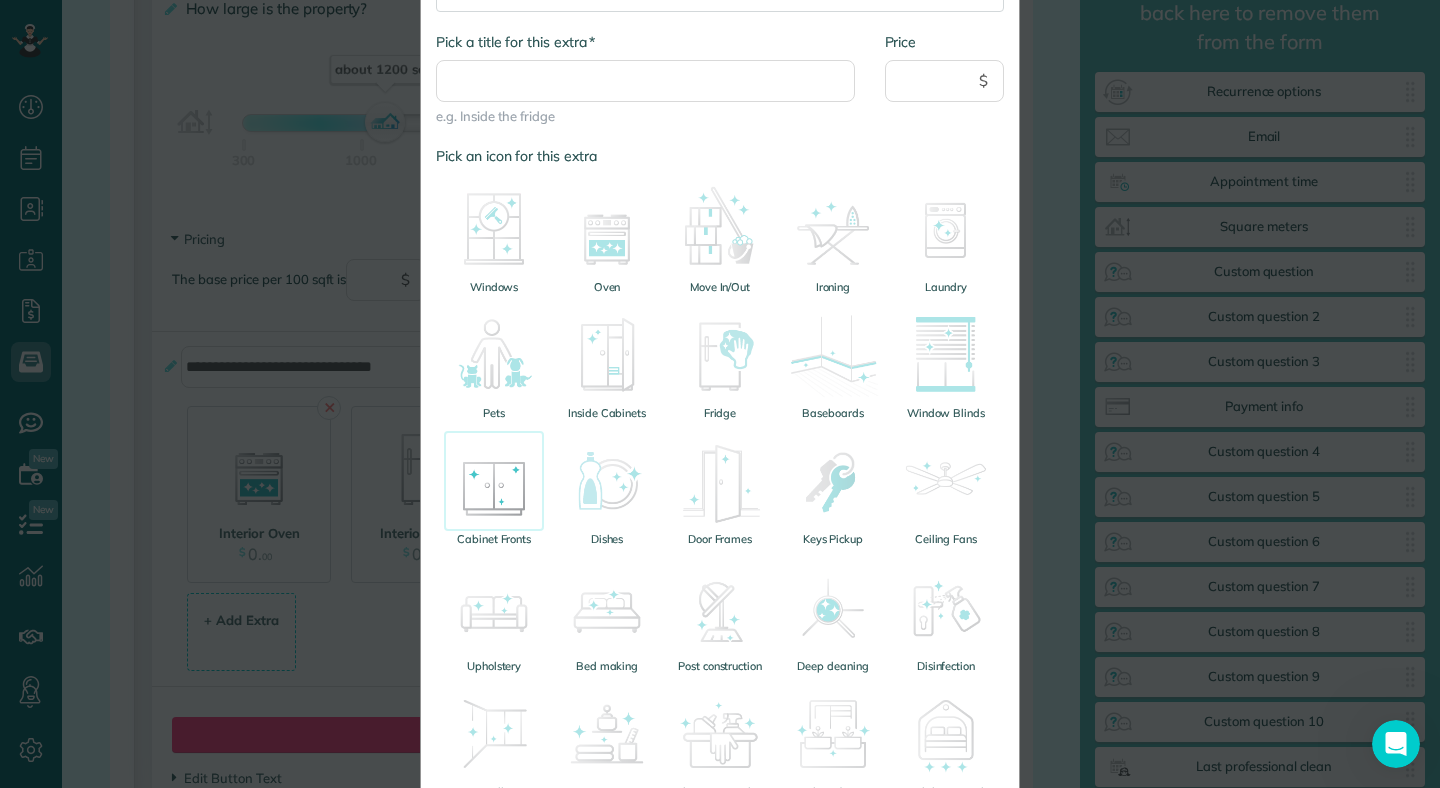 click at bounding box center [494, 481] 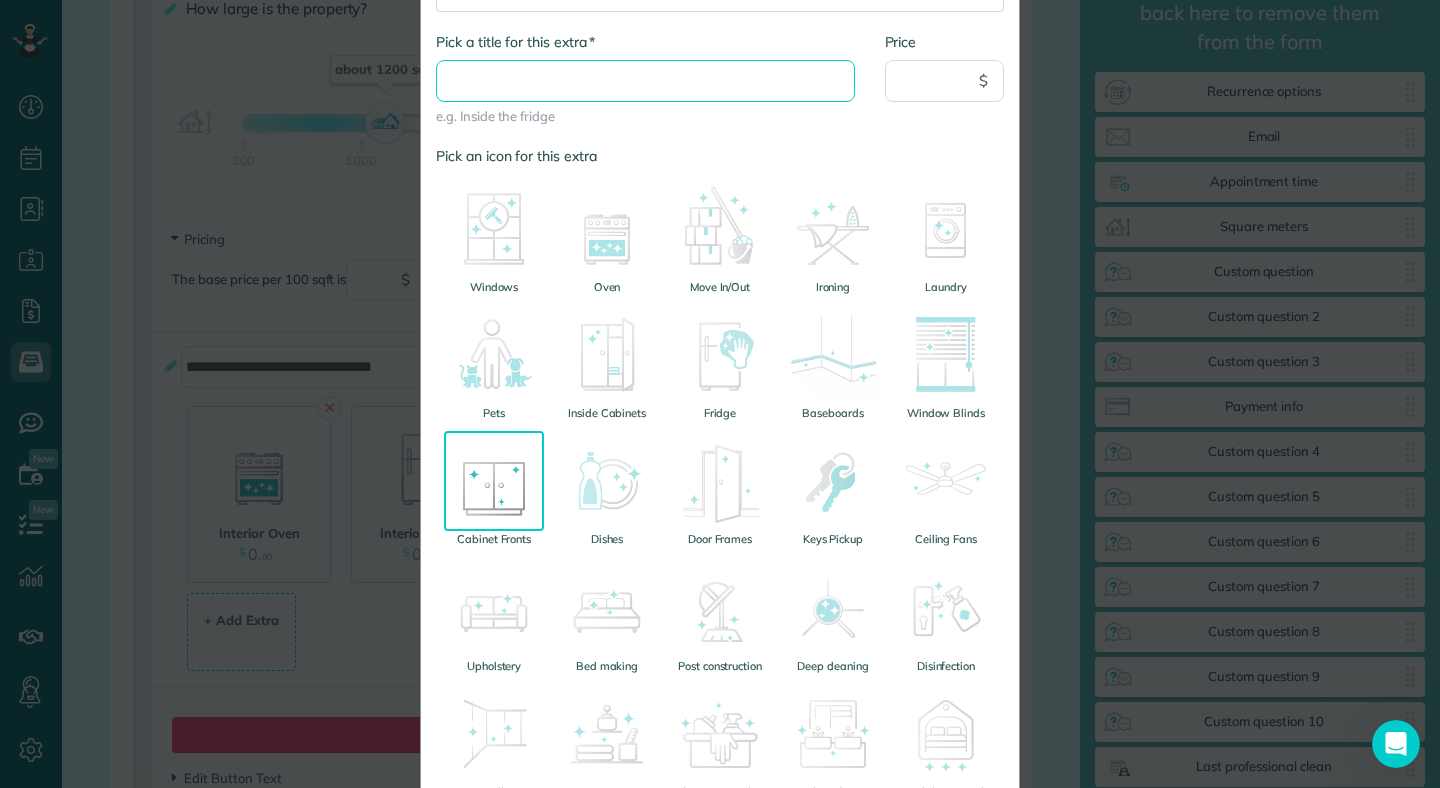 click on "*  Pick a title for this extra" at bounding box center (645, 81) 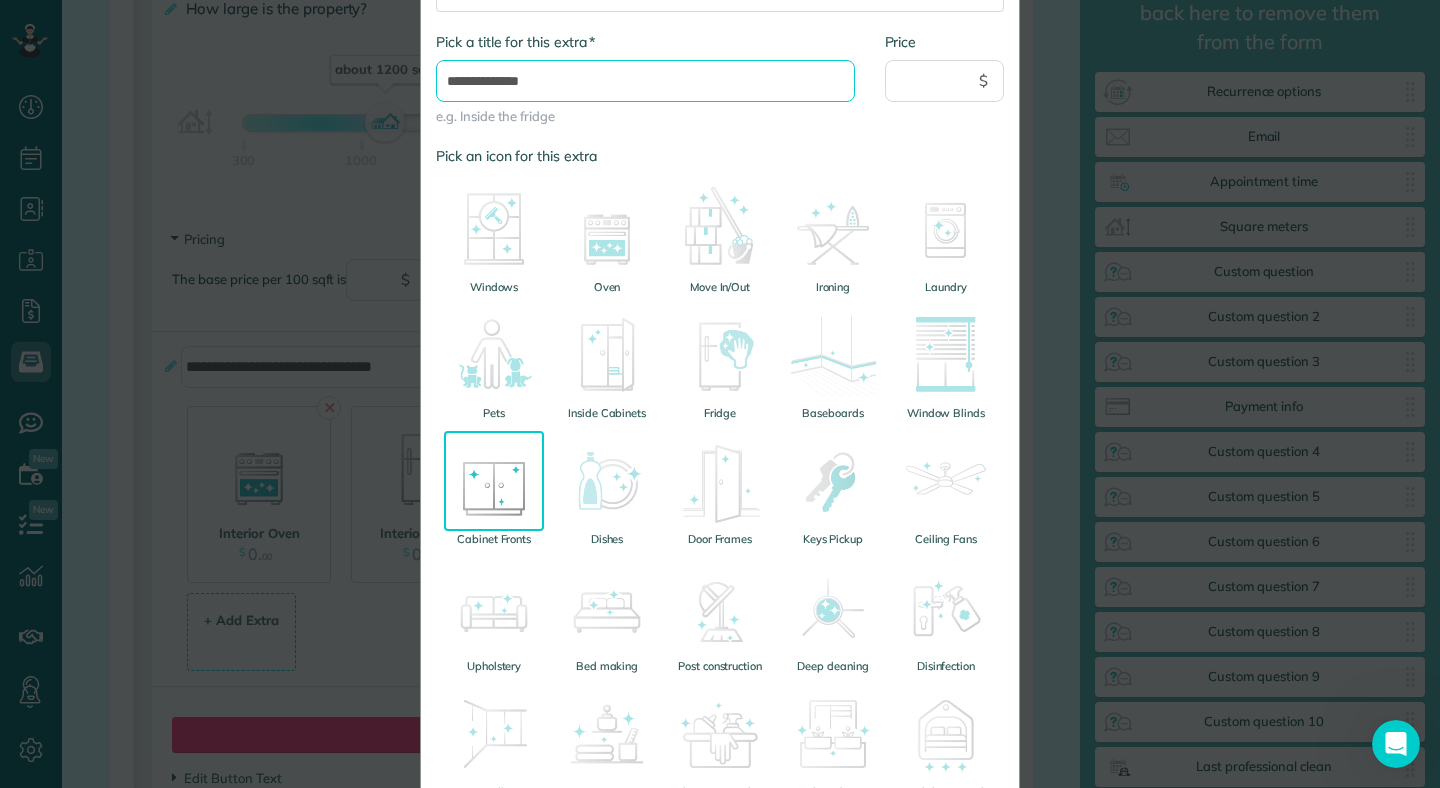 scroll, scrollTop: 470, scrollLeft: 0, axis: vertical 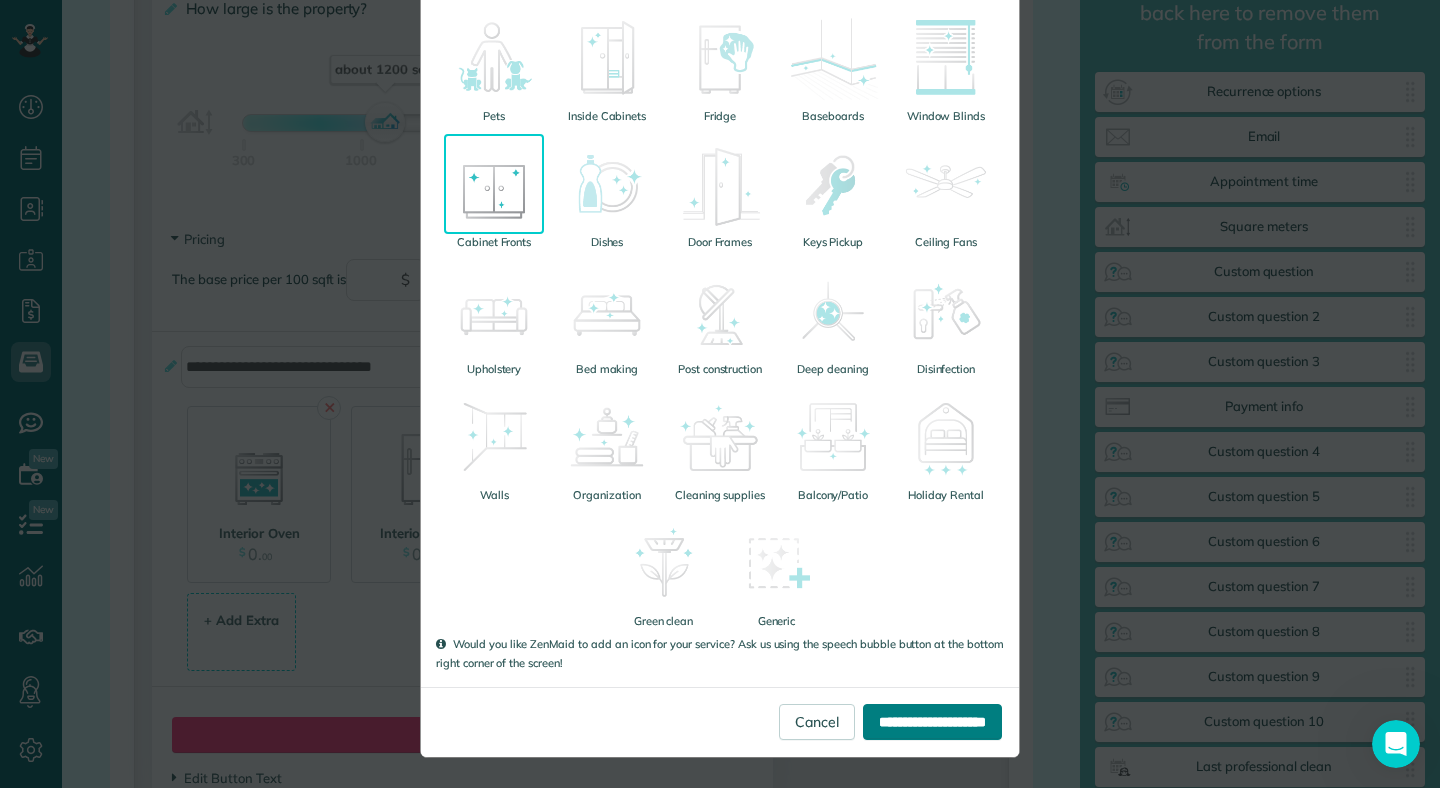 type on "**********" 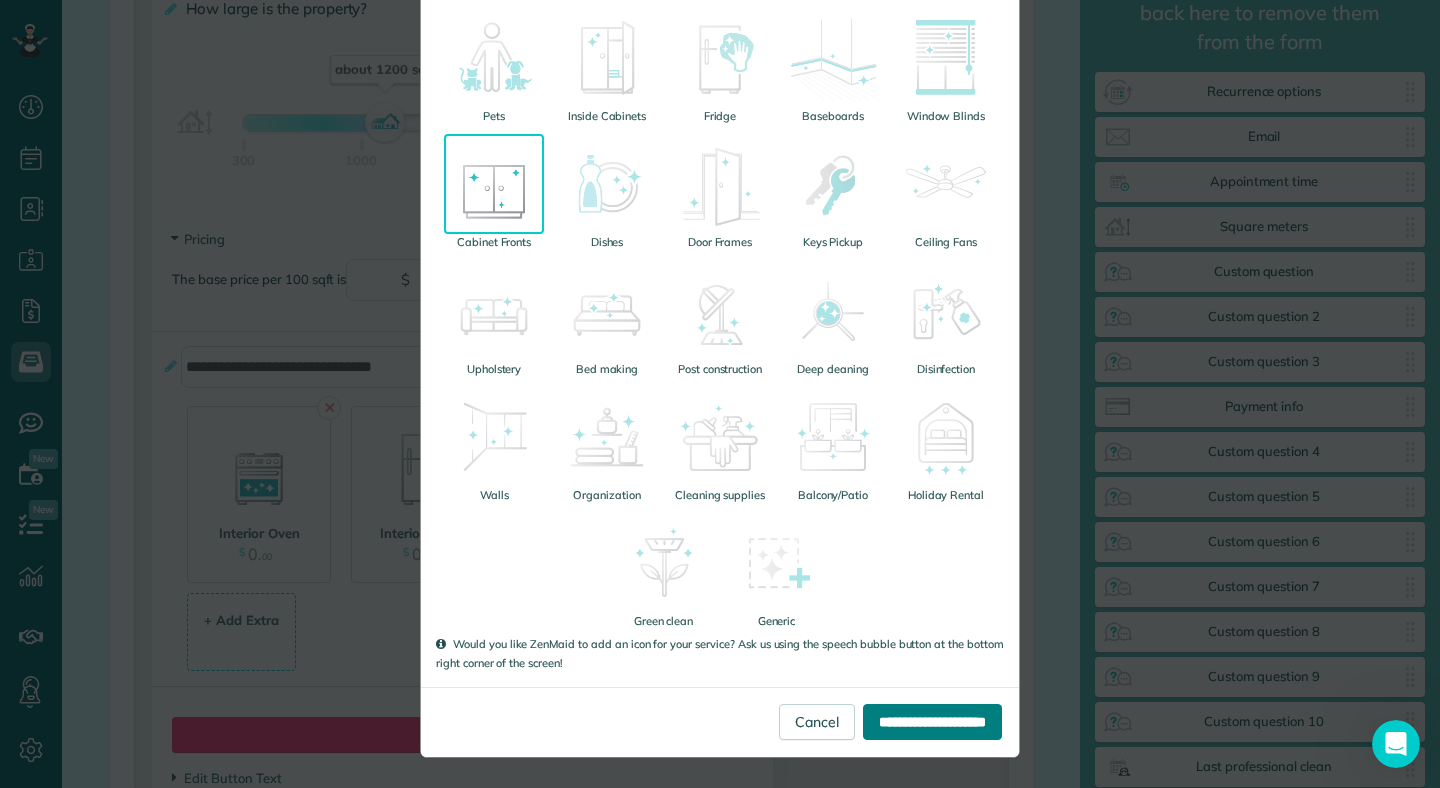 click on "**********" at bounding box center (932, 722) 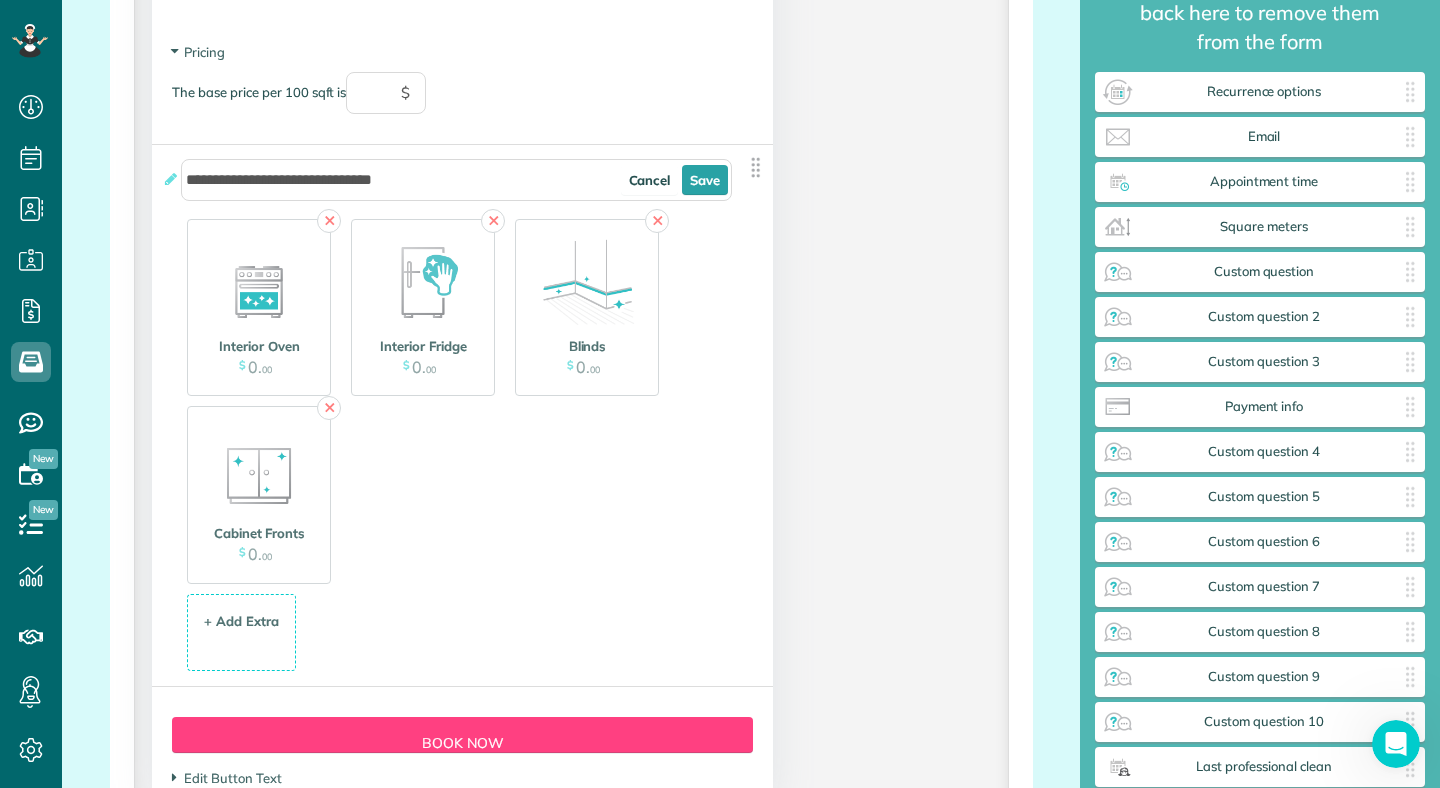 scroll, scrollTop: 2327, scrollLeft: 0, axis: vertical 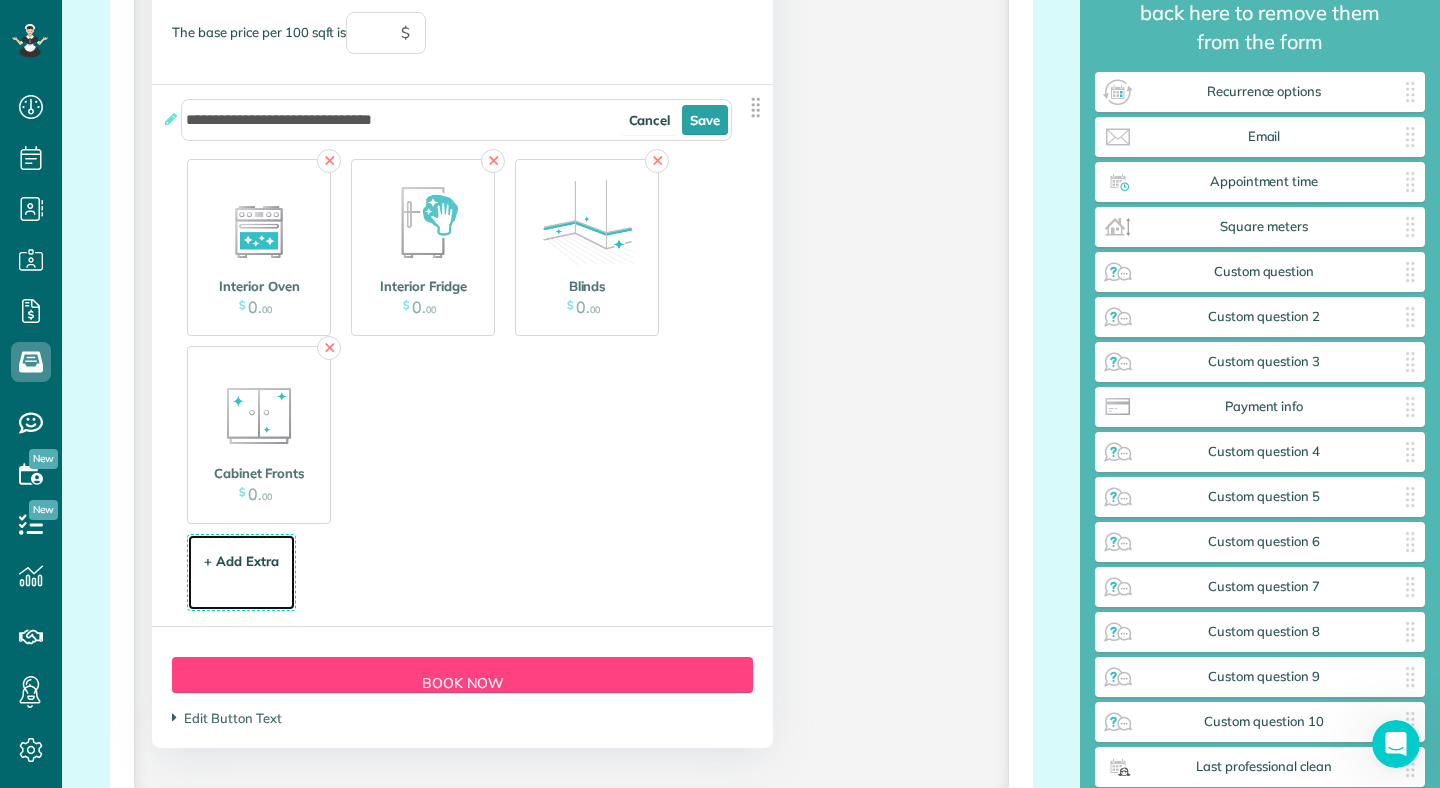 click on "+ Add Extra" at bounding box center [241, 561] 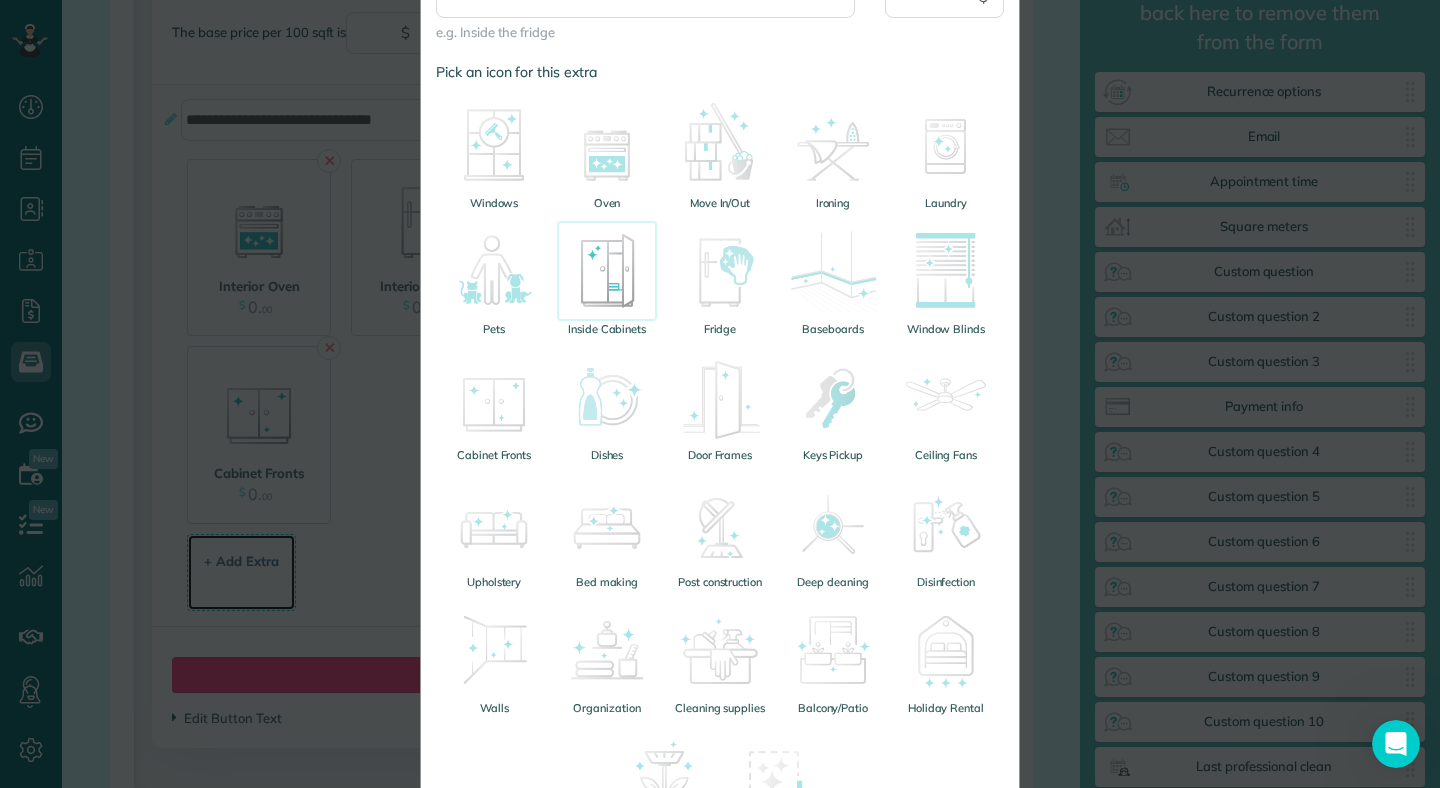scroll, scrollTop: 257, scrollLeft: 0, axis: vertical 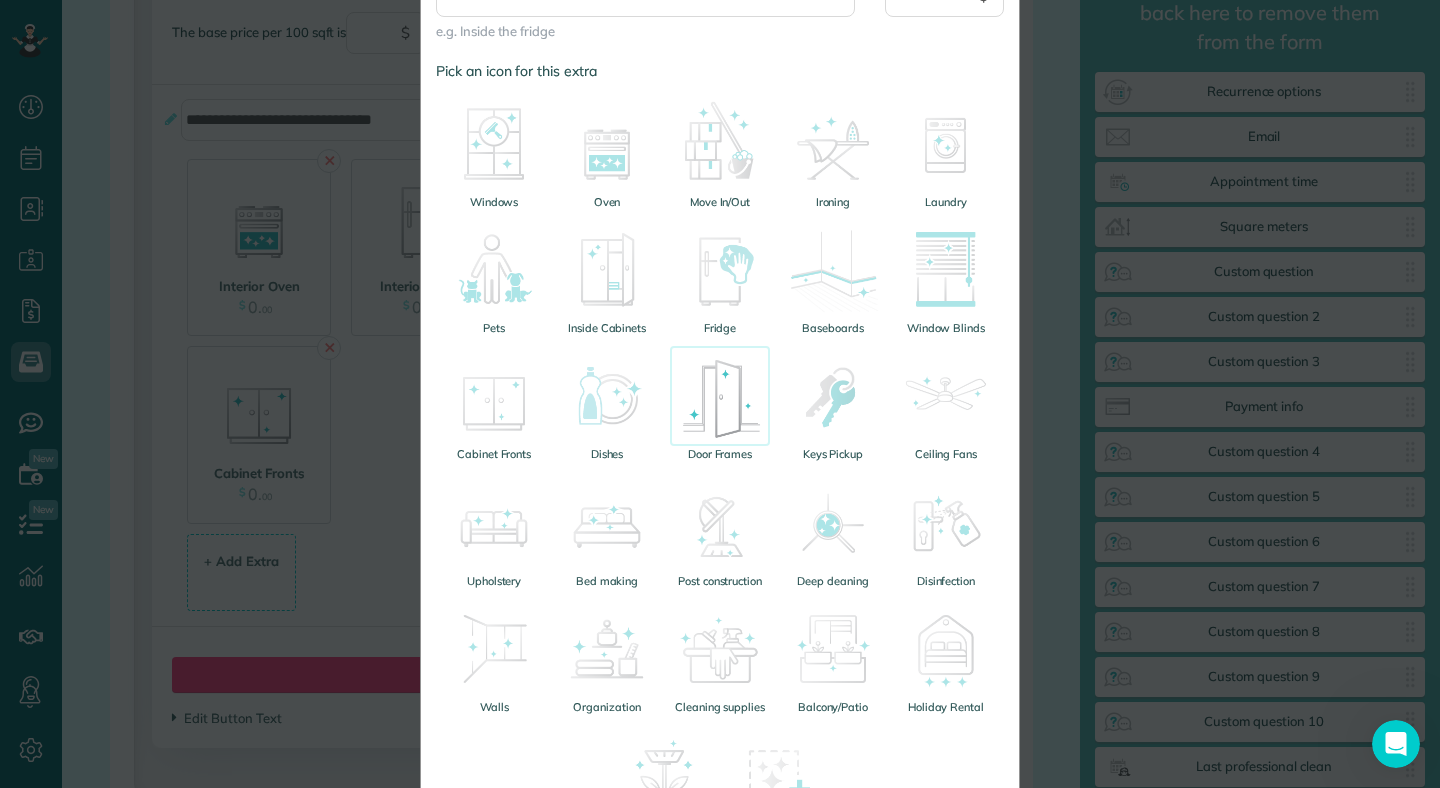 click at bounding box center (720, 396) 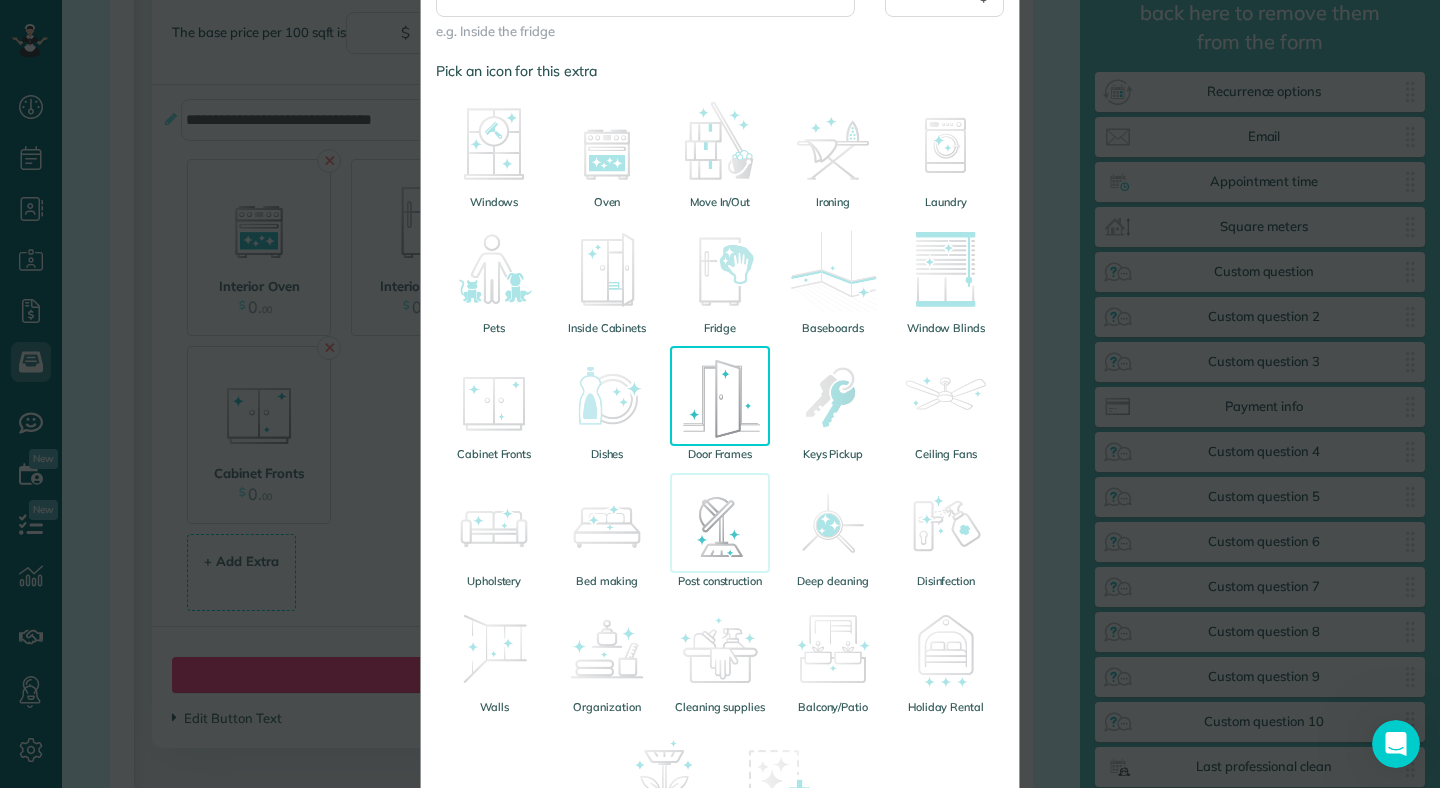 scroll, scrollTop: 0, scrollLeft: 0, axis: both 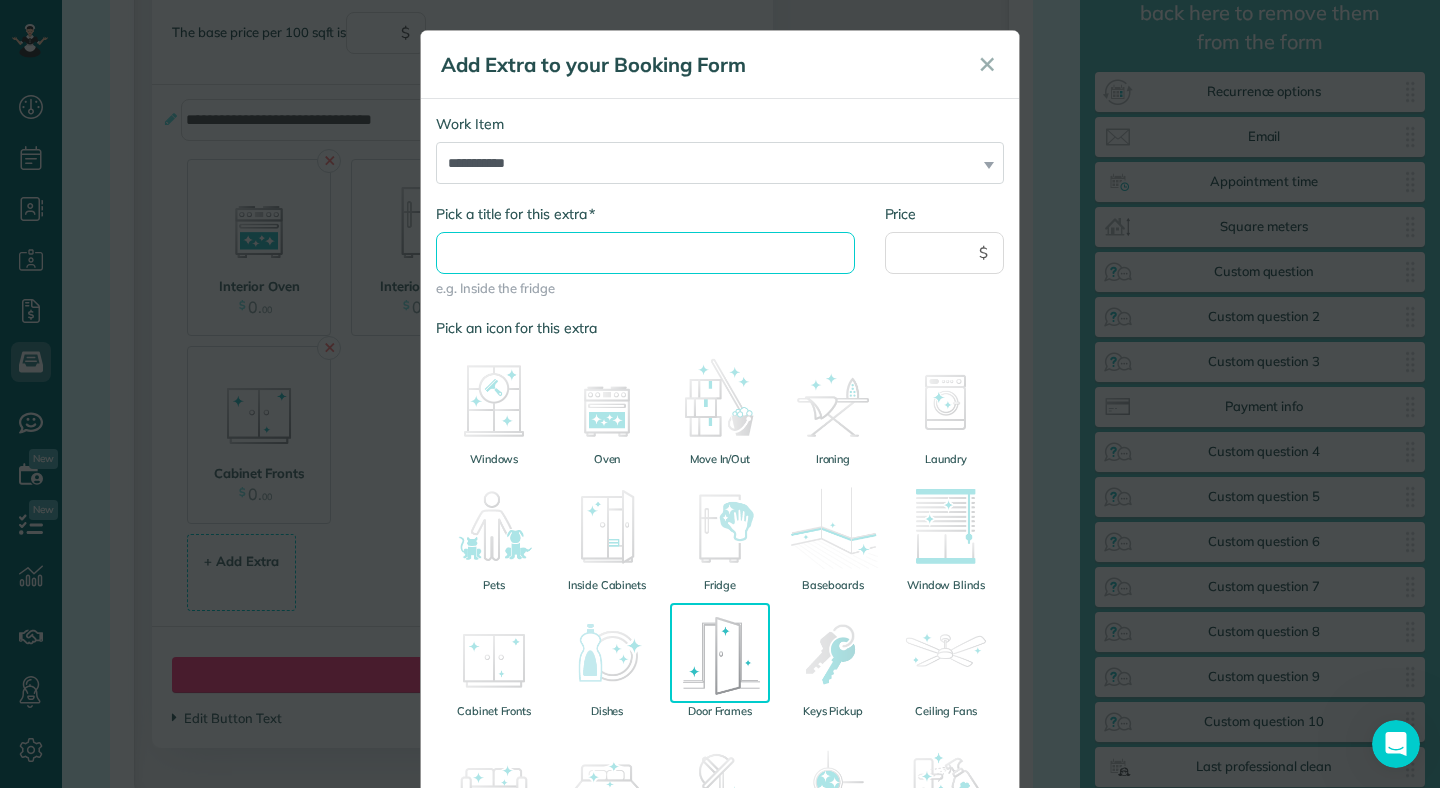 click on "*  Pick a title for this extra" at bounding box center (645, 253) 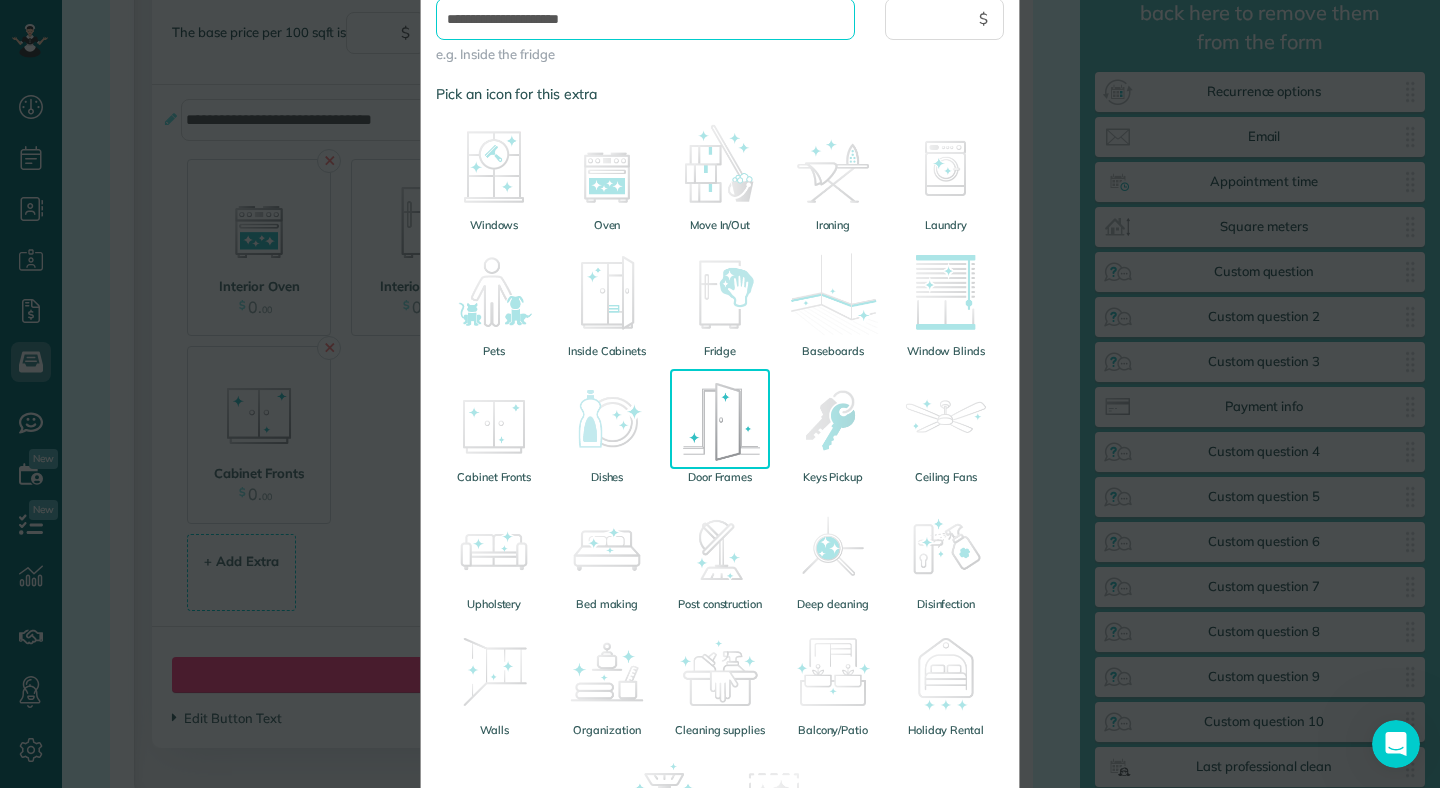 scroll, scrollTop: 470, scrollLeft: 0, axis: vertical 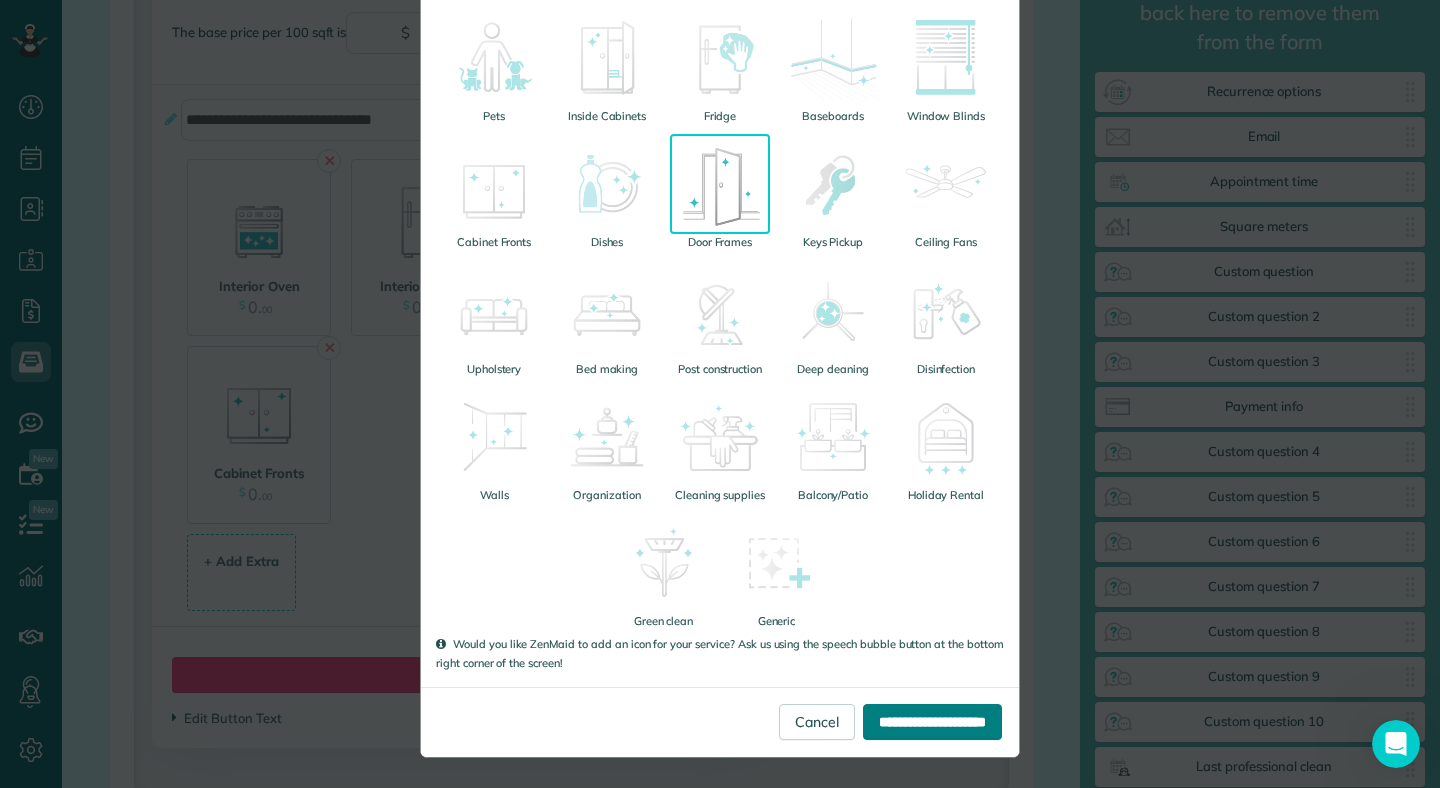 type on "**********" 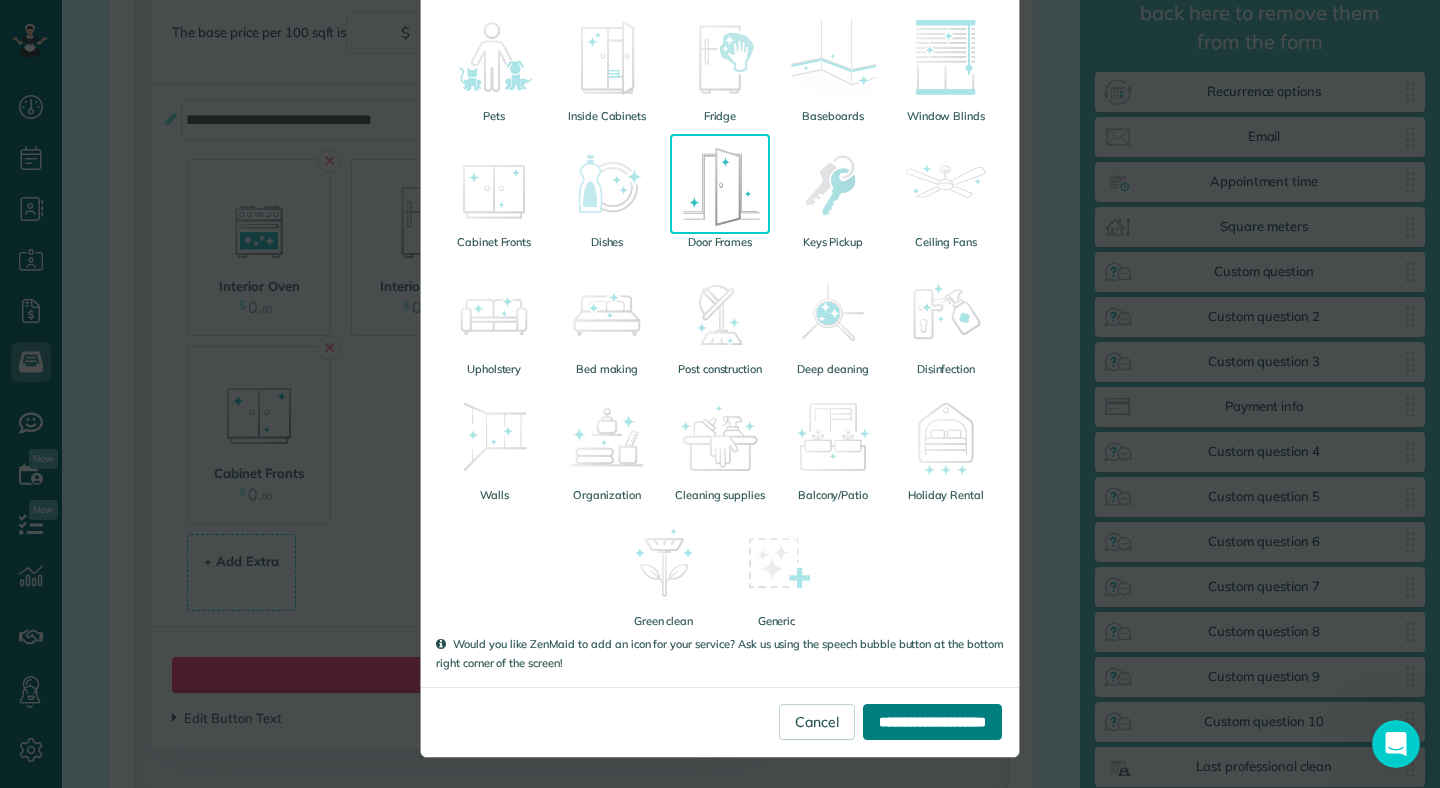 click on "**********" at bounding box center (932, 722) 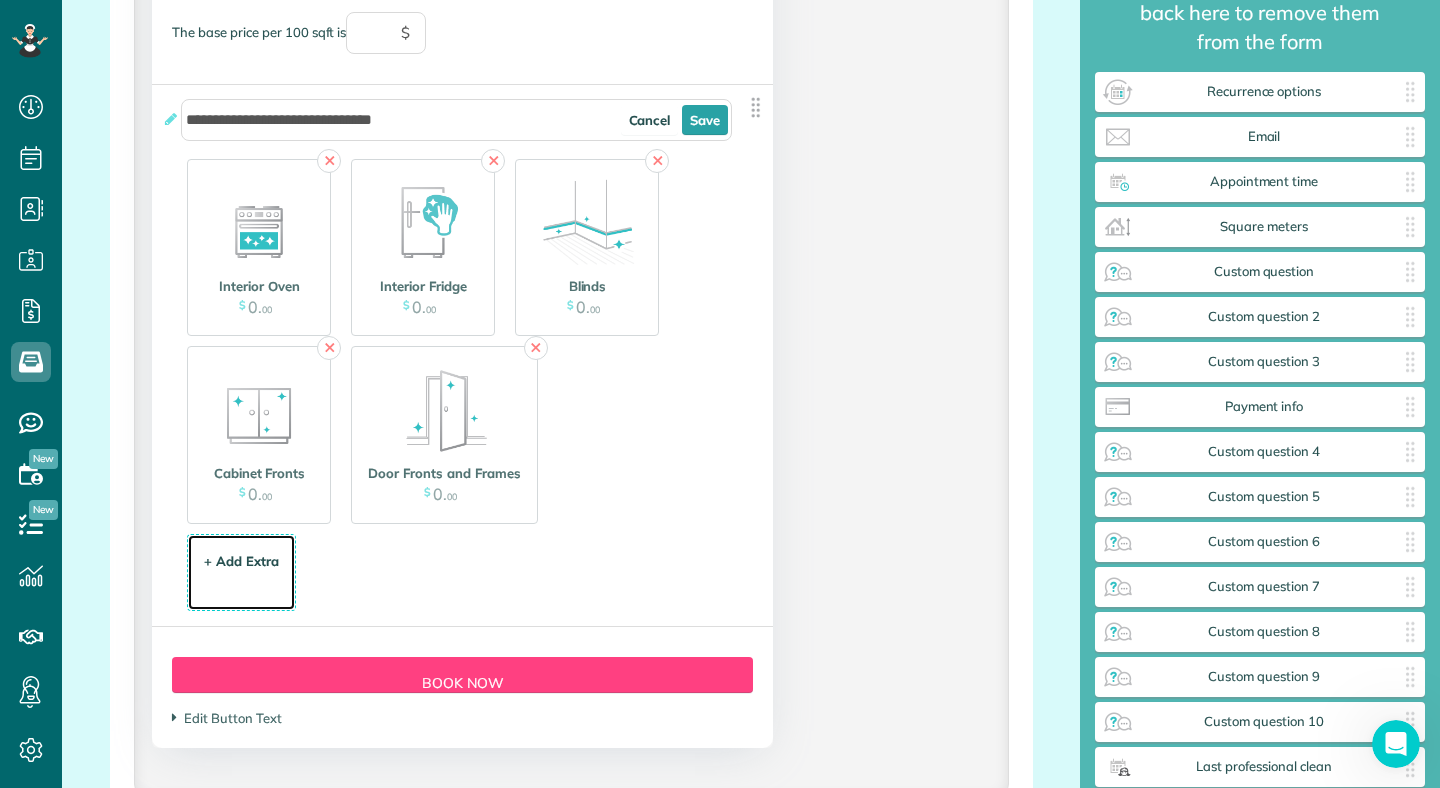 click on "+ Add Extra" at bounding box center [241, 561] 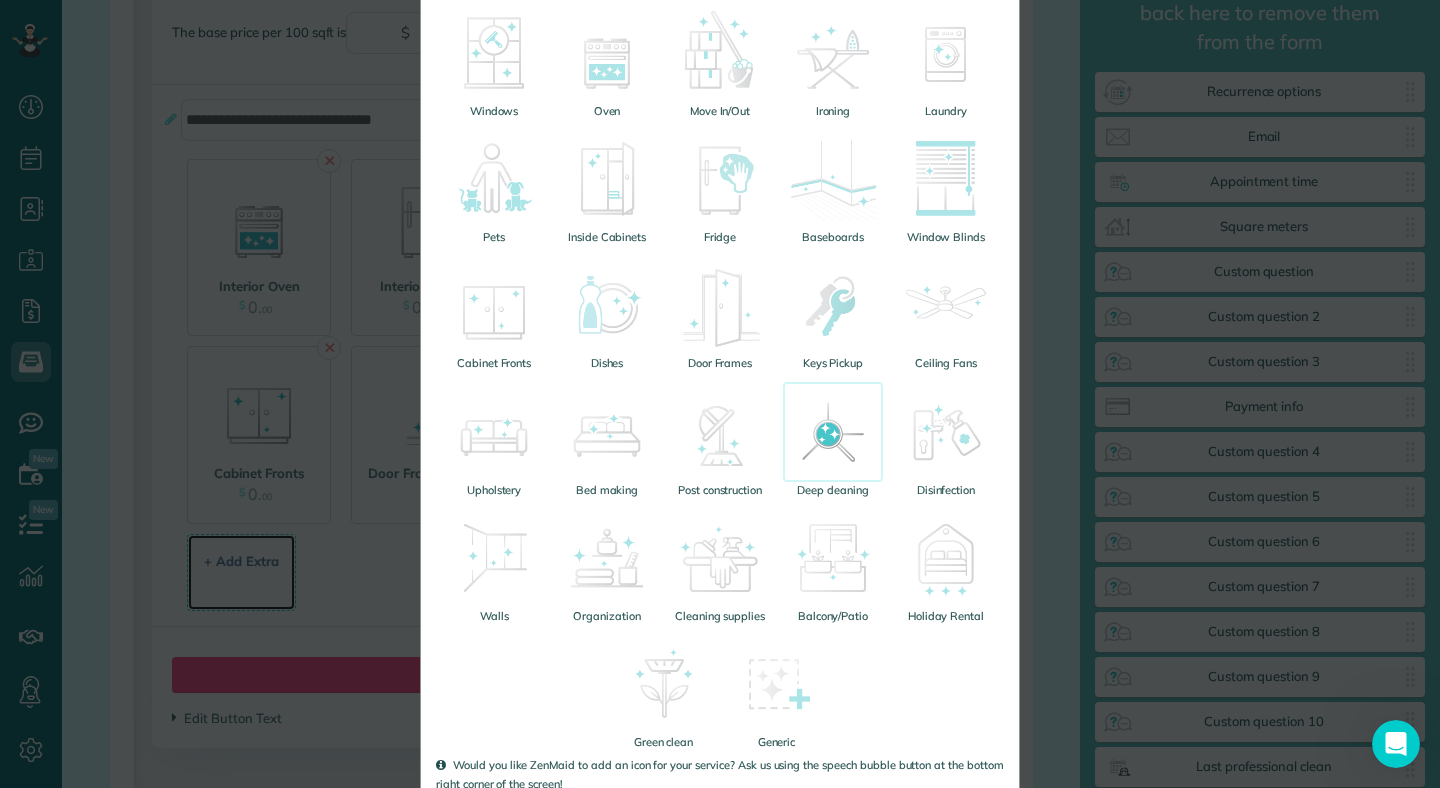scroll, scrollTop: 354, scrollLeft: 0, axis: vertical 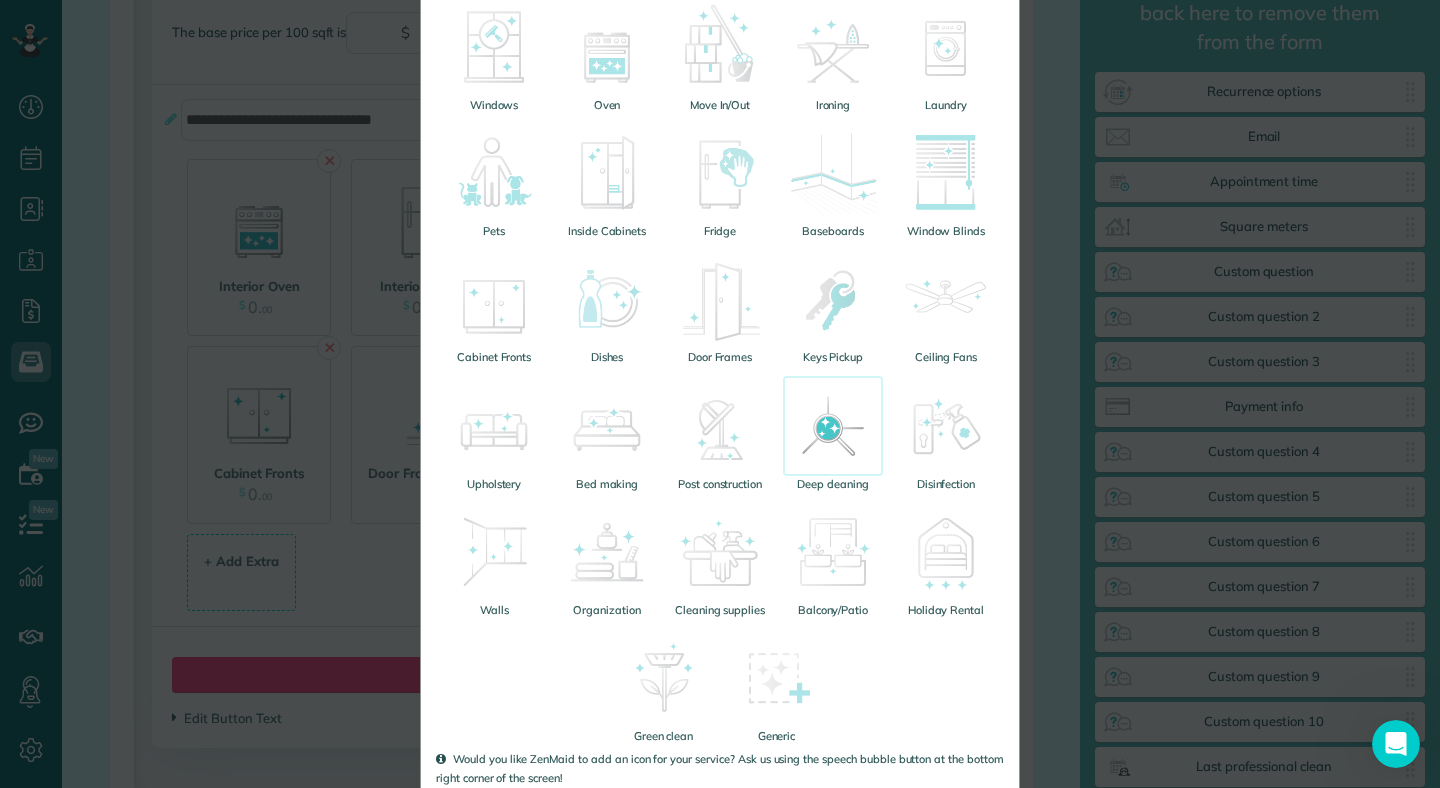 click at bounding box center [833, 426] 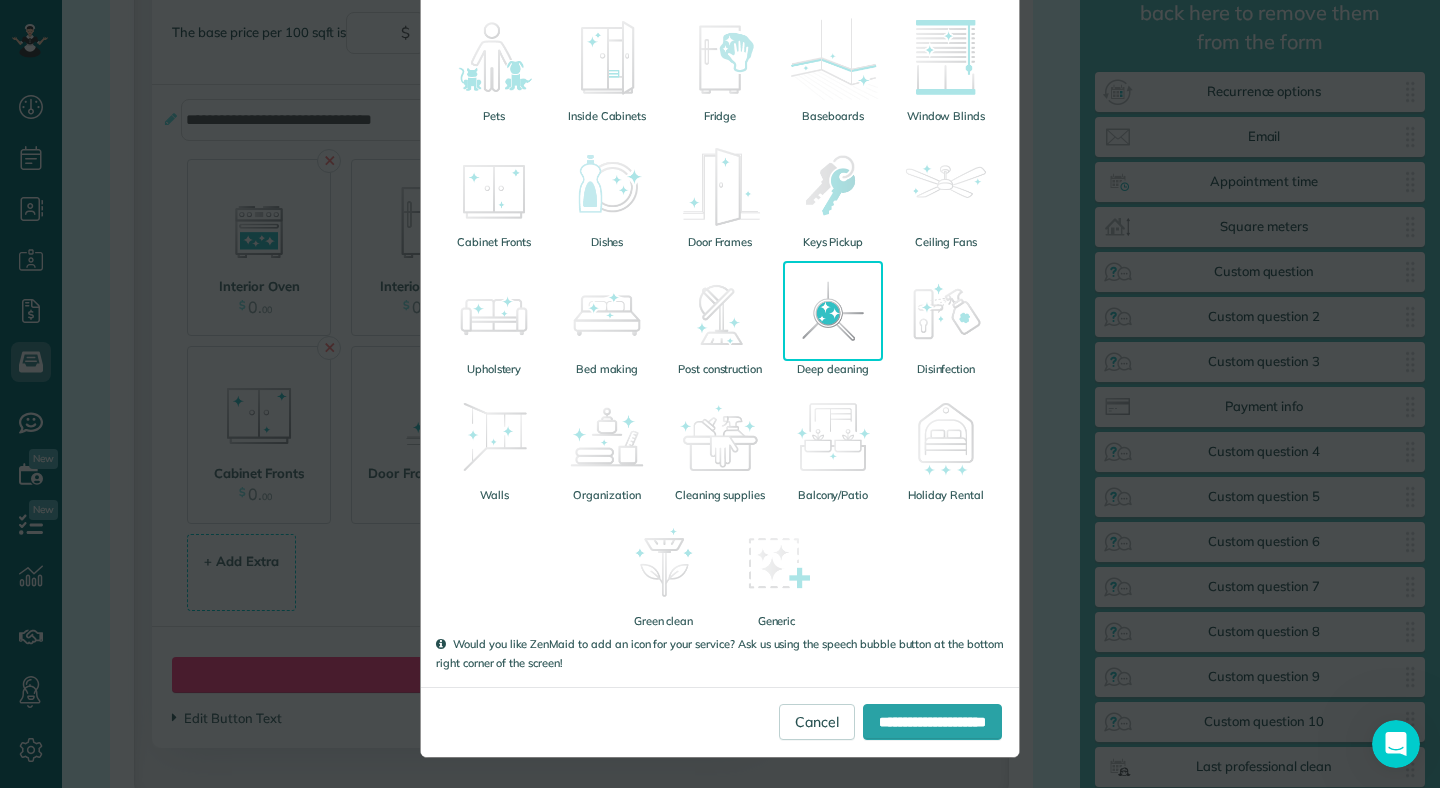 scroll, scrollTop: 0, scrollLeft: 0, axis: both 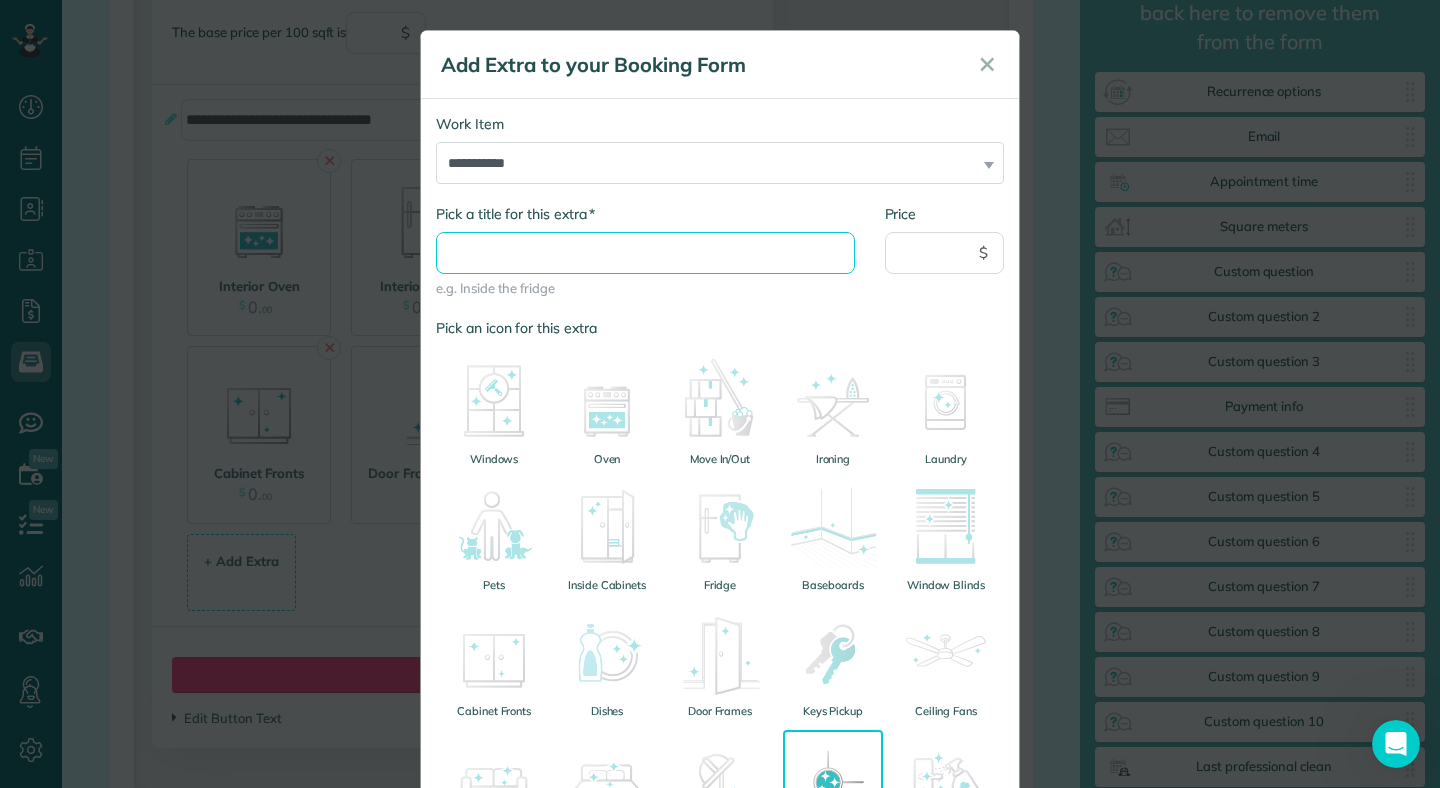 click on "*  Pick a title for this extra" at bounding box center (645, 253) 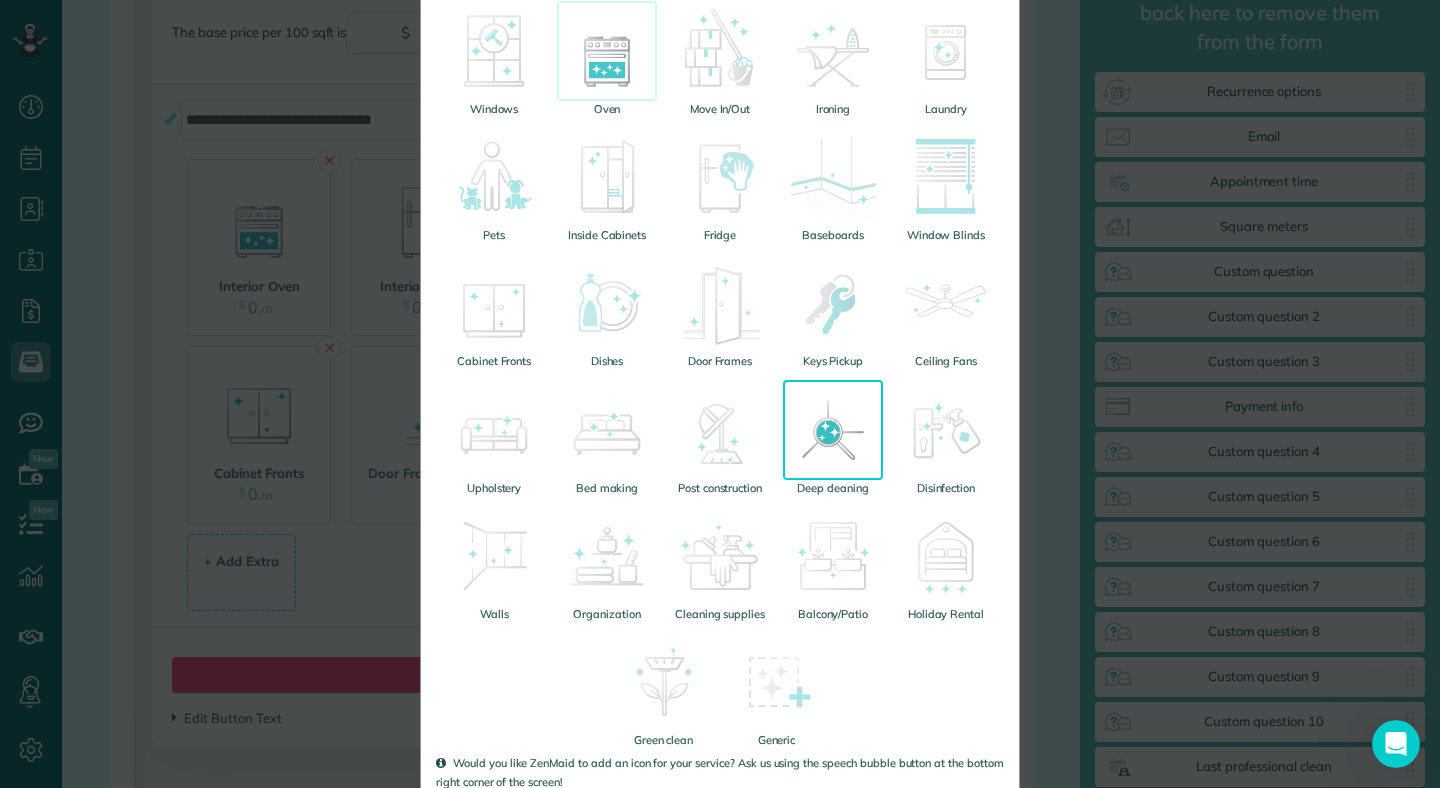 scroll, scrollTop: 470, scrollLeft: 0, axis: vertical 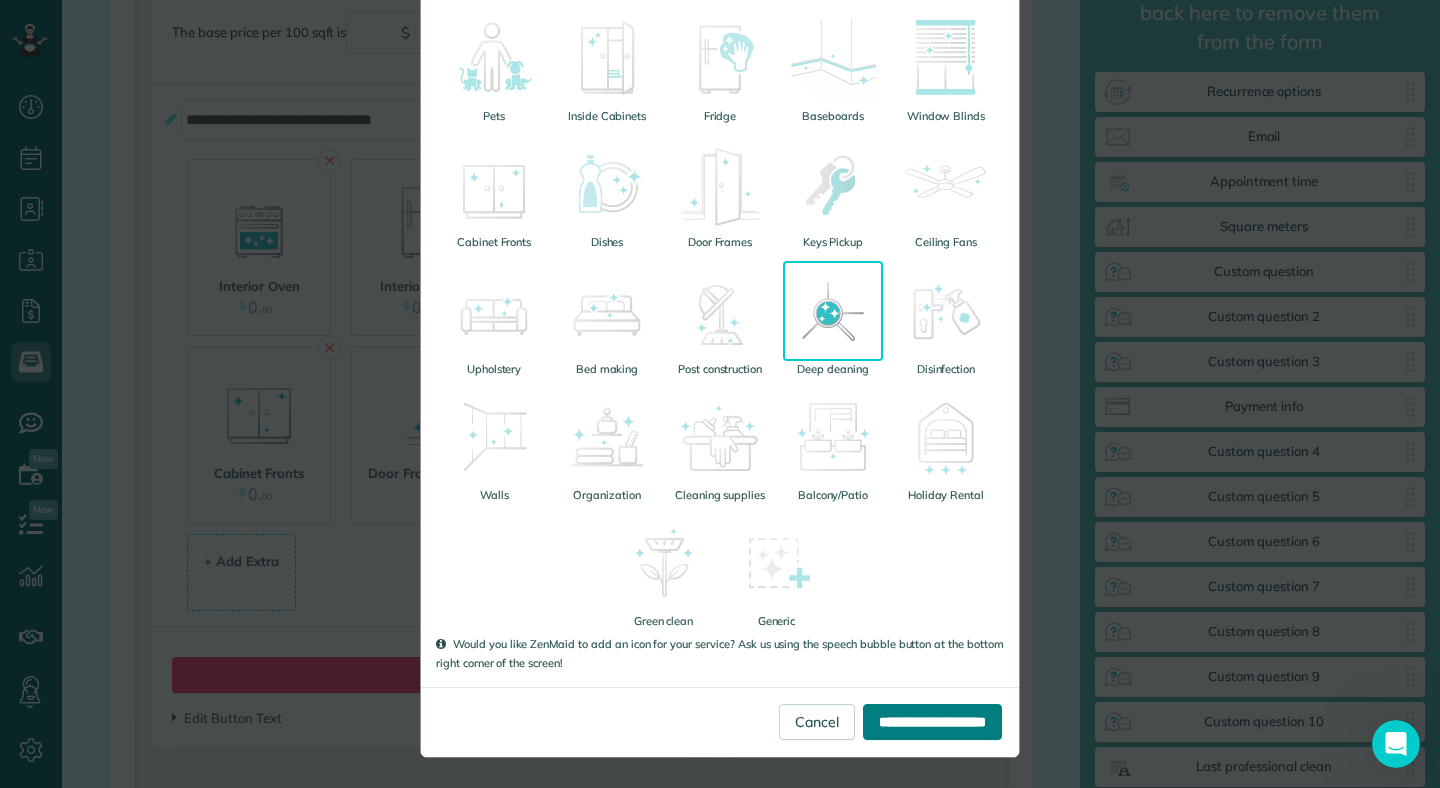 type on "**********" 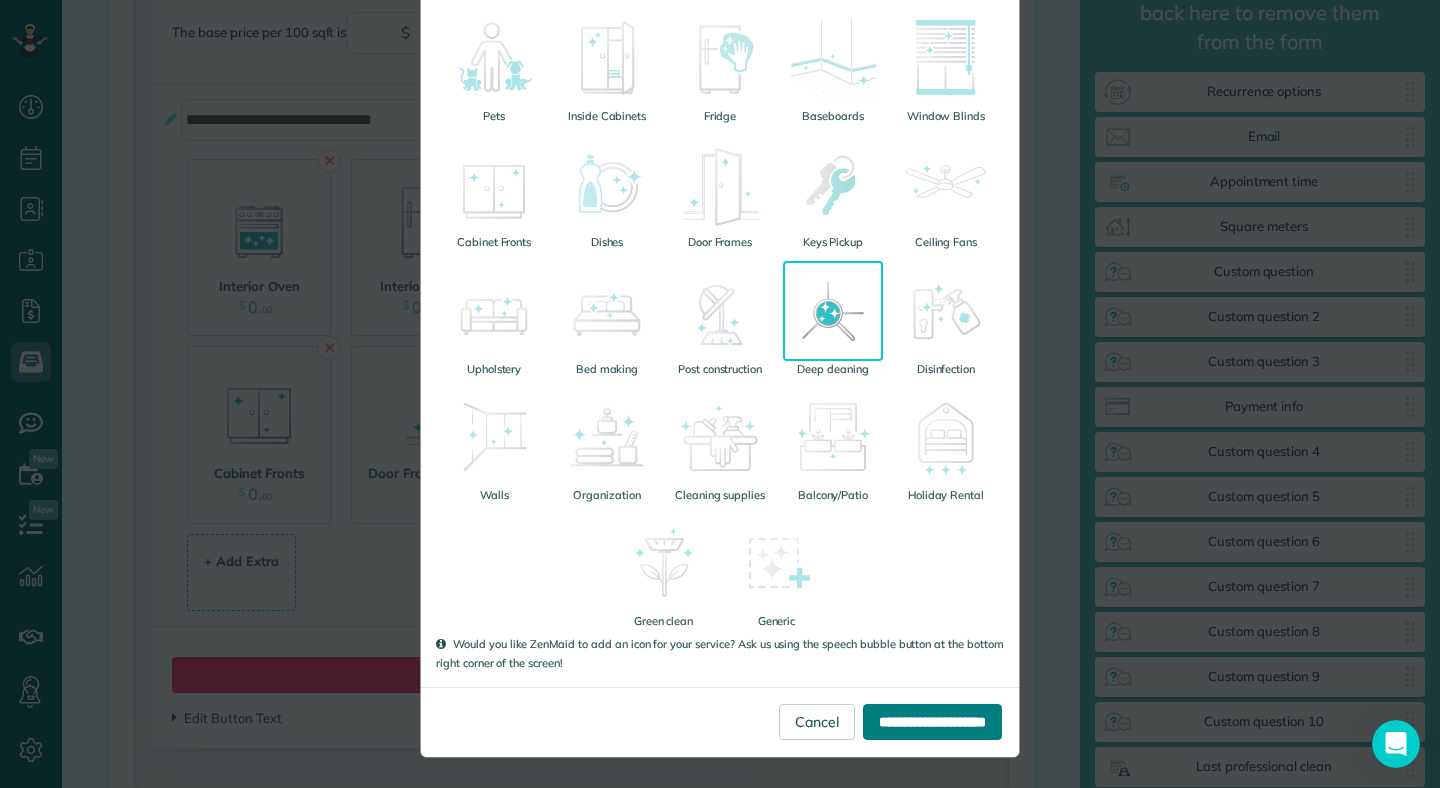 click on "**********" at bounding box center (932, 722) 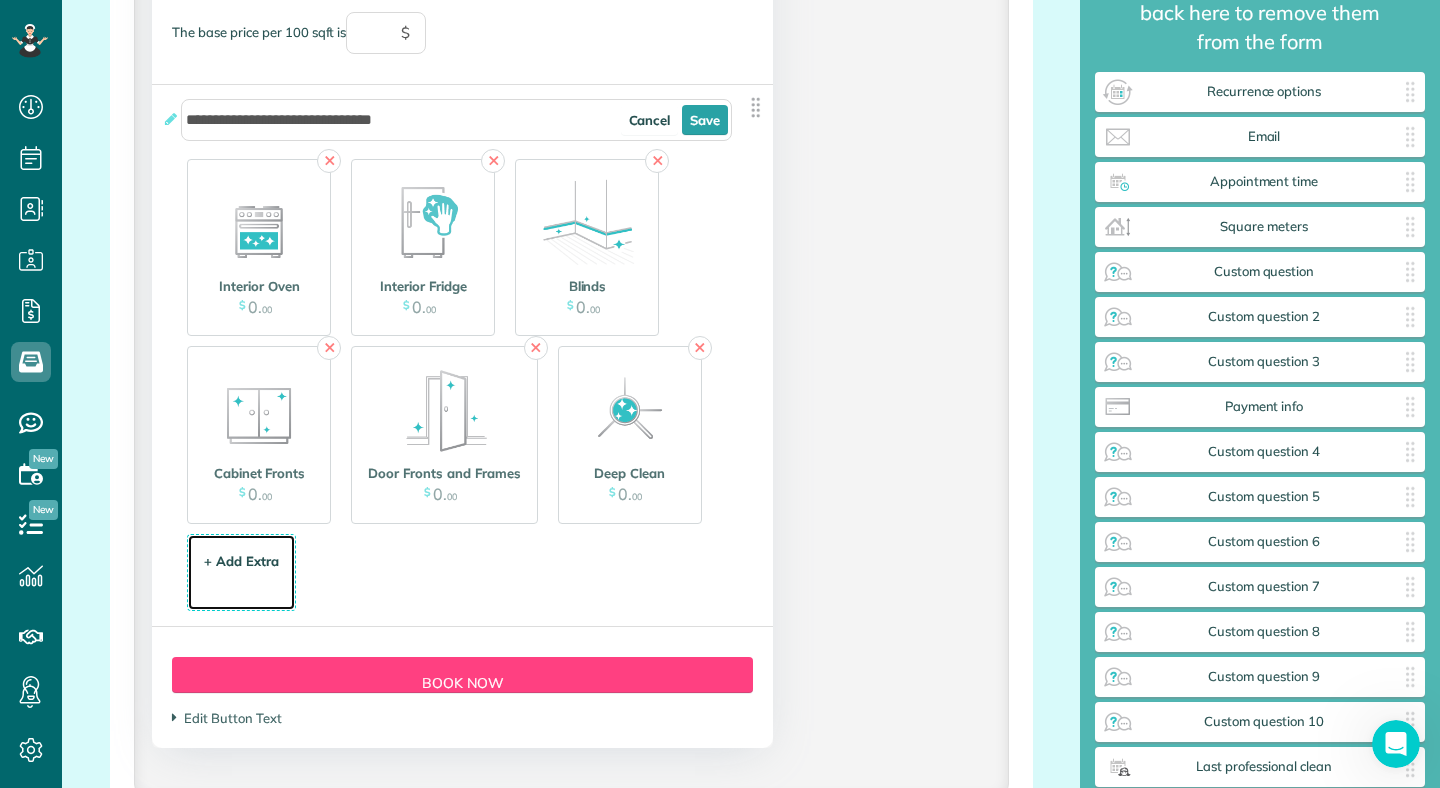 click on "+ Add Extra
$ 34 . 99" at bounding box center [241, 574] 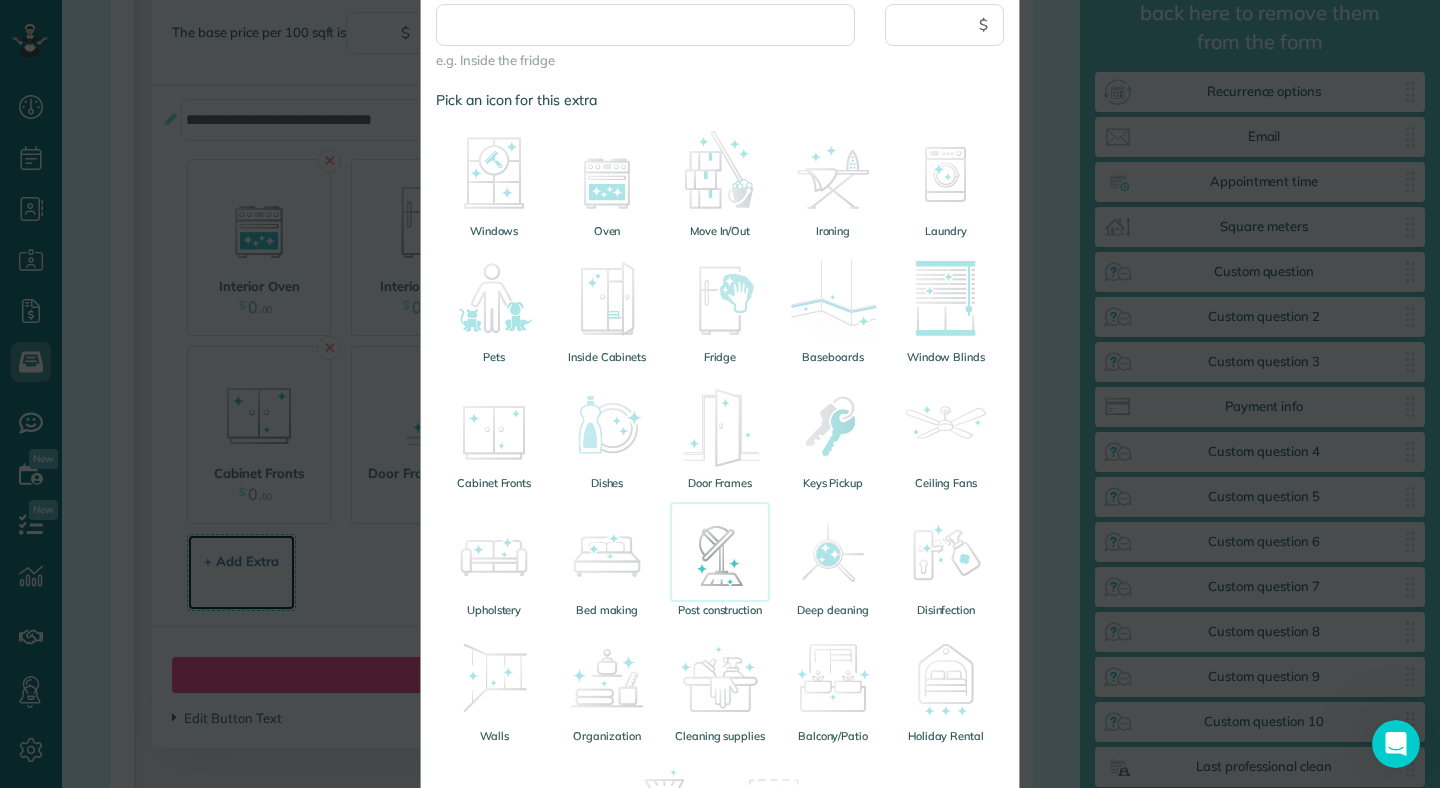 scroll, scrollTop: 226, scrollLeft: 0, axis: vertical 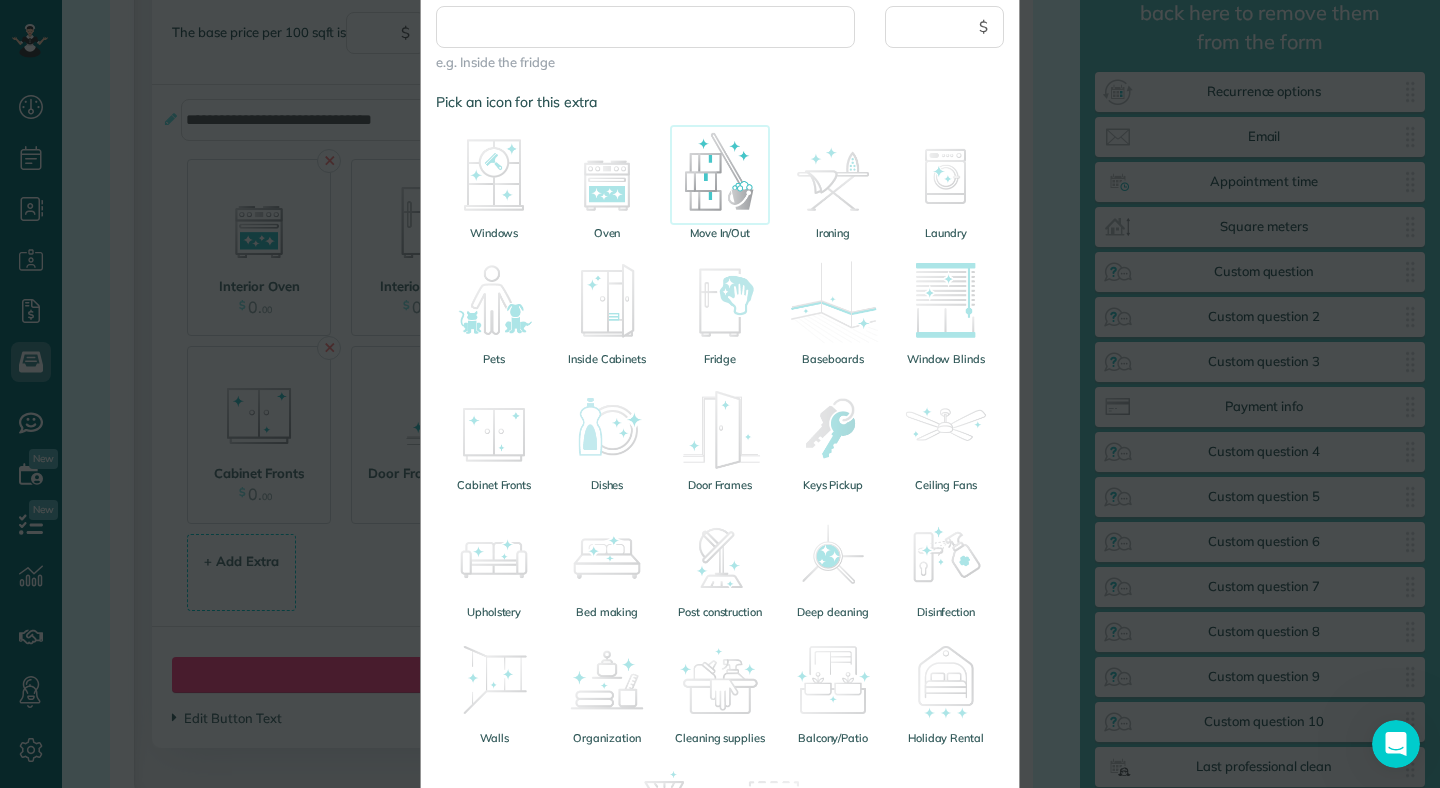 click at bounding box center (720, 175) 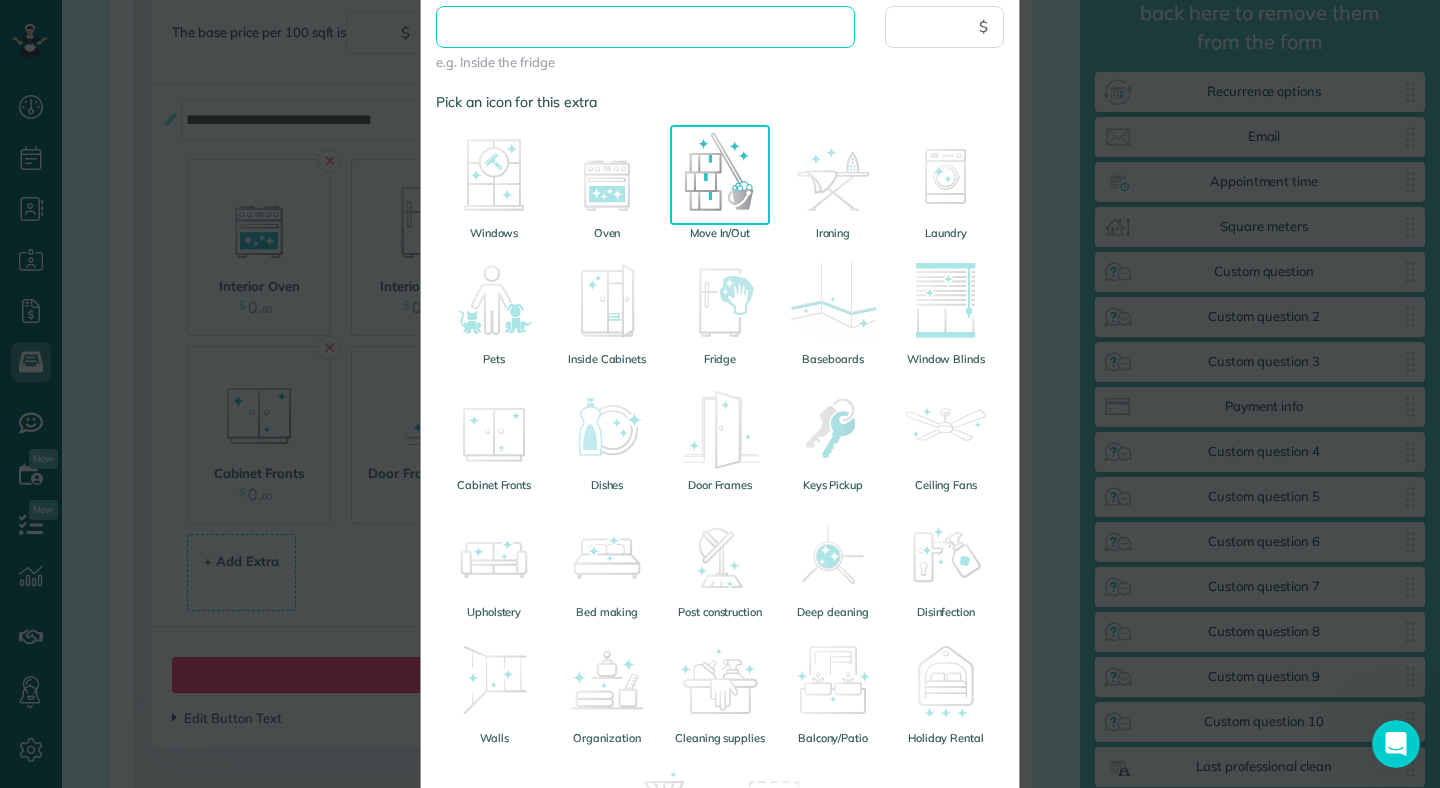 click on "*  Pick a title for this extra" at bounding box center [645, 27] 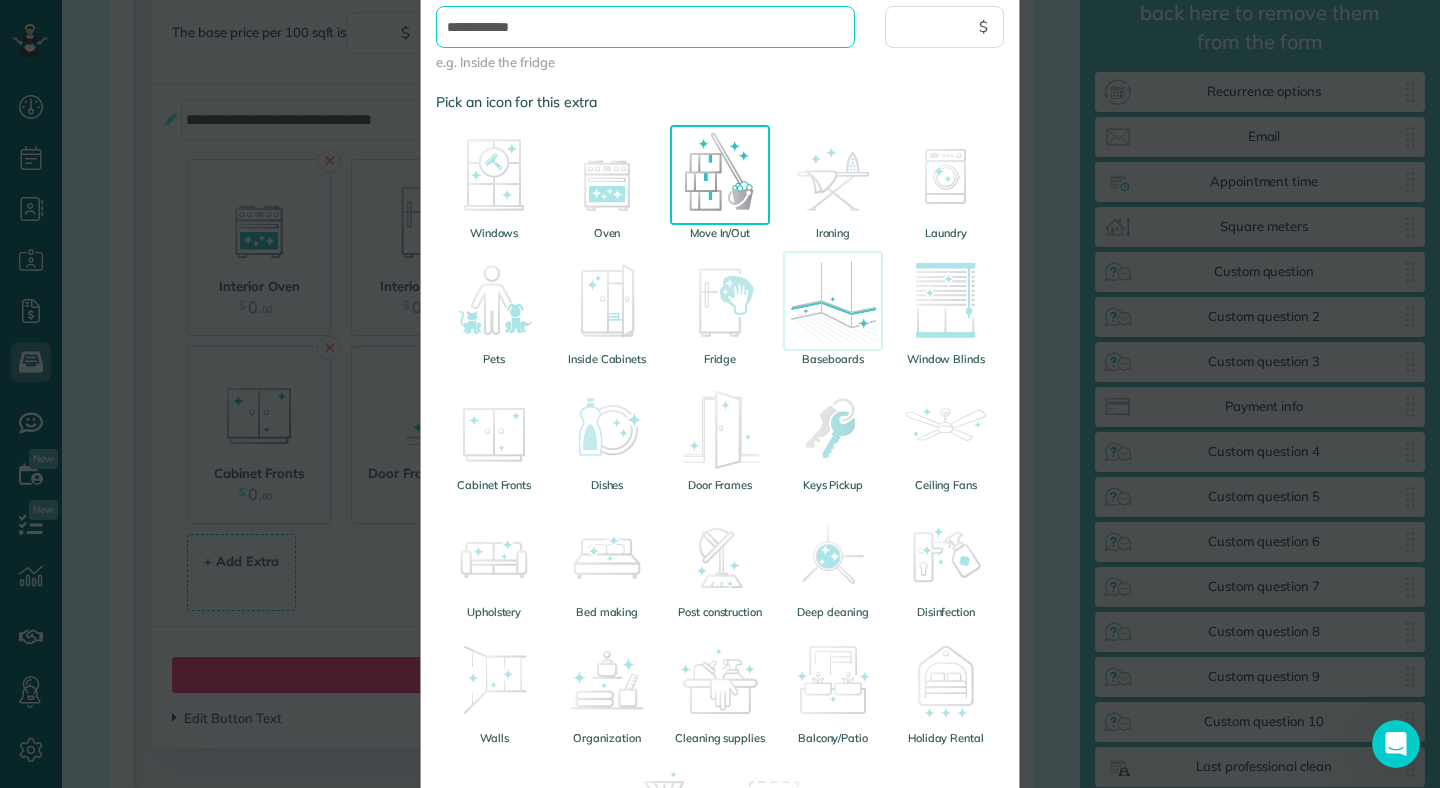 scroll, scrollTop: 470, scrollLeft: 0, axis: vertical 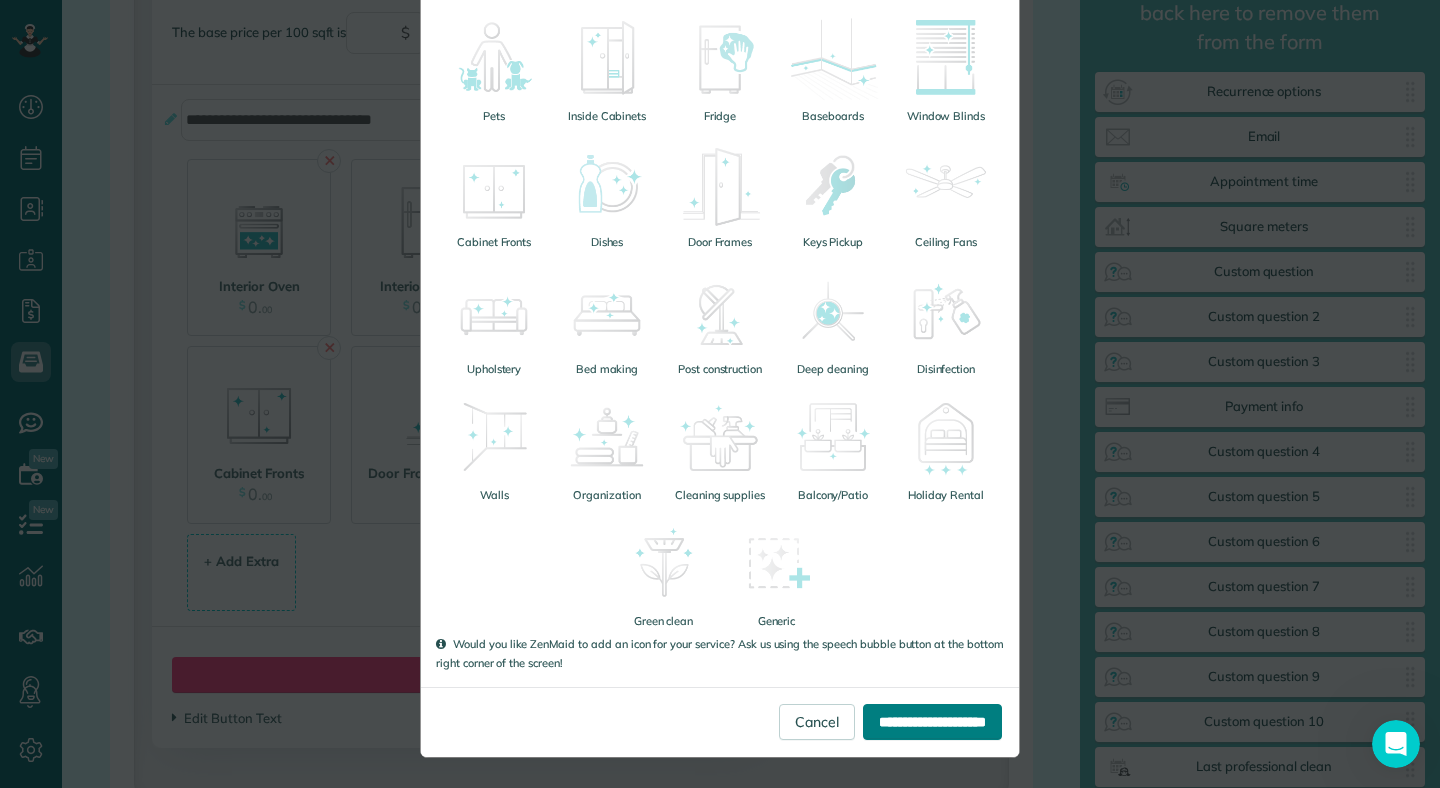 type on "**********" 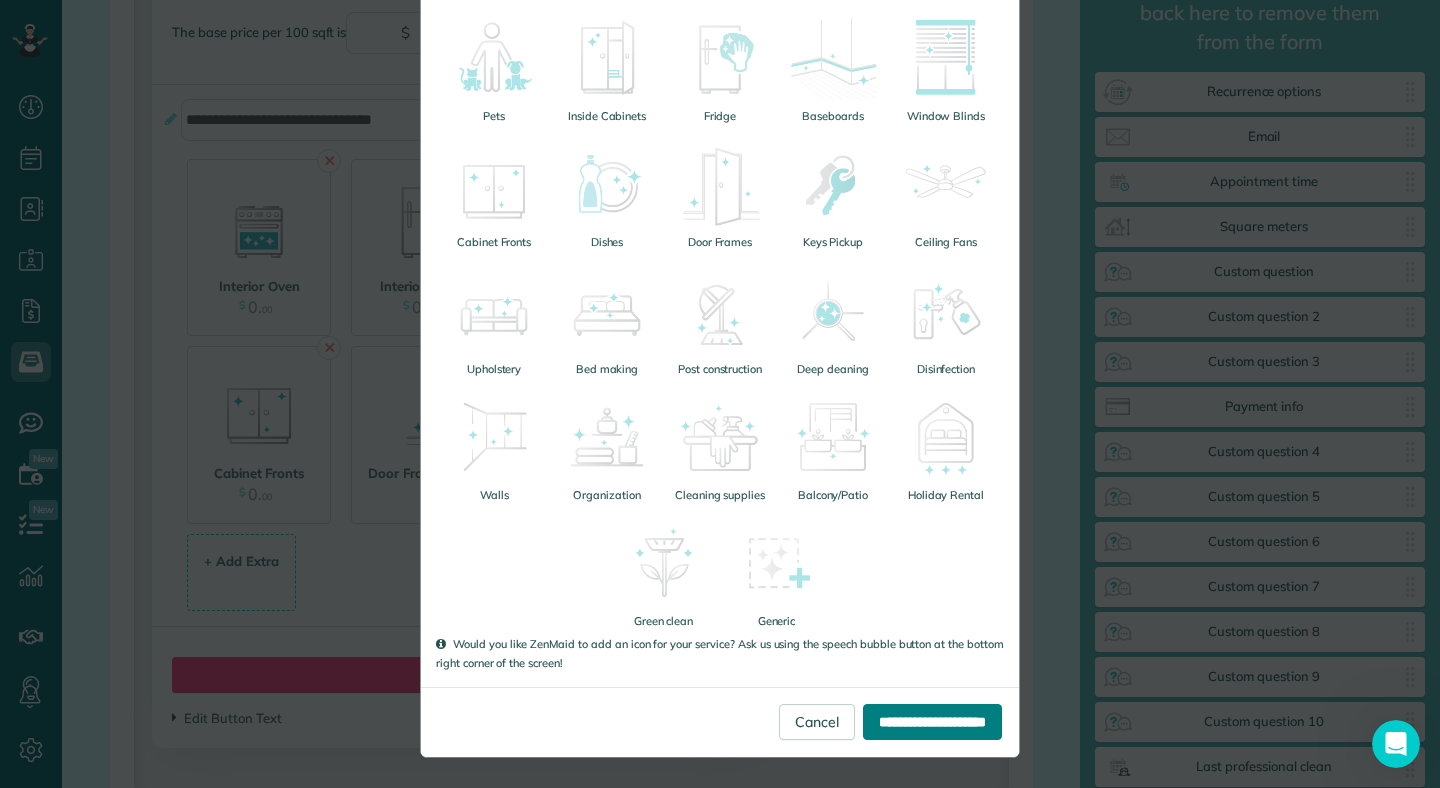 click on "**********" at bounding box center [932, 722] 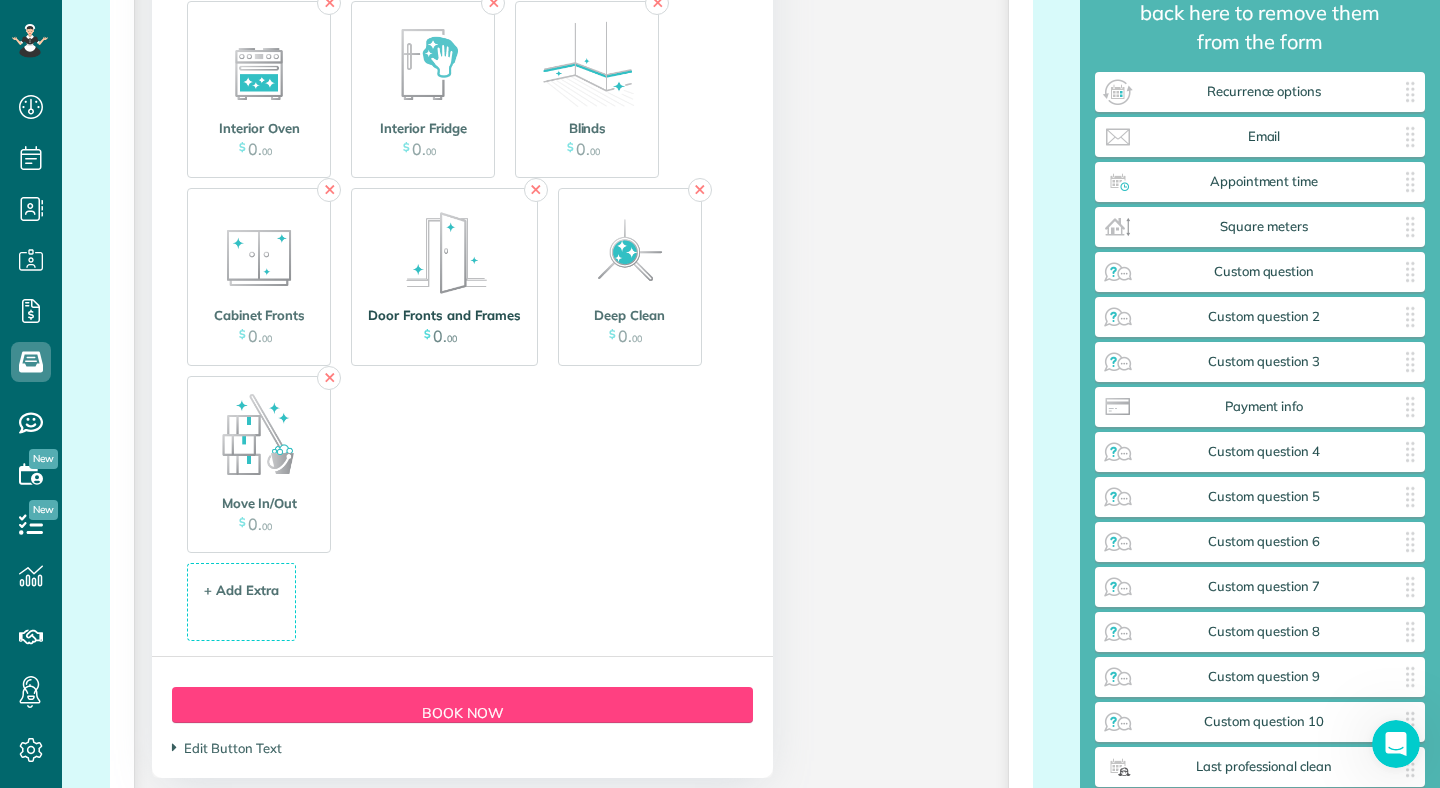 scroll, scrollTop: 2487, scrollLeft: 0, axis: vertical 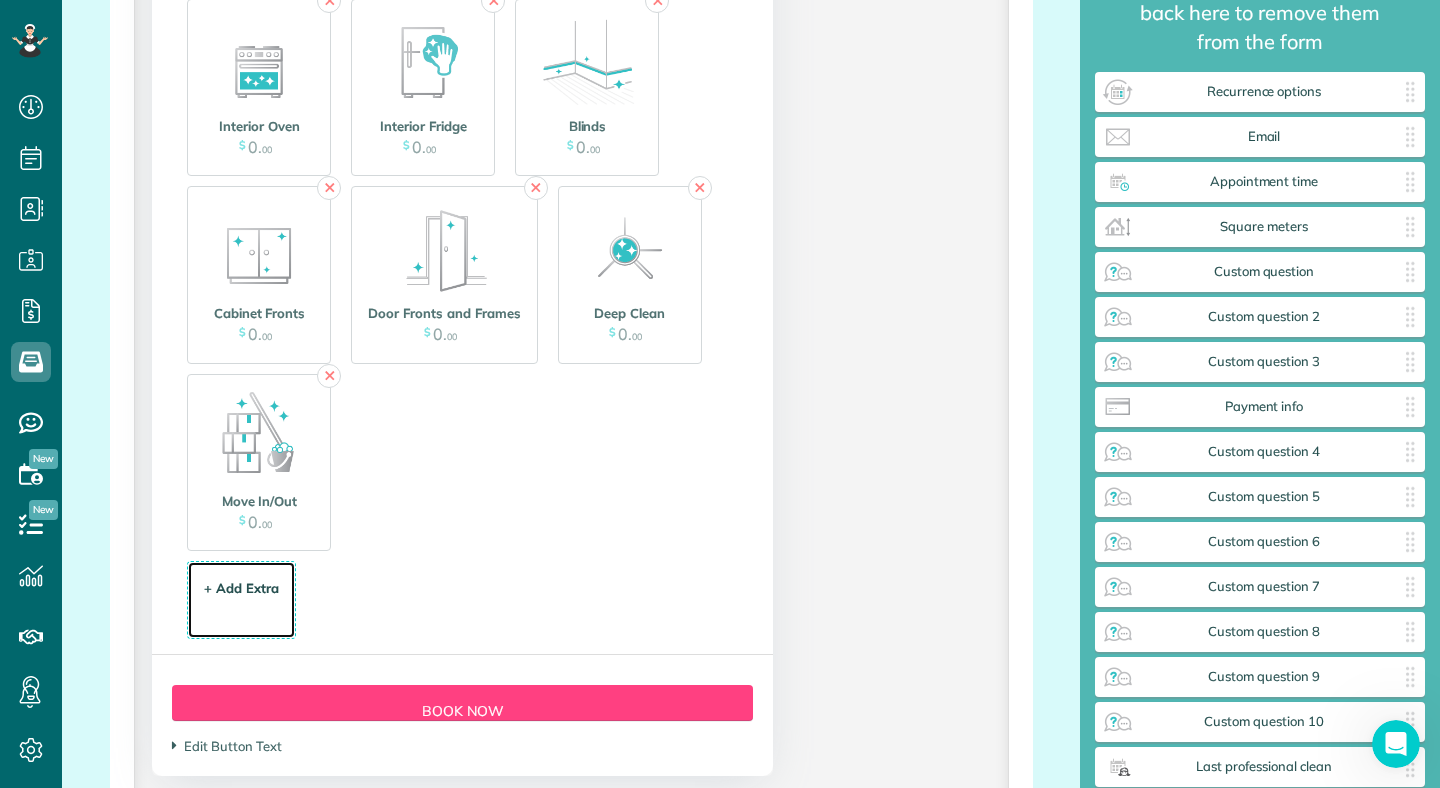 click on "+ Add Extra" at bounding box center (241, 588) 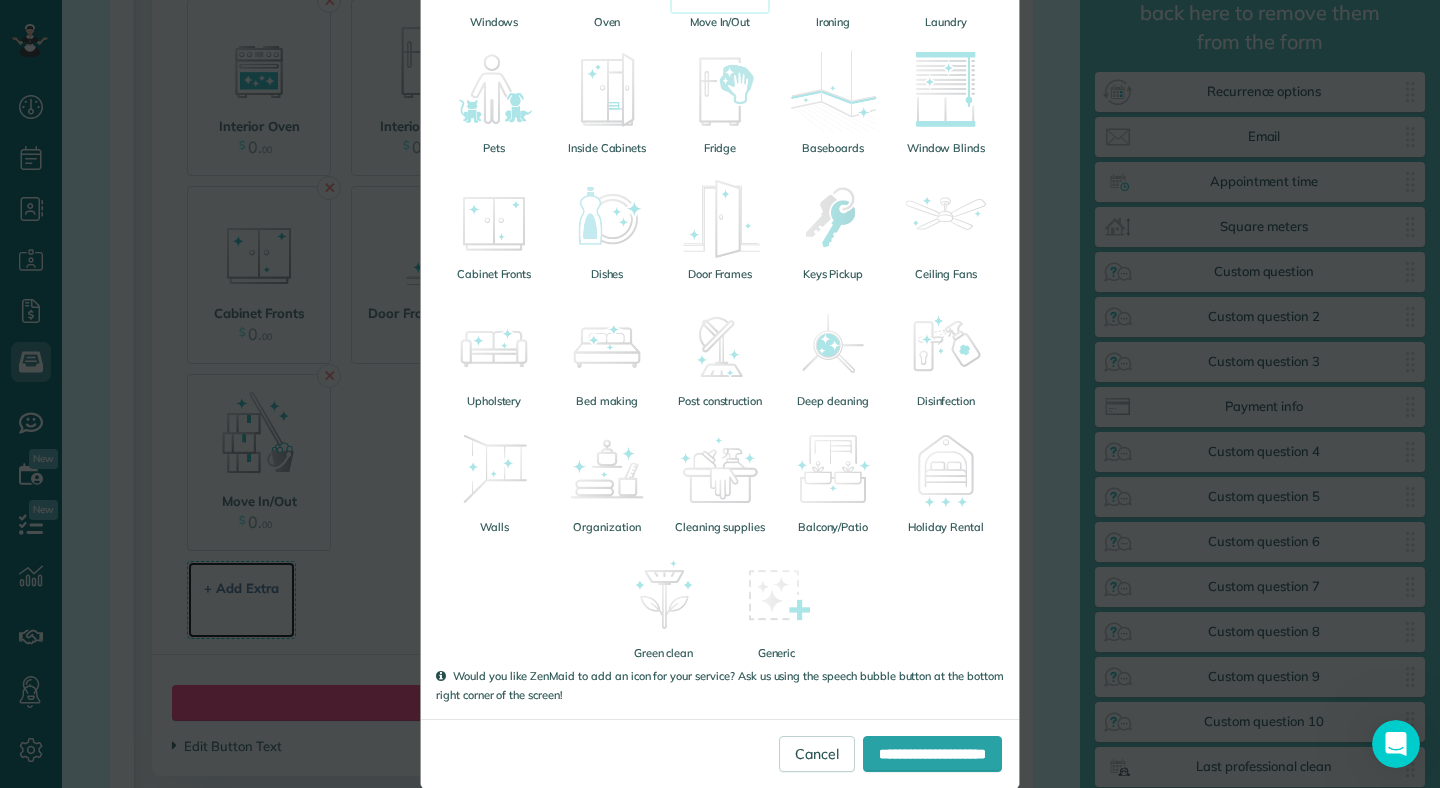 scroll, scrollTop: 438, scrollLeft: 0, axis: vertical 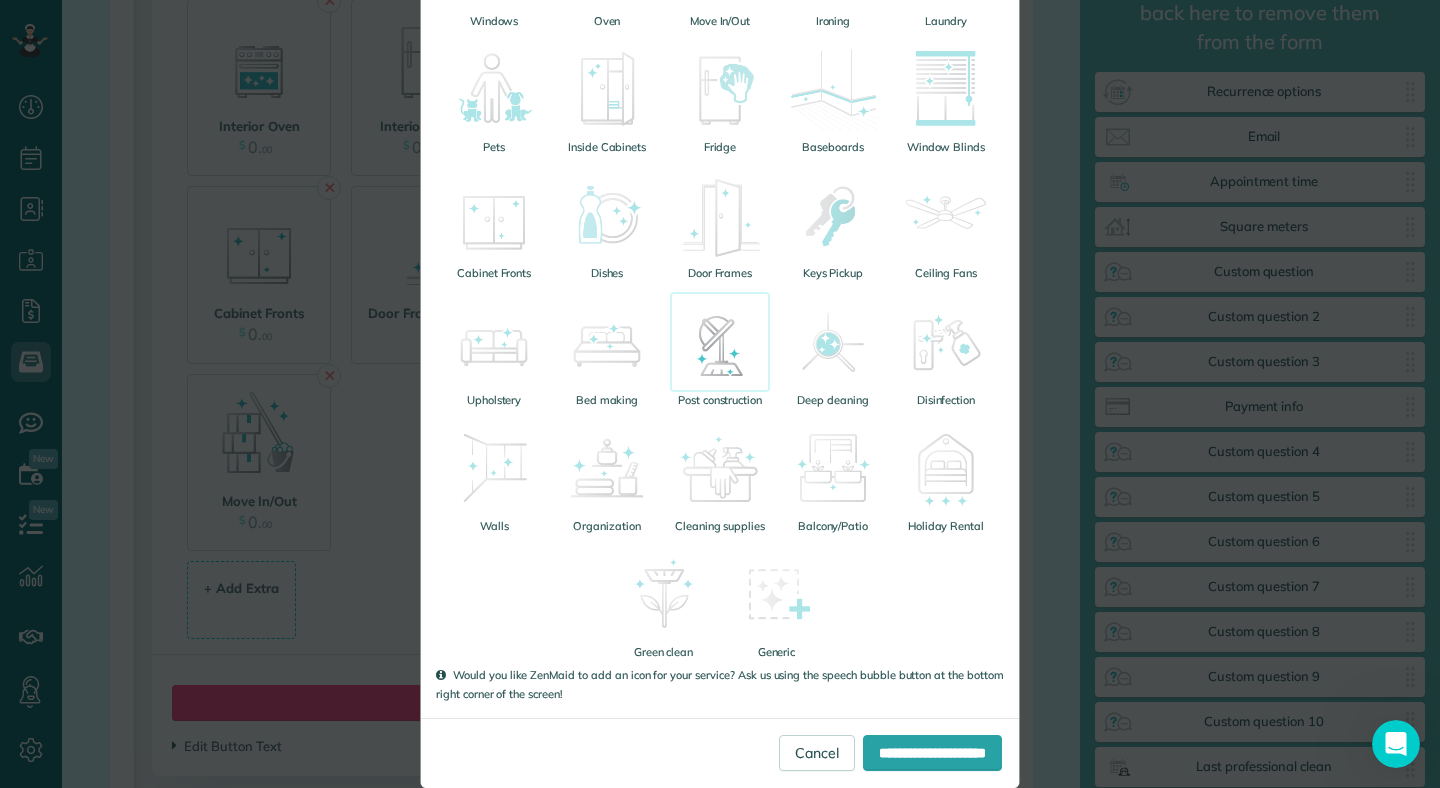 click at bounding box center (720, 342) 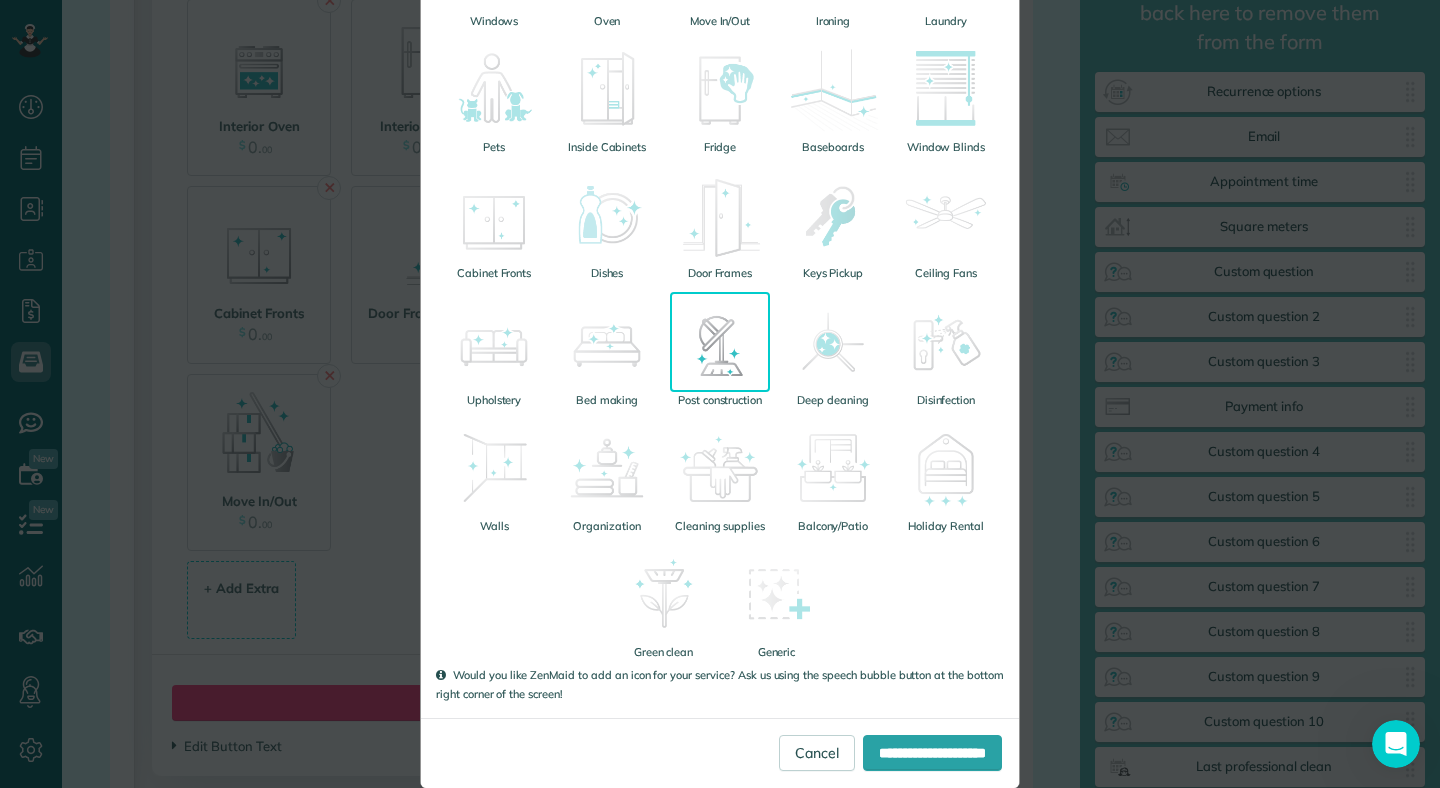 scroll, scrollTop: 0, scrollLeft: 0, axis: both 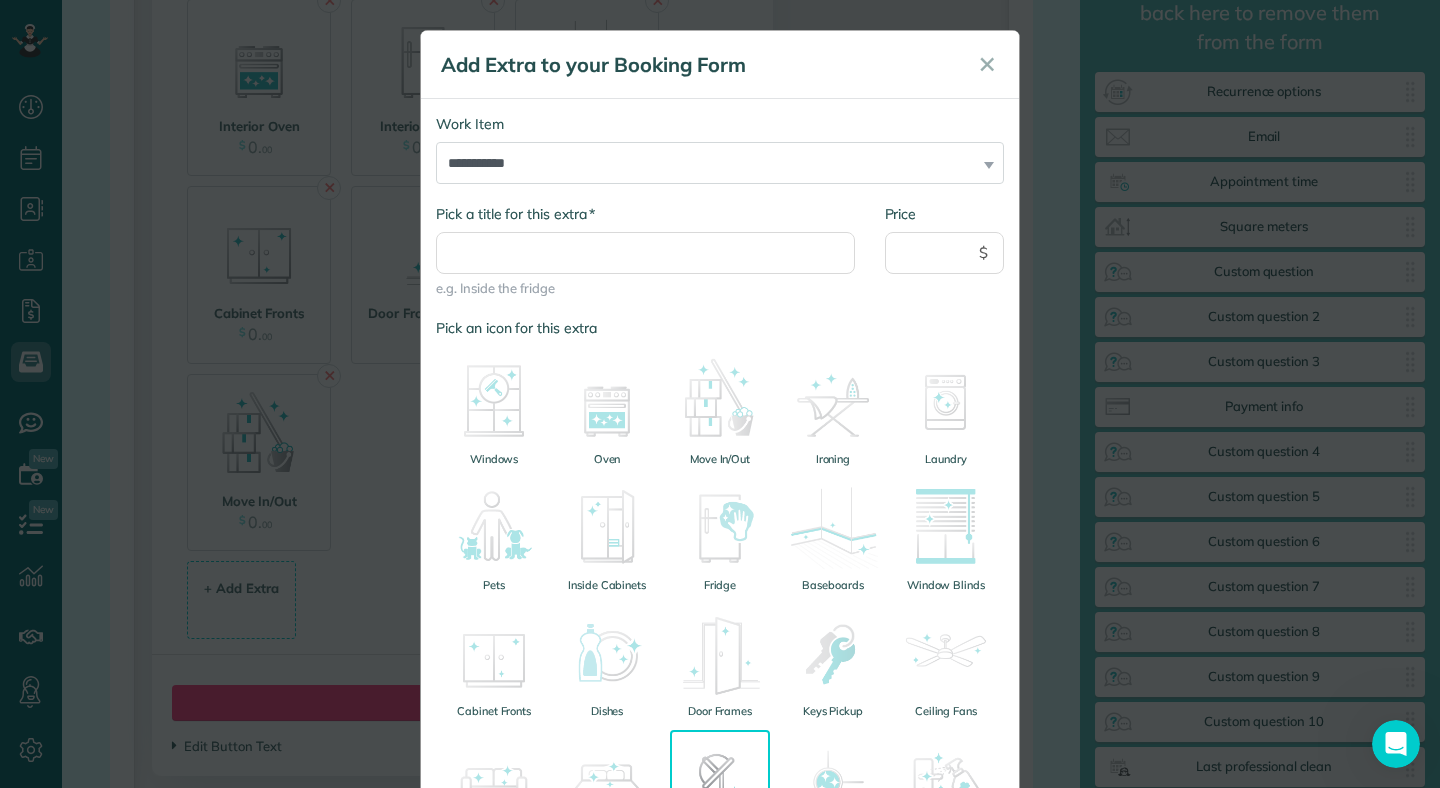 click on "*  Pick a title for this extra e.g. Inside the fridge" at bounding box center [645, 251] 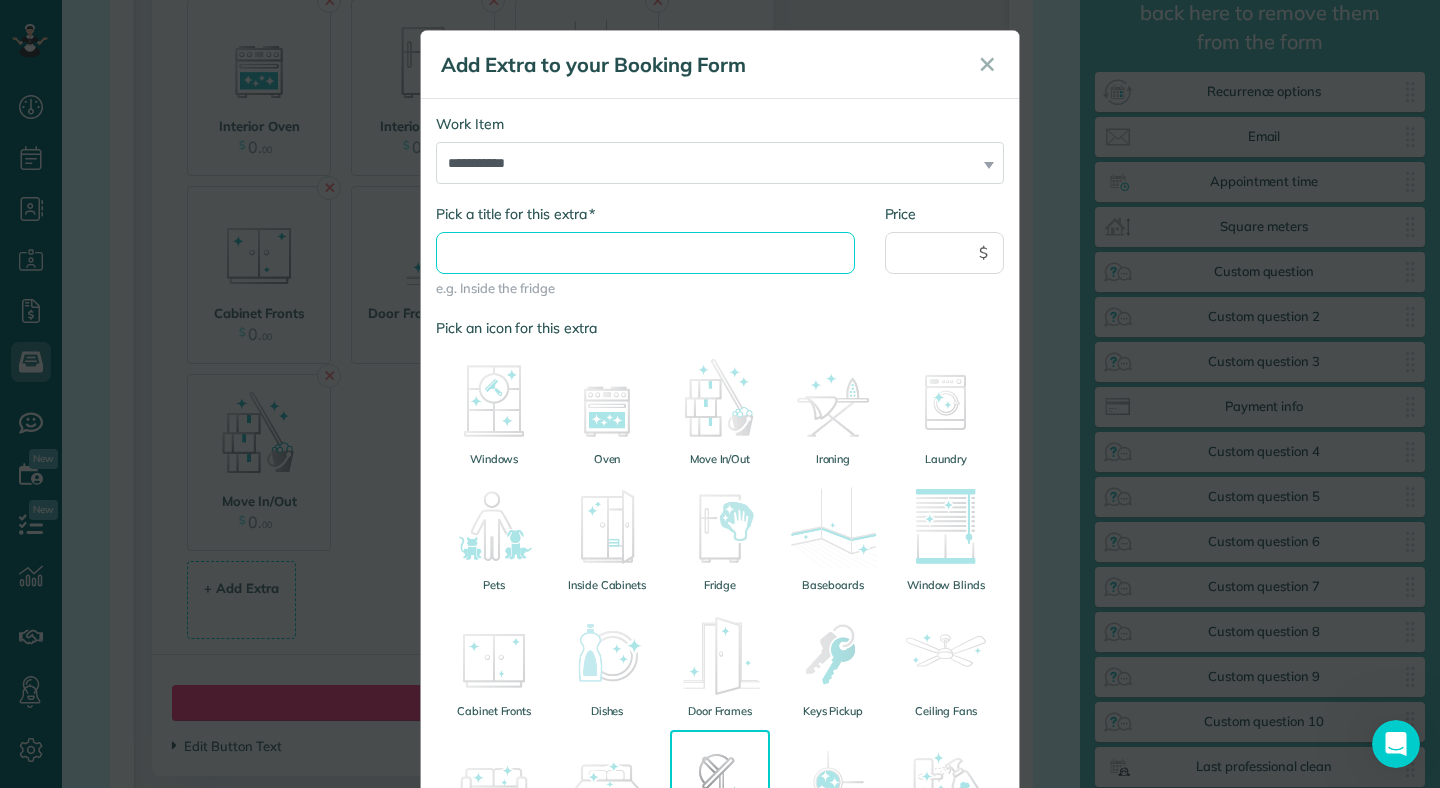 click on "*  Pick a title for this extra" at bounding box center [645, 253] 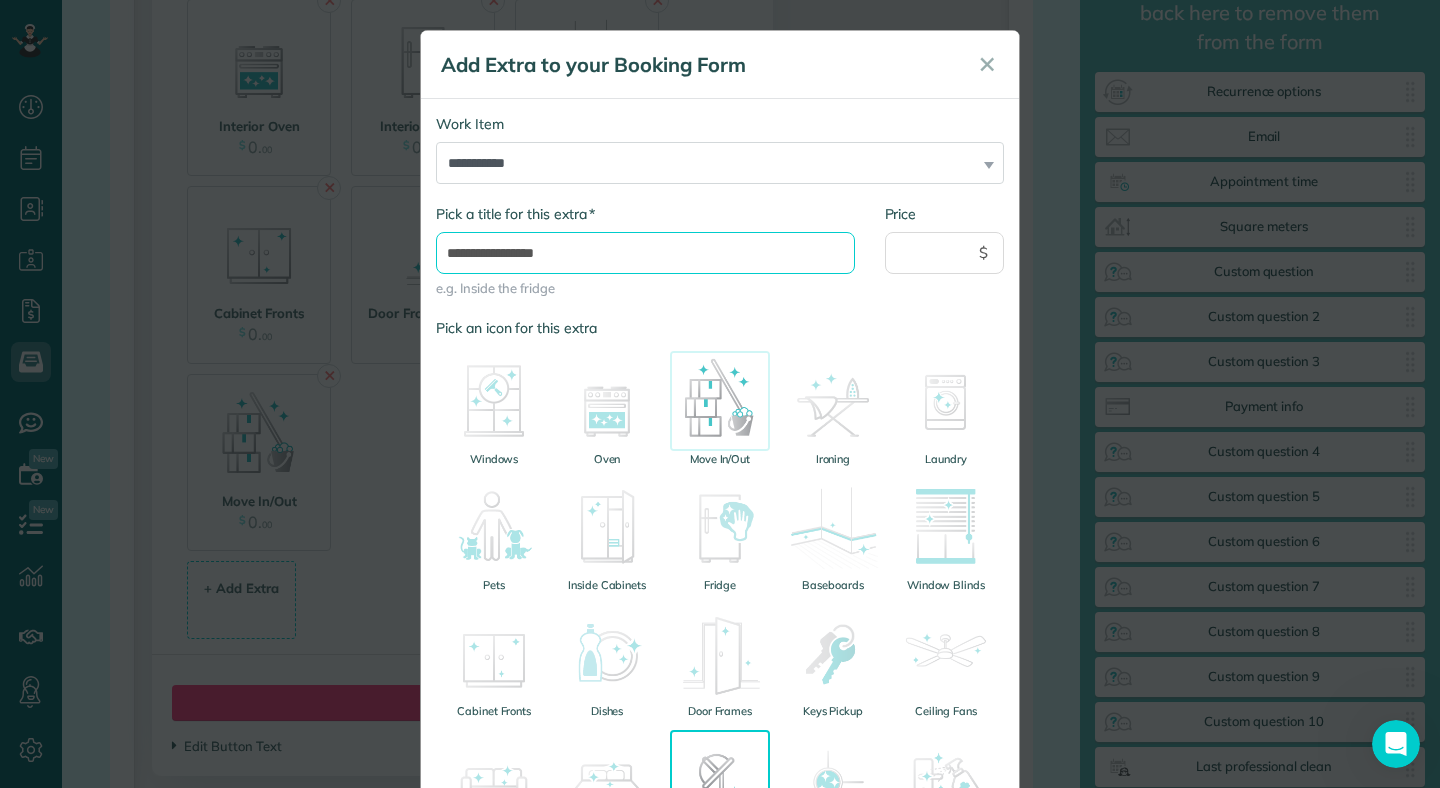 scroll, scrollTop: 470, scrollLeft: 0, axis: vertical 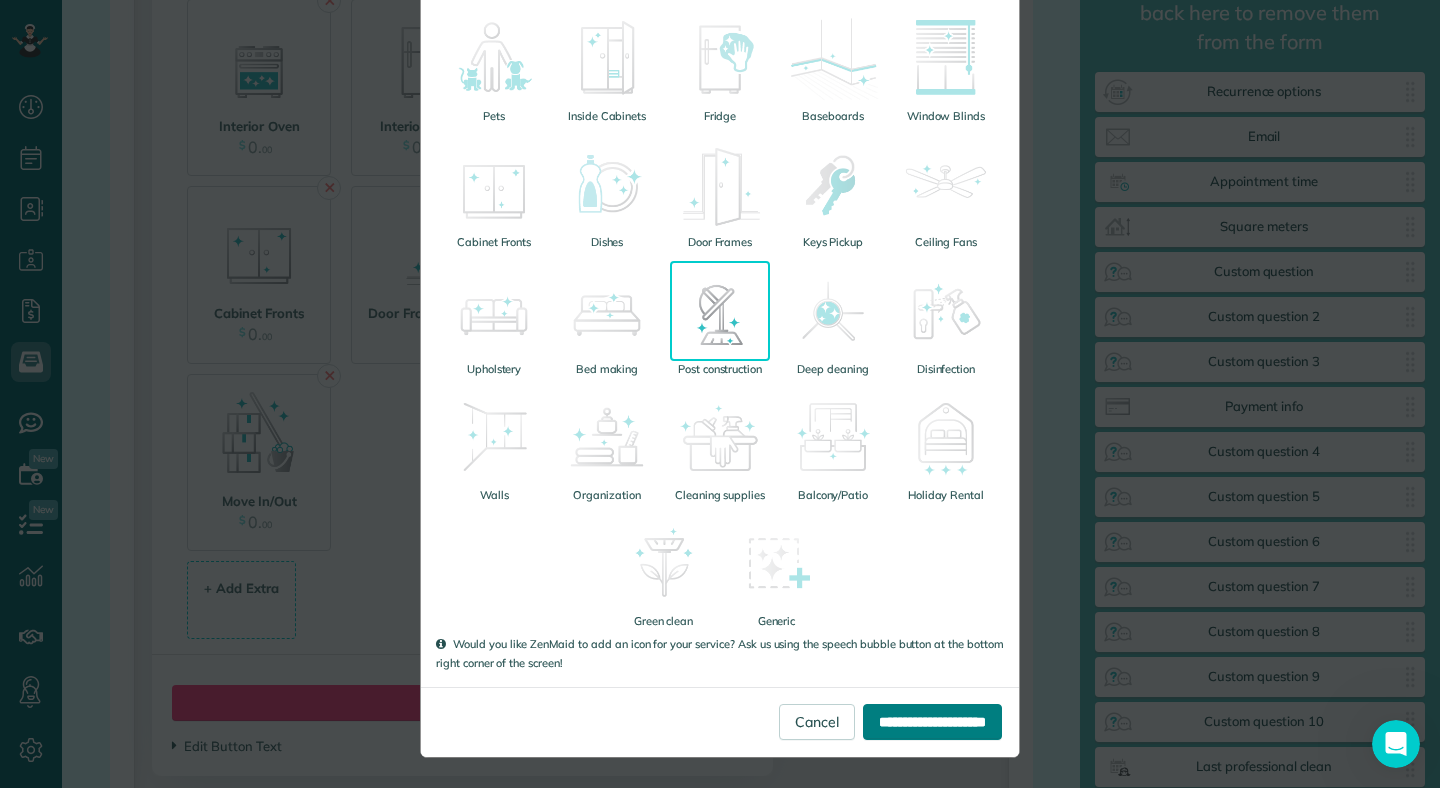 type on "**********" 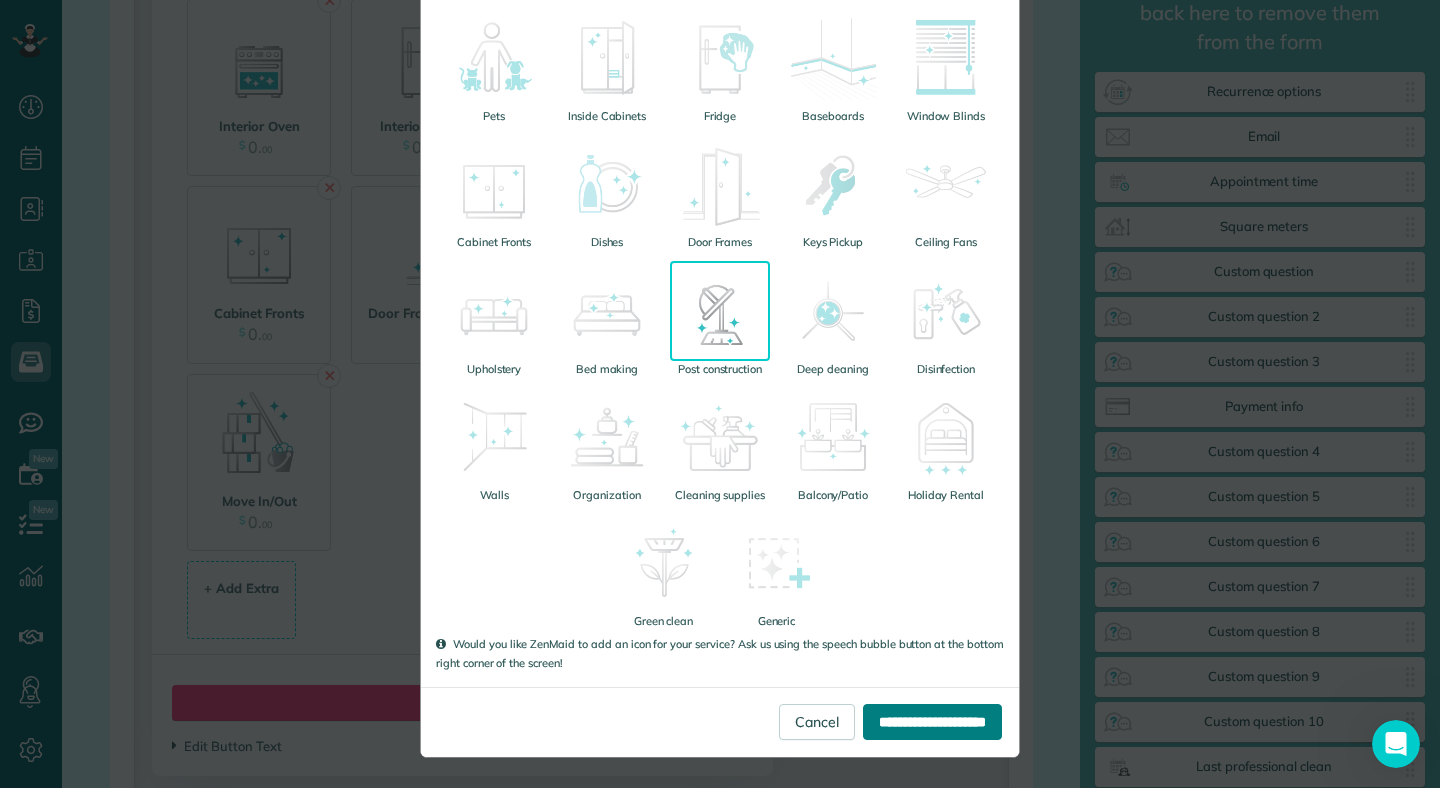 click on "**********" at bounding box center (932, 722) 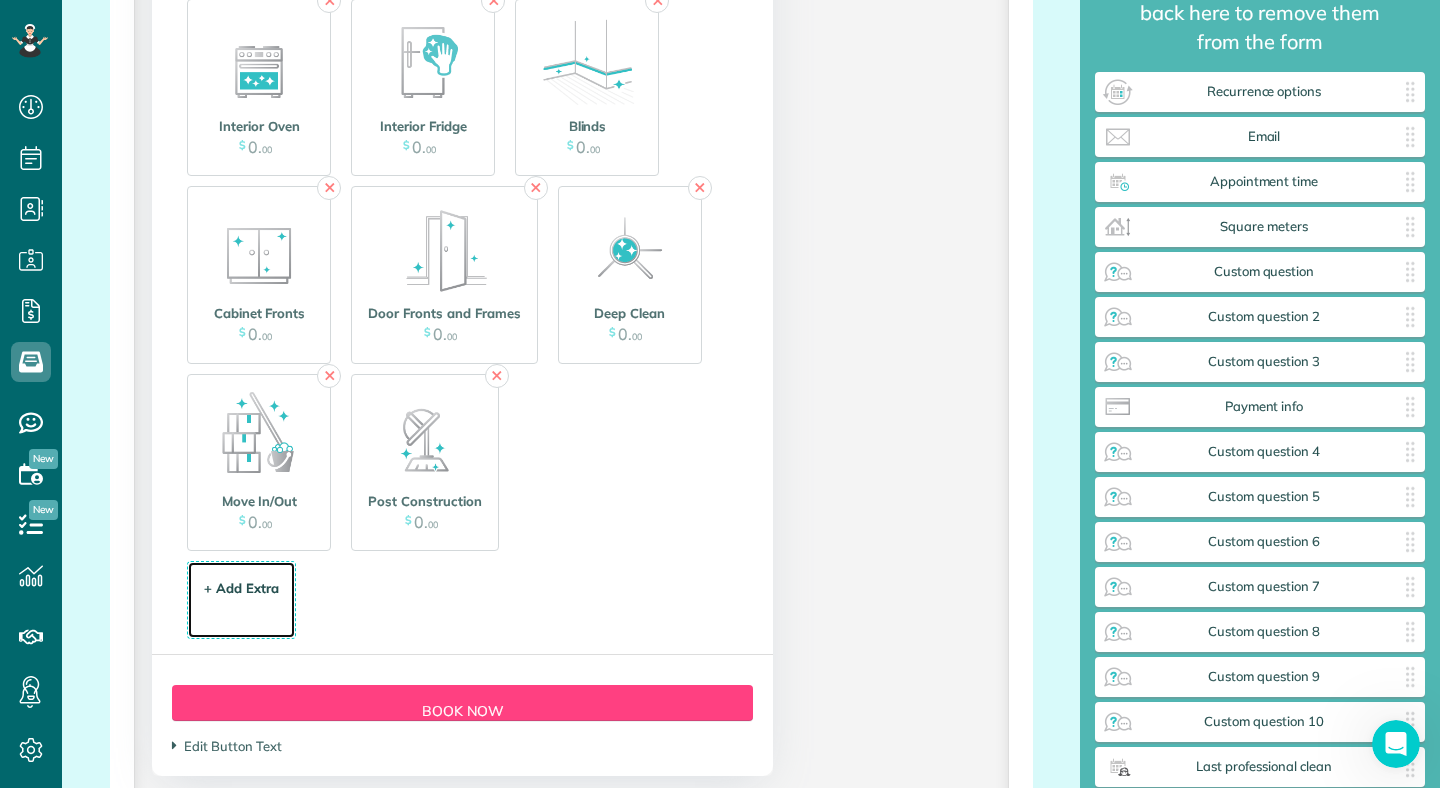 click on "+ Add Extra
$ 34 . 99" at bounding box center [241, 601] 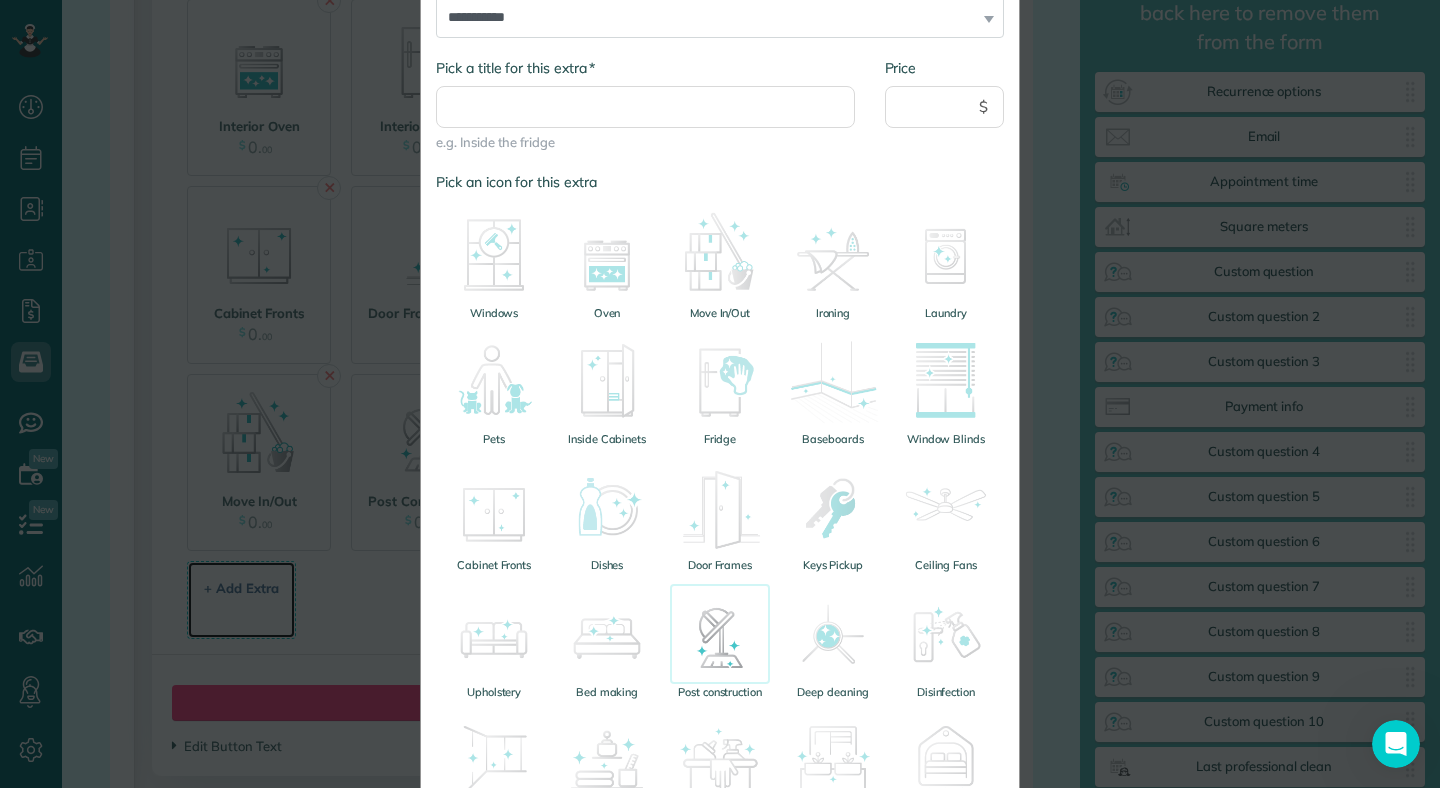 scroll, scrollTop: 457, scrollLeft: 0, axis: vertical 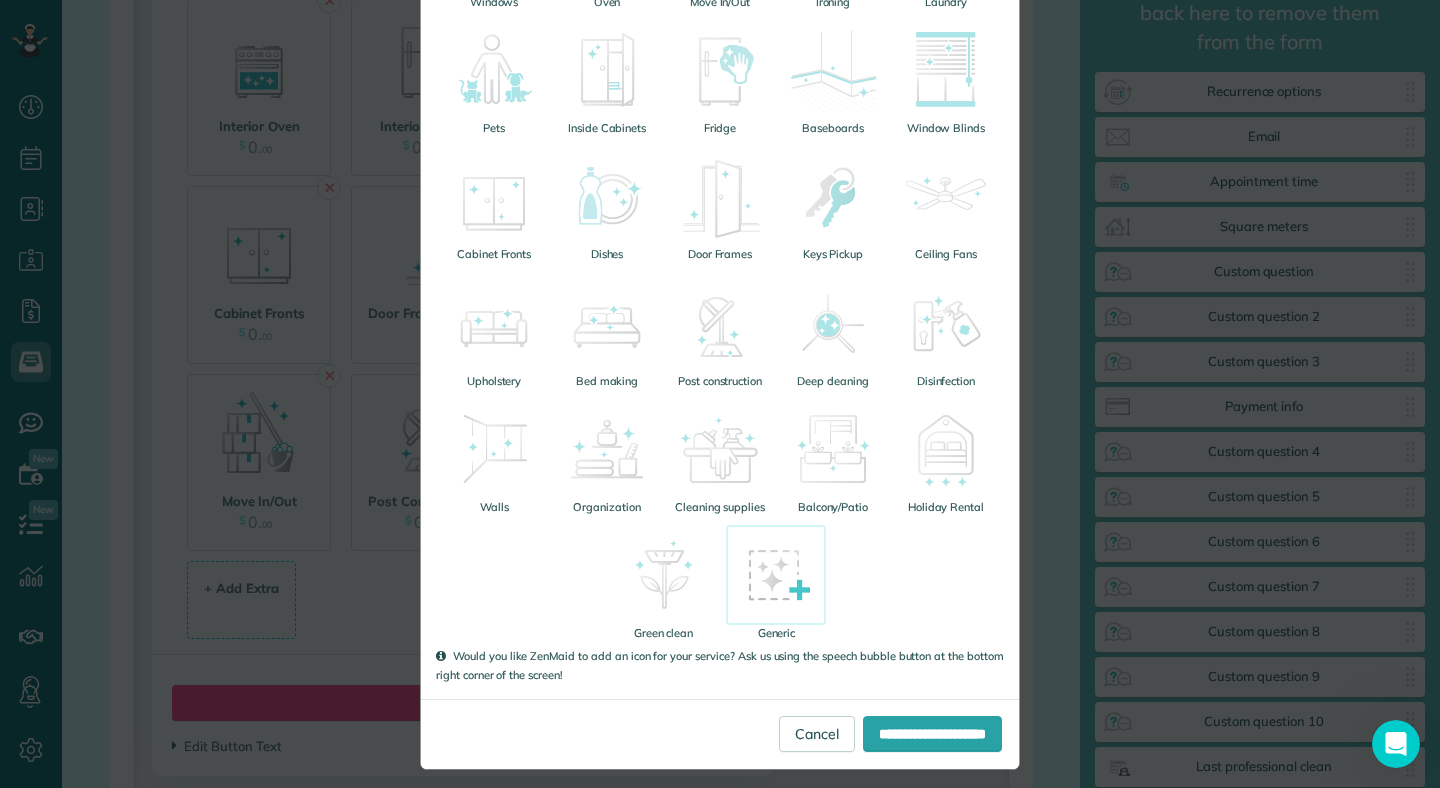 click at bounding box center [776, 575] 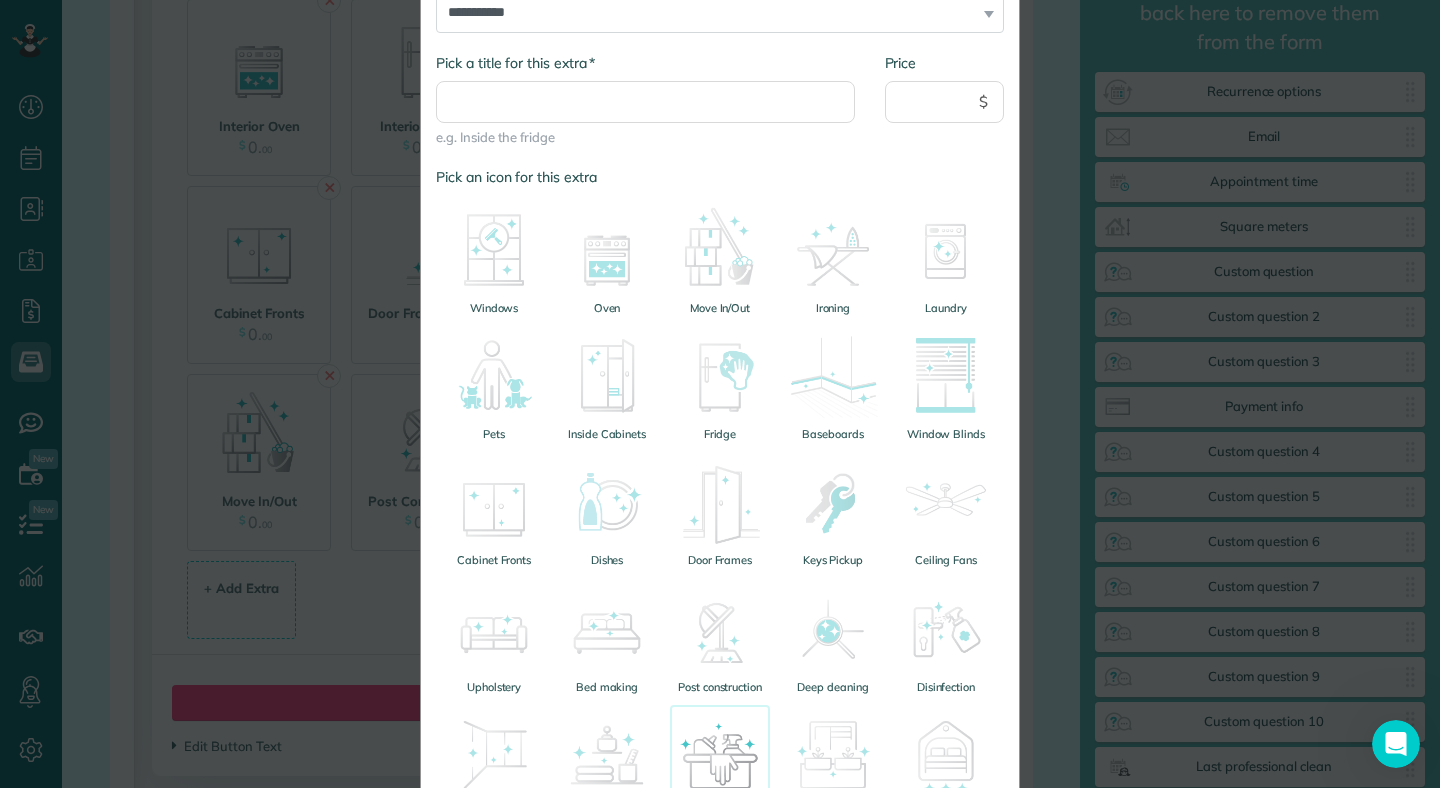 scroll, scrollTop: 0, scrollLeft: 0, axis: both 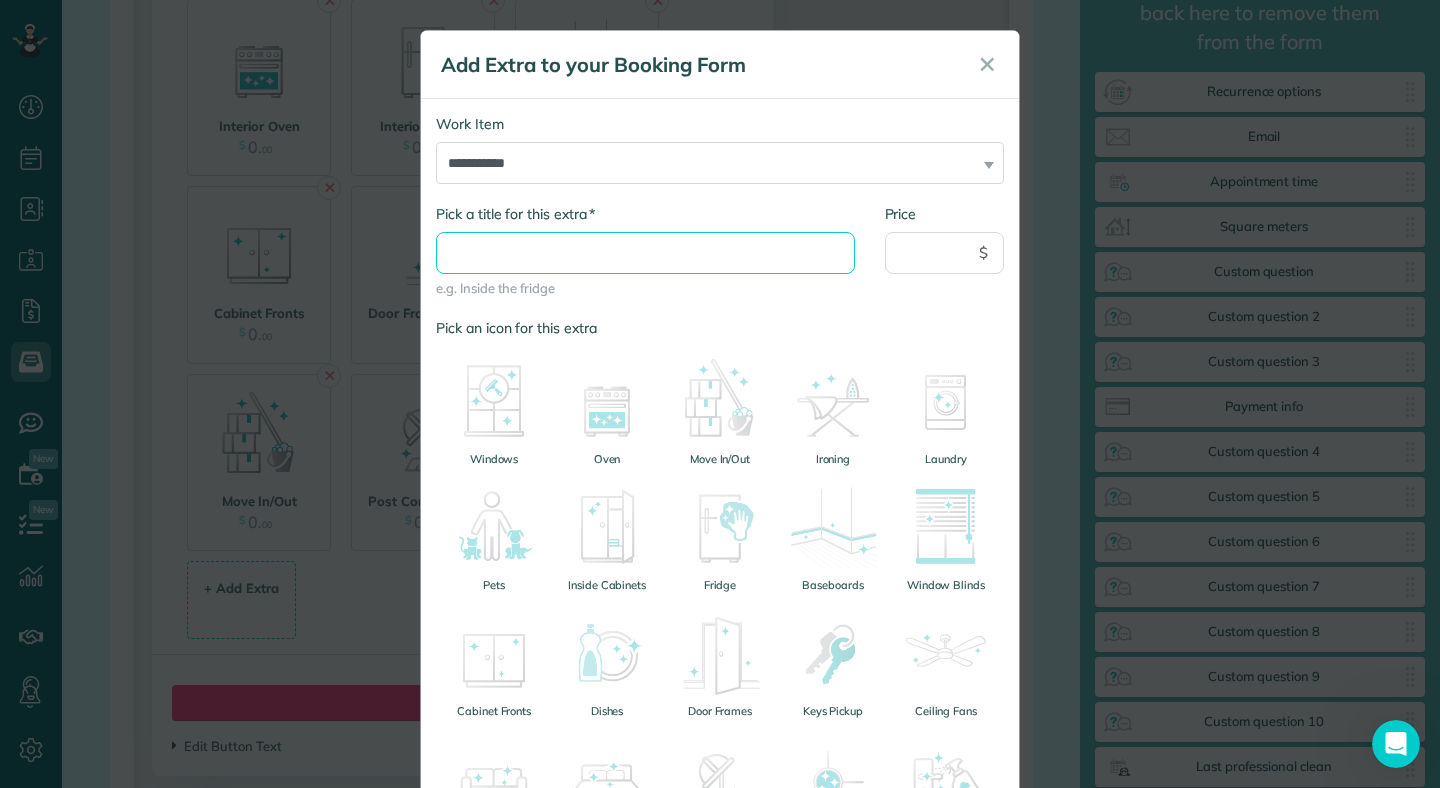 click on "*  Pick a title for this extra" at bounding box center (645, 253) 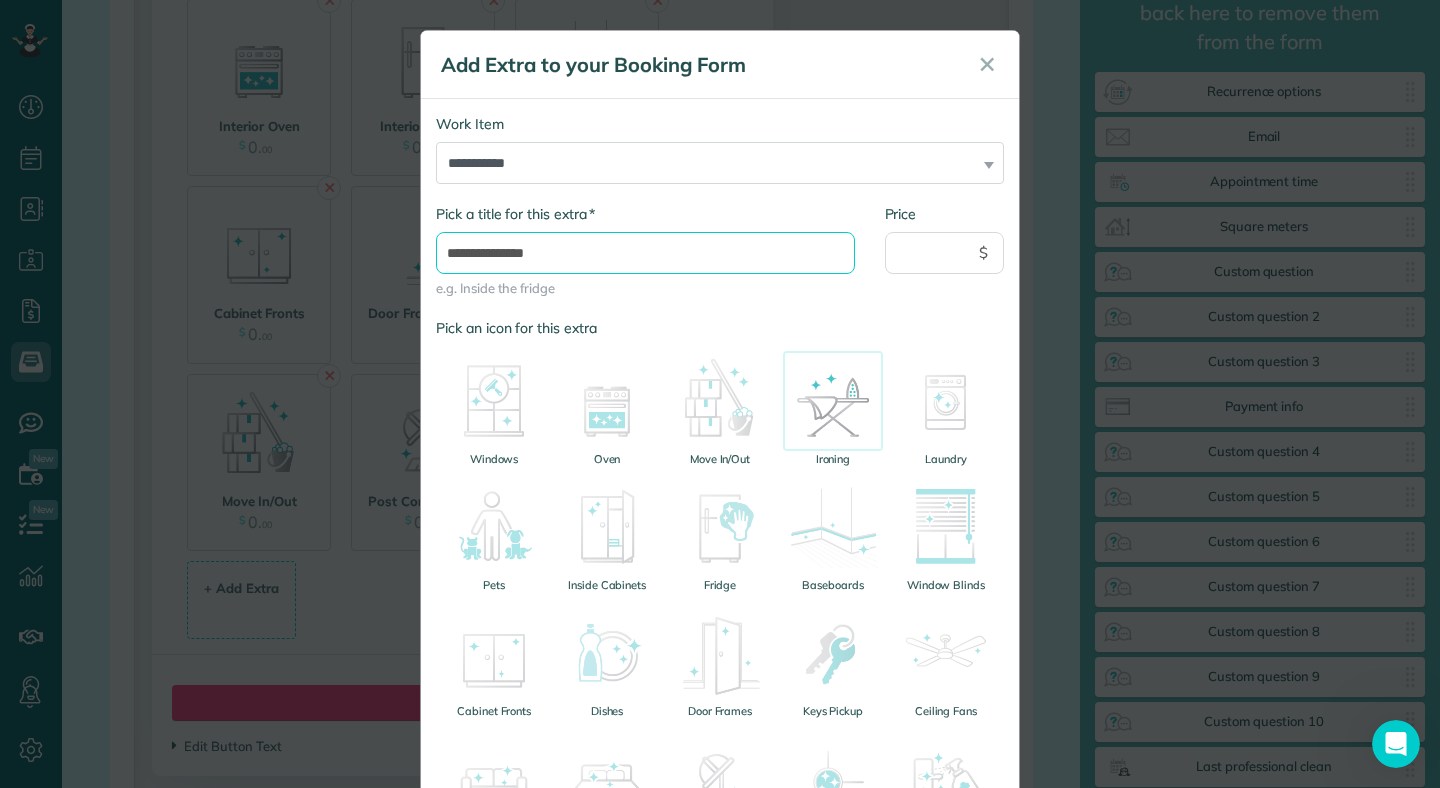 scroll, scrollTop: 470, scrollLeft: 0, axis: vertical 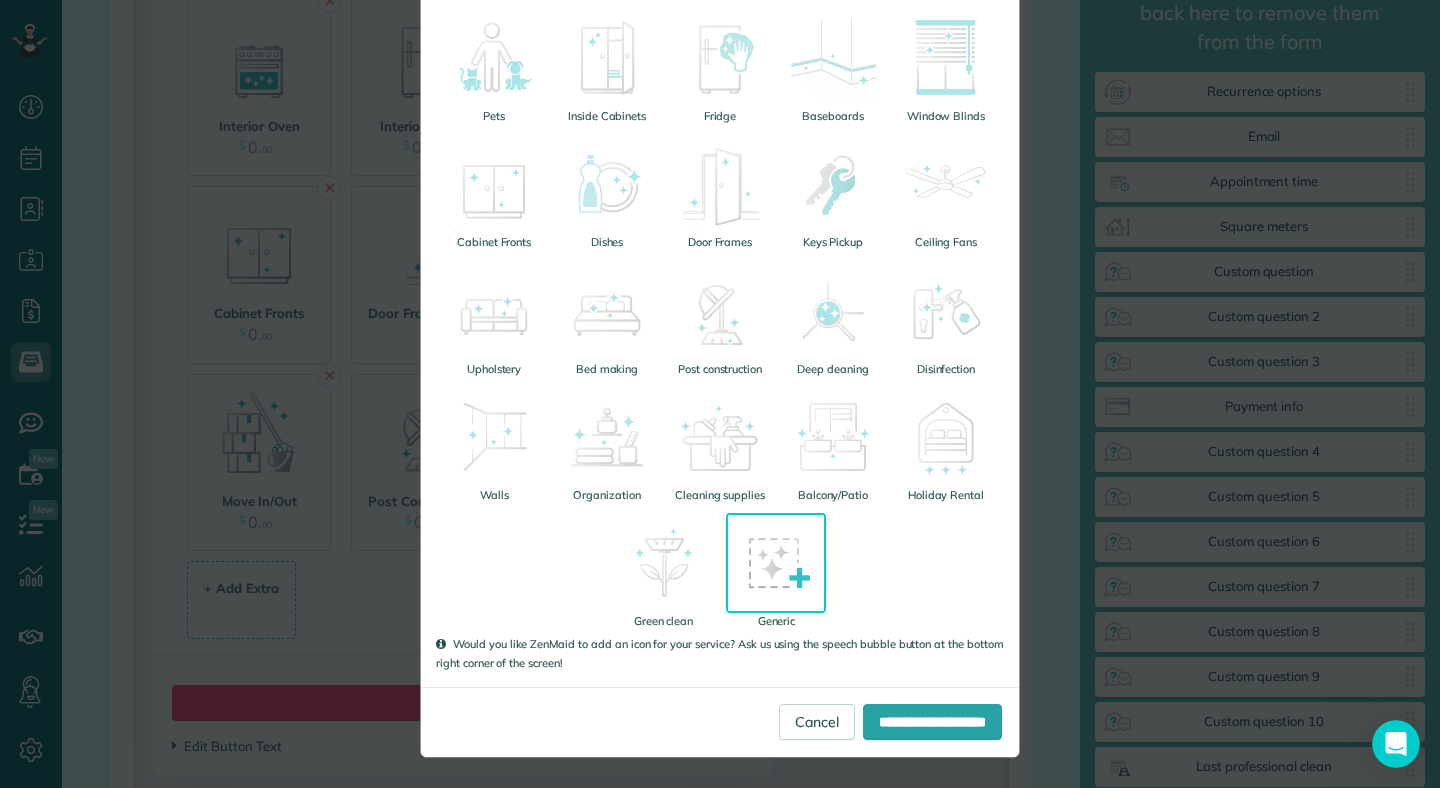 type on "**********" 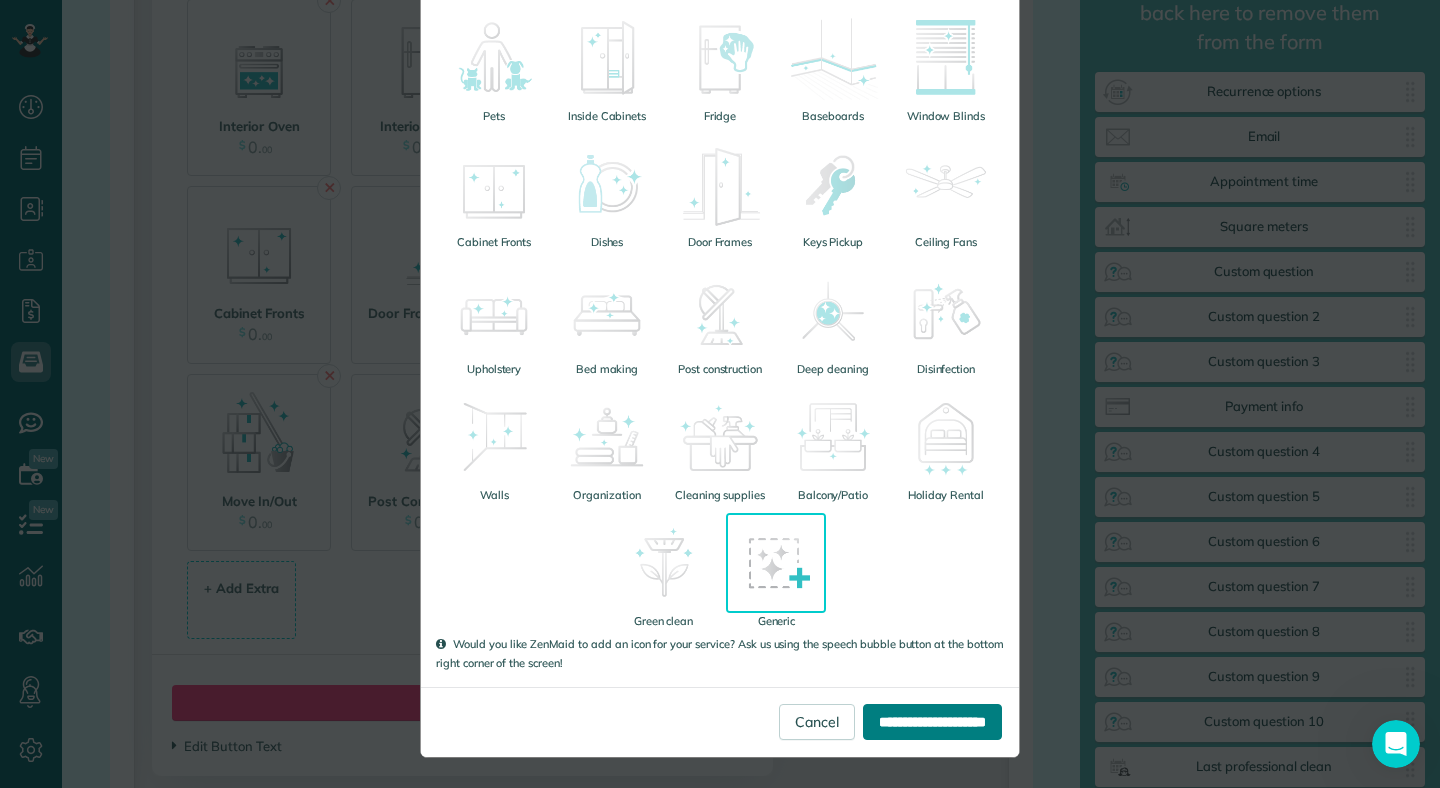 click on "**********" at bounding box center [932, 722] 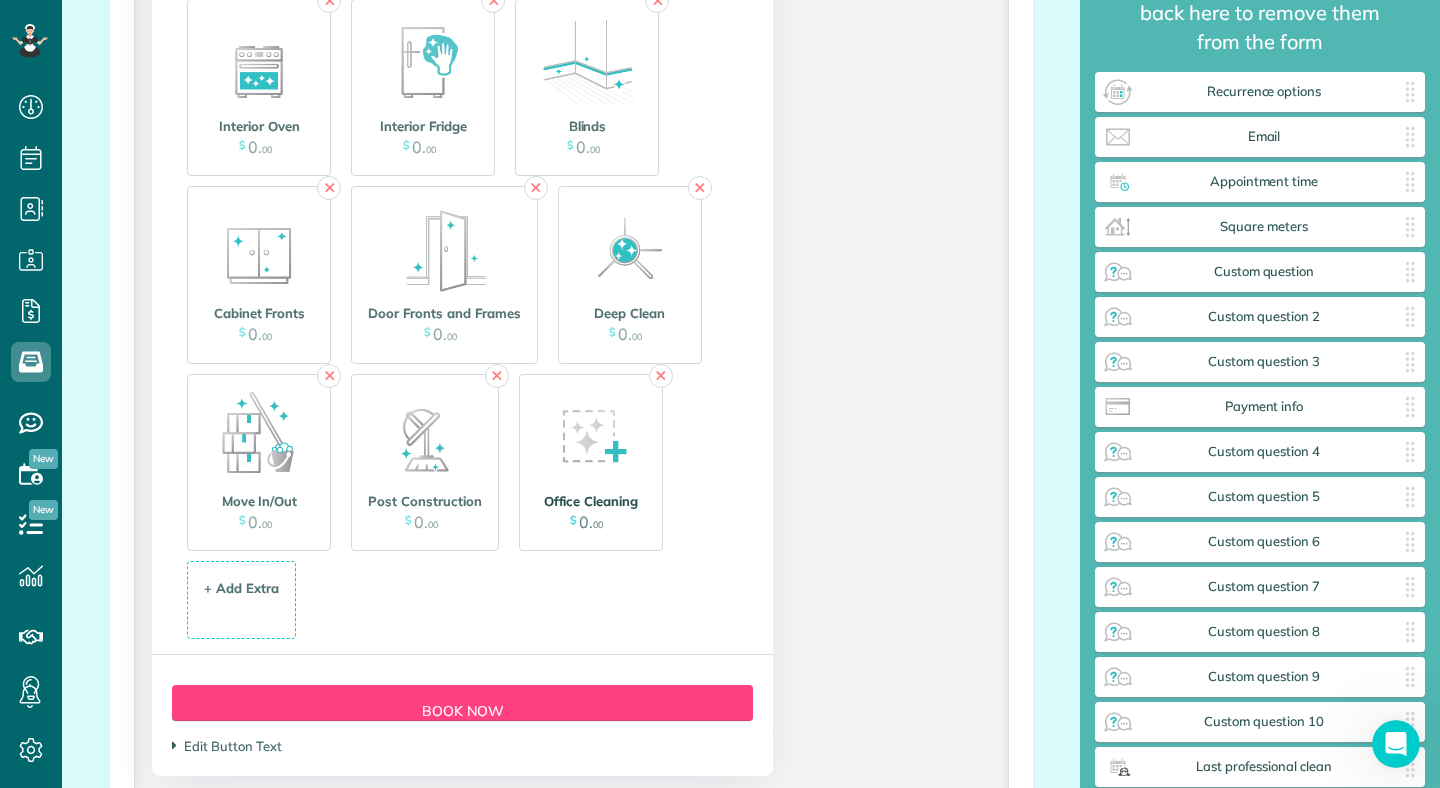 click at bounding box center (591, 436) 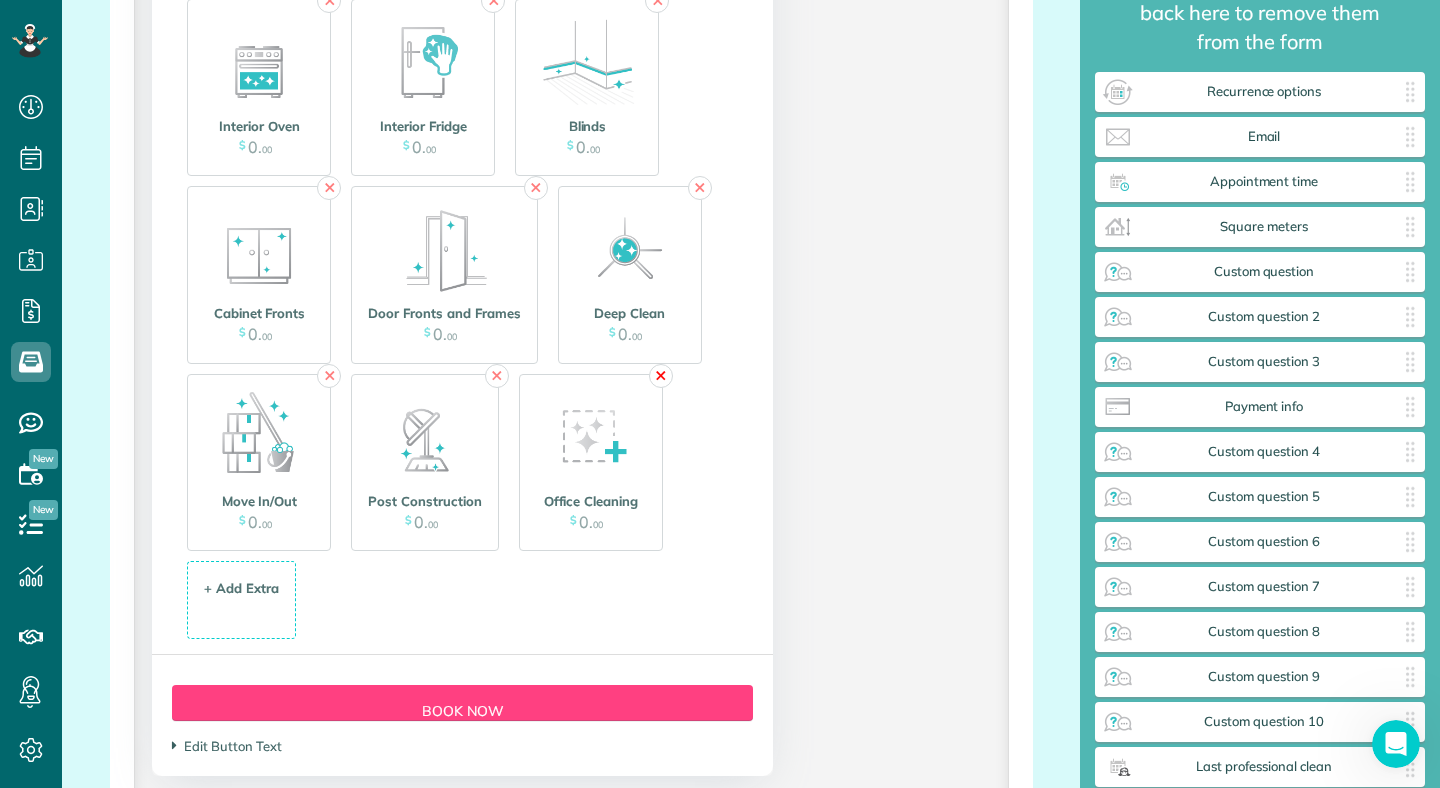 click on "✕" at bounding box center [661, 376] 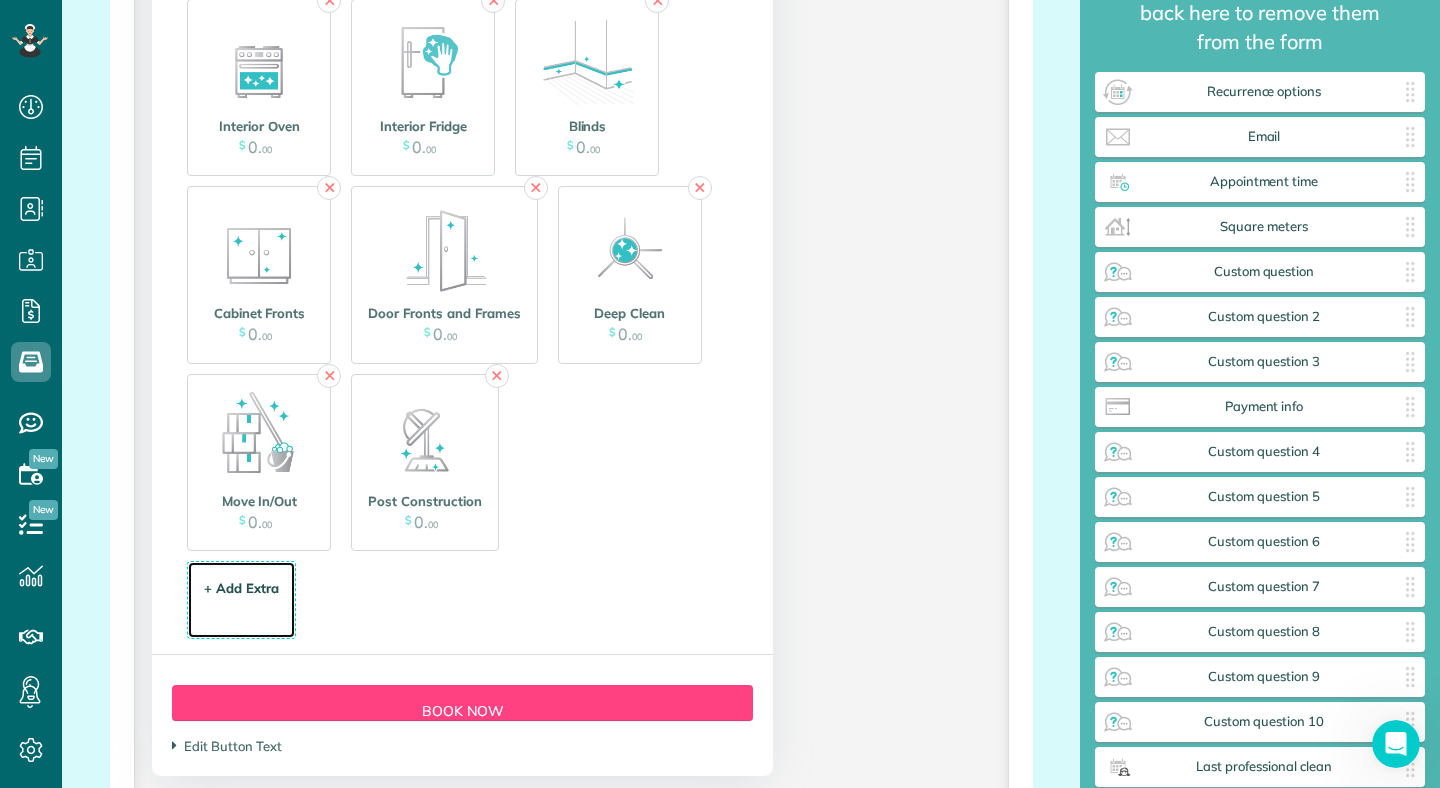 click on "+ Add Extra
$ 34 . 99" at bounding box center (241, 601) 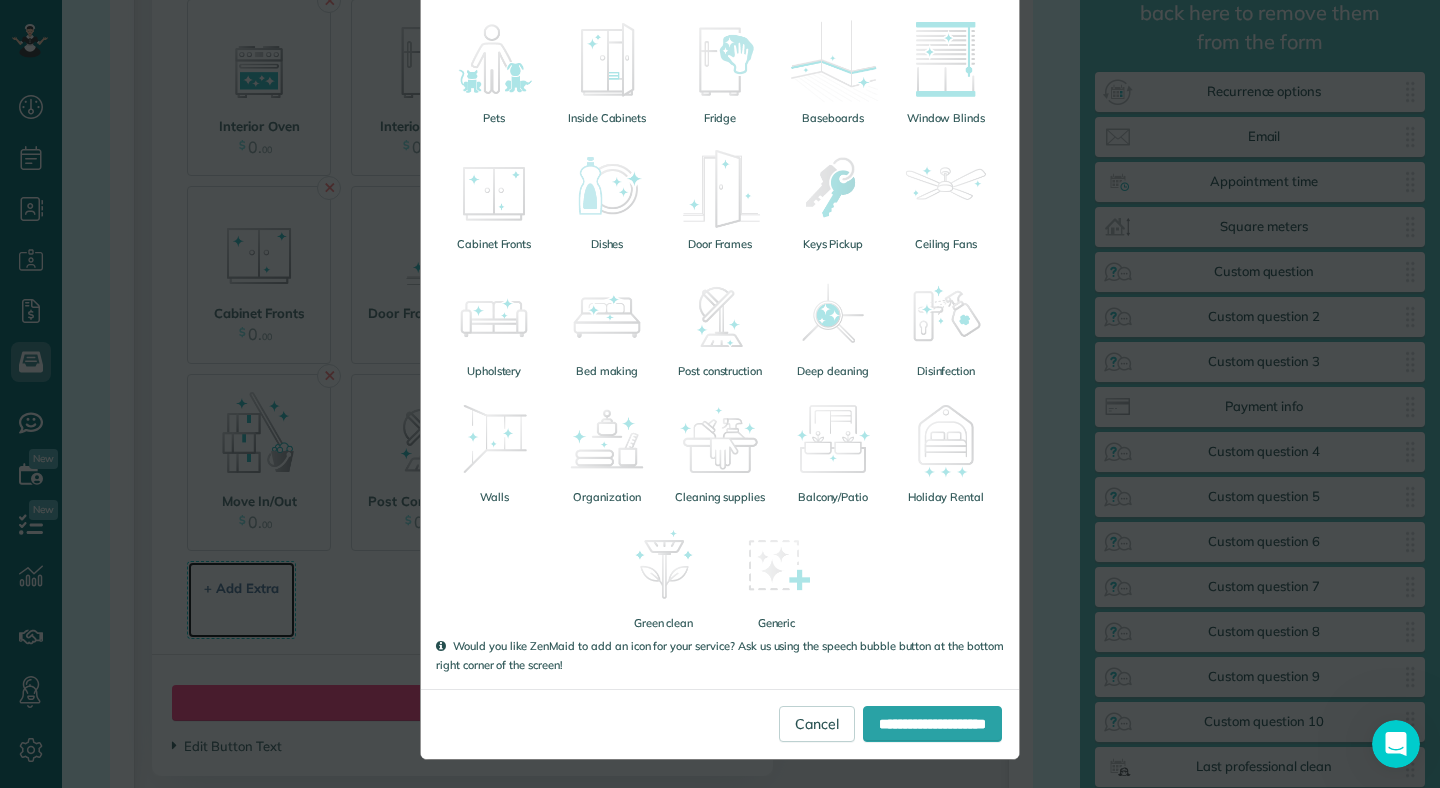 scroll, scrollTop: 469, scrollLeft: 0, axis: vertical 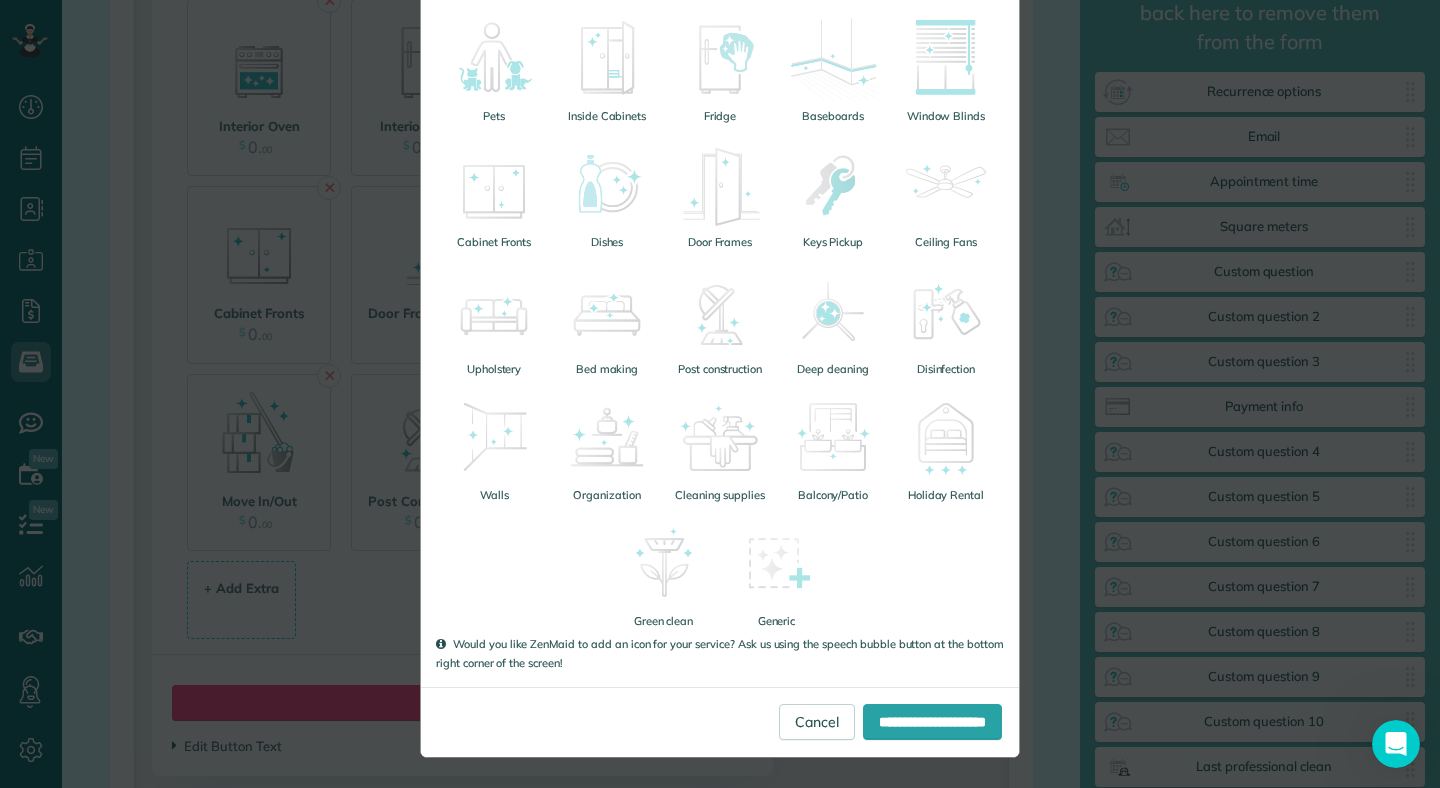 click at bounding box center (1396, 744) 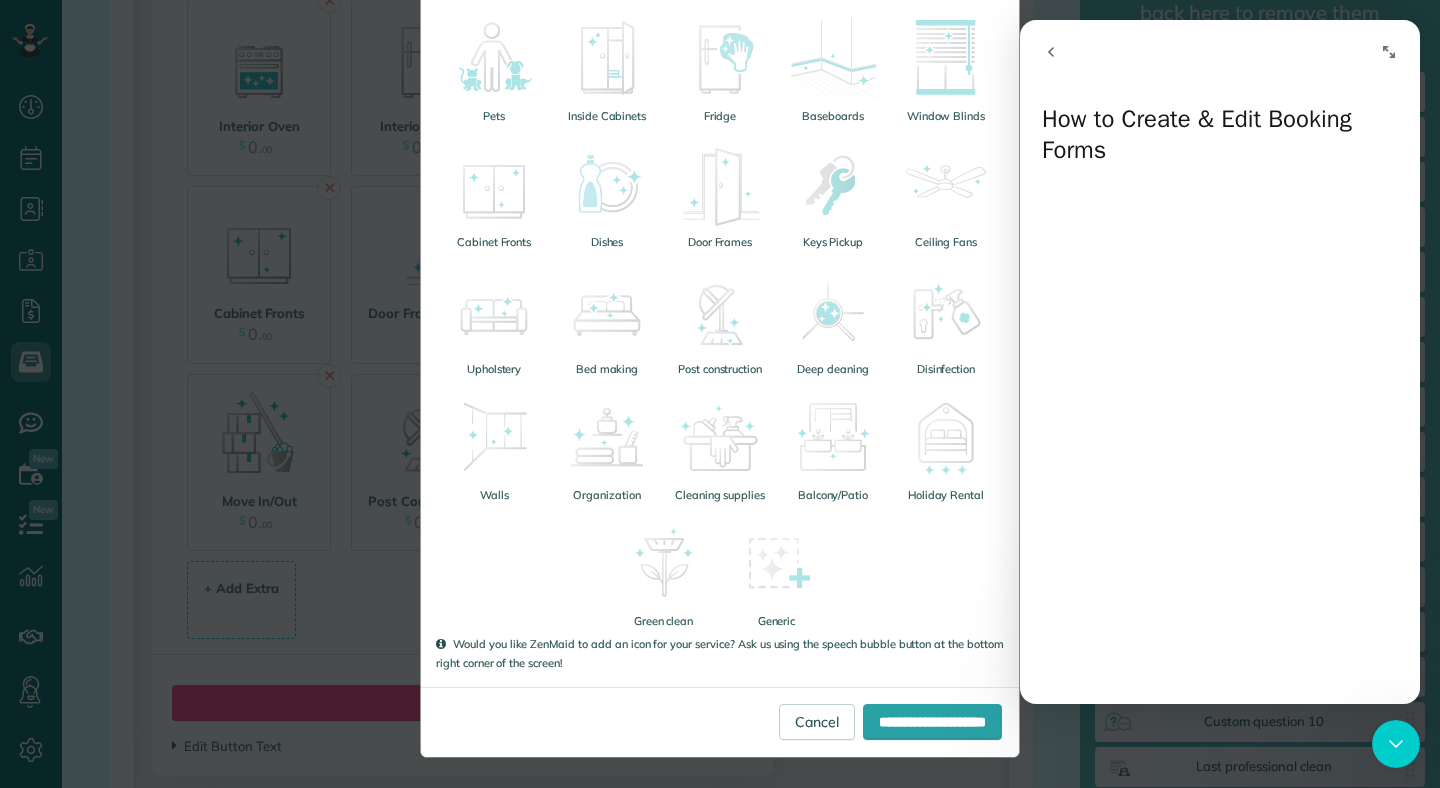 click at bounding box center [1051, 52] 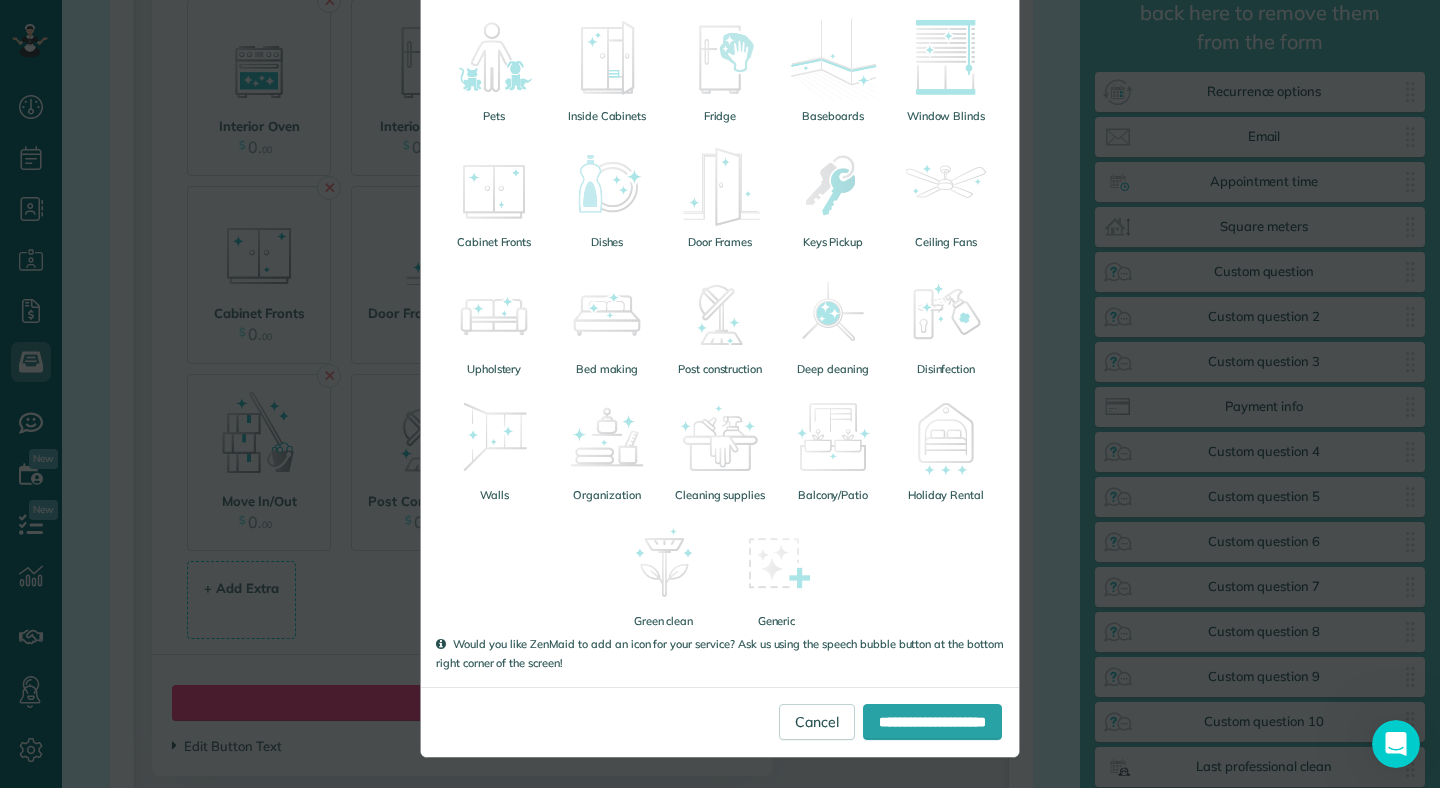 click 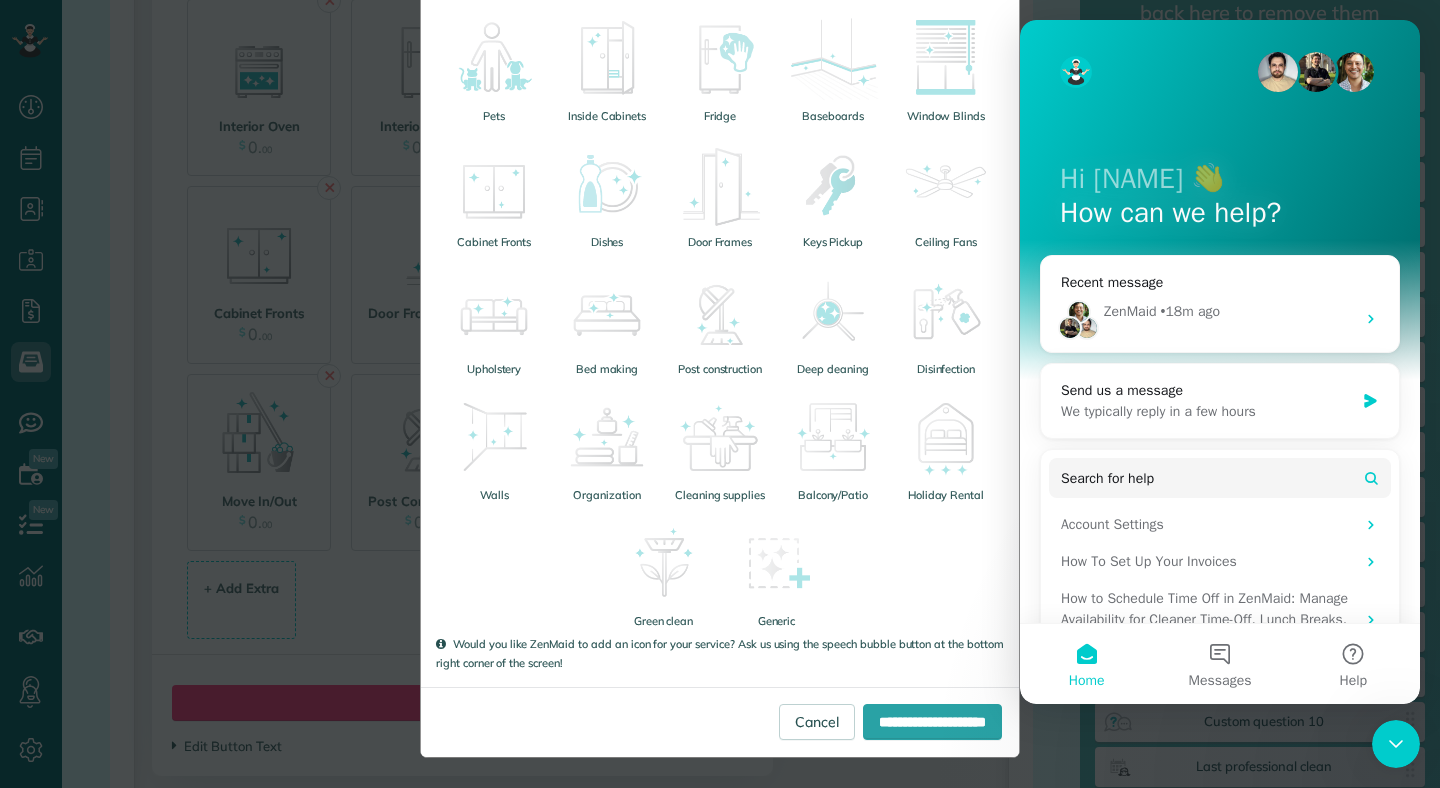 click on "**********" at bounding box center (720, 394) 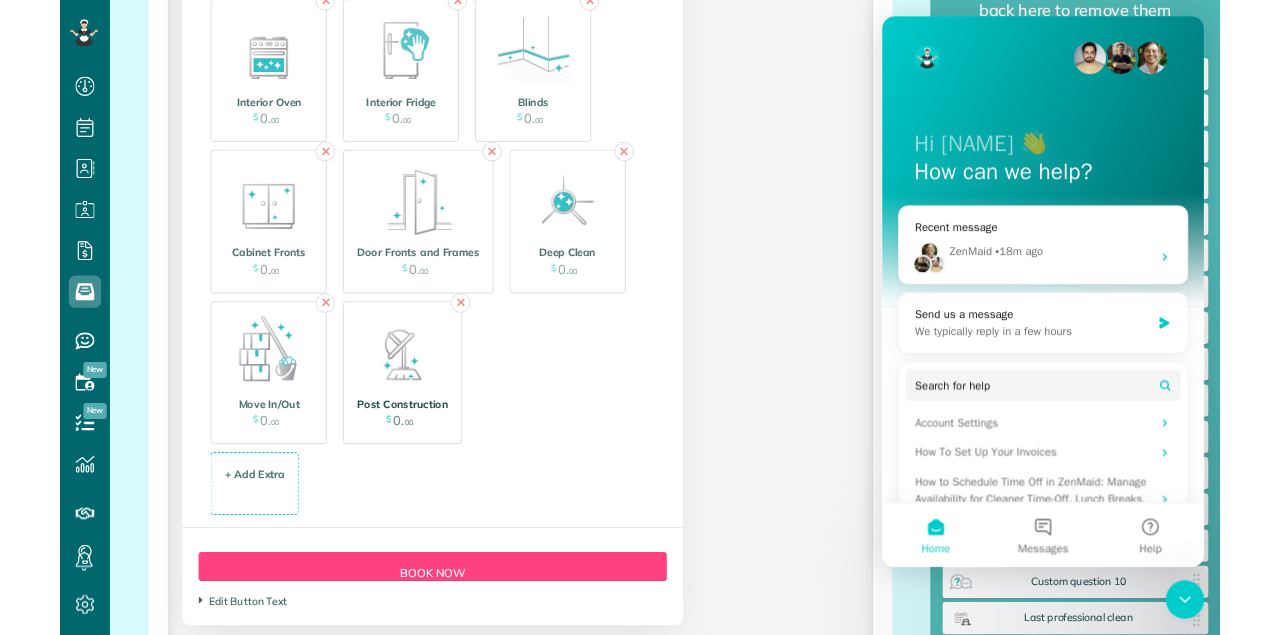 scroll, scrollTop: 2805, scrollLeft: 0, axis: vertical 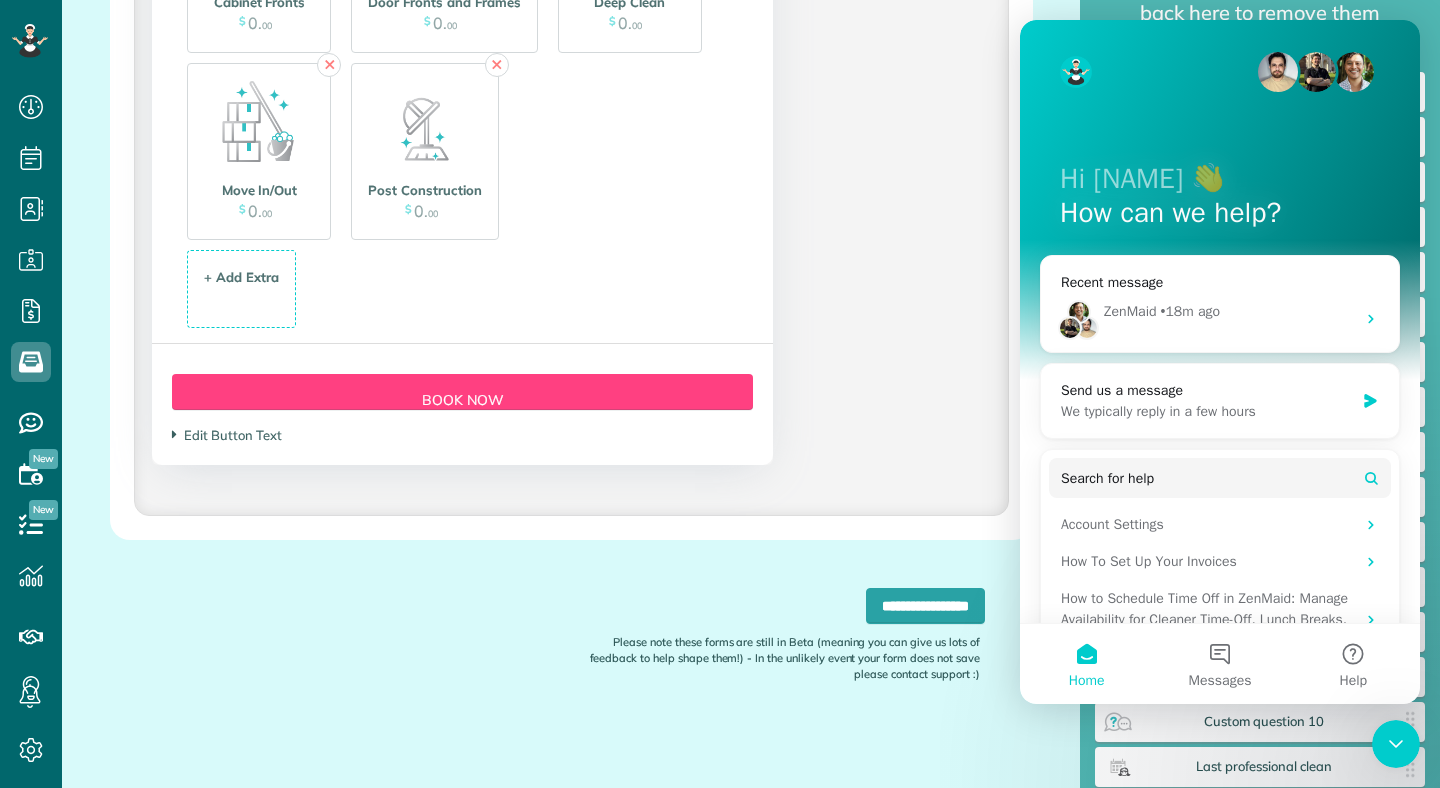 click on "**********" at bounding box center [571, -931] 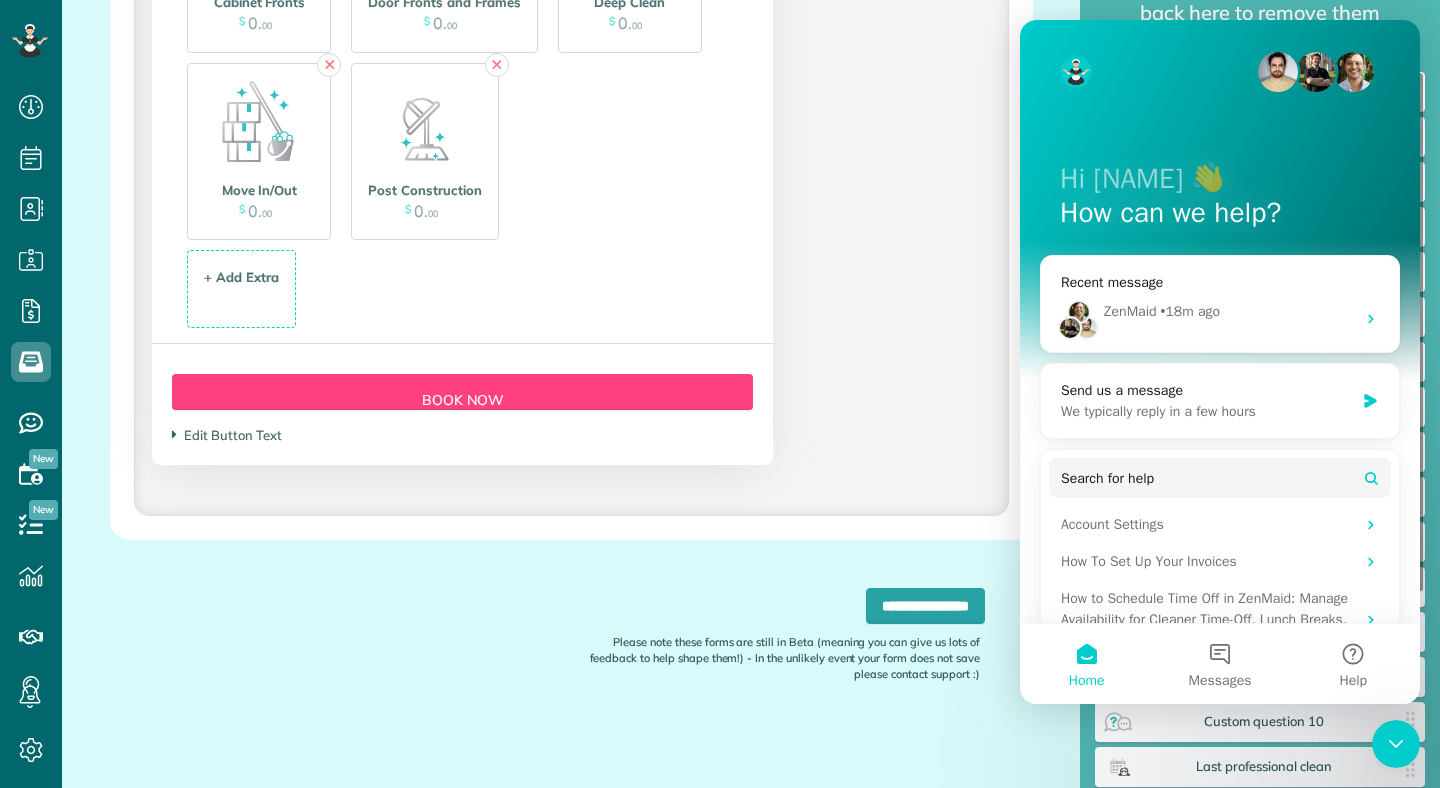 click 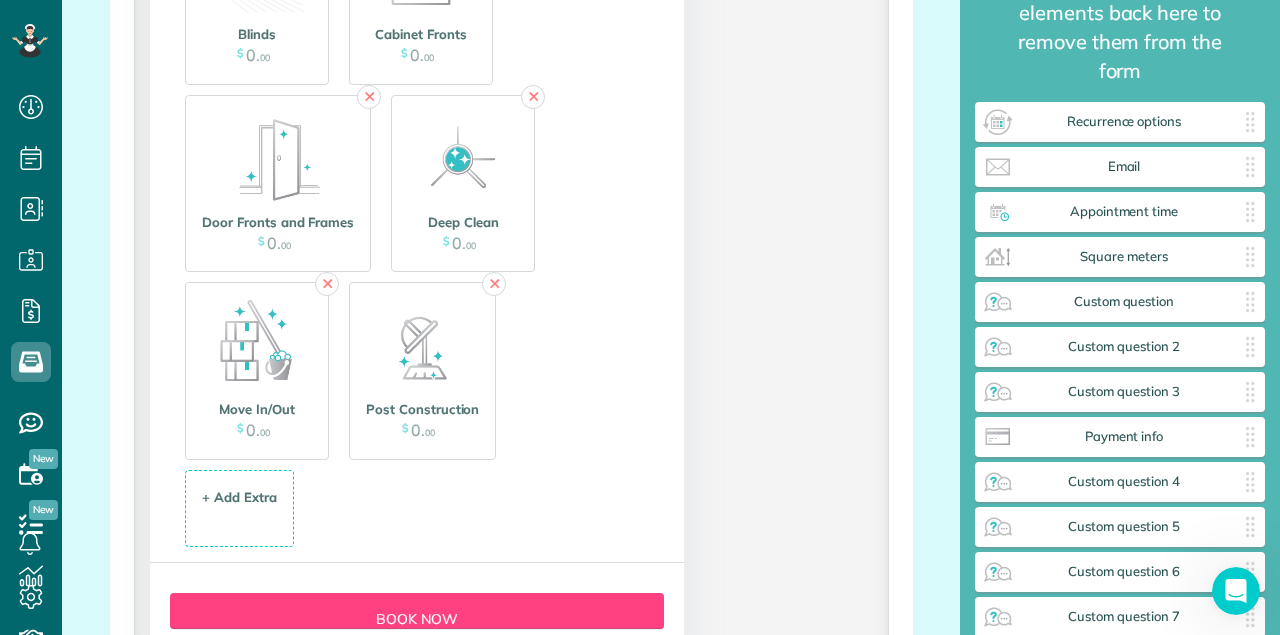 scroll, scrollTop: 2844, scrollLeft: 0, axis: vertical 